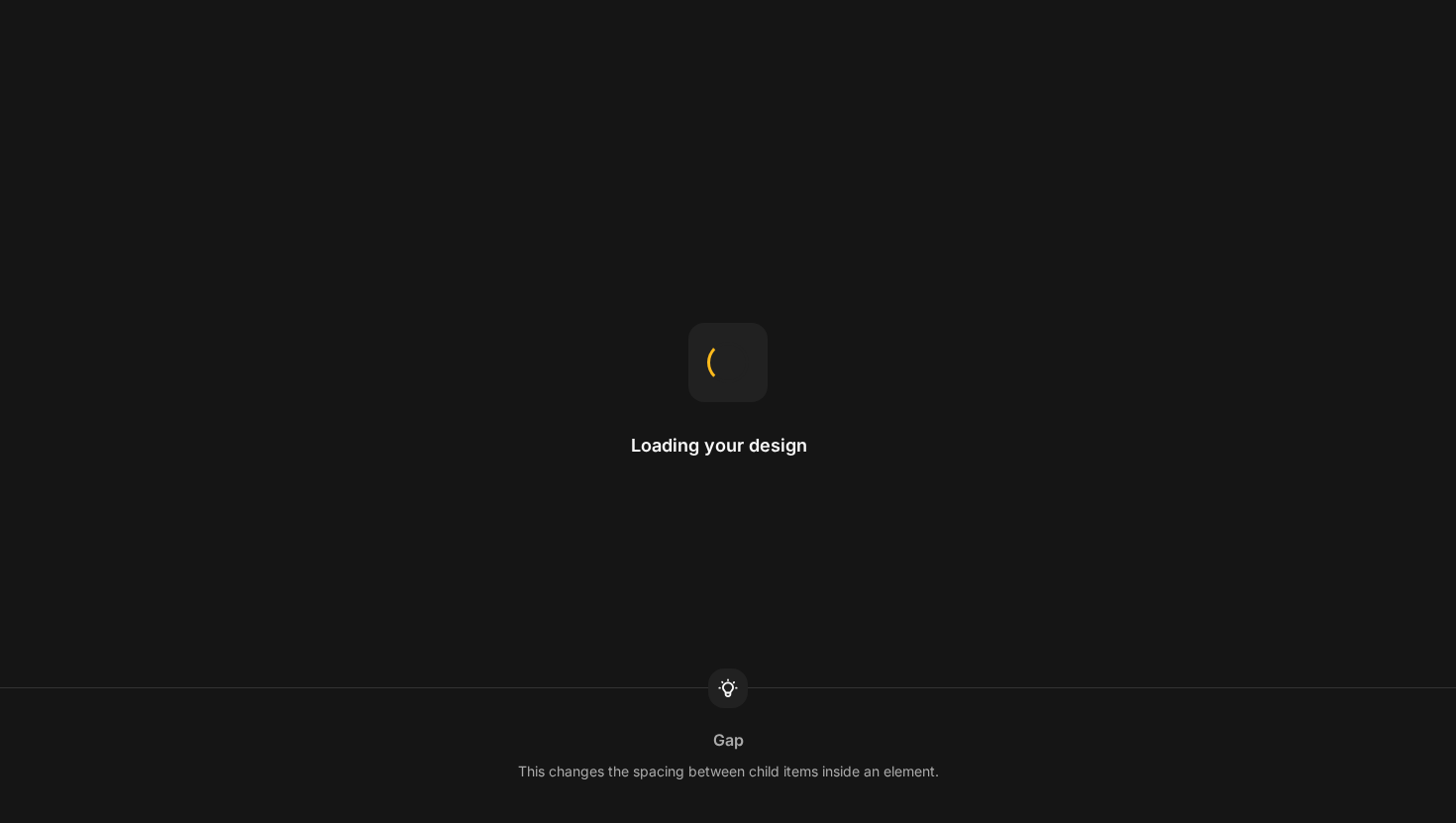 scroll, scrollTop: 0, scrollLeft: 0, axis: both 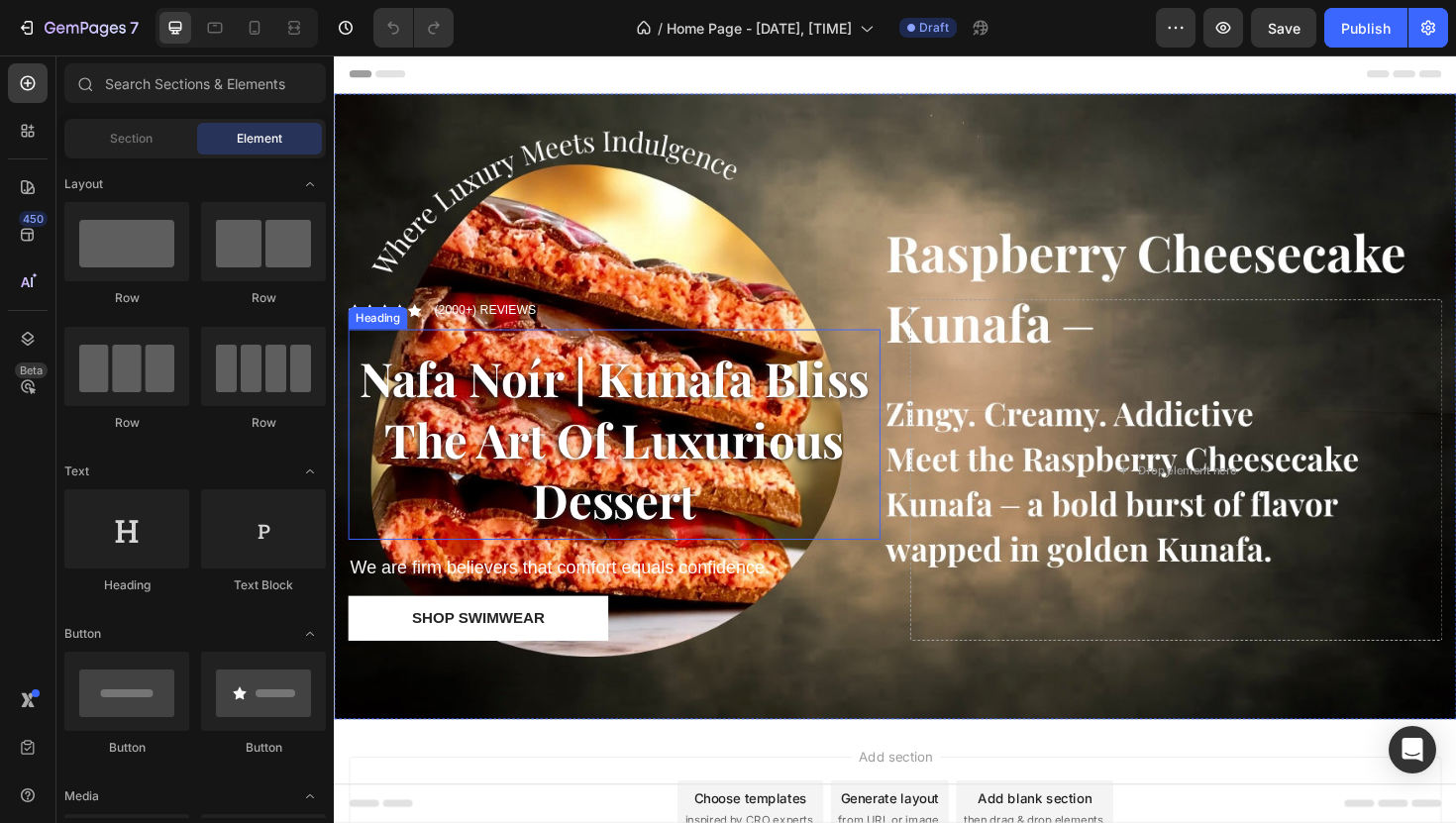 click on "[FIRST] [LAST] | Kunafa Bliss The Art Of Luxurious Dessert" at bounding box center [631, 462] 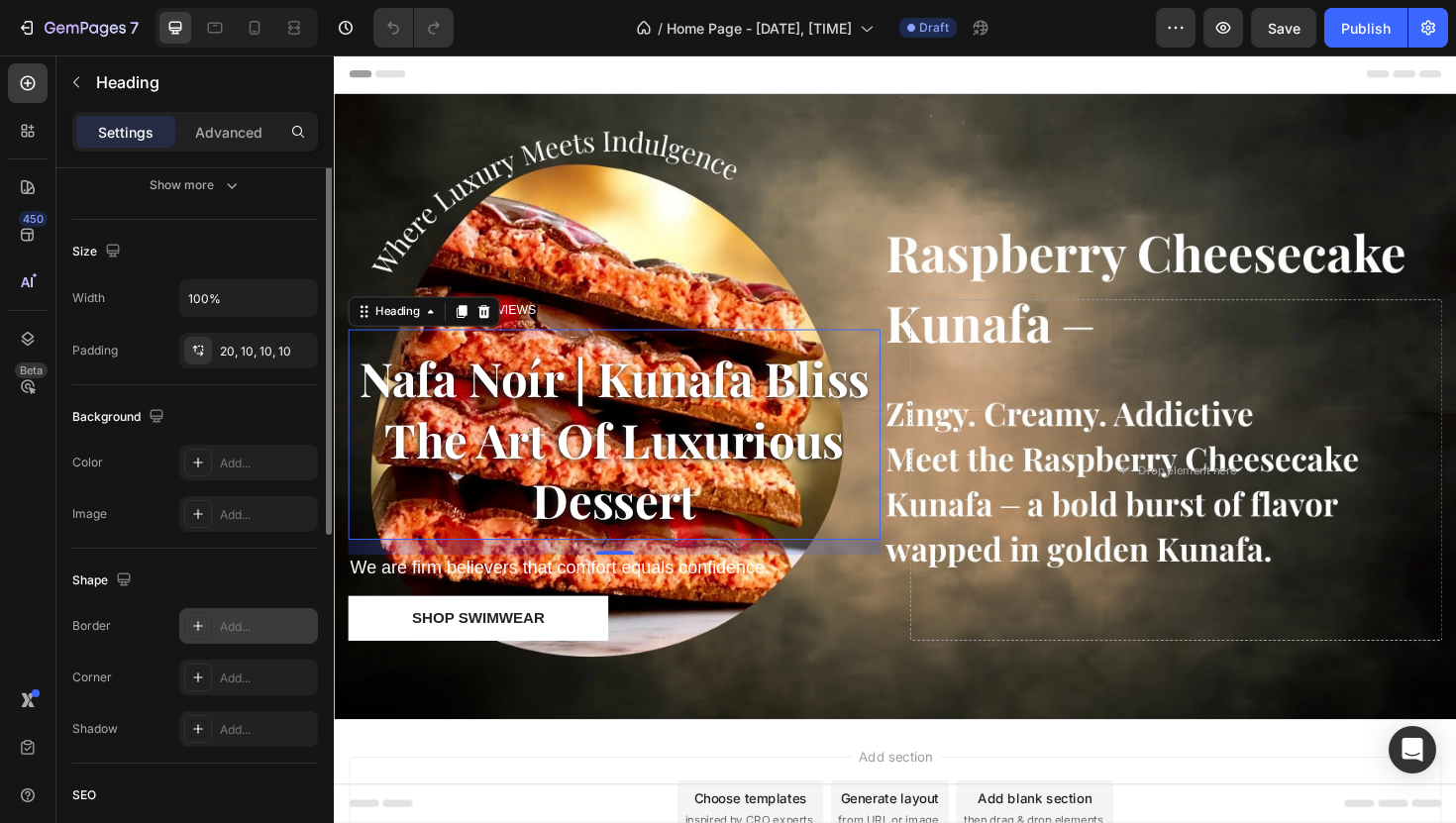 scroll, scrollTop: 0, scrollLeft: 0, axis: both 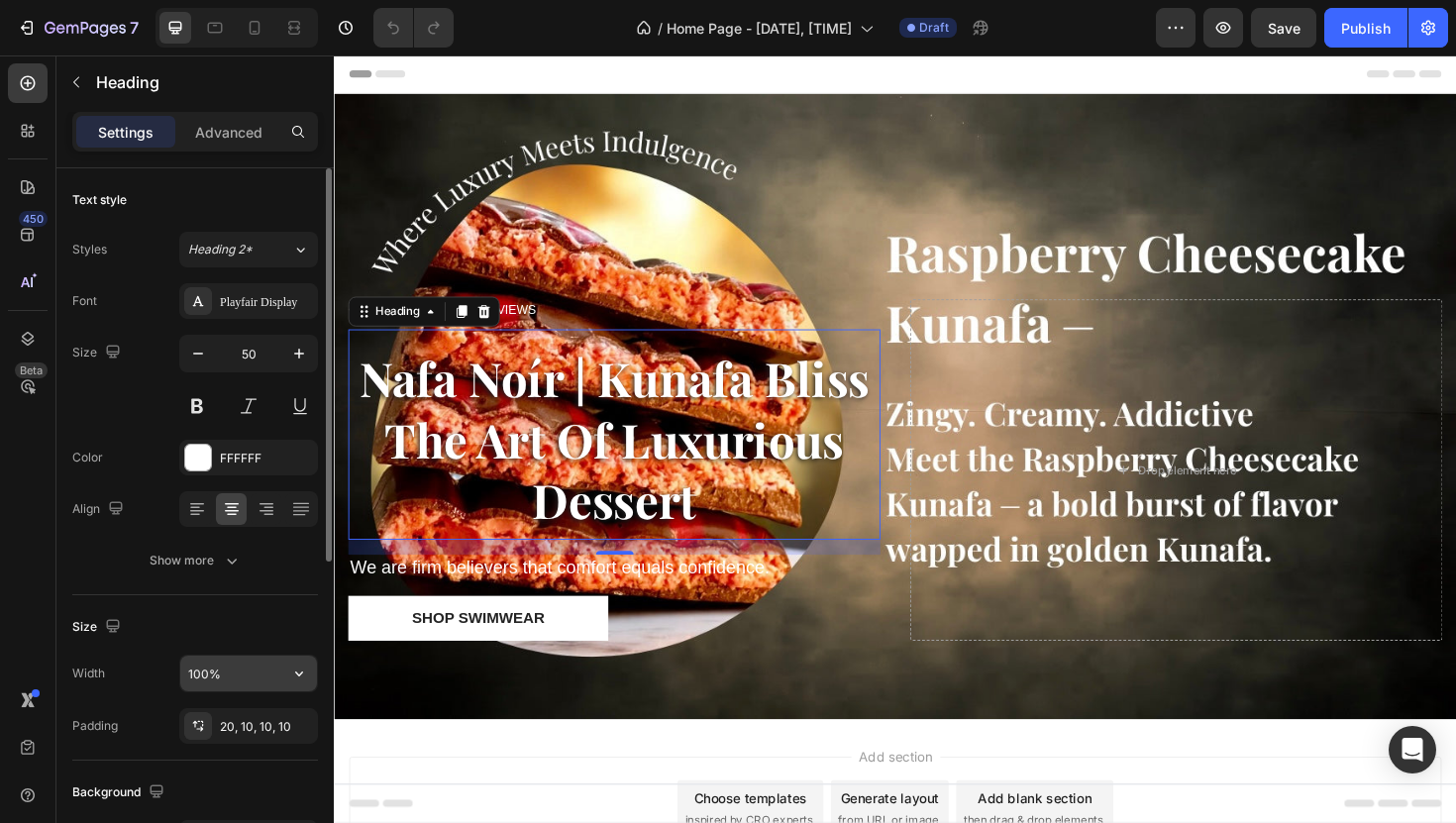 click on "100%" at bounding box center (249, 673) 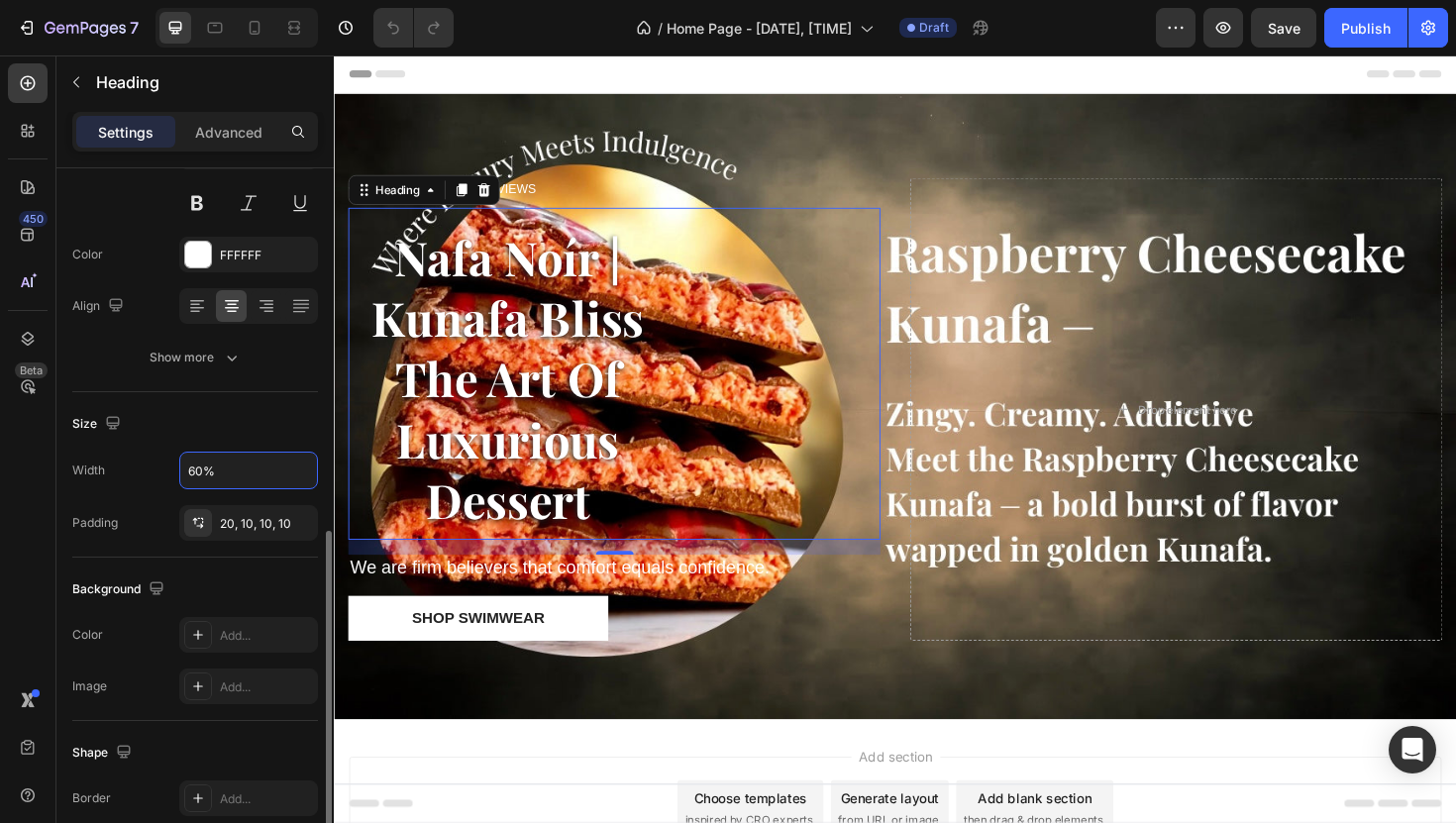 scroll, scrollTop: 574, scrollLeft: 0, axis: vertical 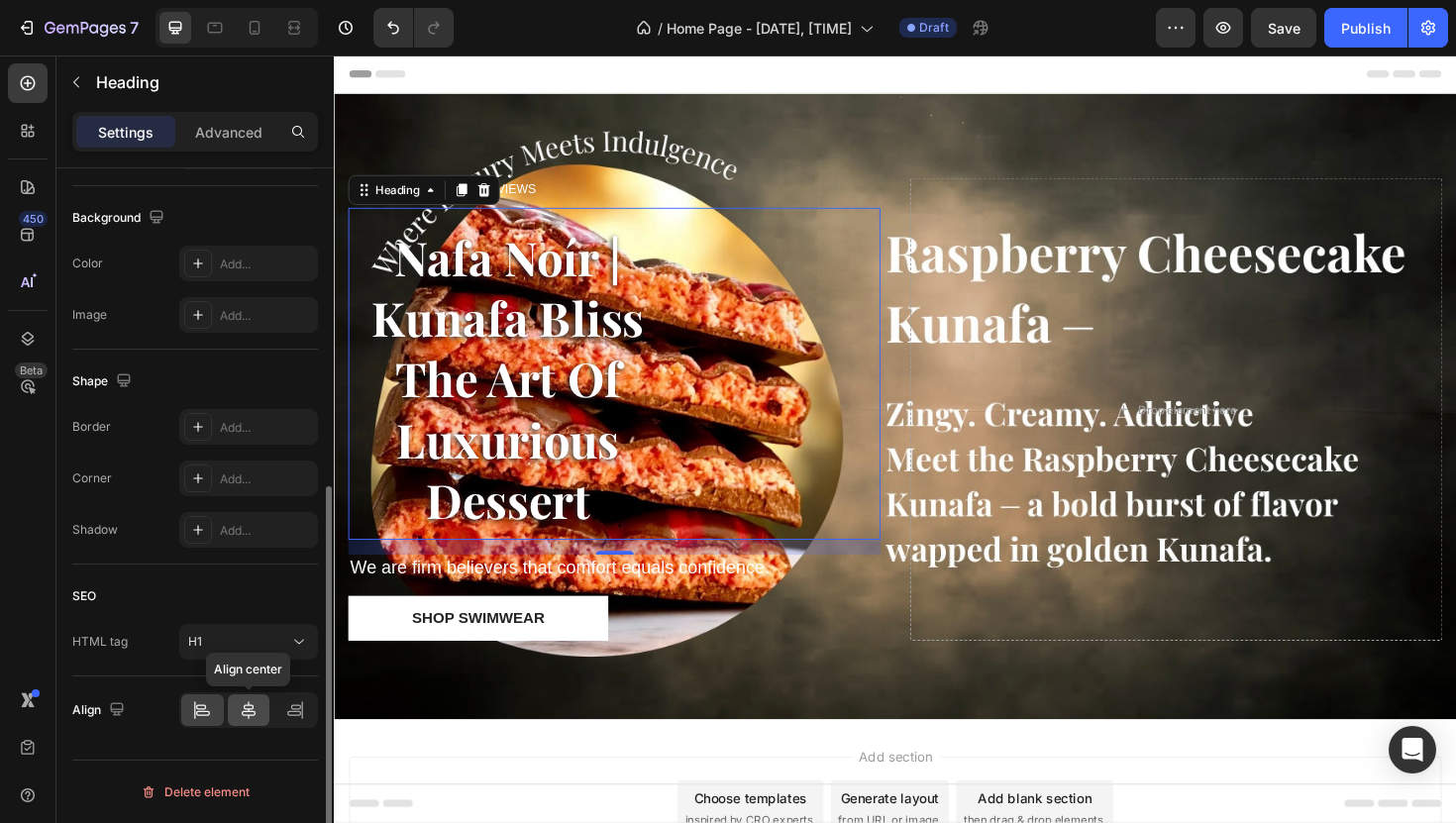 click 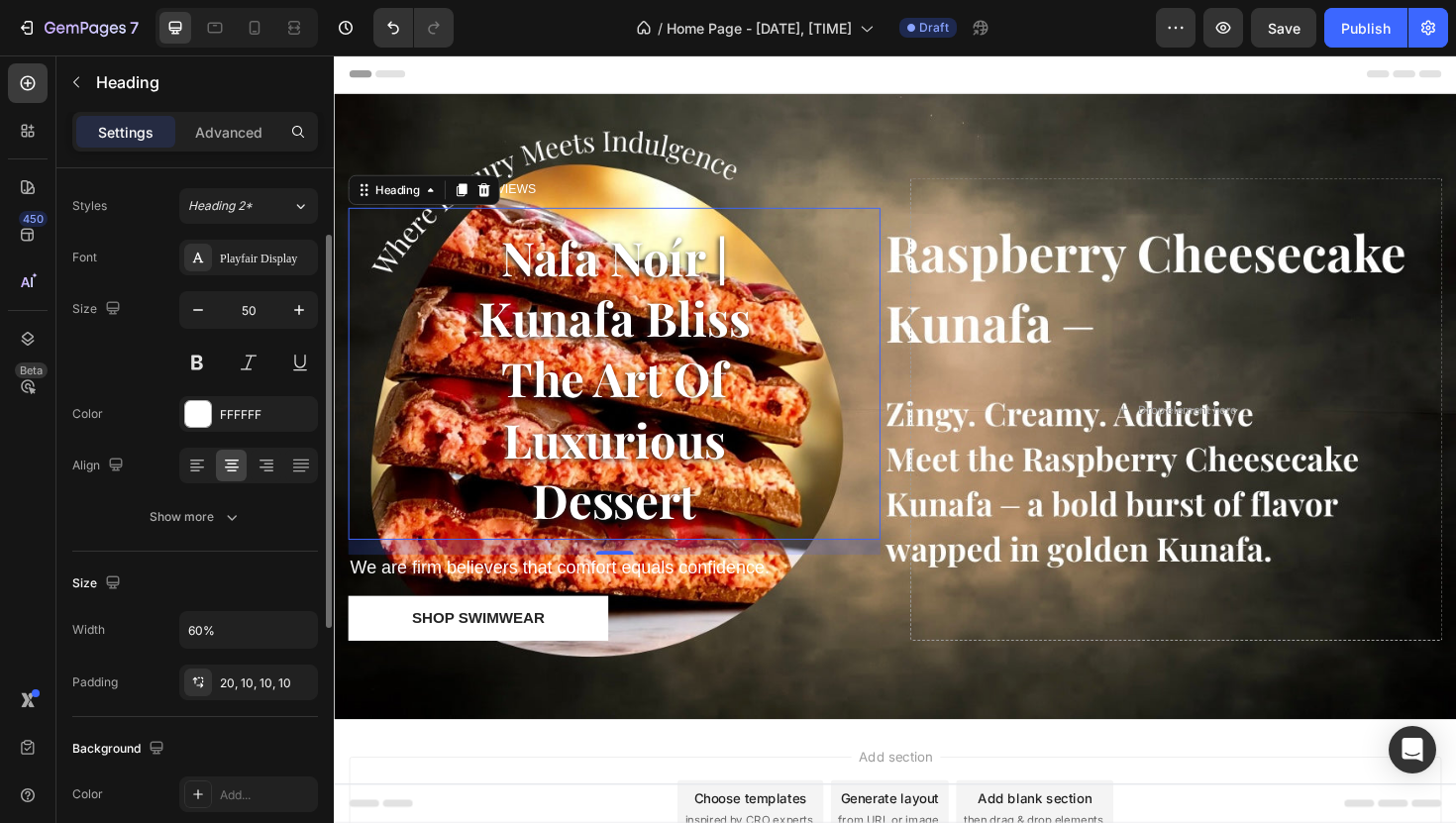 scroll, scrollTop: 71, scrollLeft: 0, axis: vertical 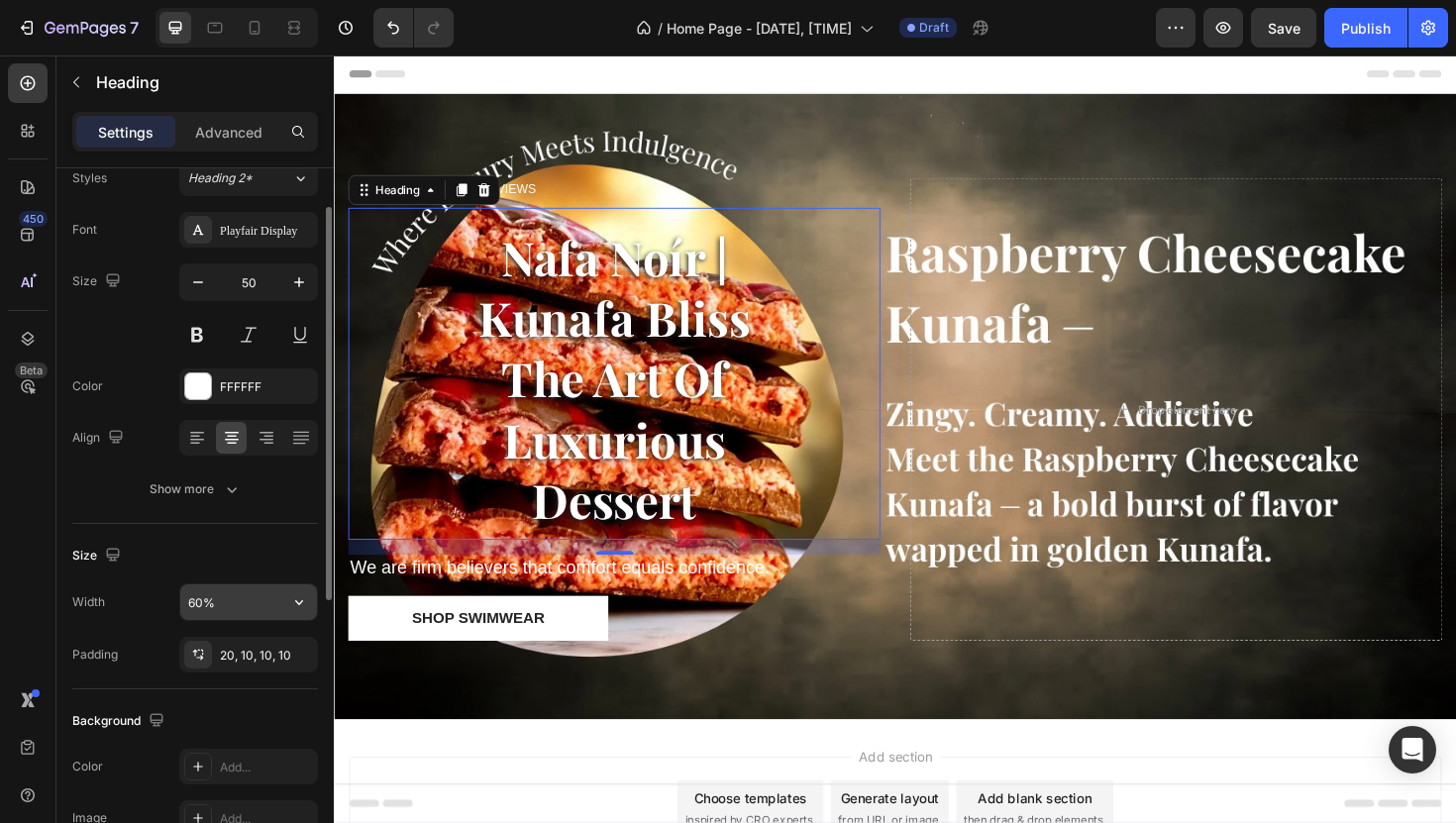 click on "60%" at bounding box center (249, 602) 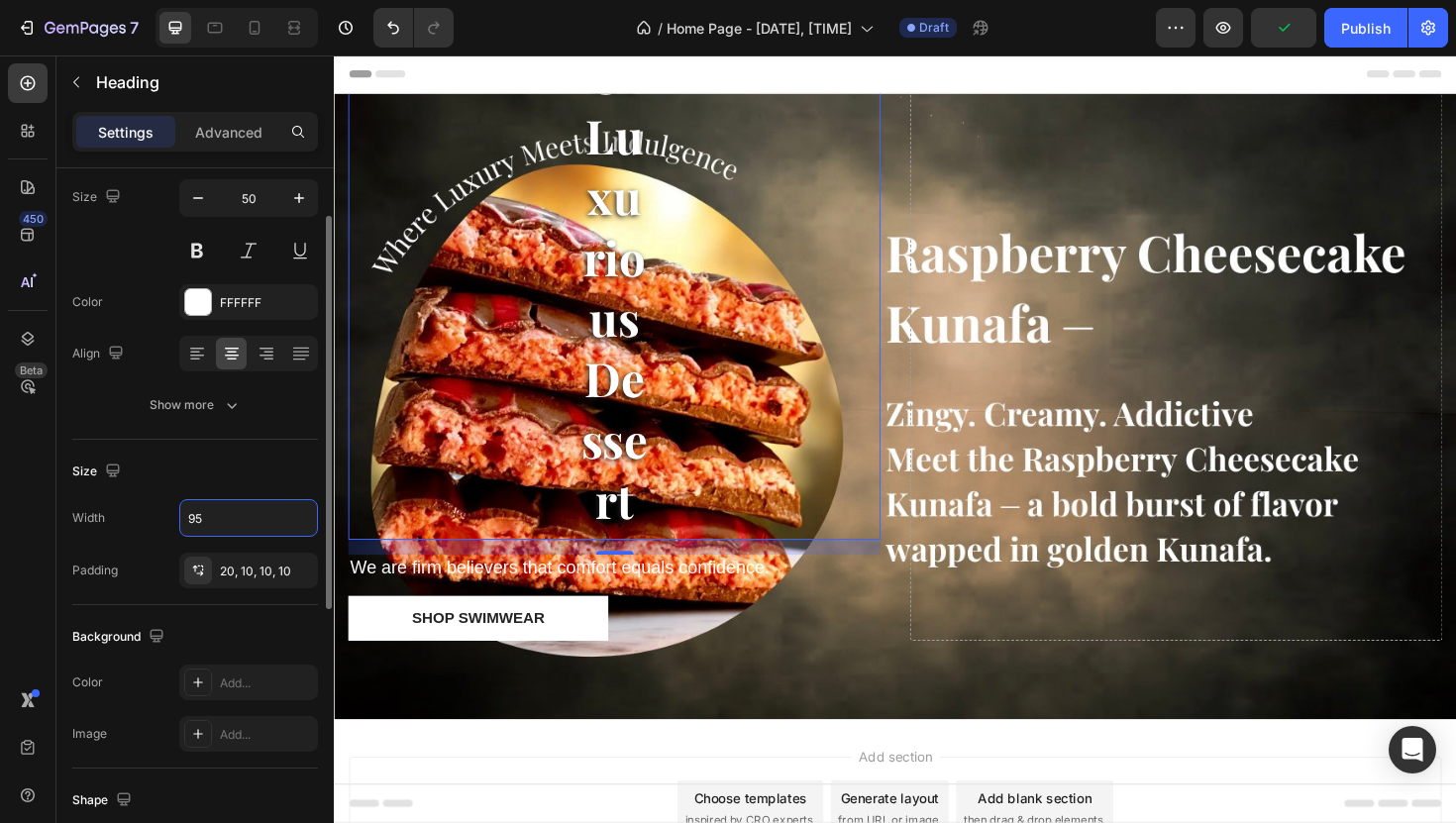 scroll, scrollTop: 192, scrollLeft: 0, axis: vertical 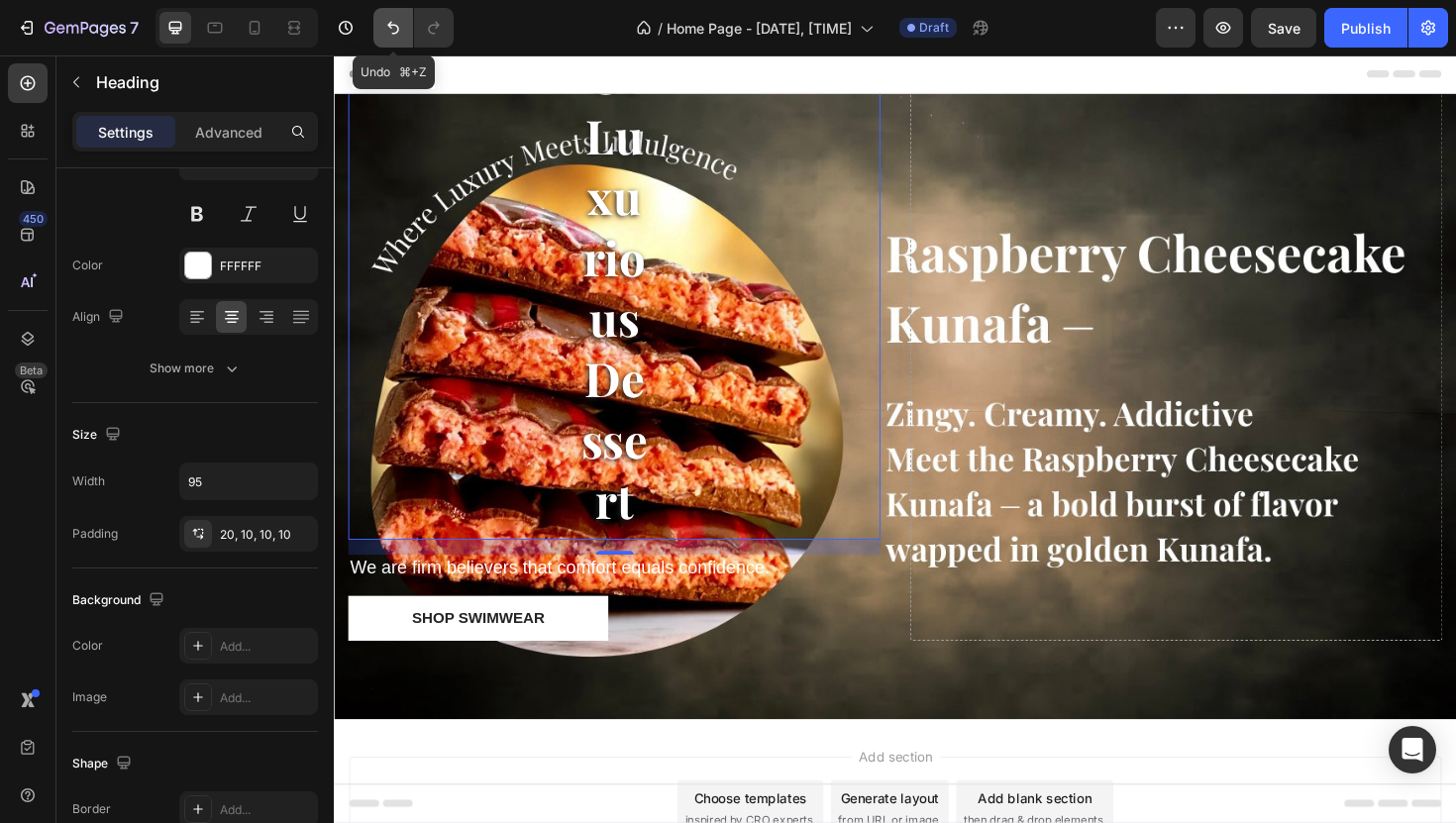 click 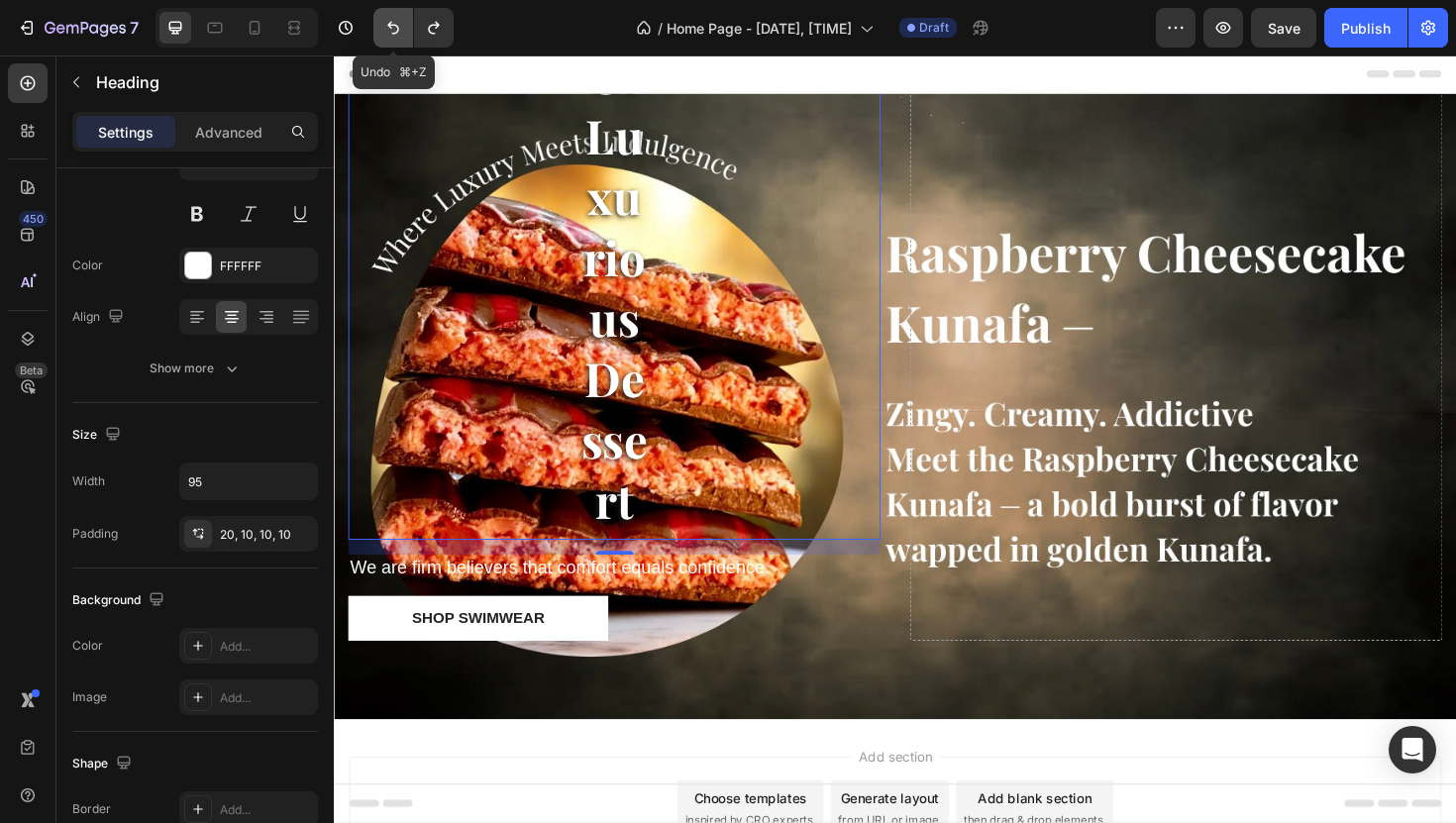 click 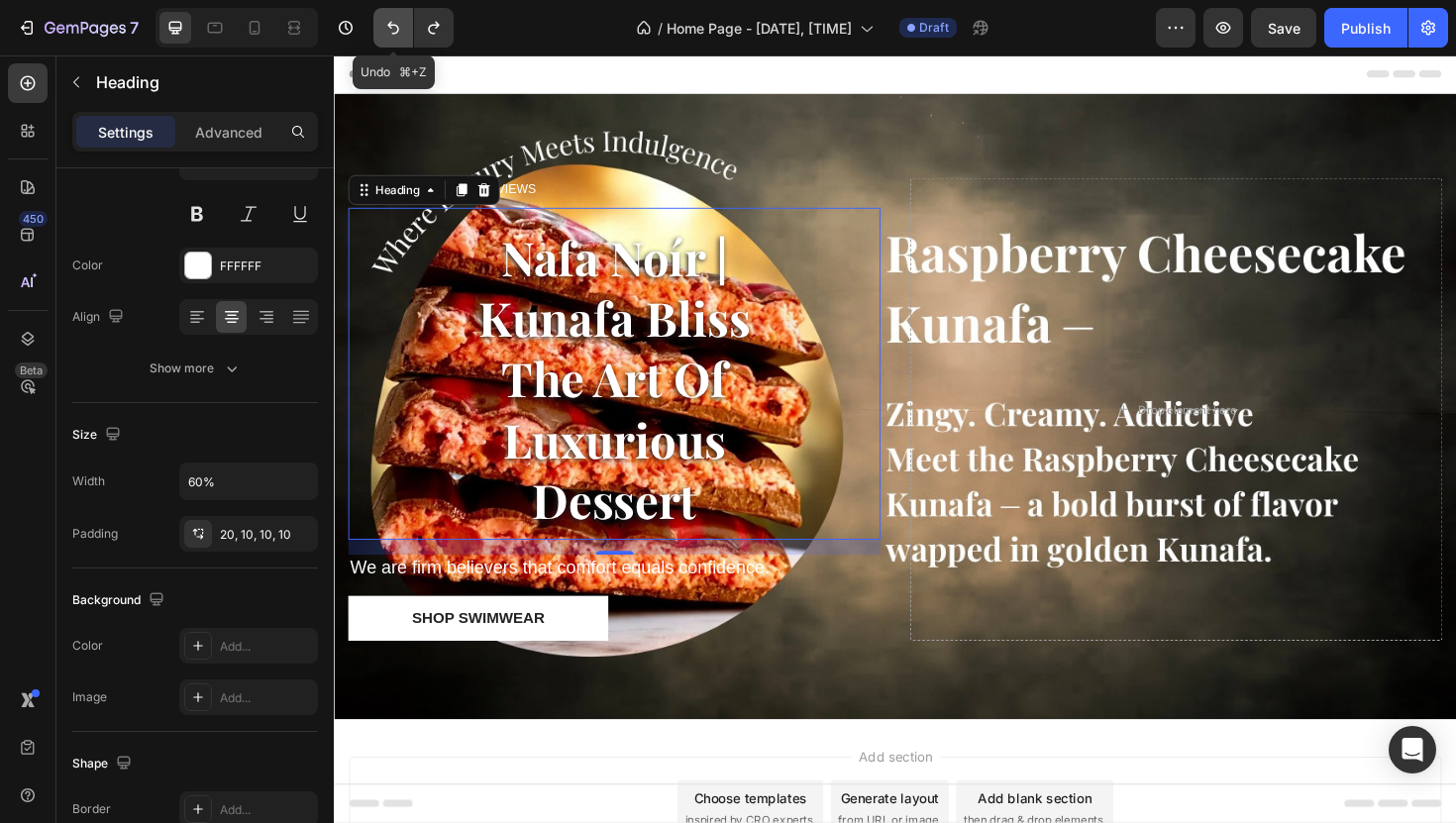 click 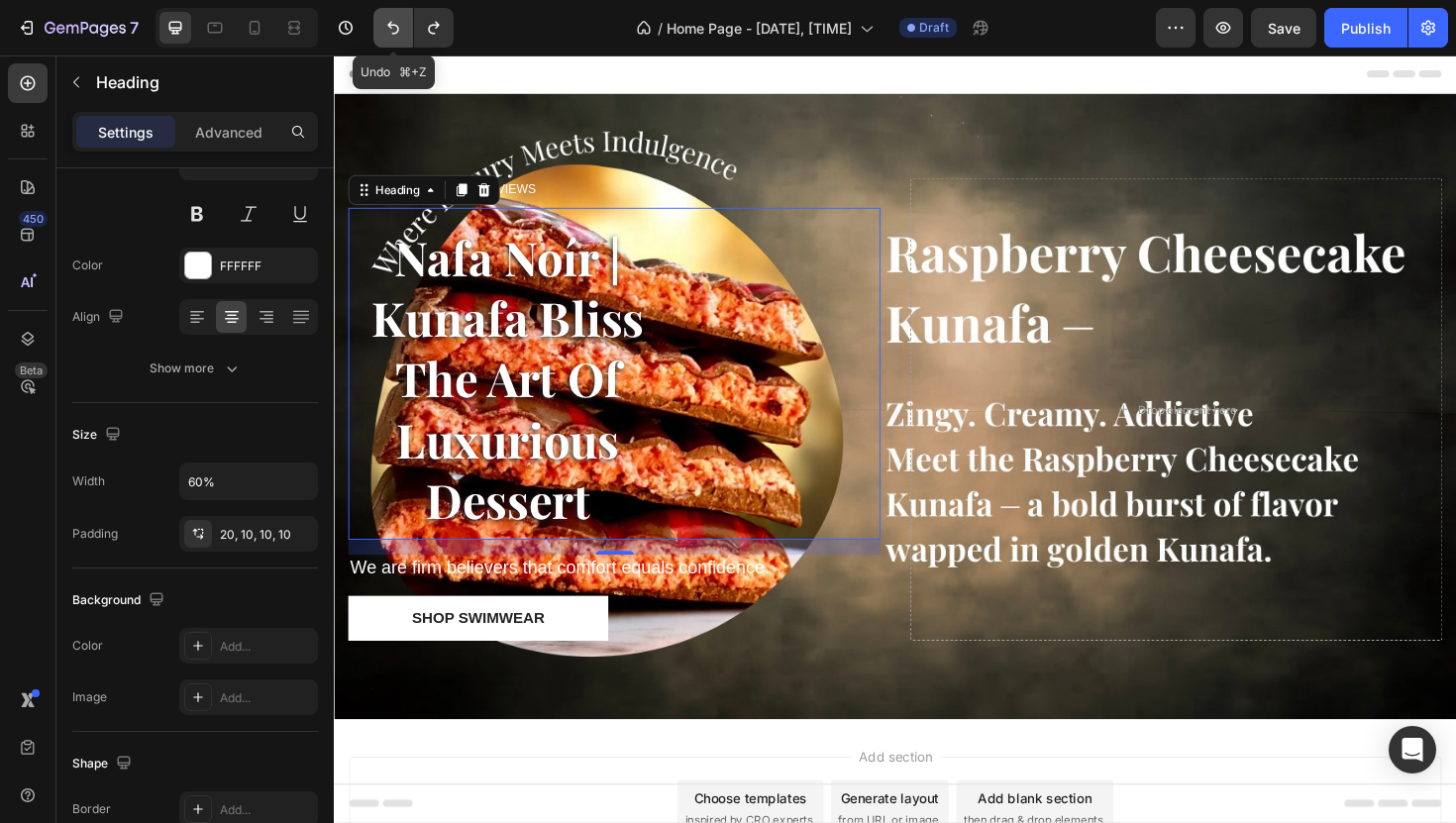click 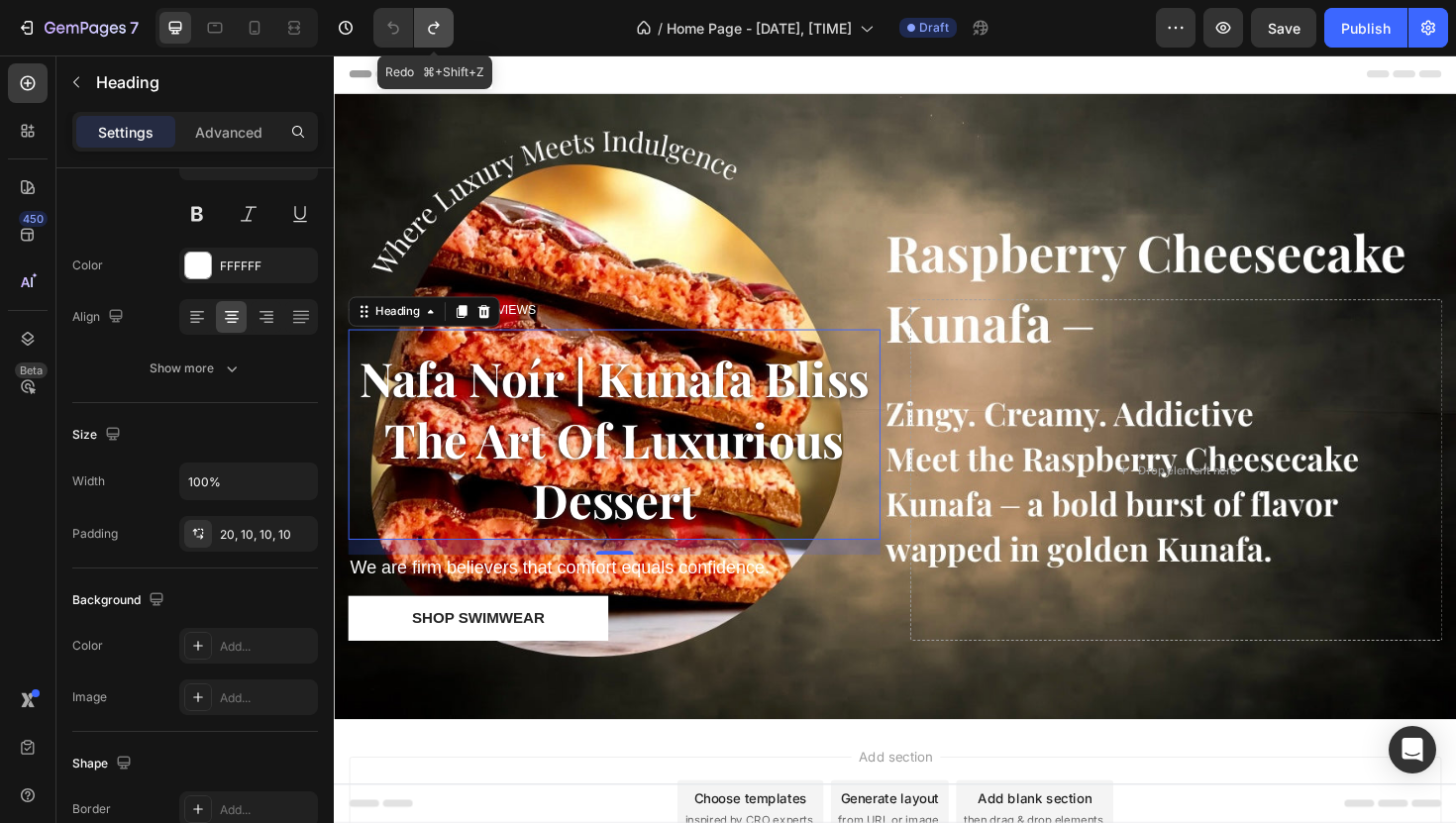click 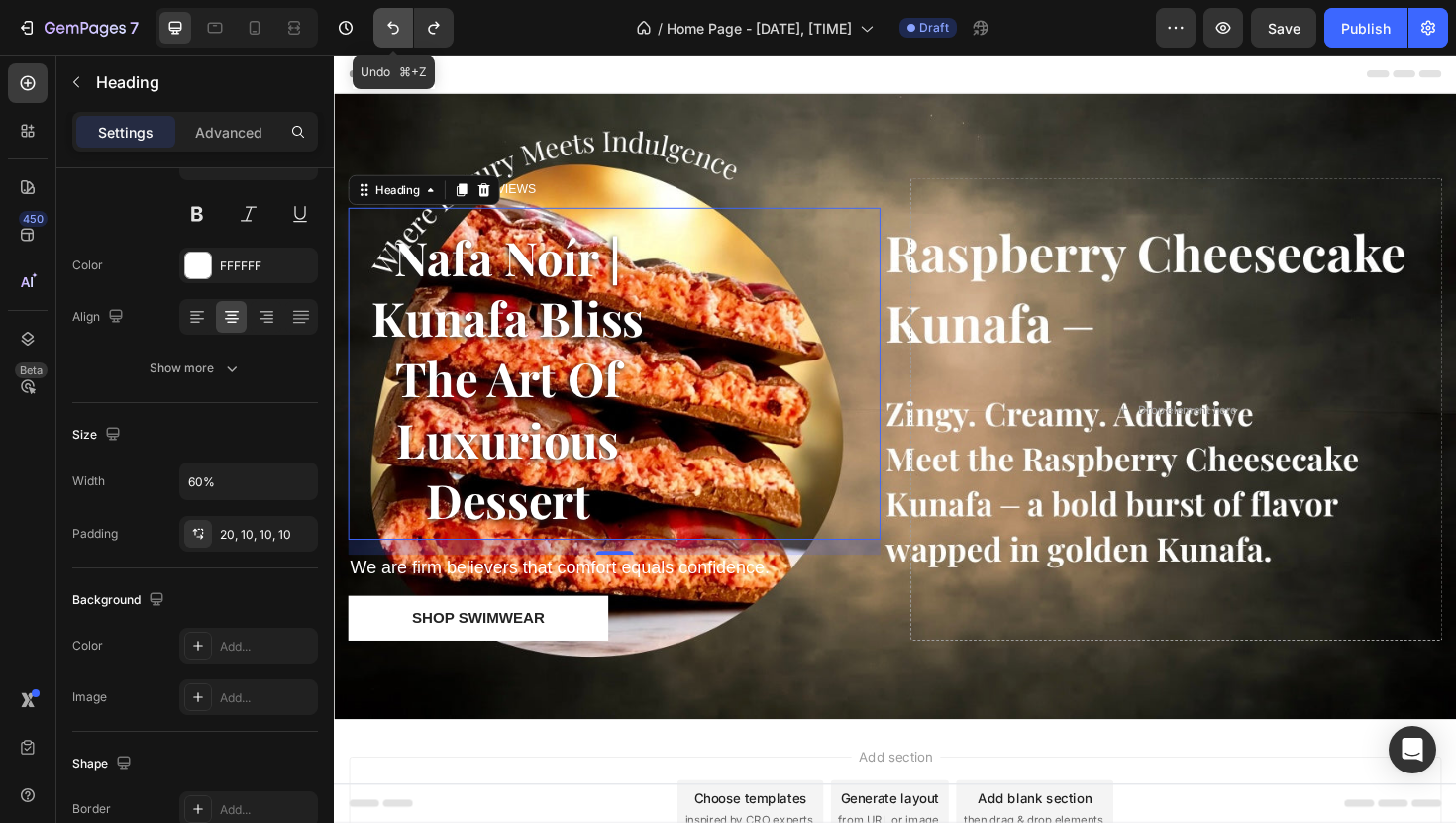 click 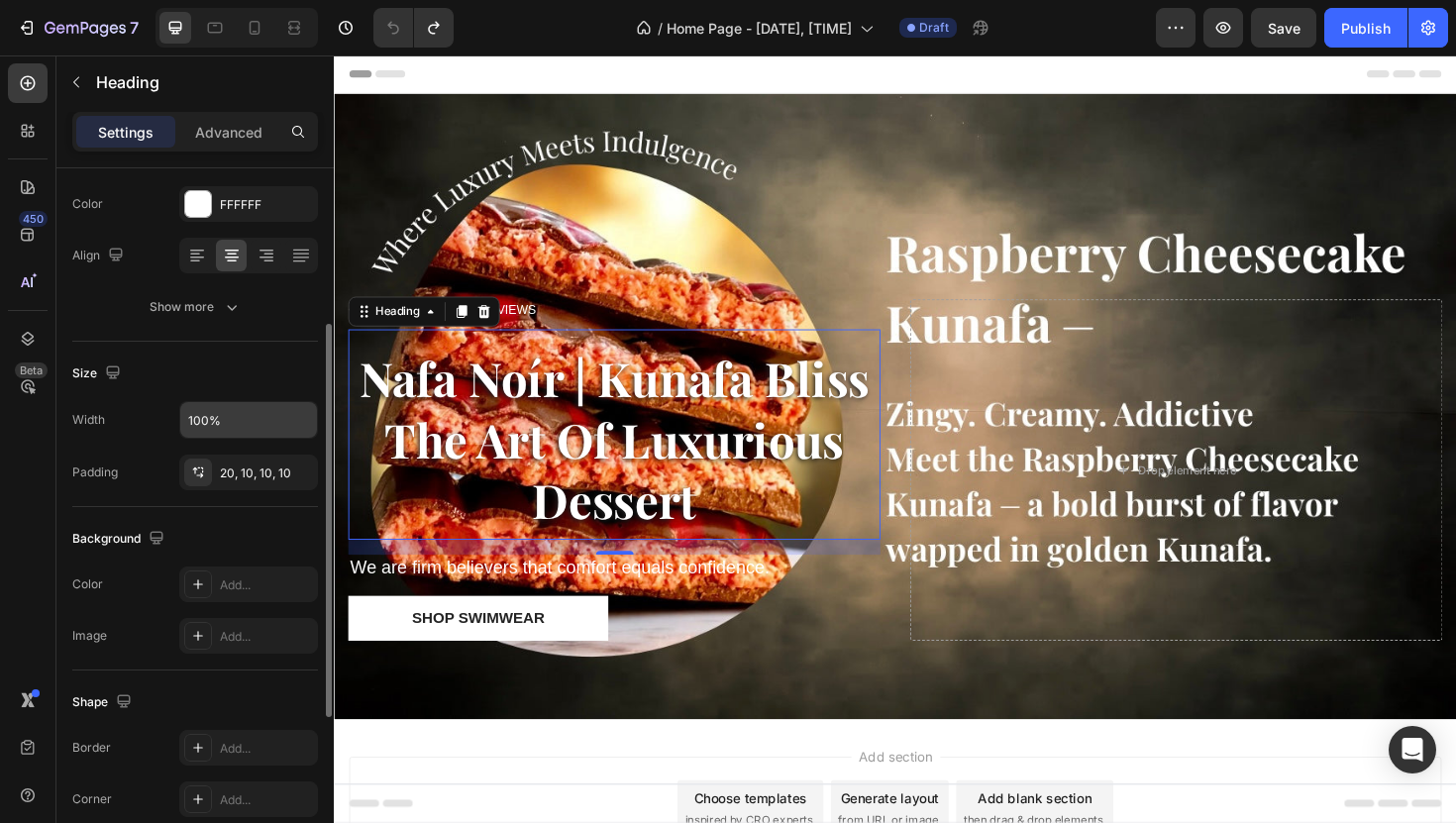 scroll, scrollTop: 263, scrollLeft: 0, axis: vertical 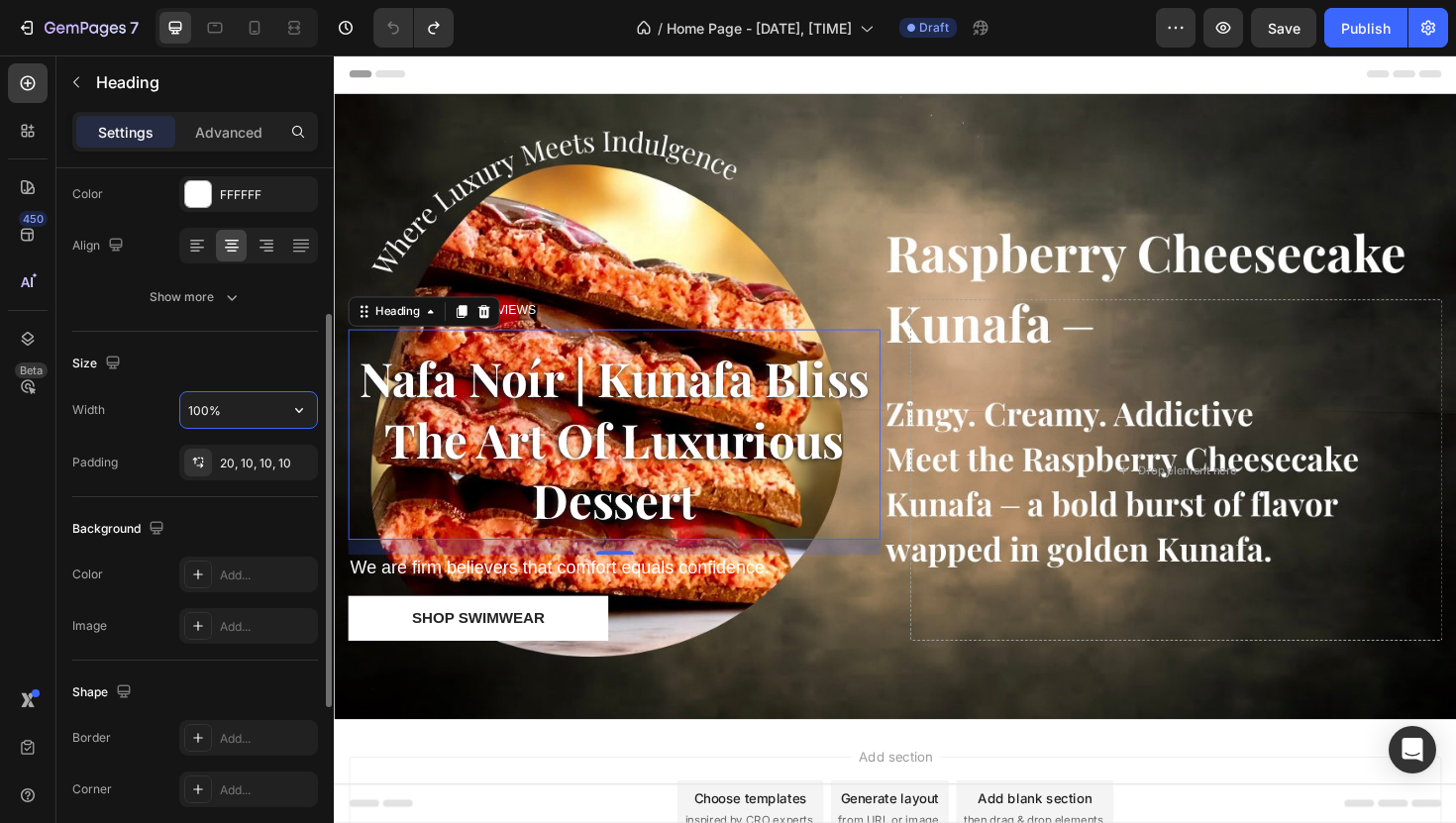 click on "100%" at bounding box center [249, 410] 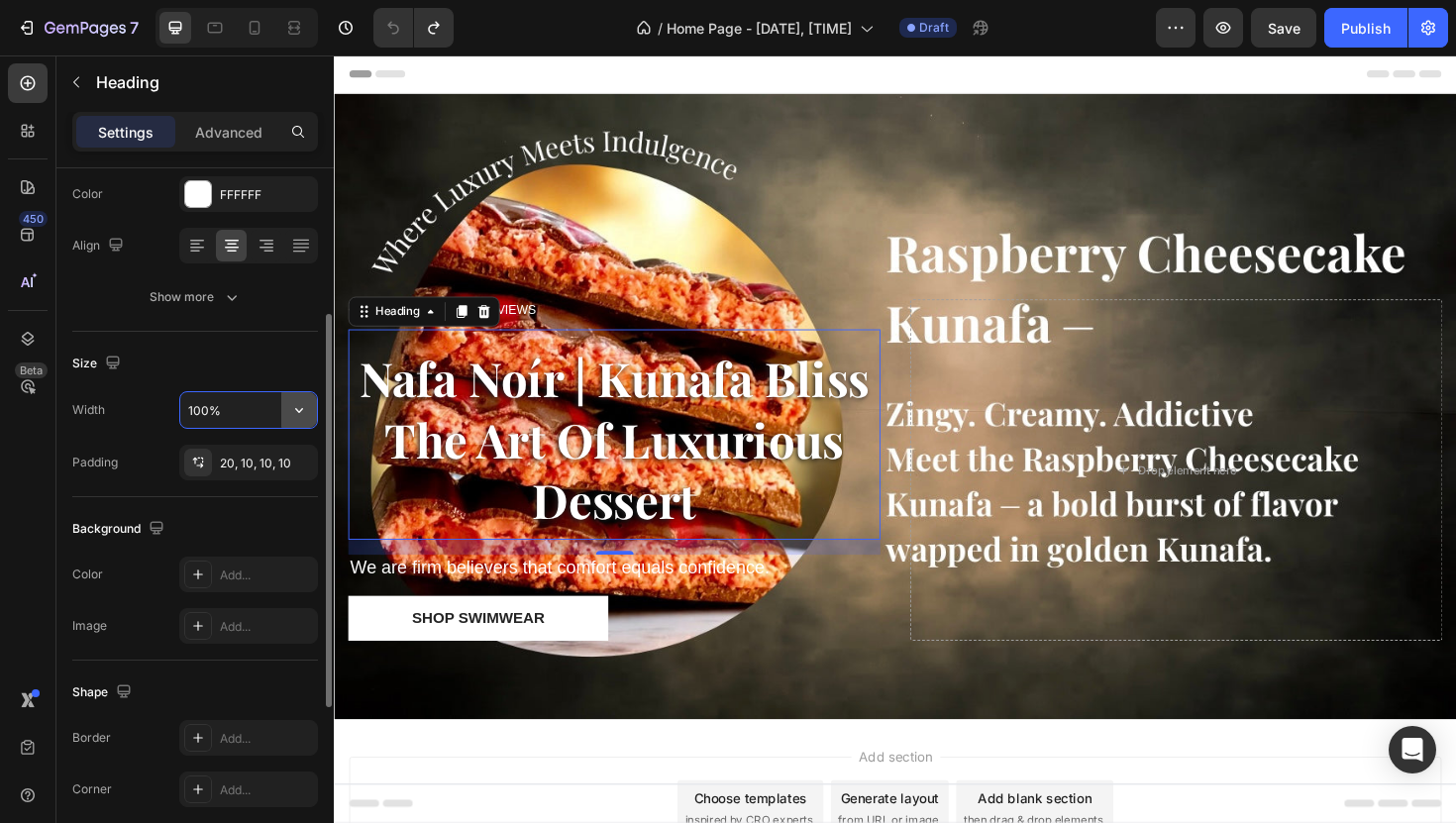click 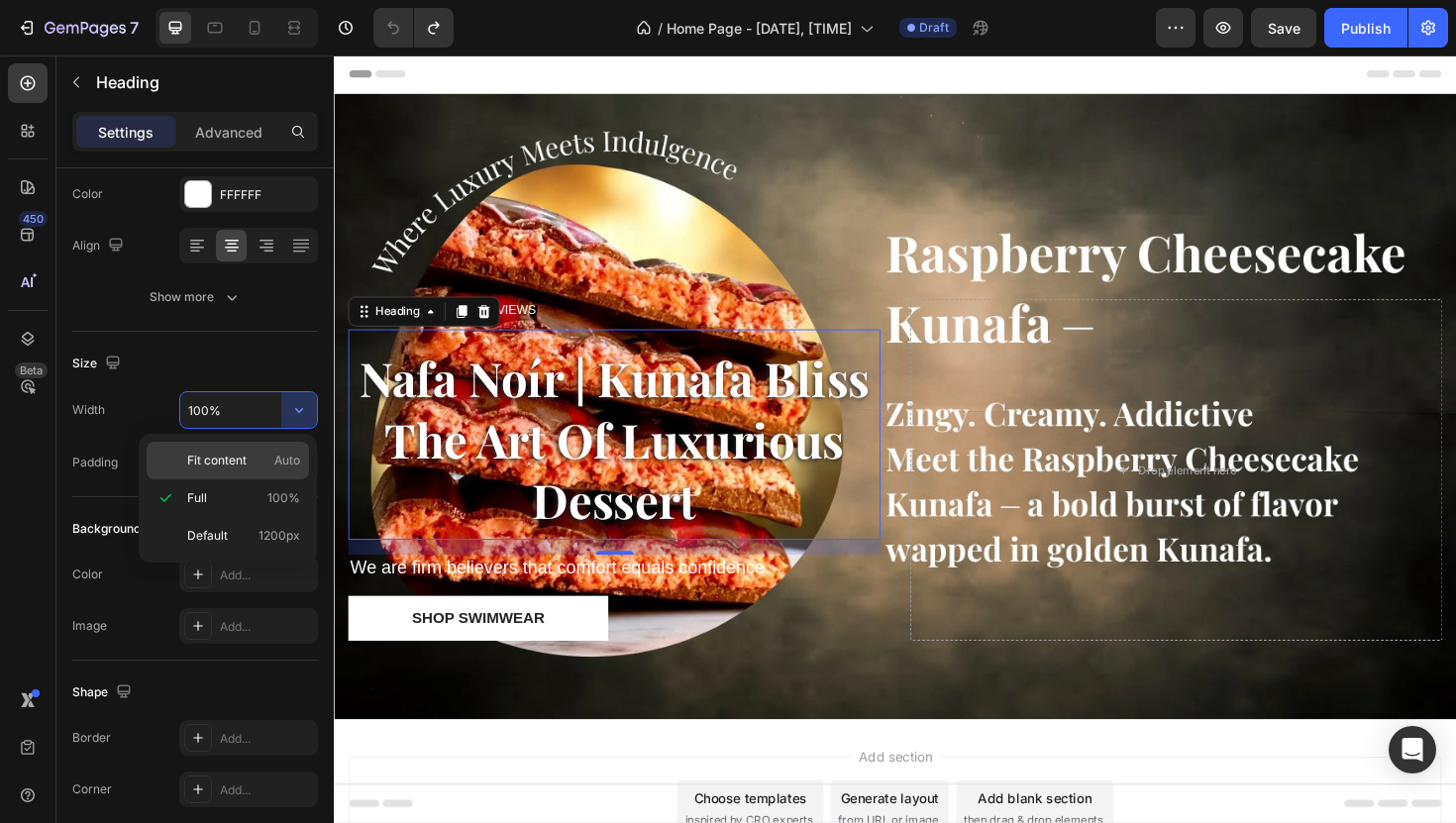 click on "Fit content Auto" at bounding box center (244, 461) 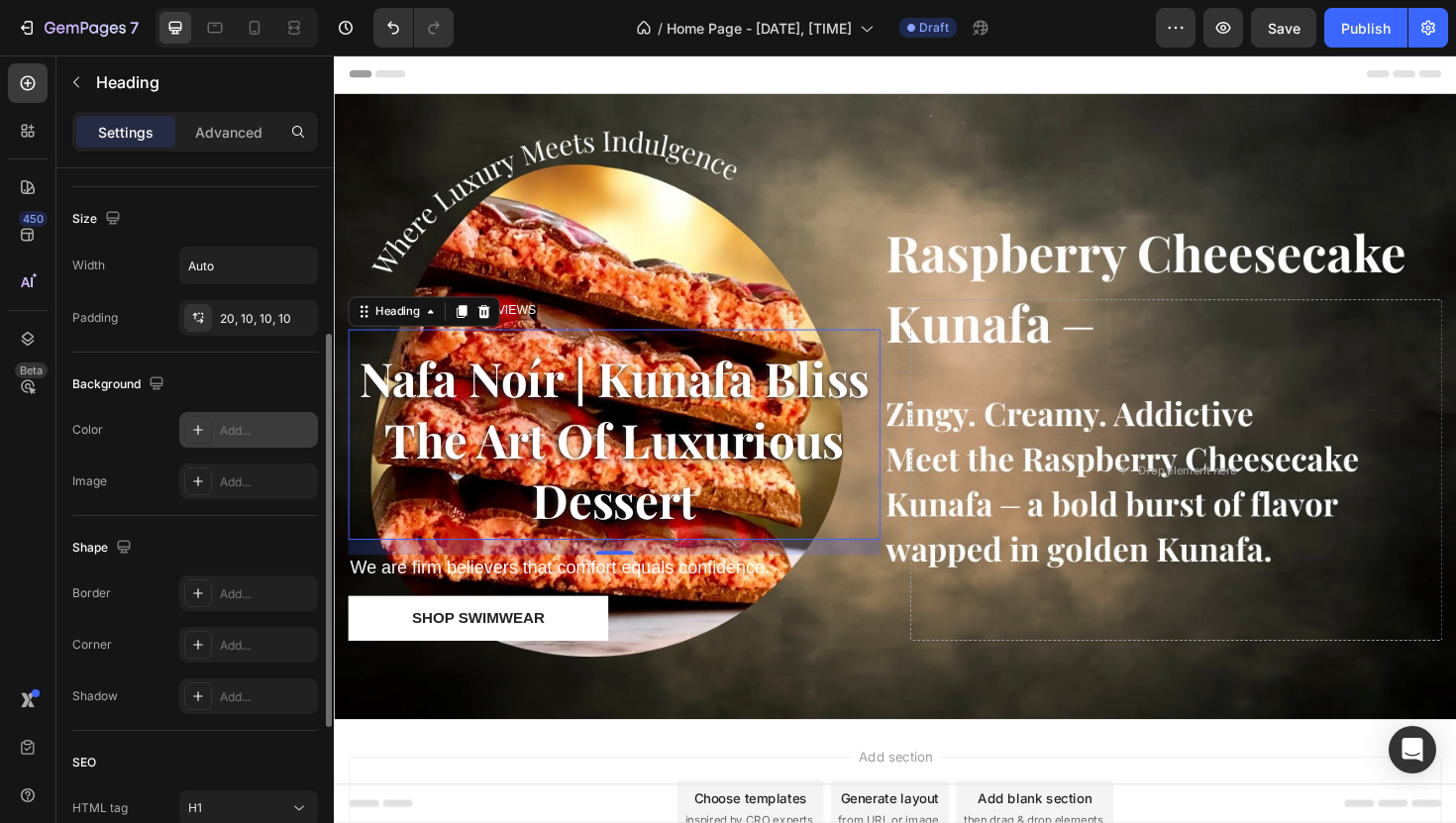 scroll, scrollTop: 574, scrollLeft: 0, axis: vertical 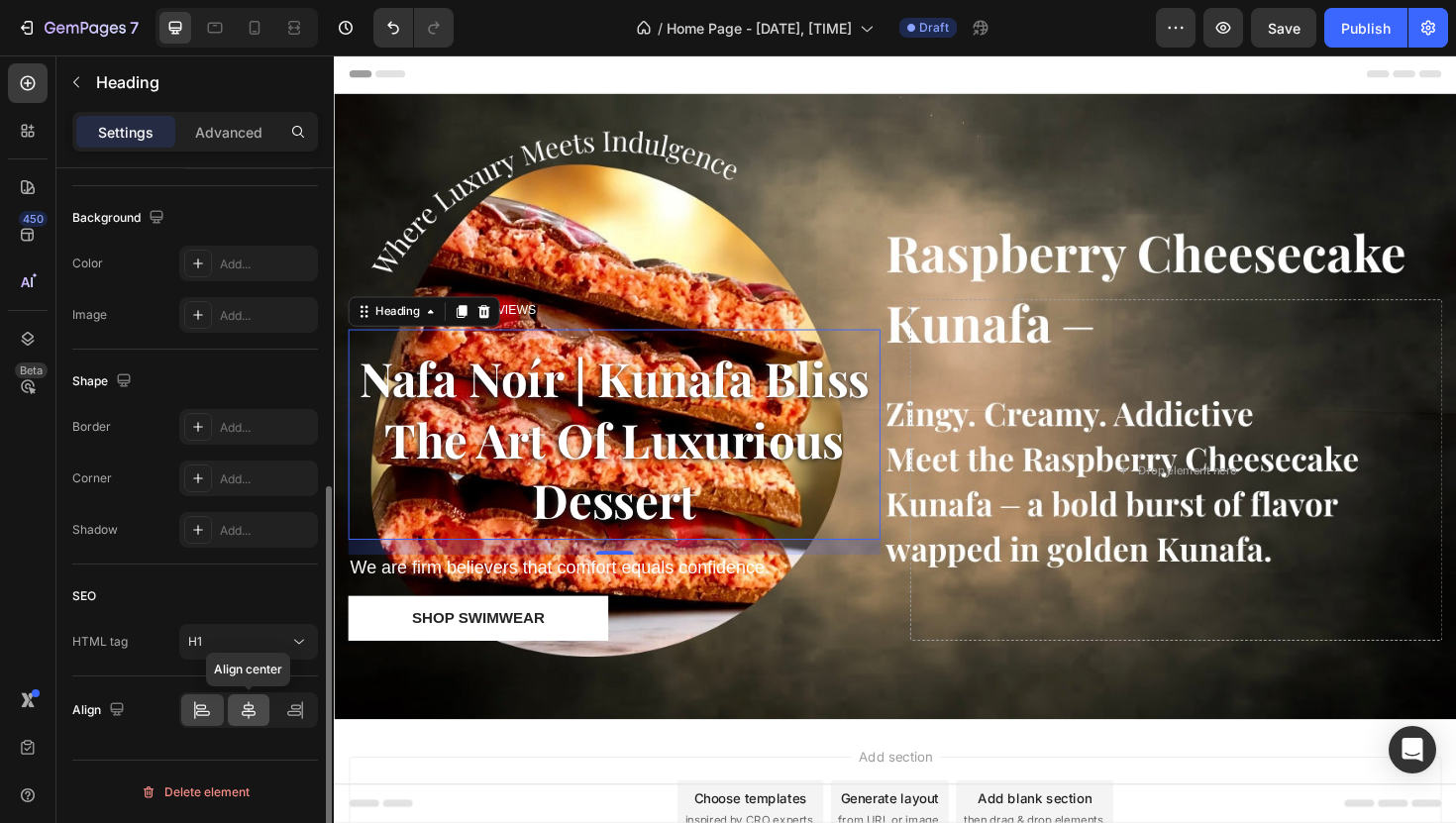 click 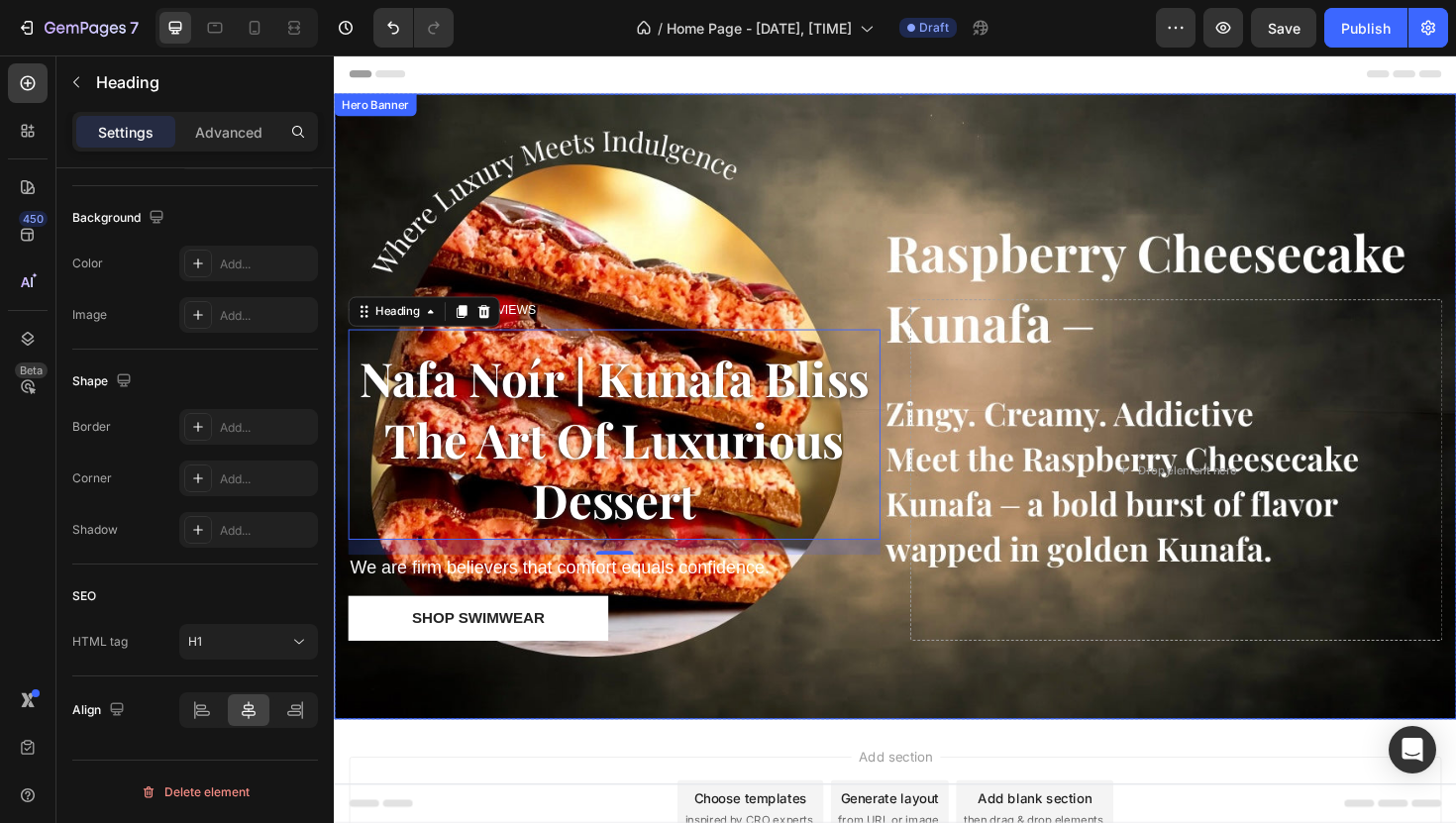 click on "Icon Icon Icon Icon Icon Icon List (2000+) REVIEWS Text Block Row Nafa Noír | Kunafa Bliss The Art Of Luxurious Dessert Heading   16 We are firm believers that comfort equals confidence. Text Block Shop Swimwear Button
Drop element here" at bounding box center (928, 520) 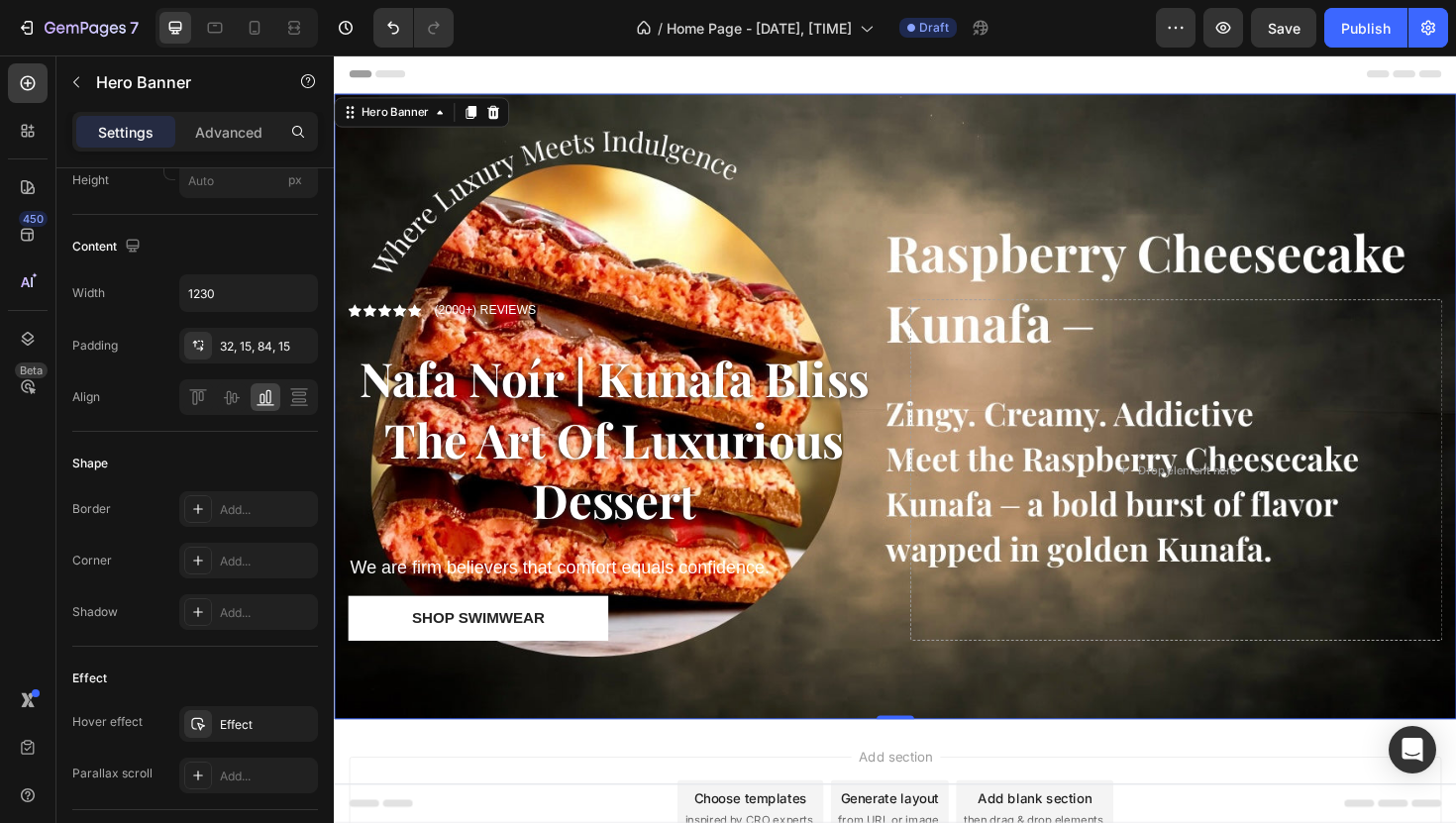 scroll, scrollTop: 0, scrollLeft: 0, axis: both 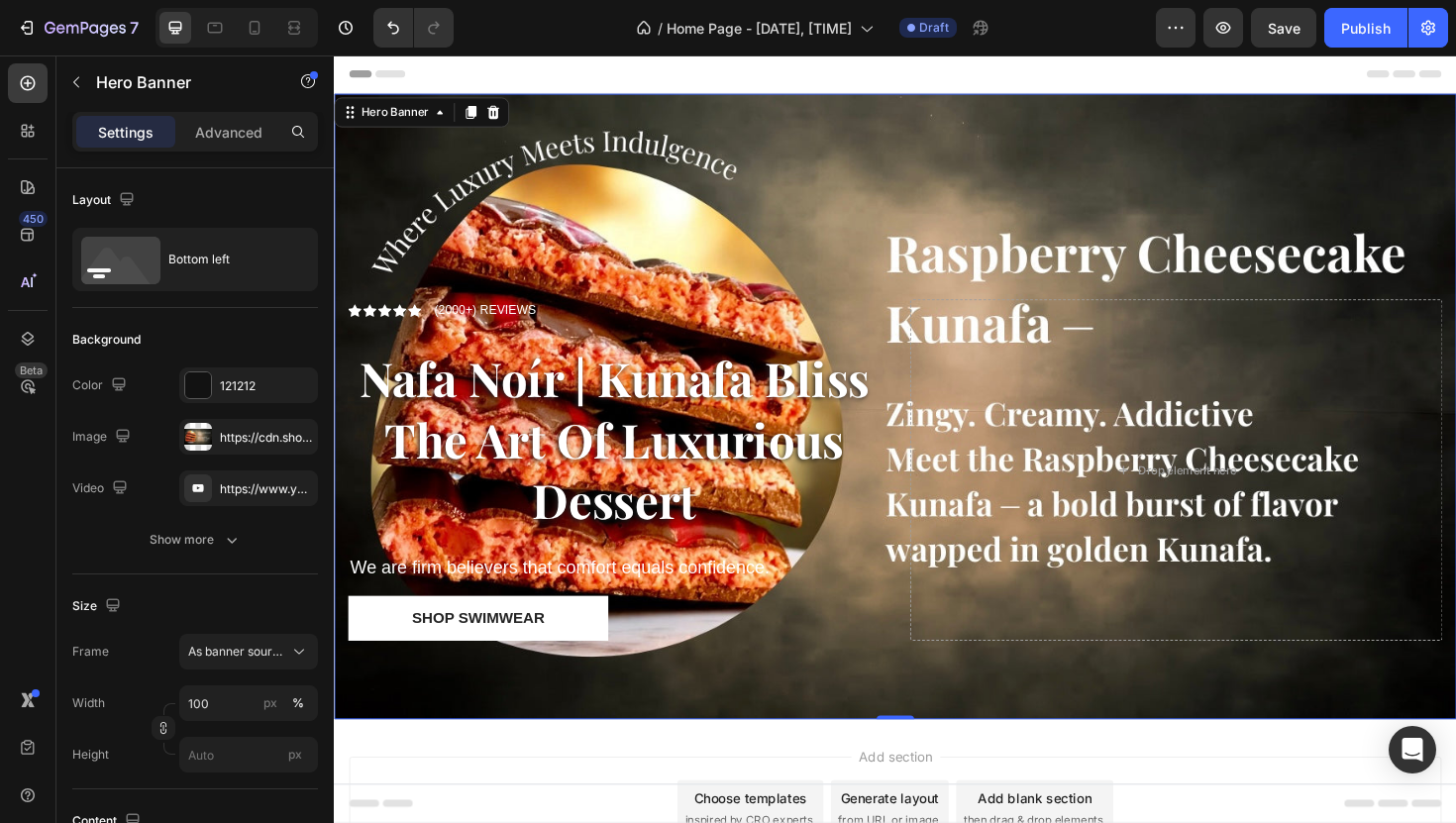 click on "Add section Choose templates inspired by CRO experts Generate layout from URL or image Add blank section then drag & drop elements" at bounding box center (928, 880) 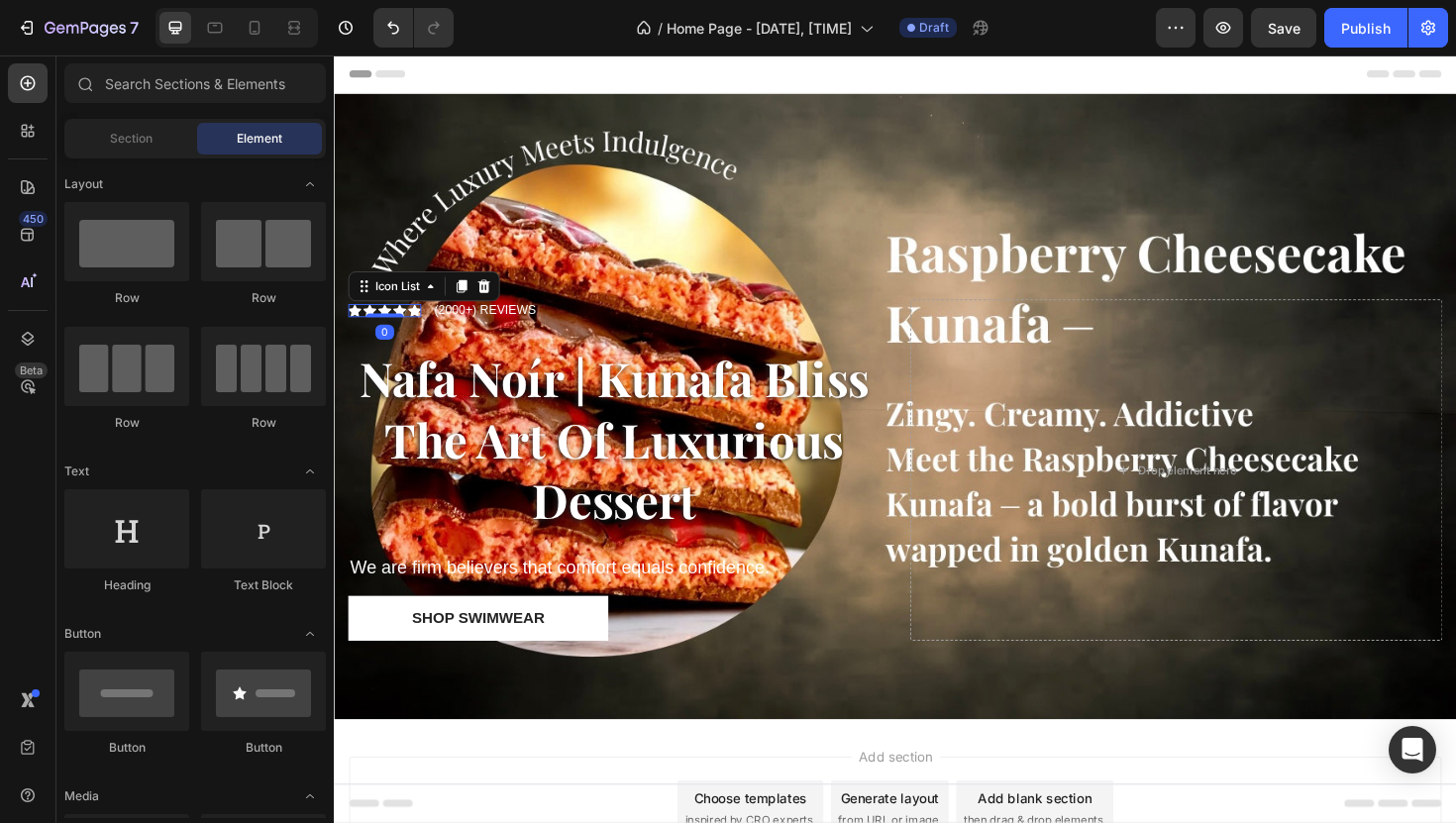 click on "Icon Icon Icon Icon Icon" at bounding box center [387, 326] 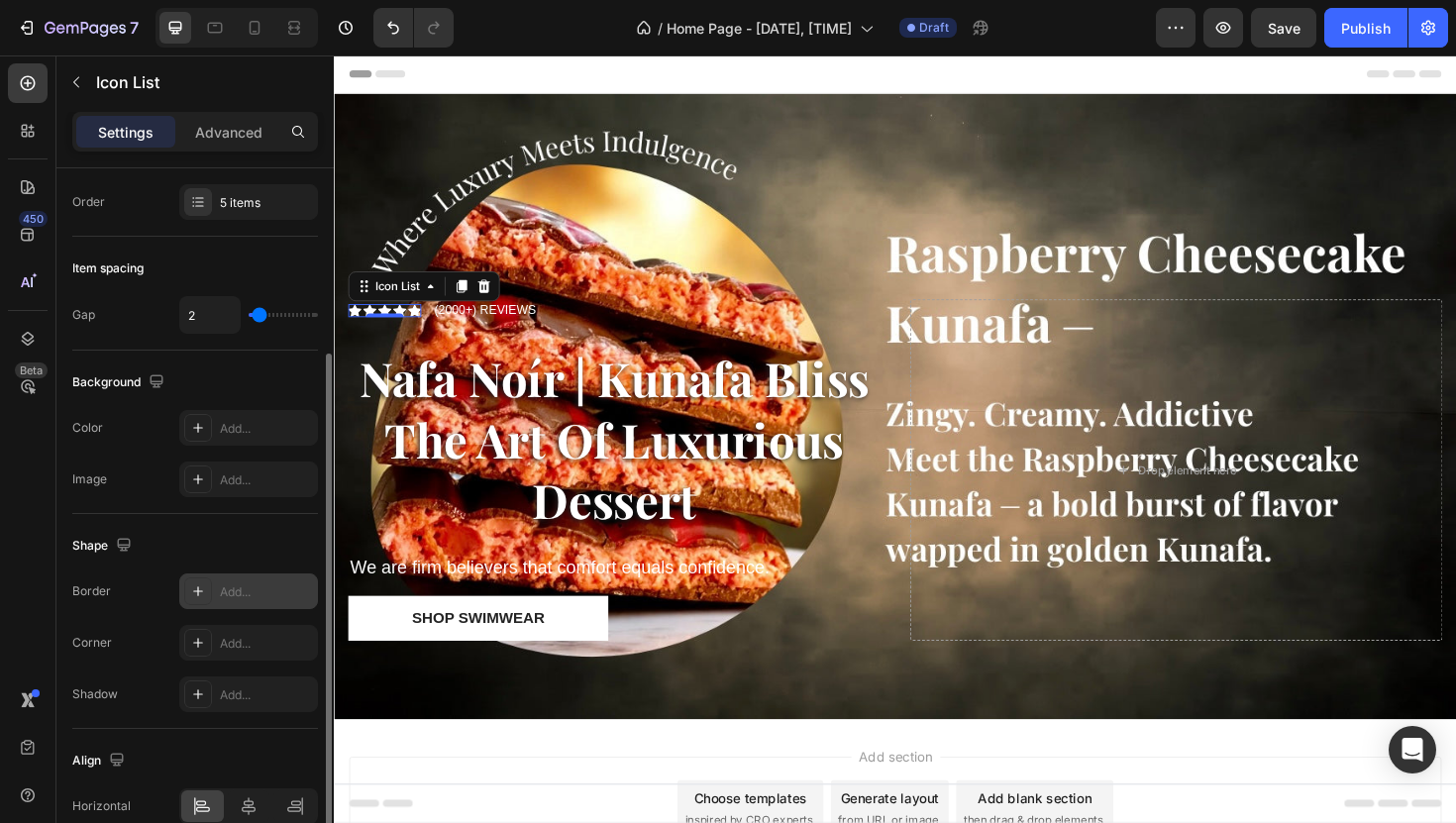 scroll, scrollTop: 0, scrollLeft: 0, axis: both 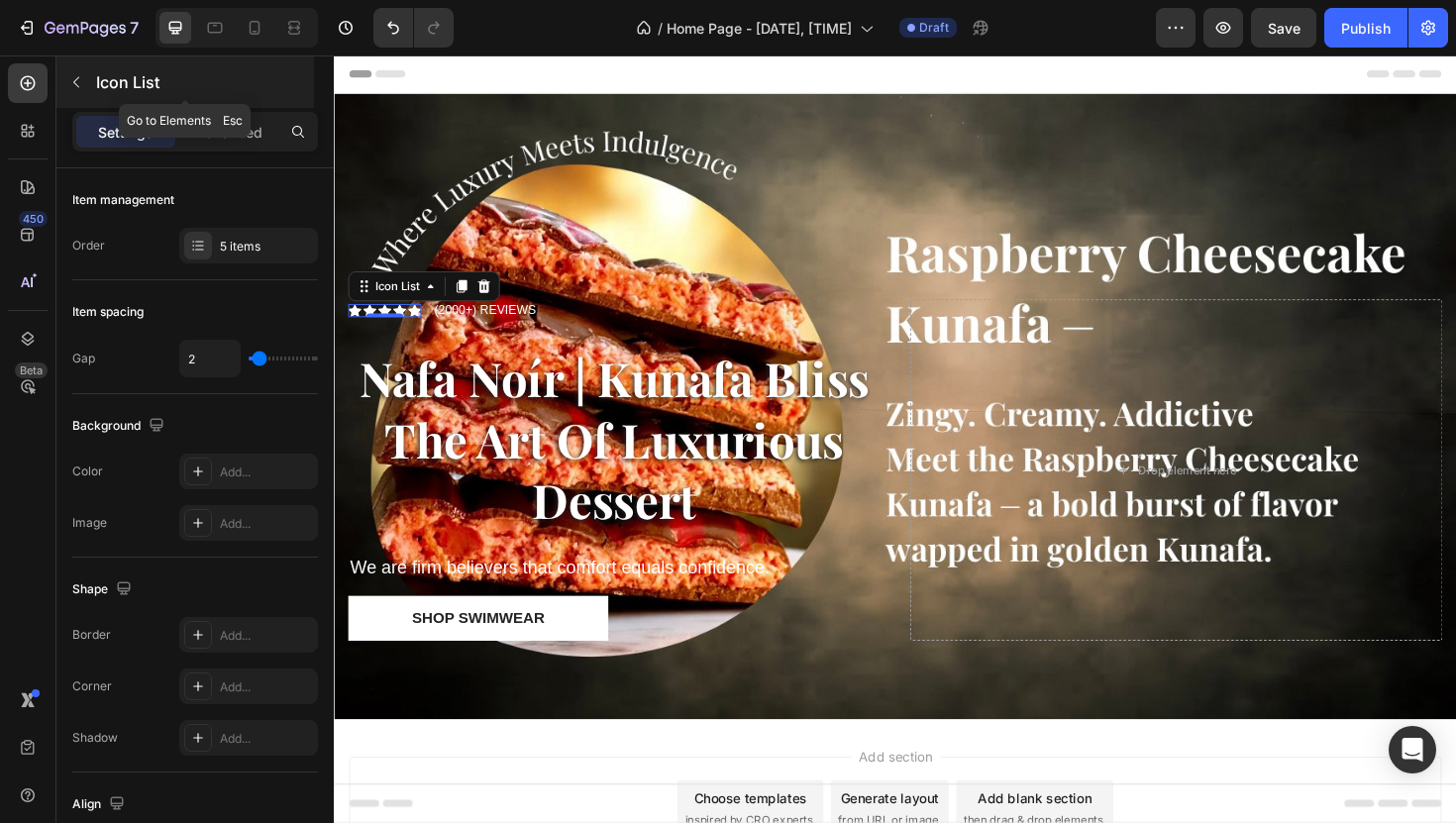 click at bounding box center (76, 82) 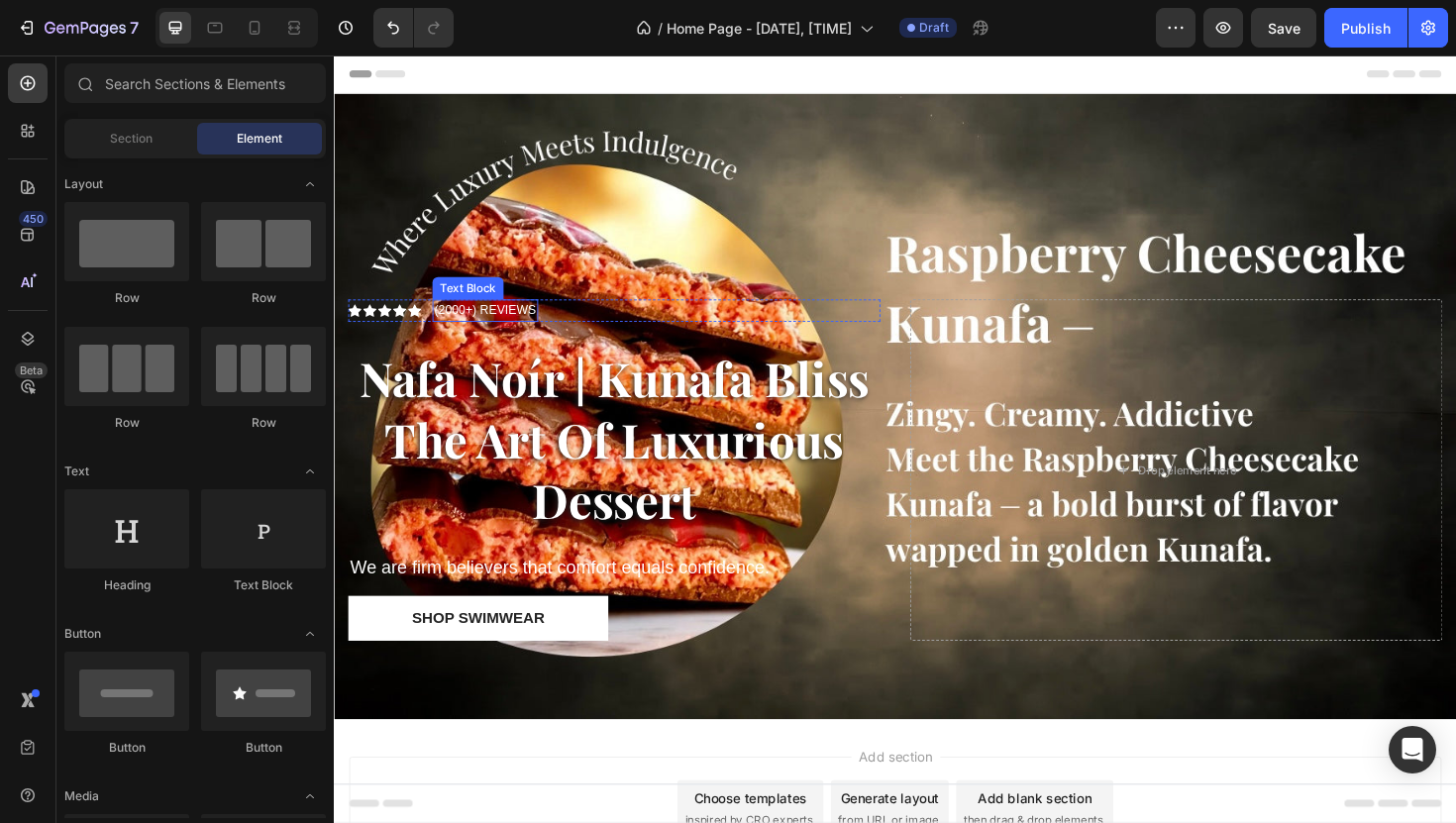 click on "(2000+) REVIEWS" at bounding box center [493, 326] 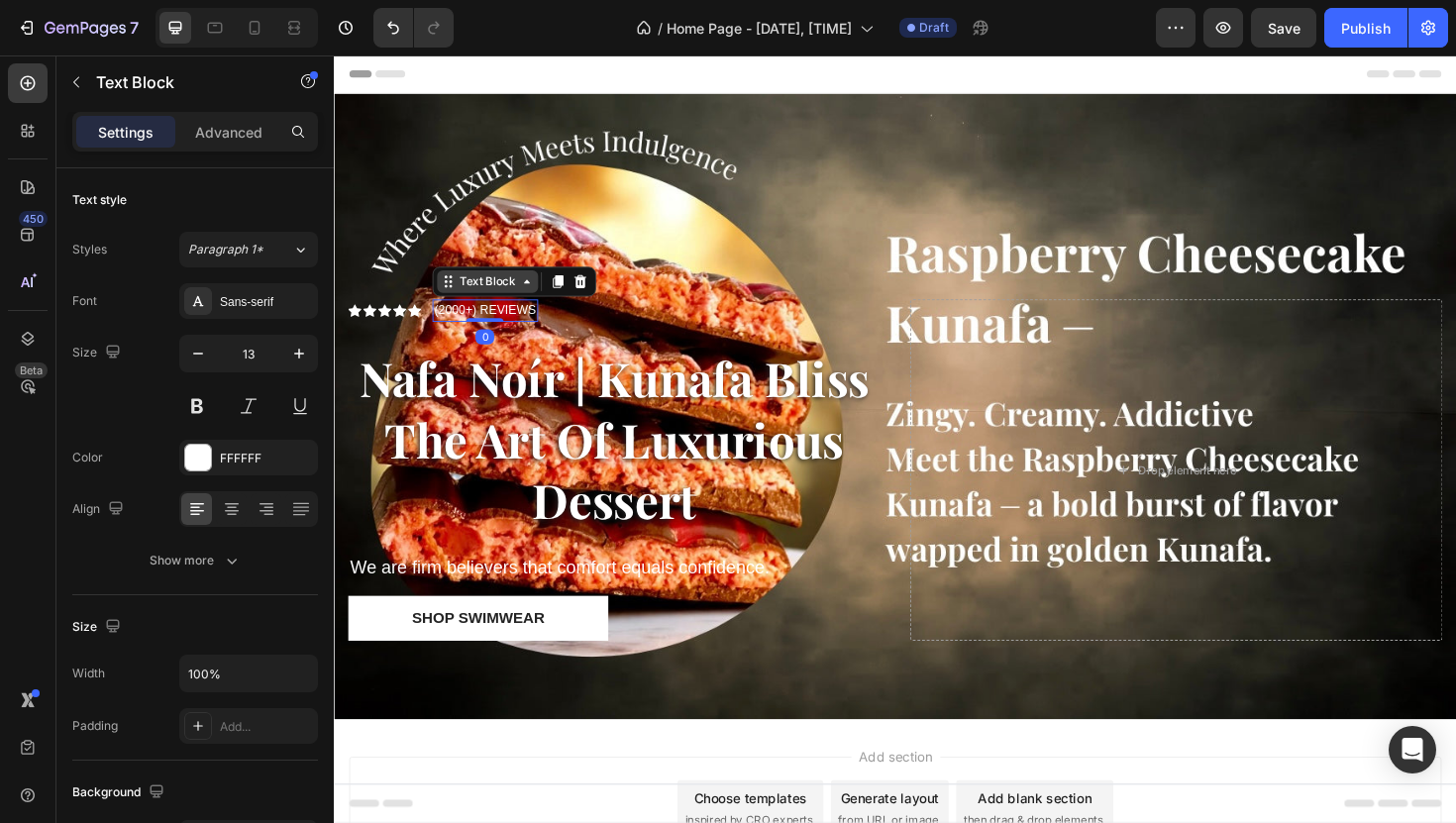 click on "Text Block" at bounding box center [496, 295] 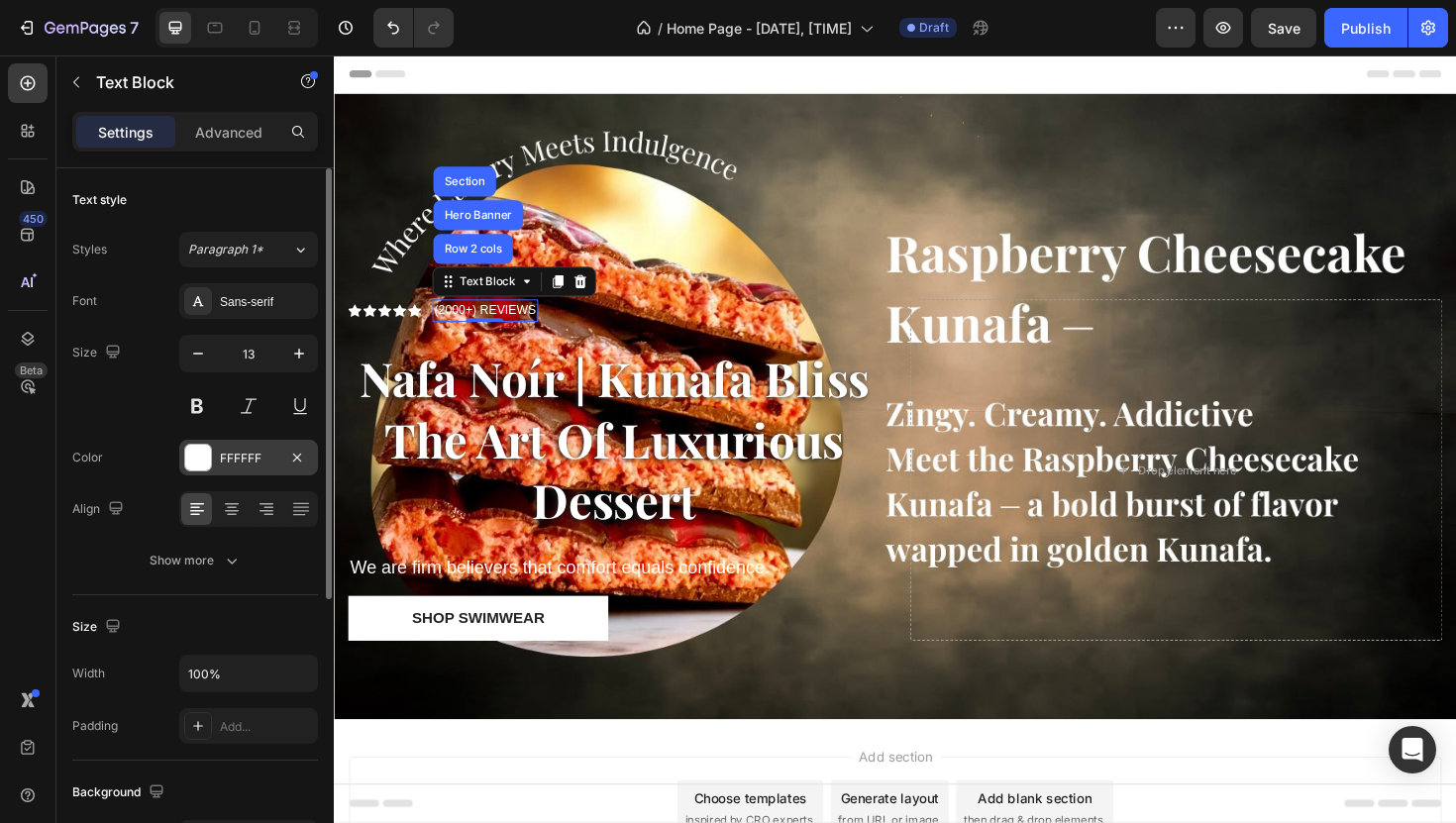 click on "FFFFFF" at bounding box center (249, 459) 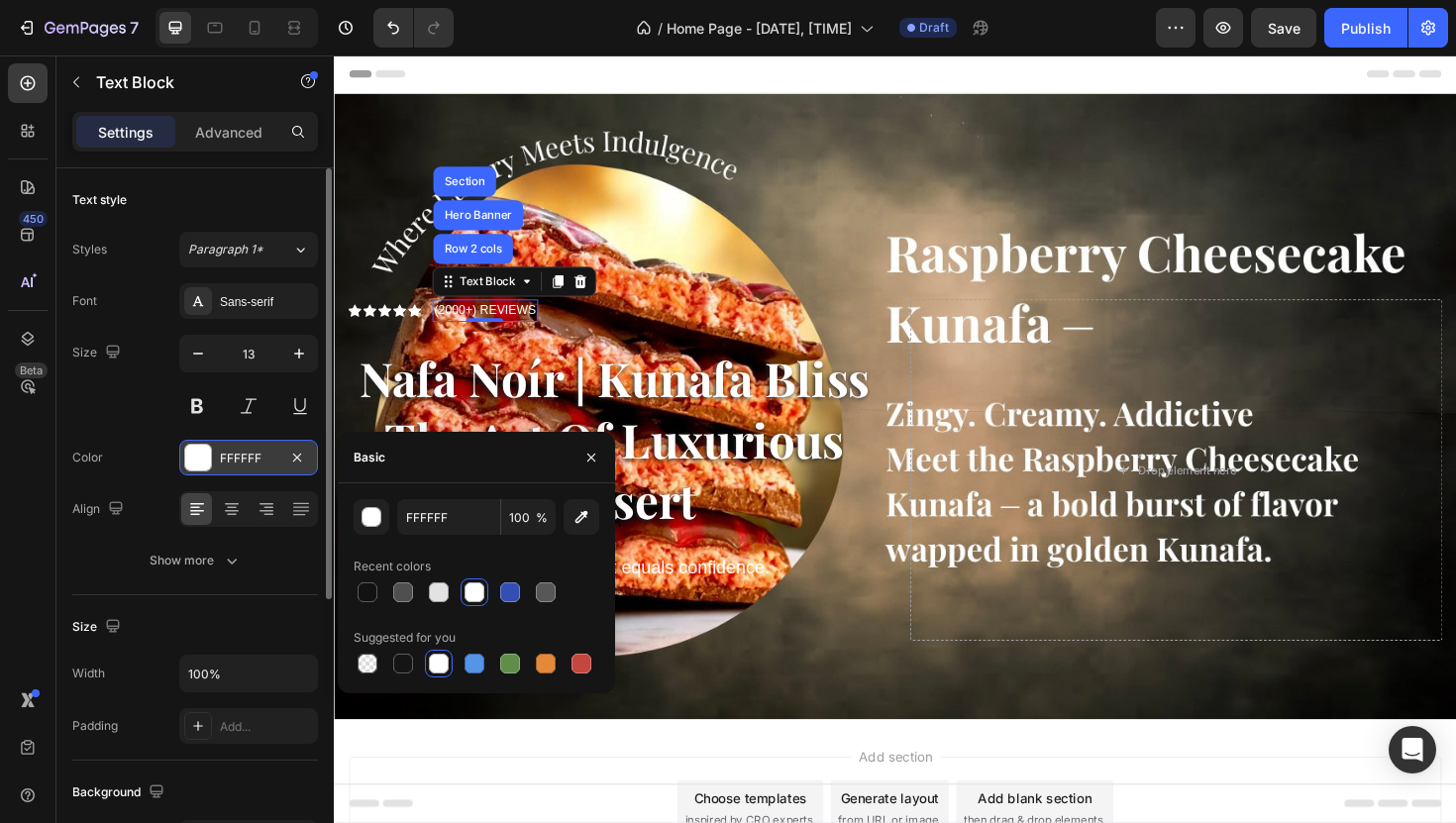 click on "FFFFFF" at bounding box center (249, 459) 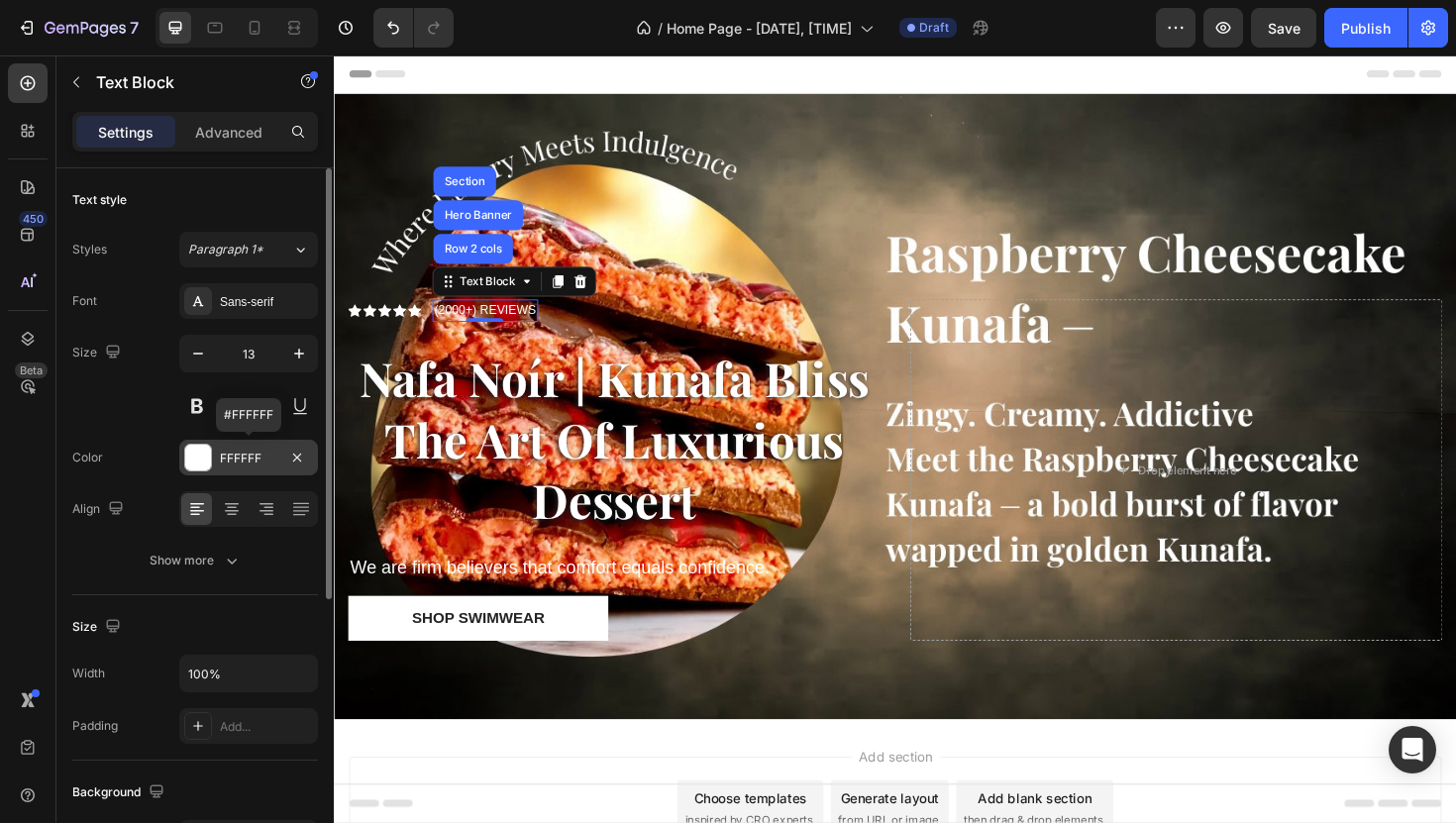 click on "FFFFFF" at bounding box center [249, 459] 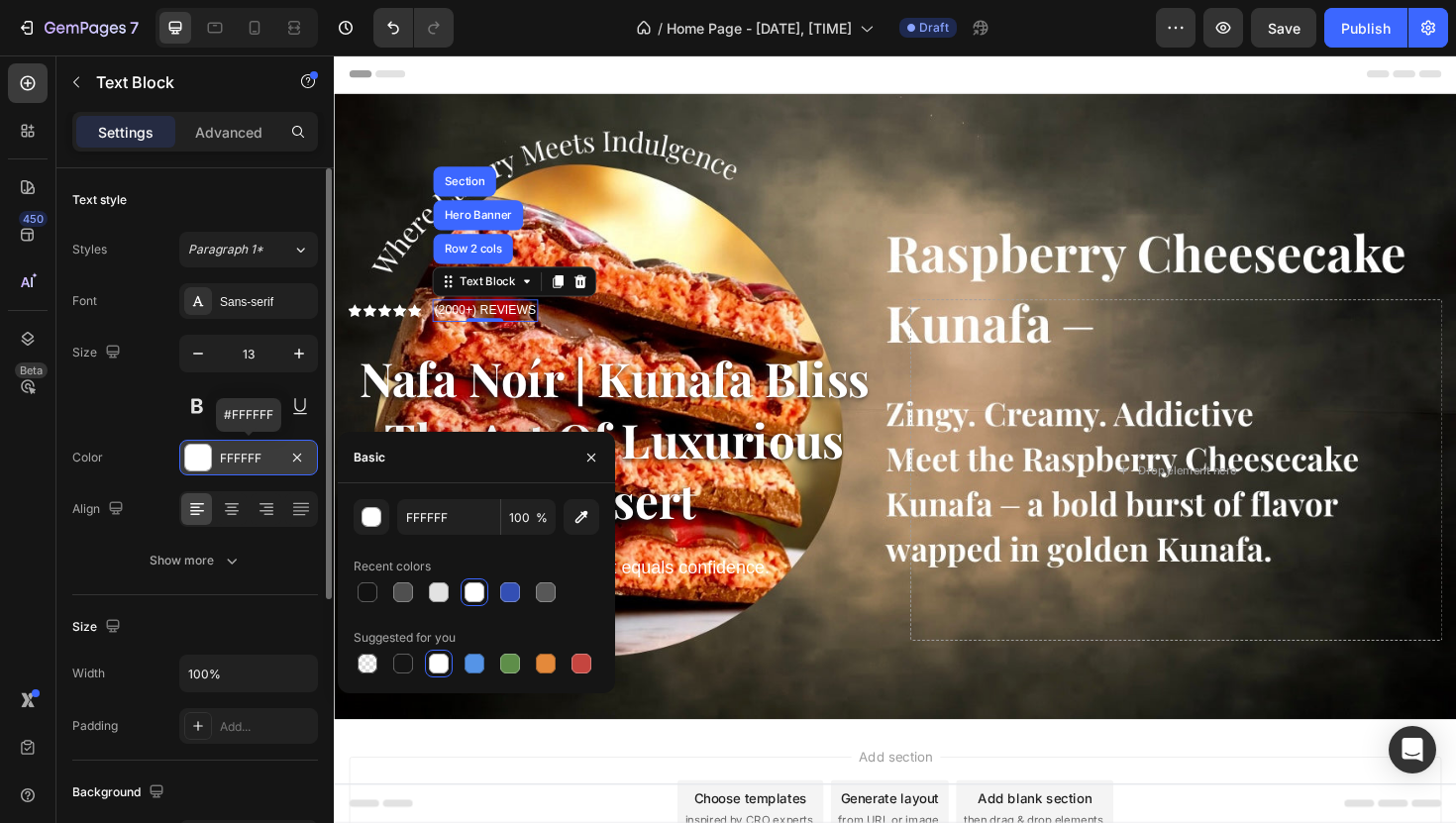 click on "FFFFFF" at bounding box center (249, 459) 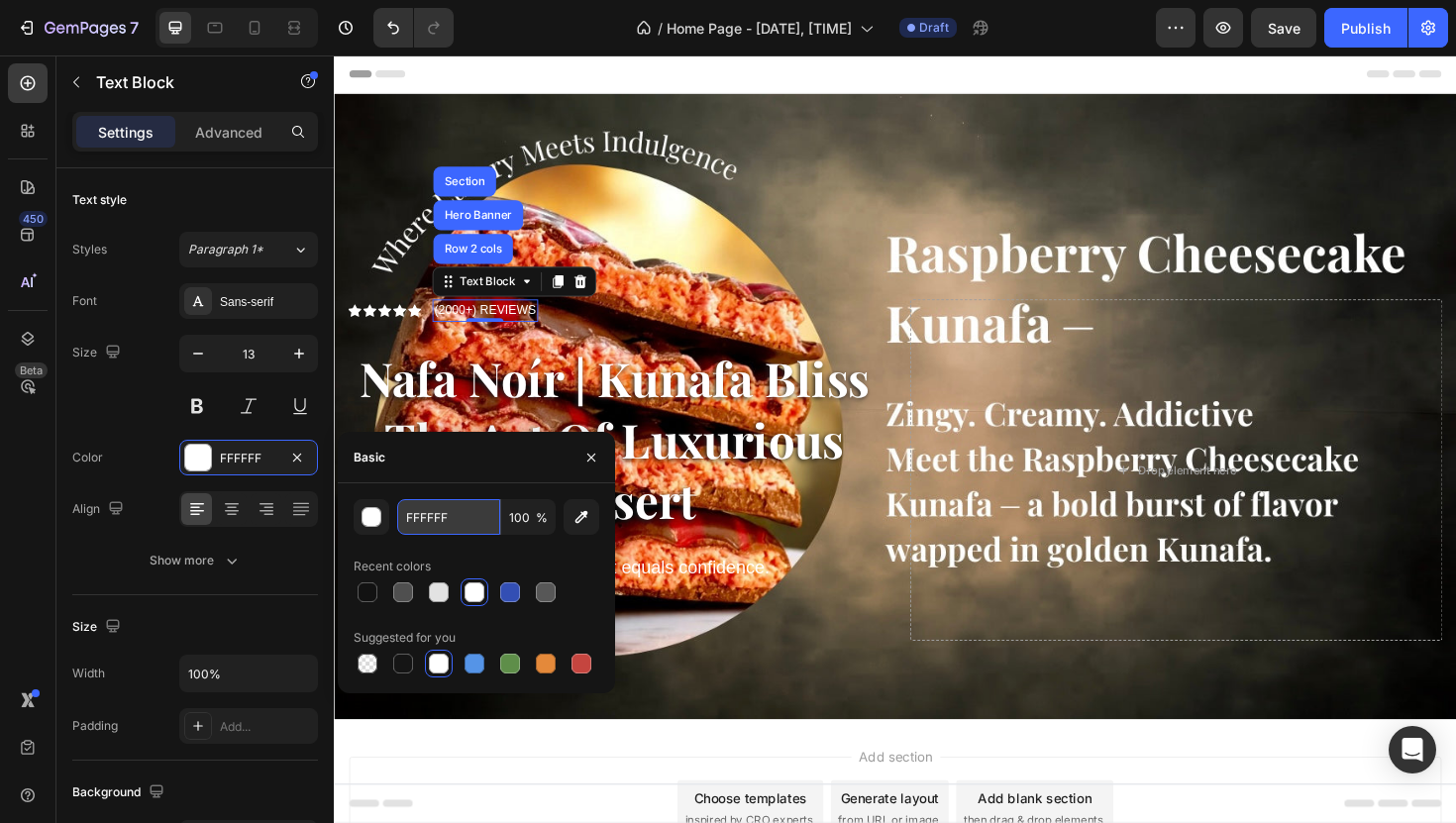 click on "FFFFFF" at bounding box center [449, 517] 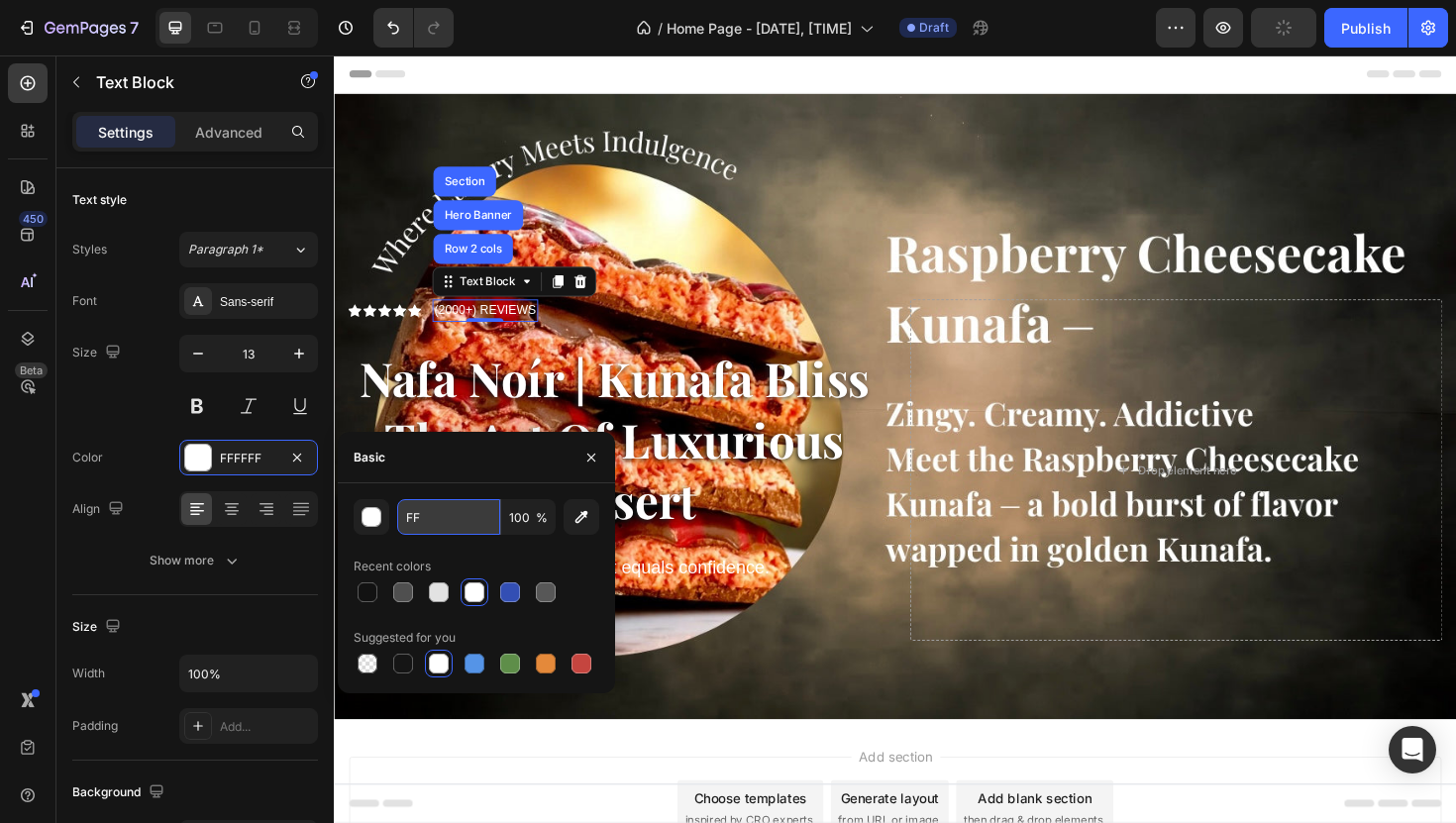 type on "FFFFCC" 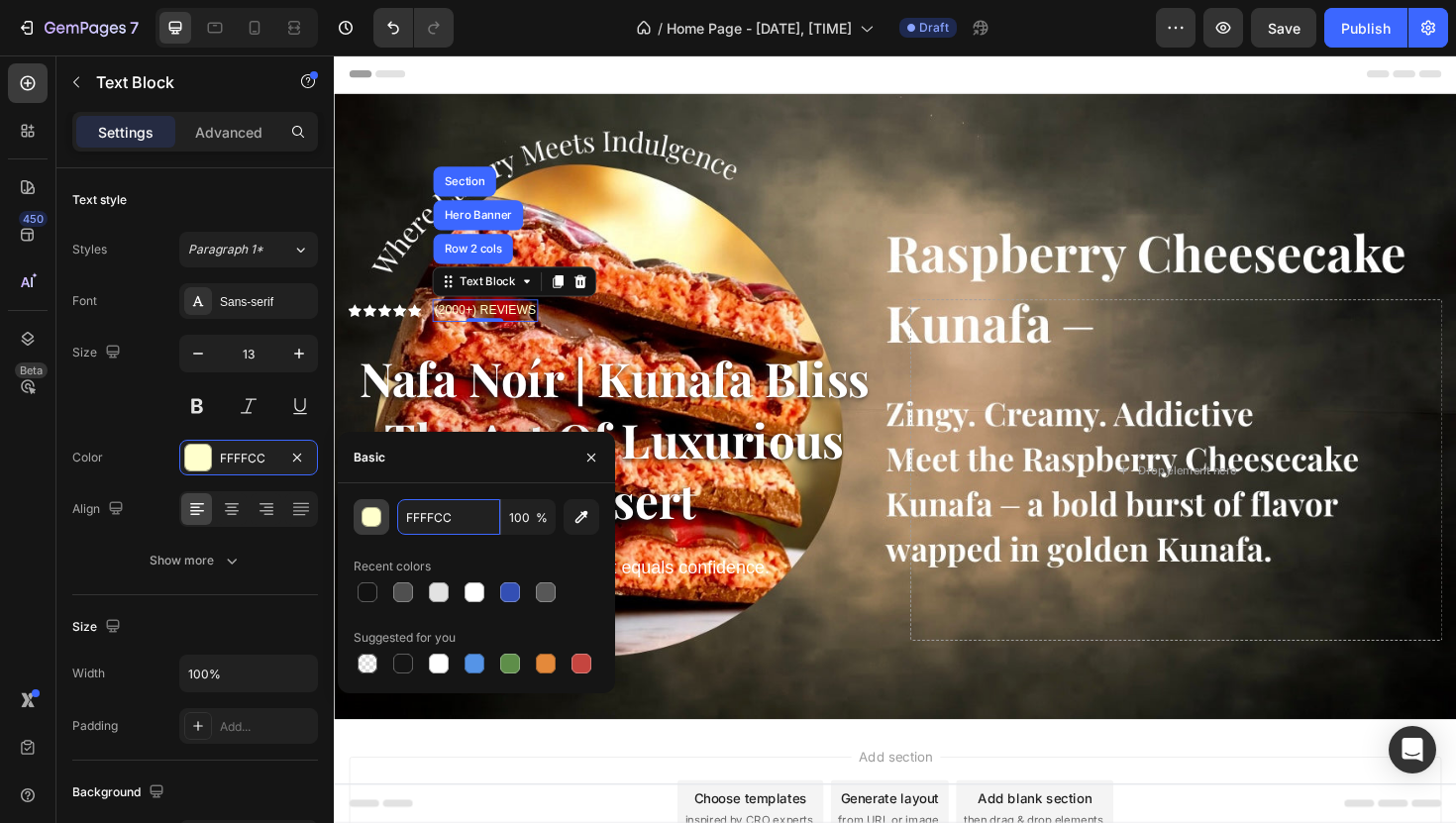 drag, startPoint x: 450, startPoint y: 524, endPoint x: 361, endPoint y: 517, distance: 89.27486 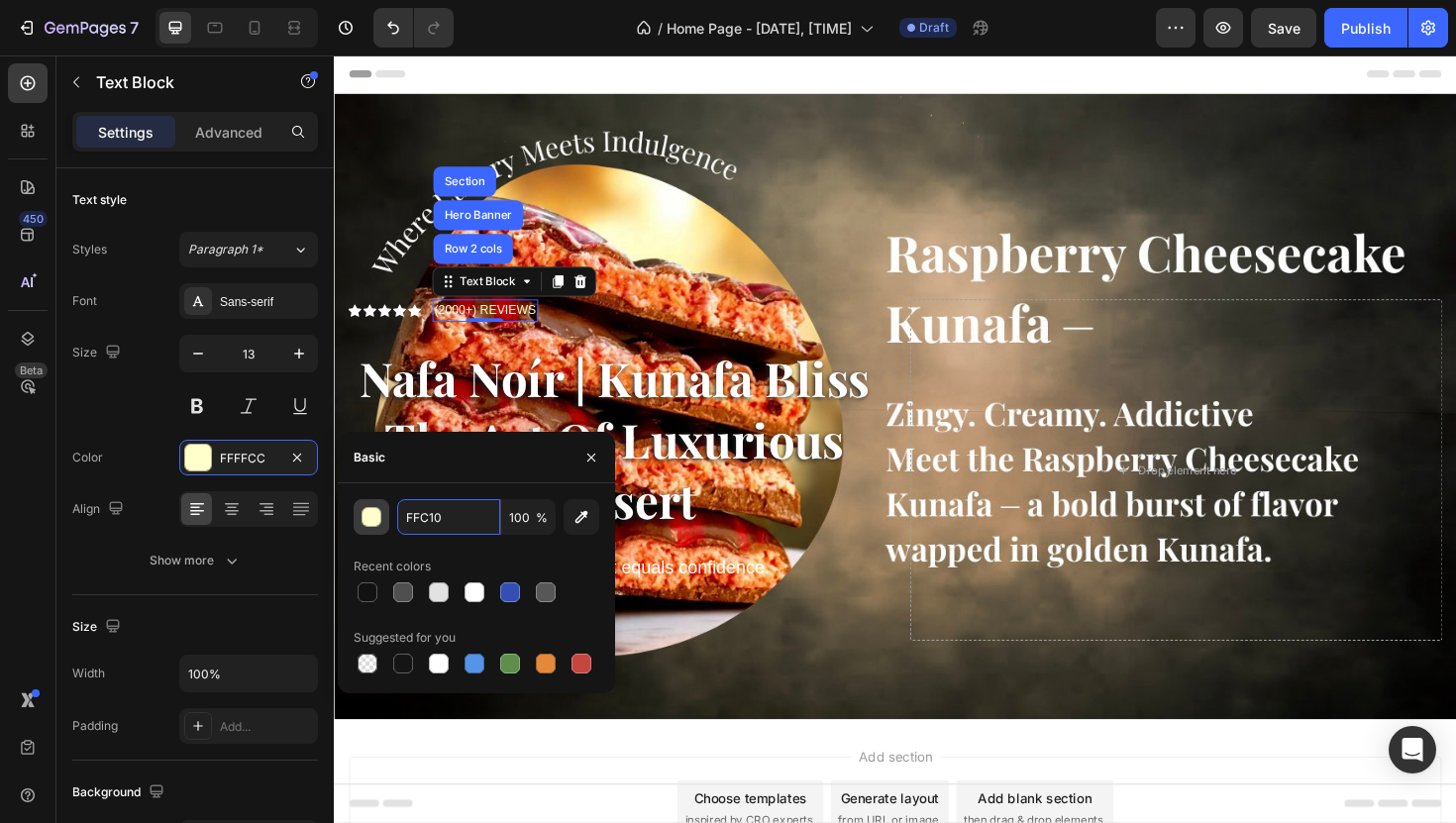 type on "FFC107" 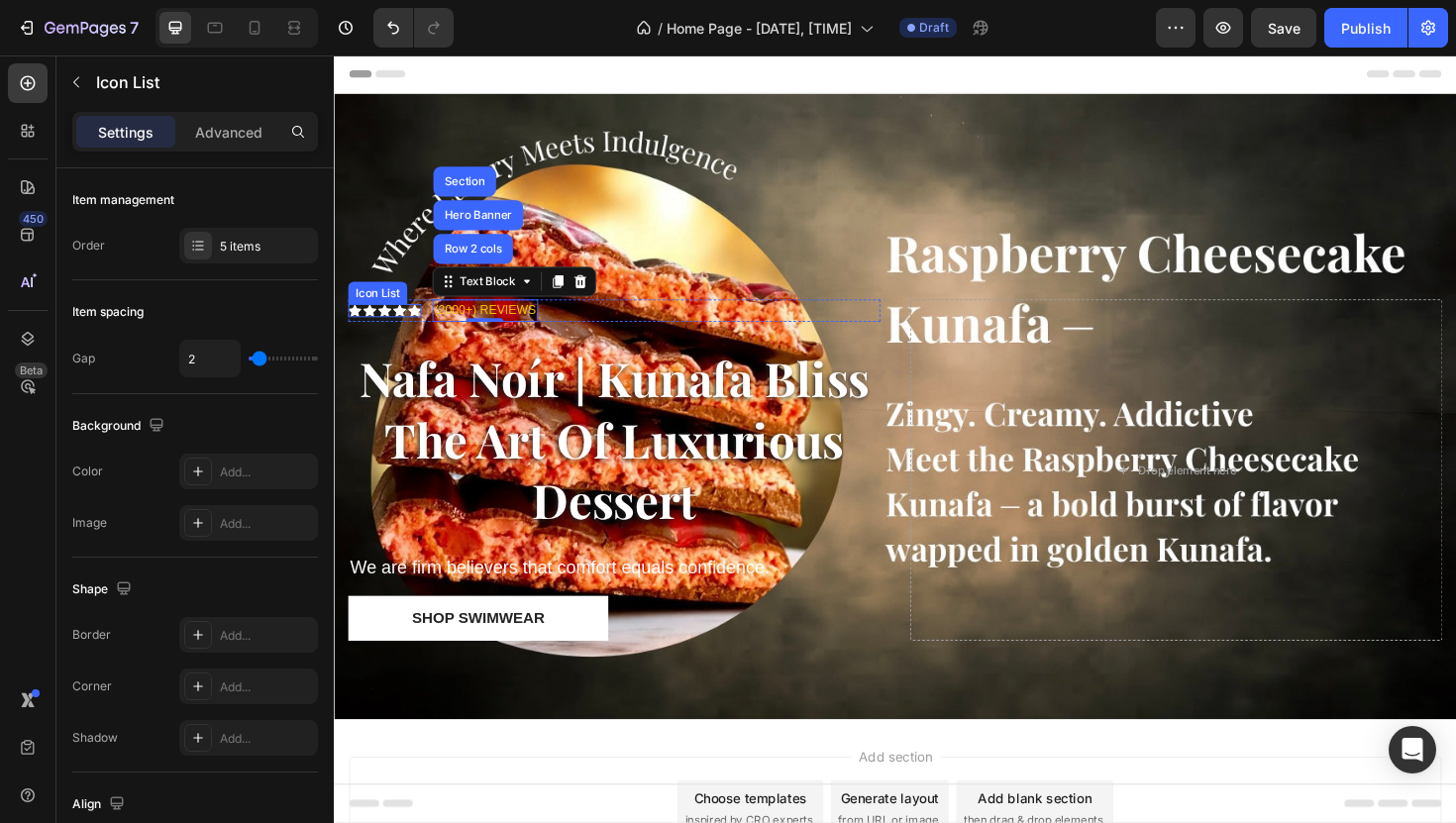 click on "Icon Icon Icon Icon Icon" at bounding box center [387, 326] 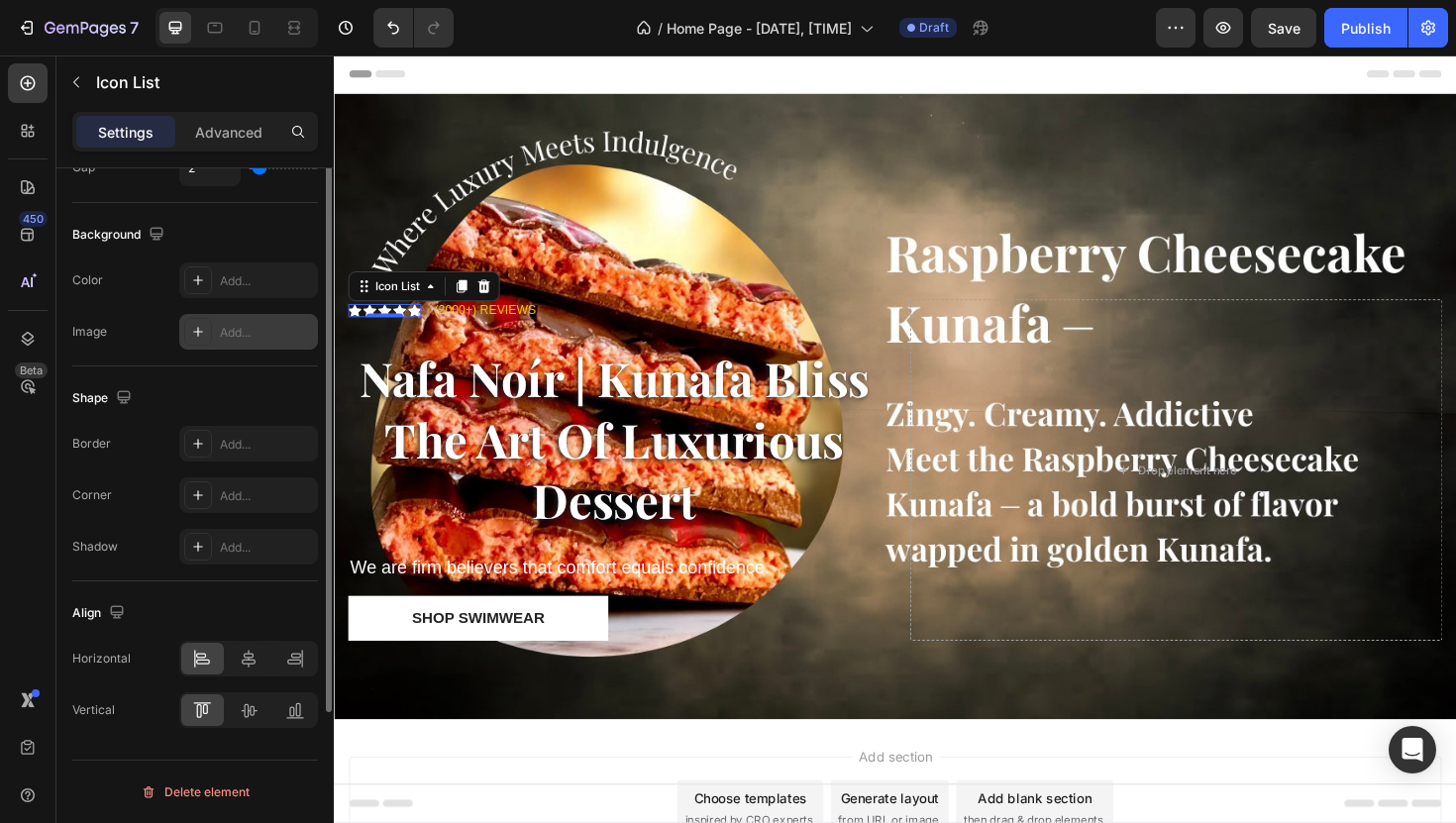 scroll, scrollTop: 0, scrollLeft: 0, axis: both 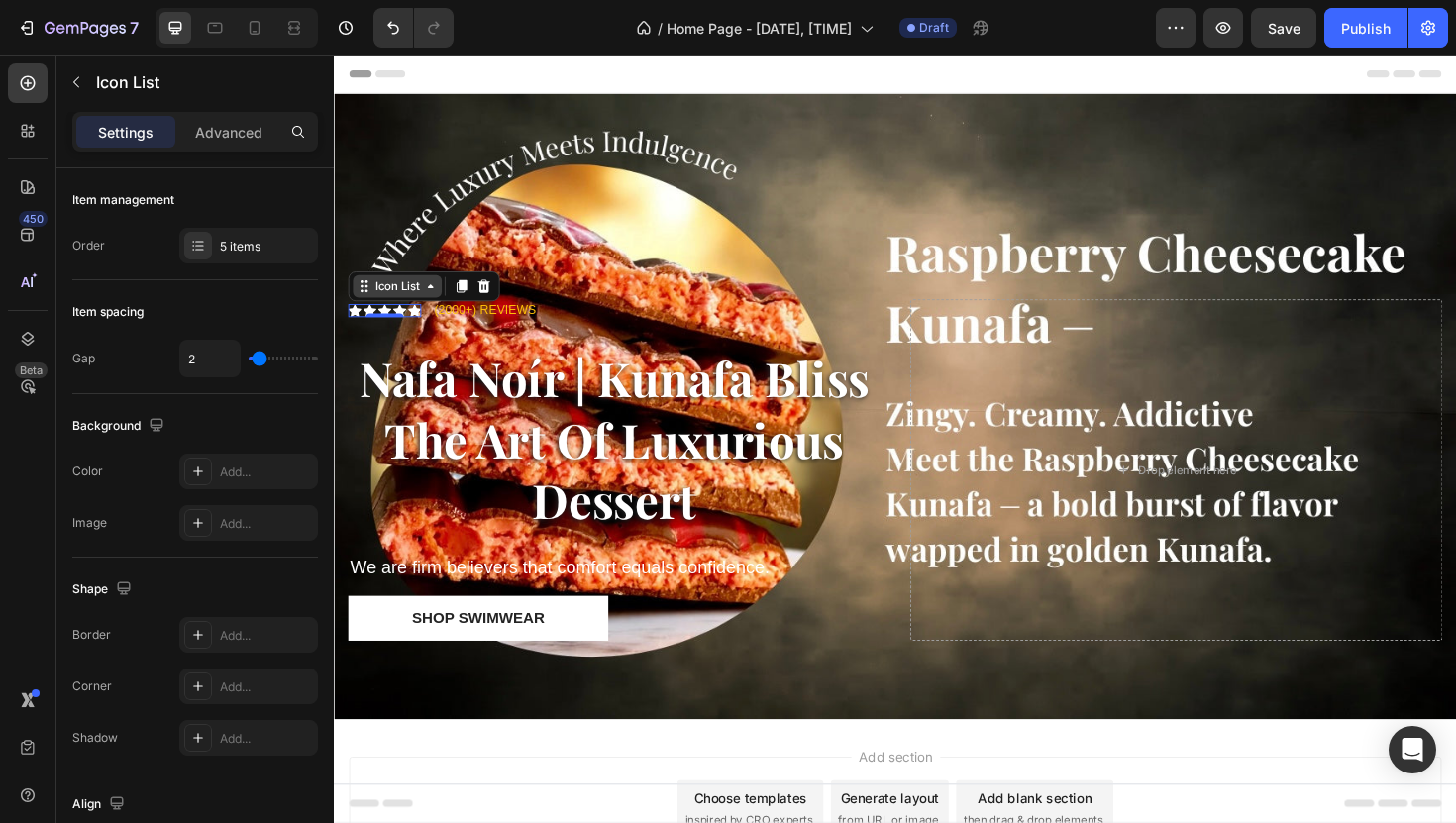 click on "Icon List" at bounding box center (400, 300) 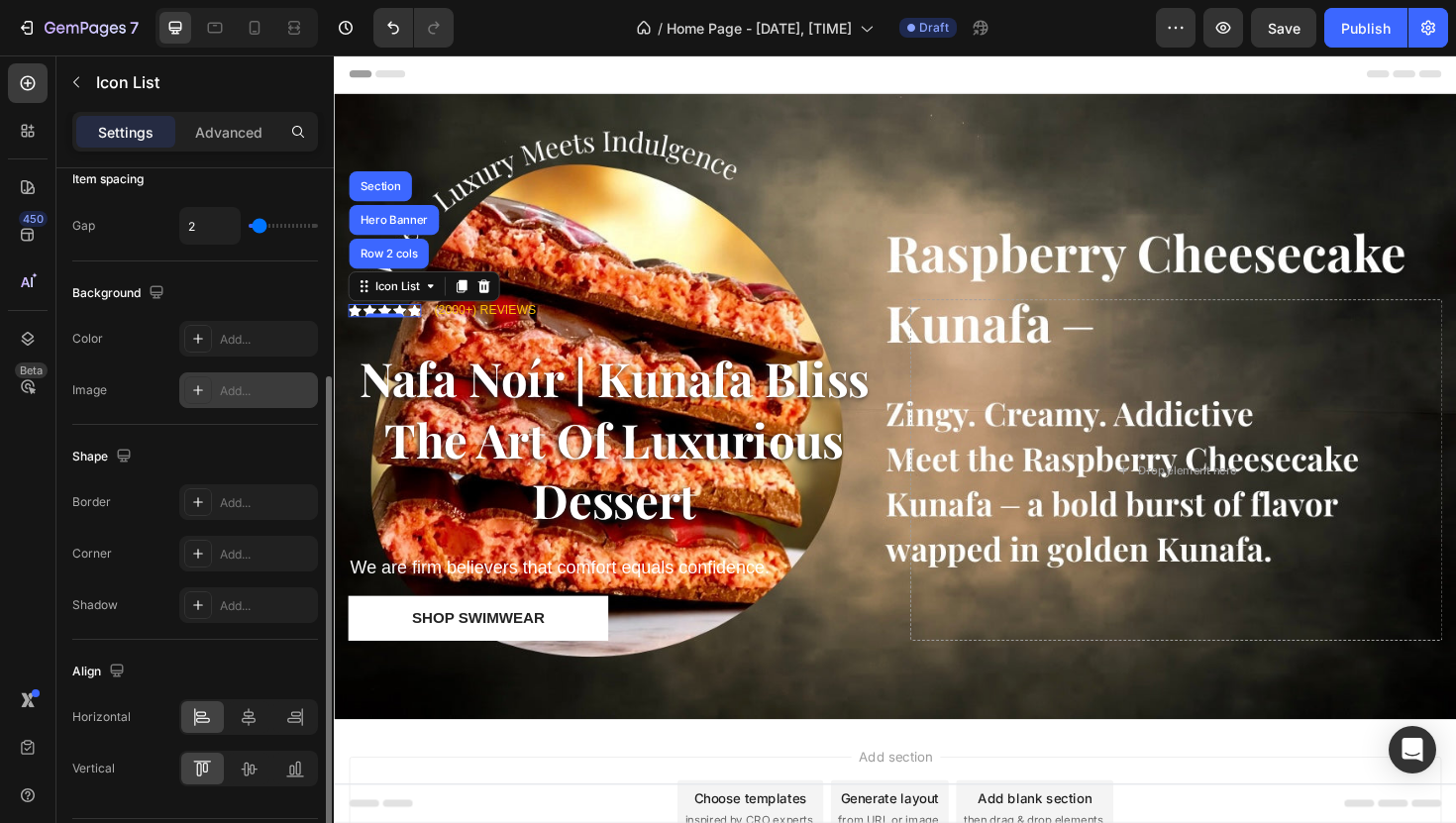 scroll, scrollTop: 0, scrollLeft: 0, axis: both 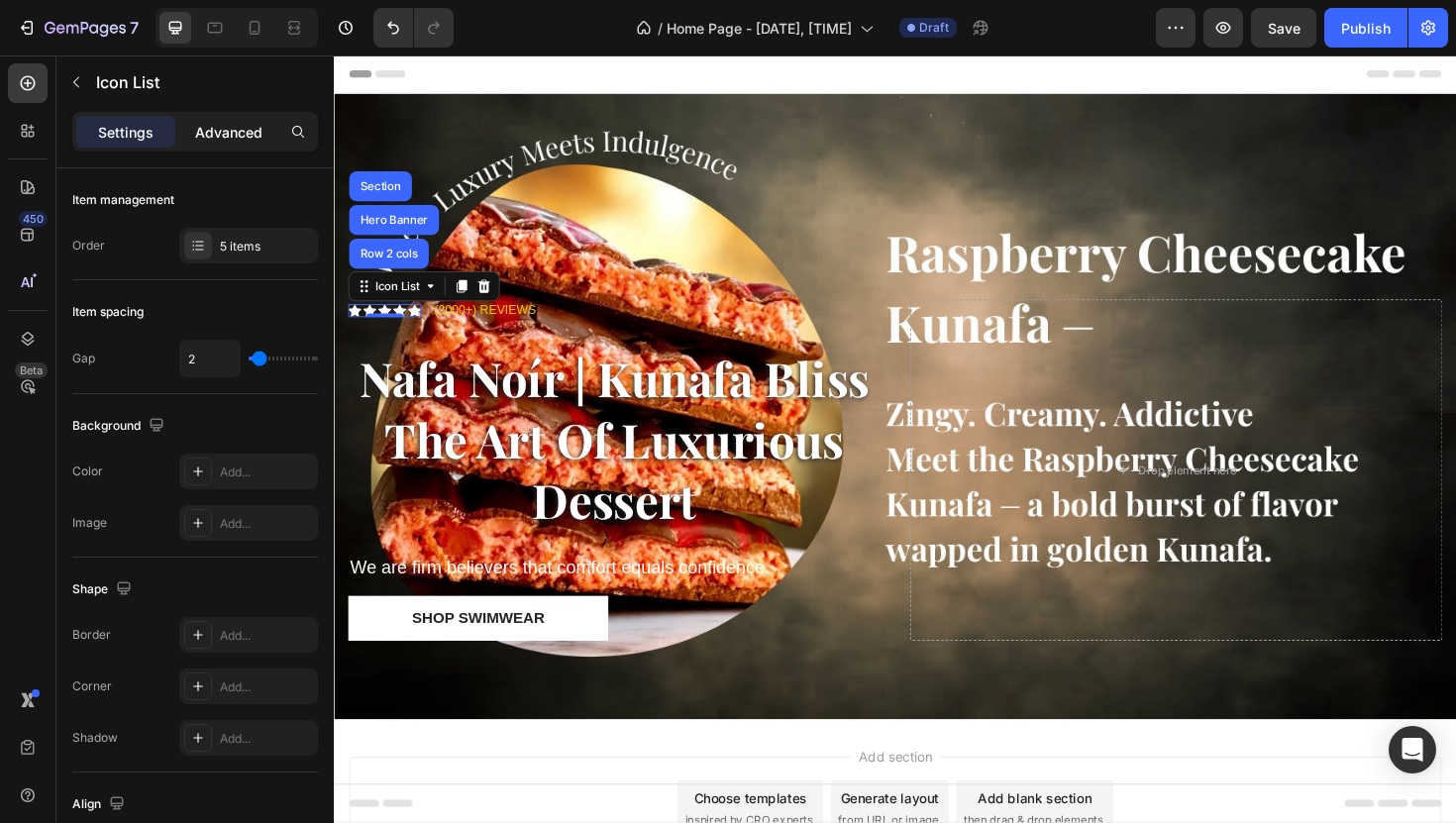 click on "Advanced" at bounding box center [229, 132] 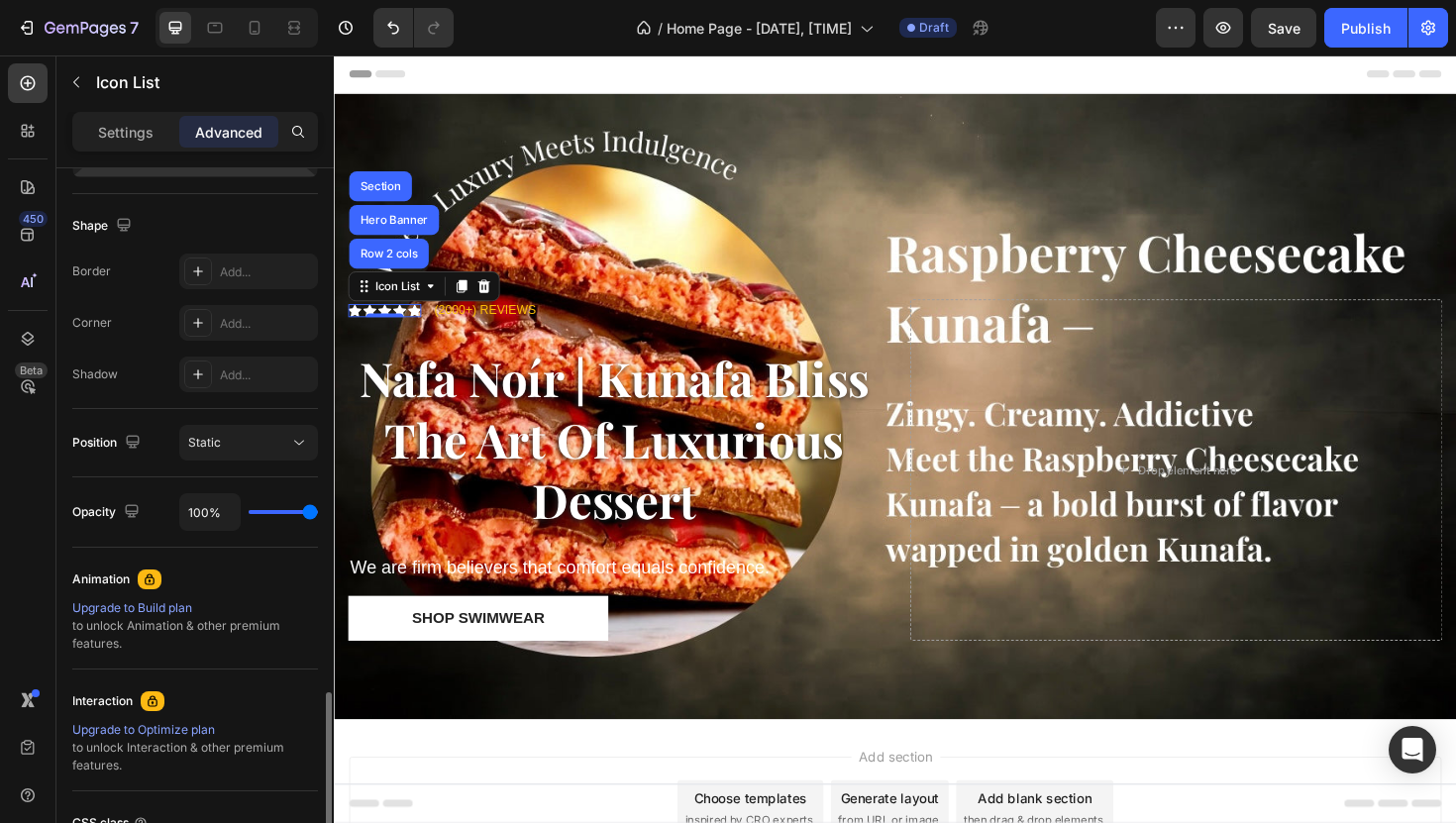 scroll, scrollTop: 0, scrollLeft: 0, axis: both 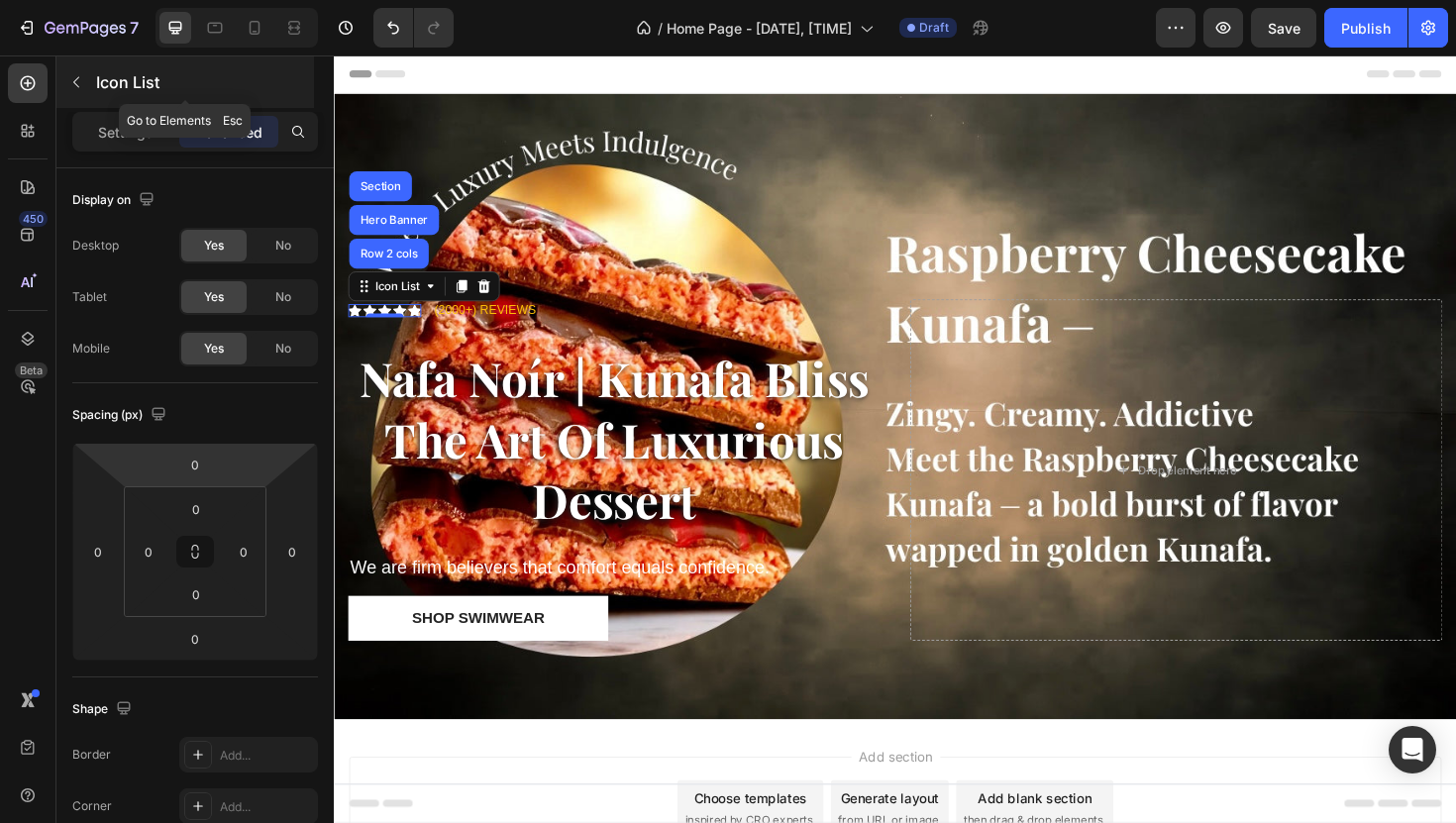 click 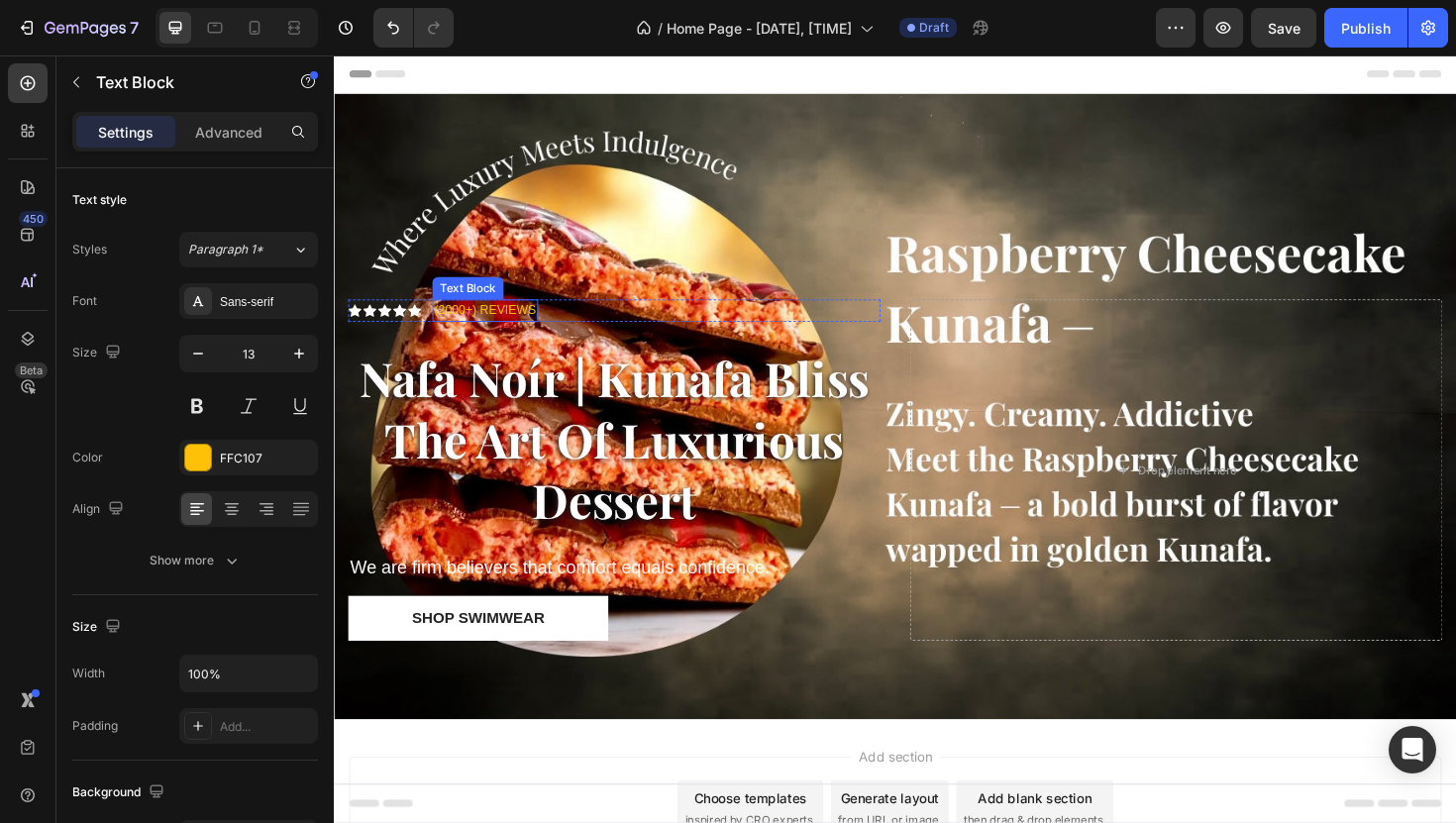 click on "(2000+) REVIEWS" at bounding box center [493, 326] 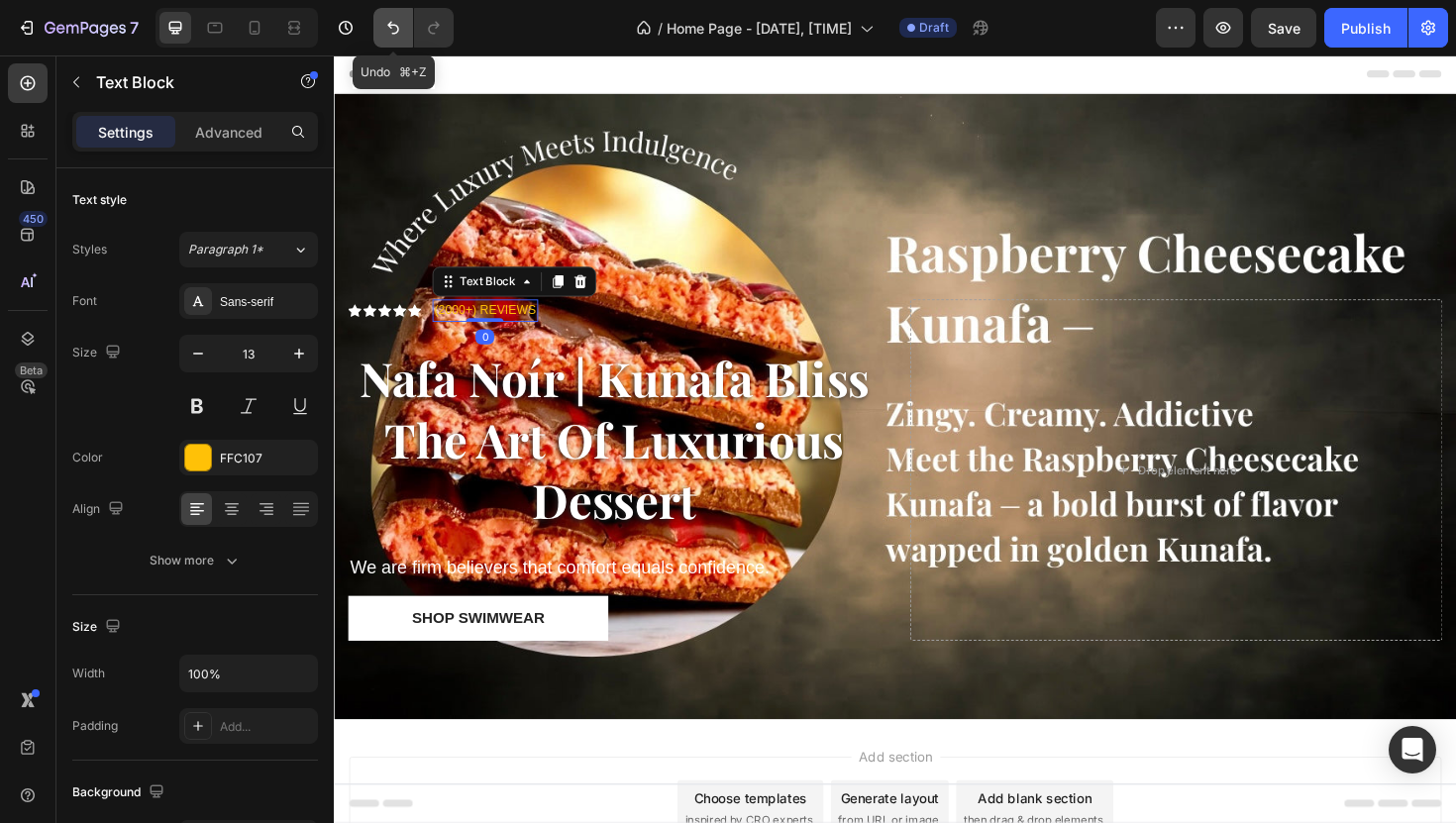 click 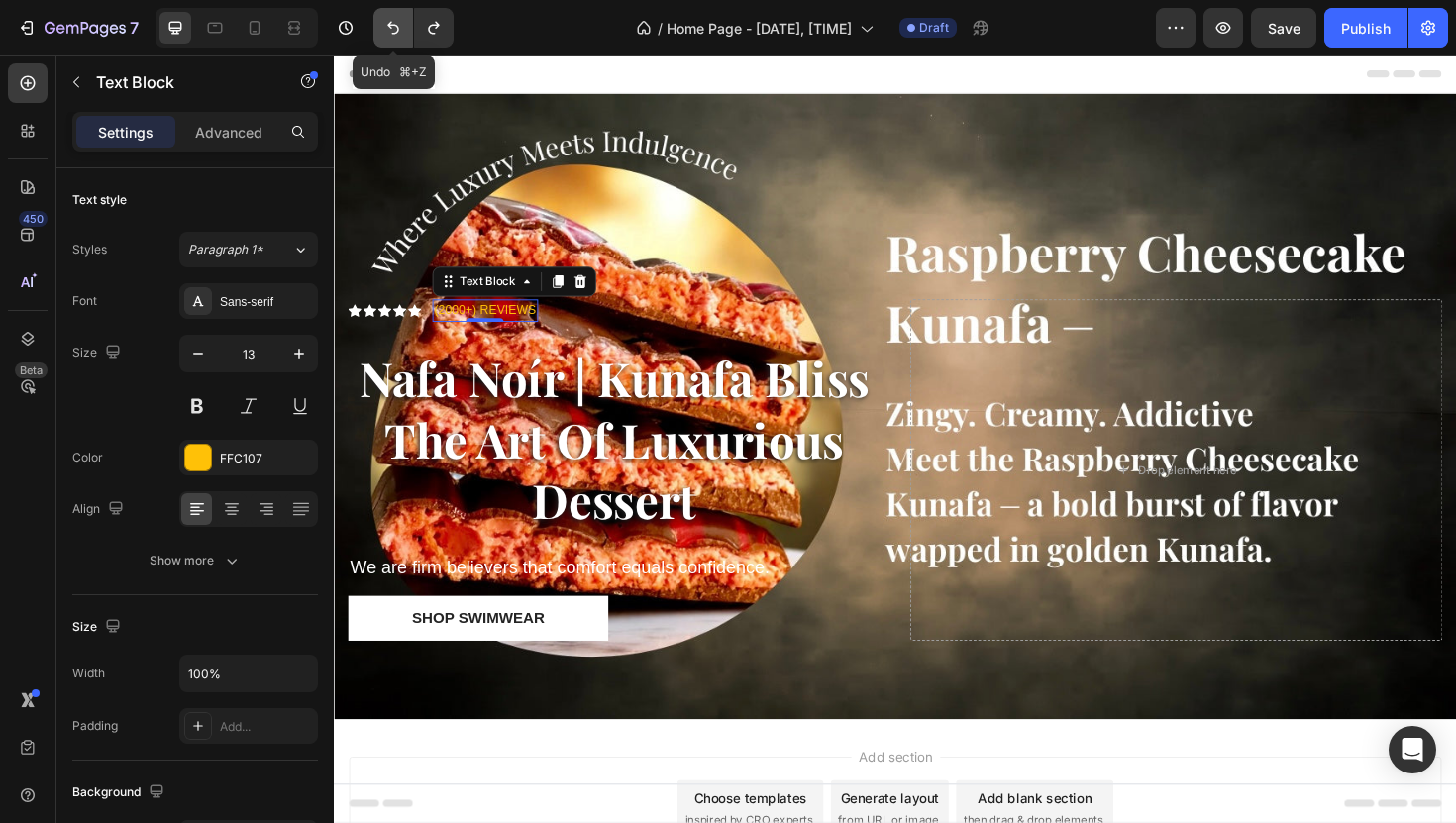 click 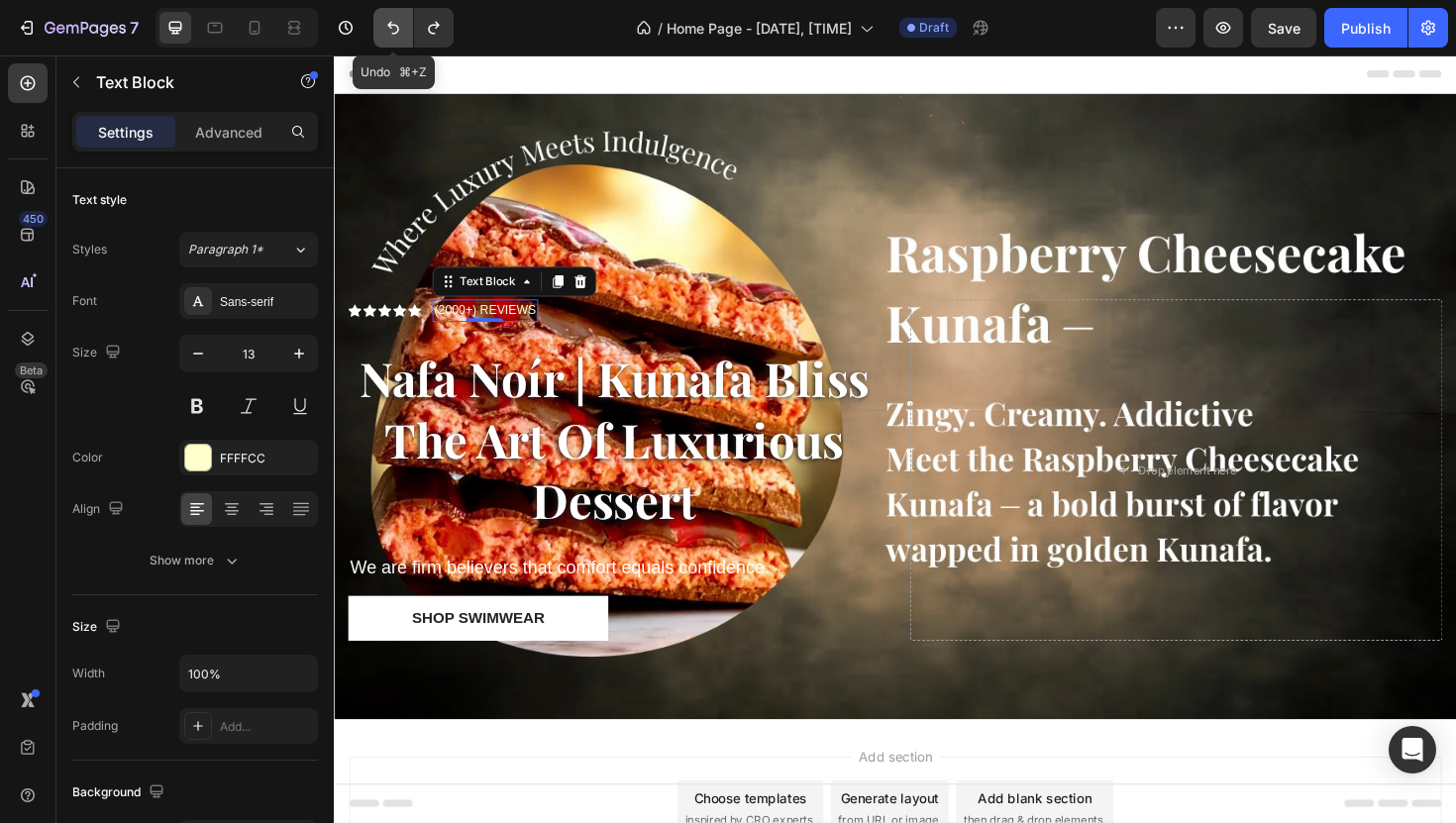 click 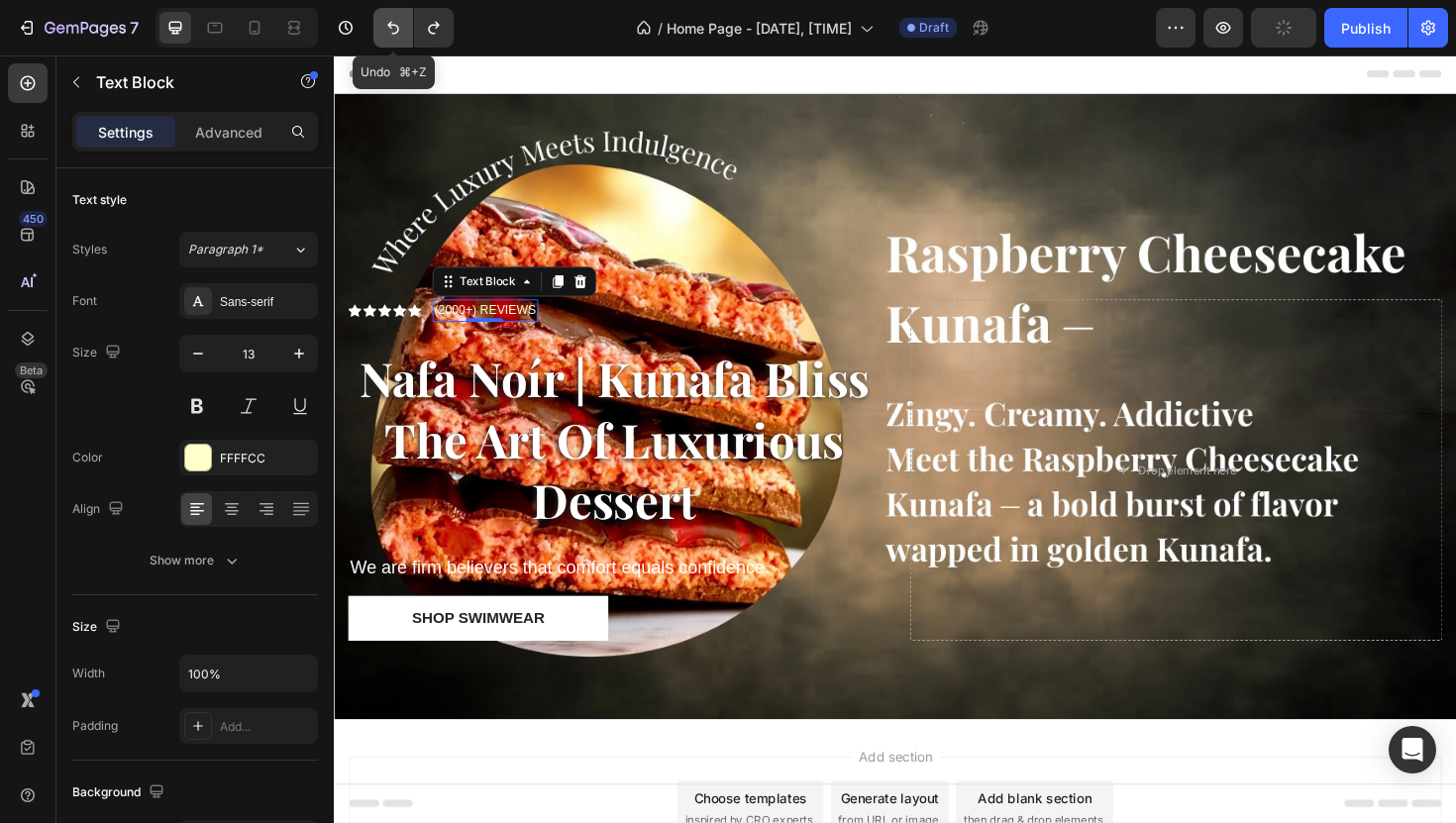 click 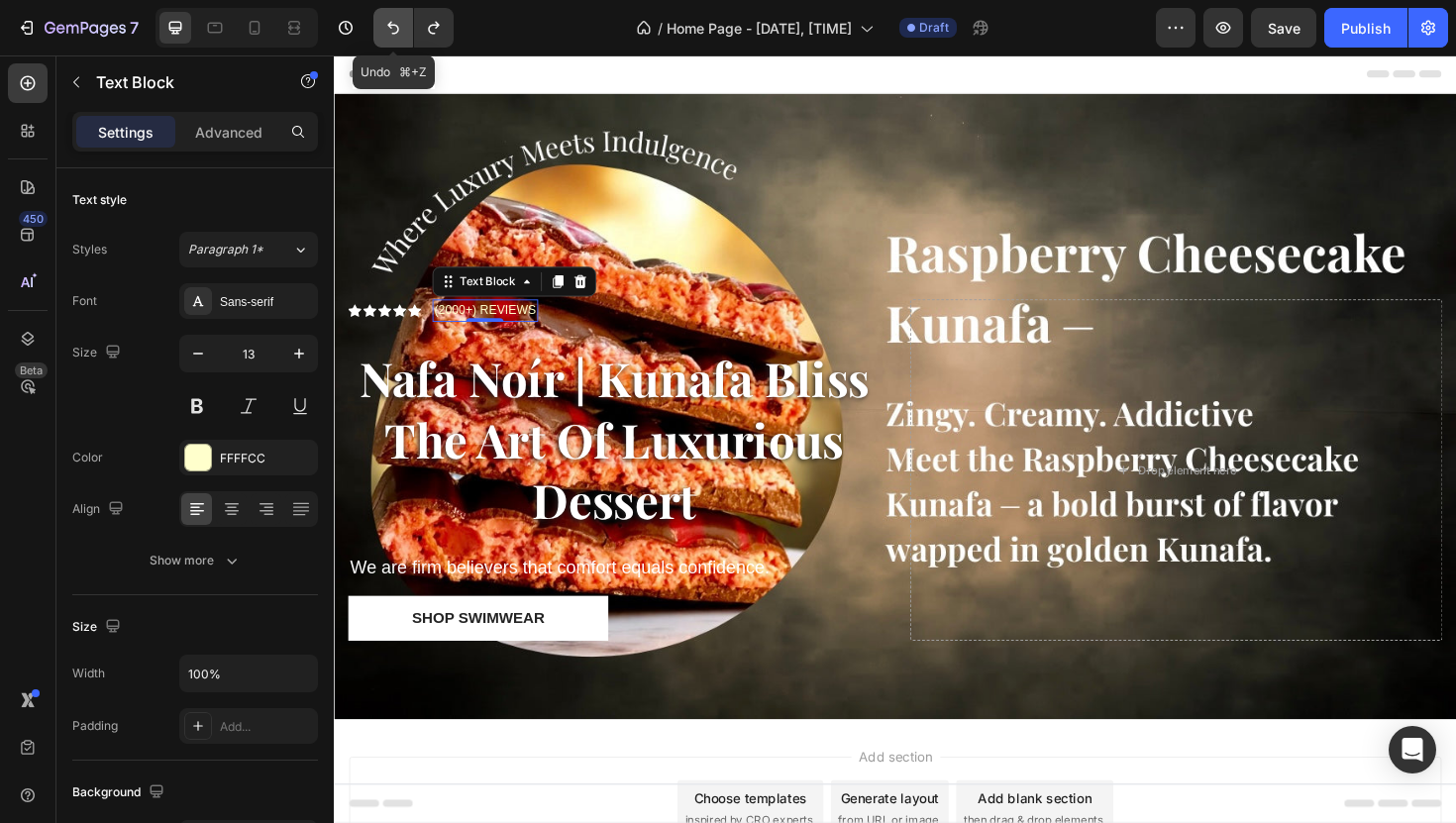 click 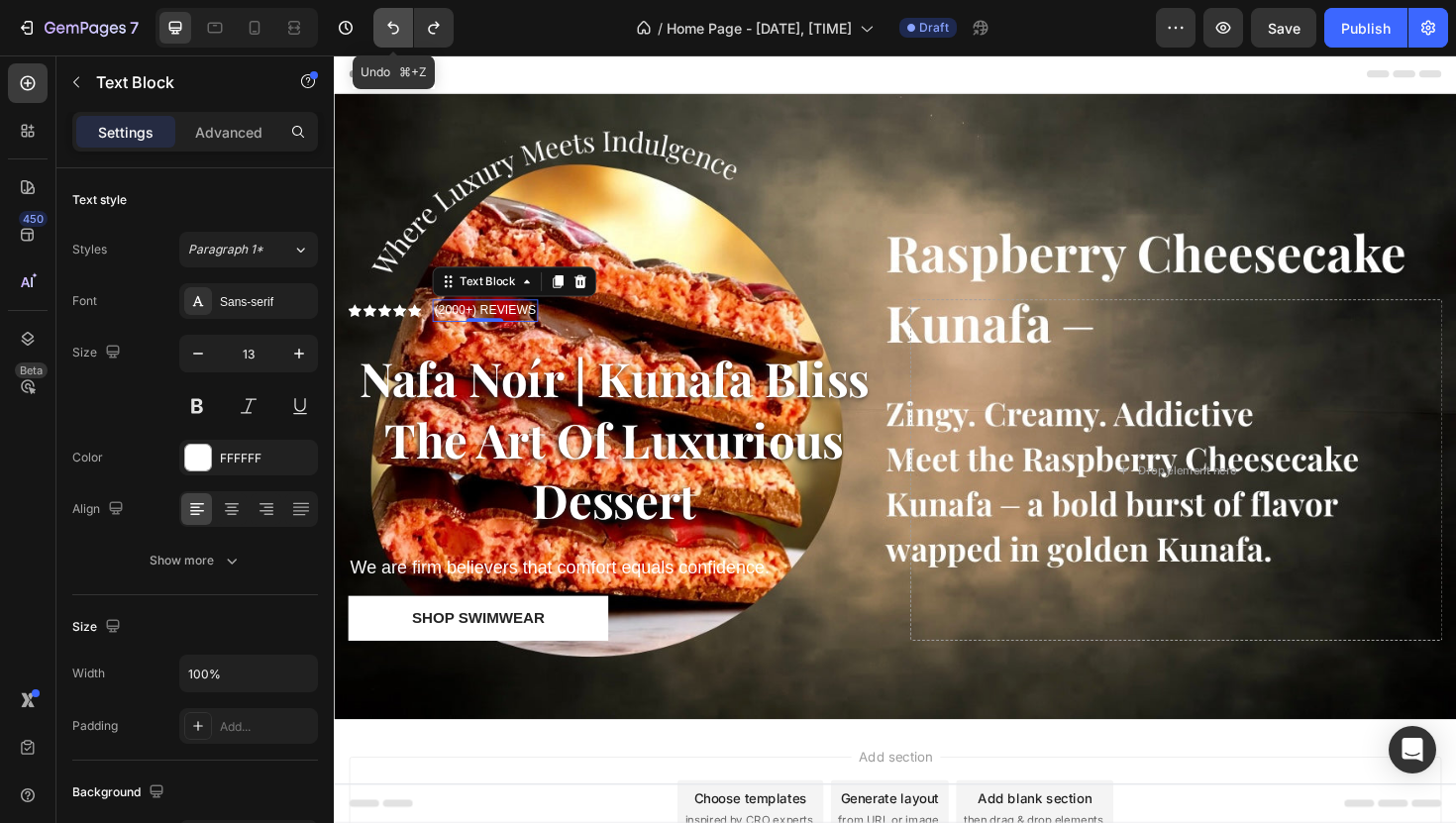 click 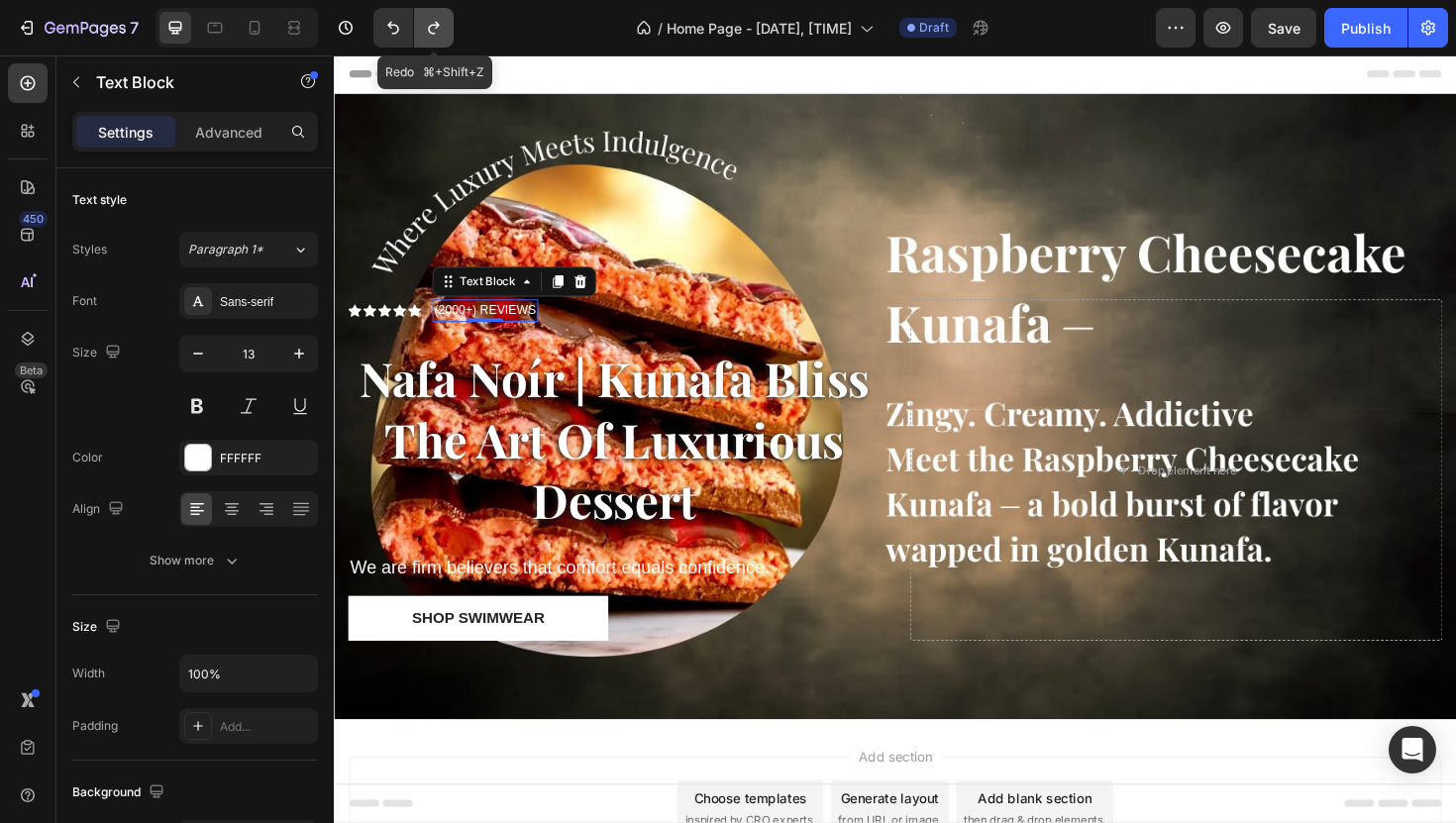 click 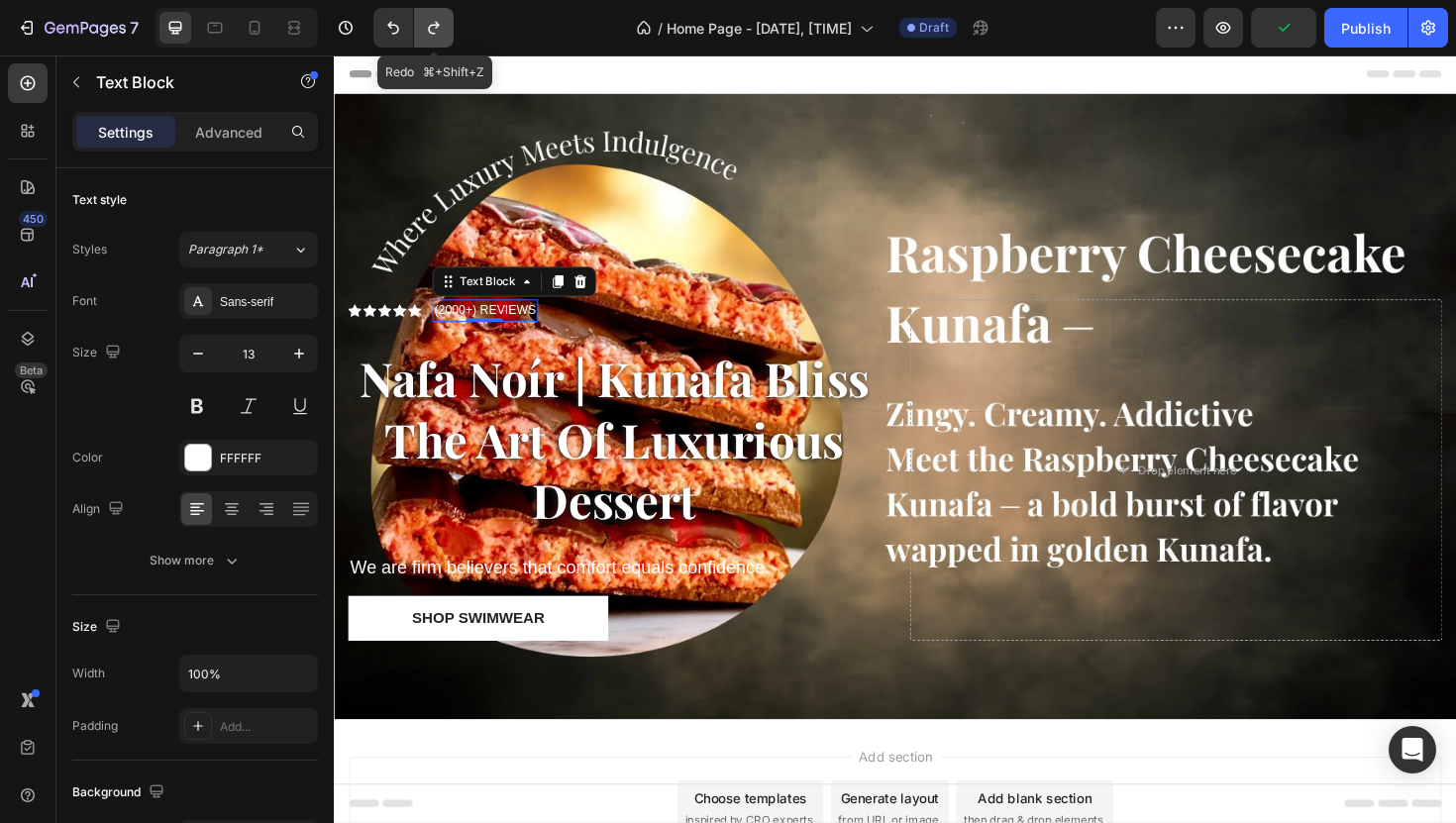 click 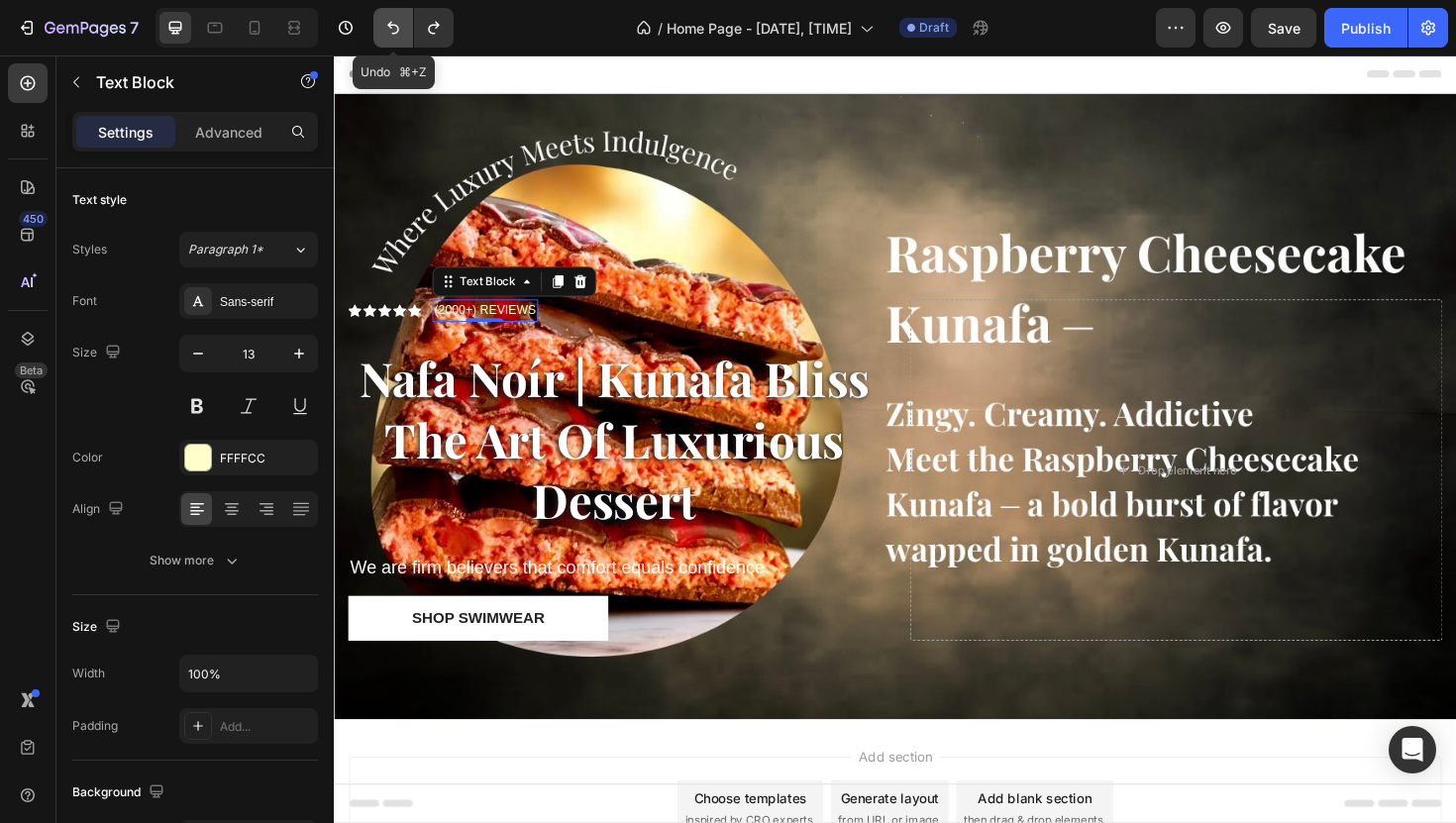 click 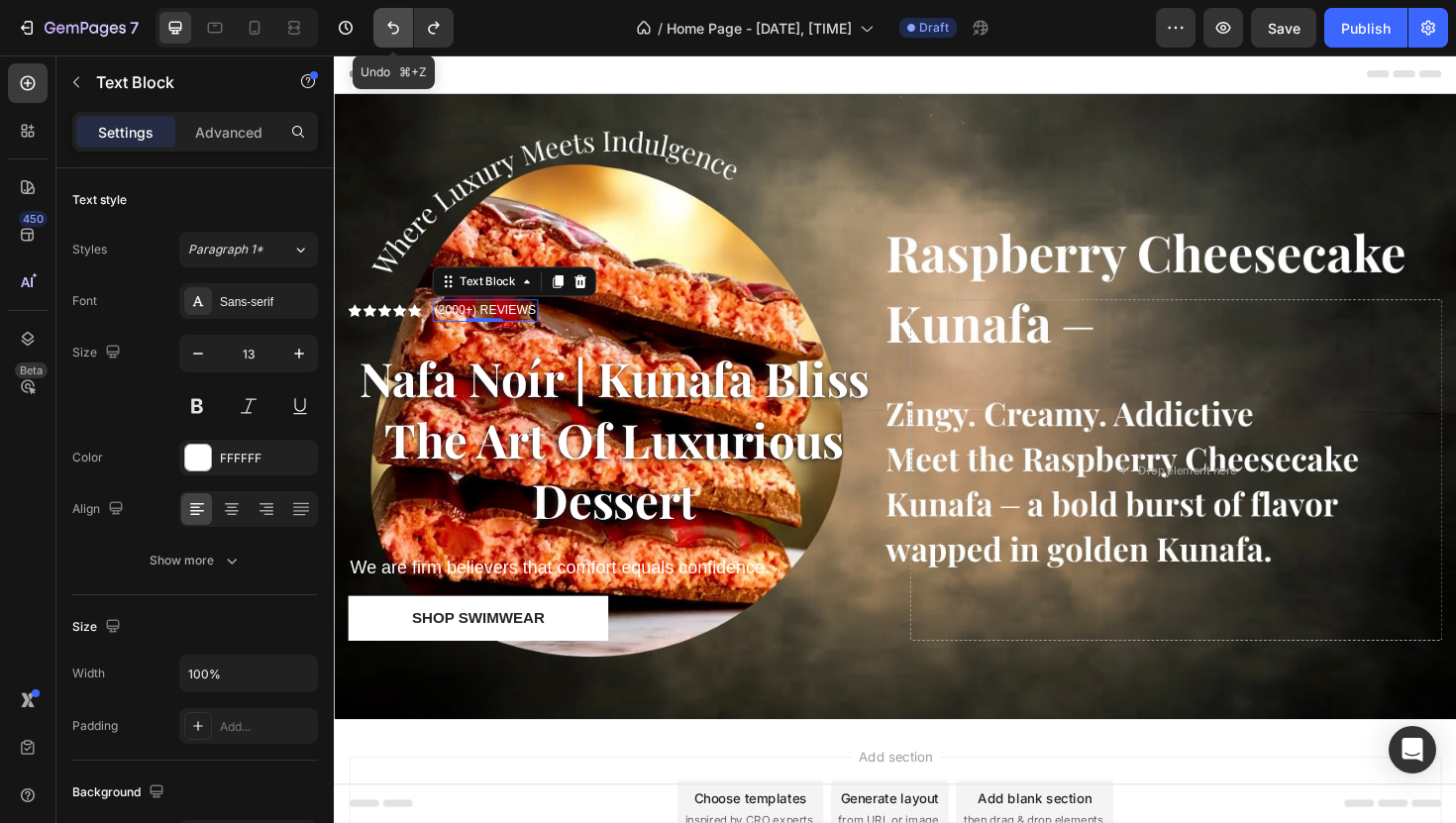 click 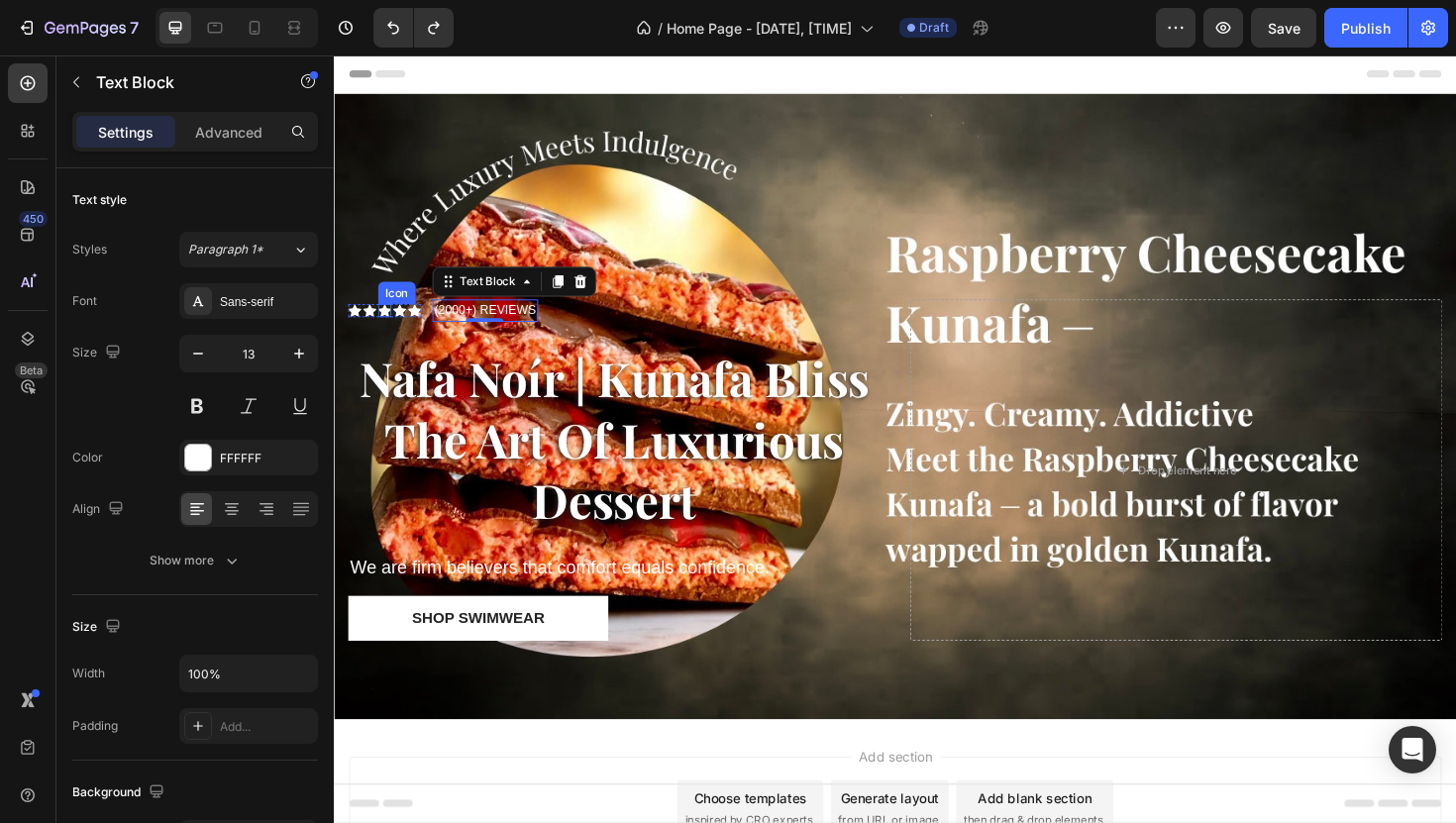 click 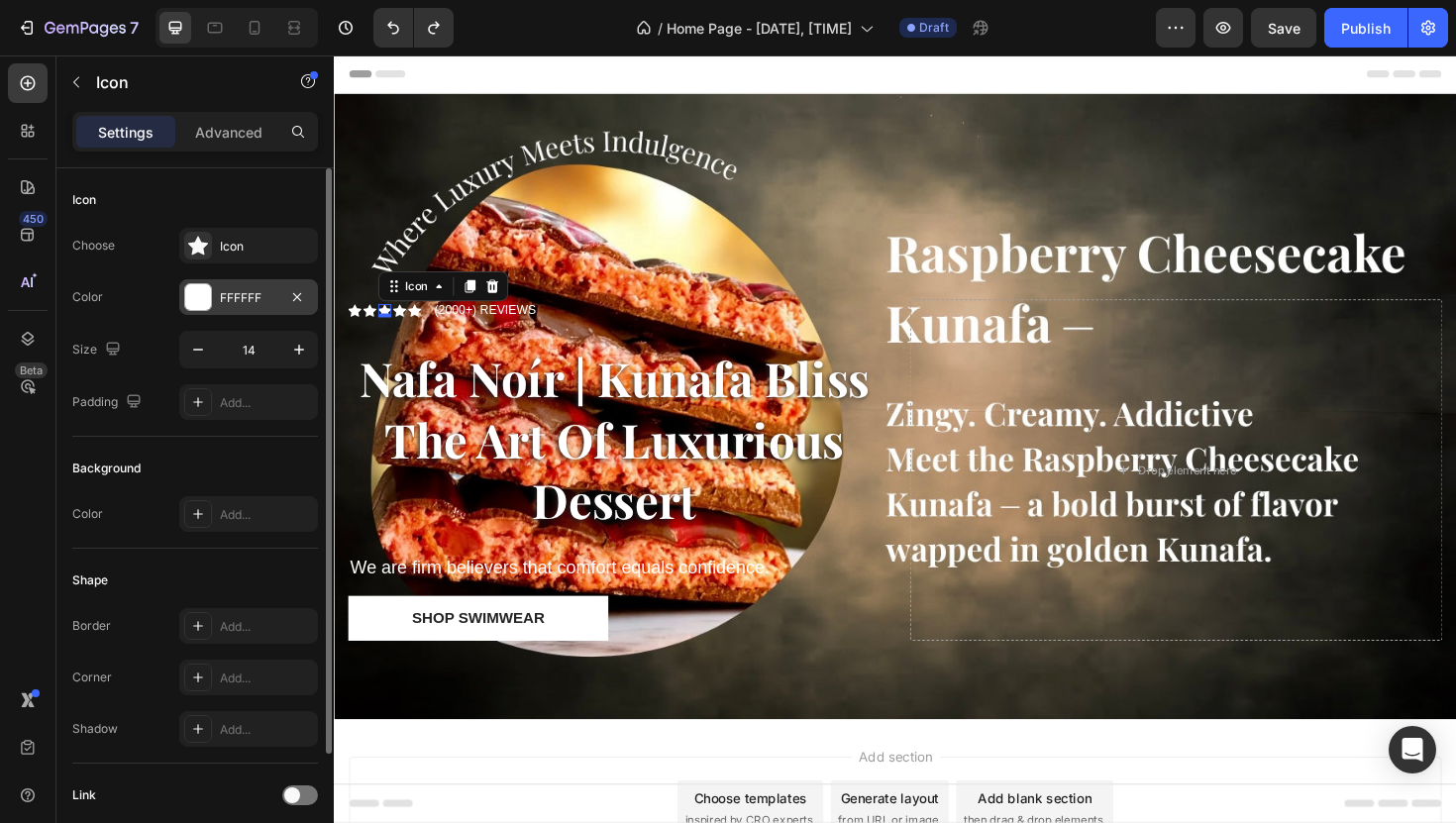 click on "FFFFFF" at bounding box center [249, 298] 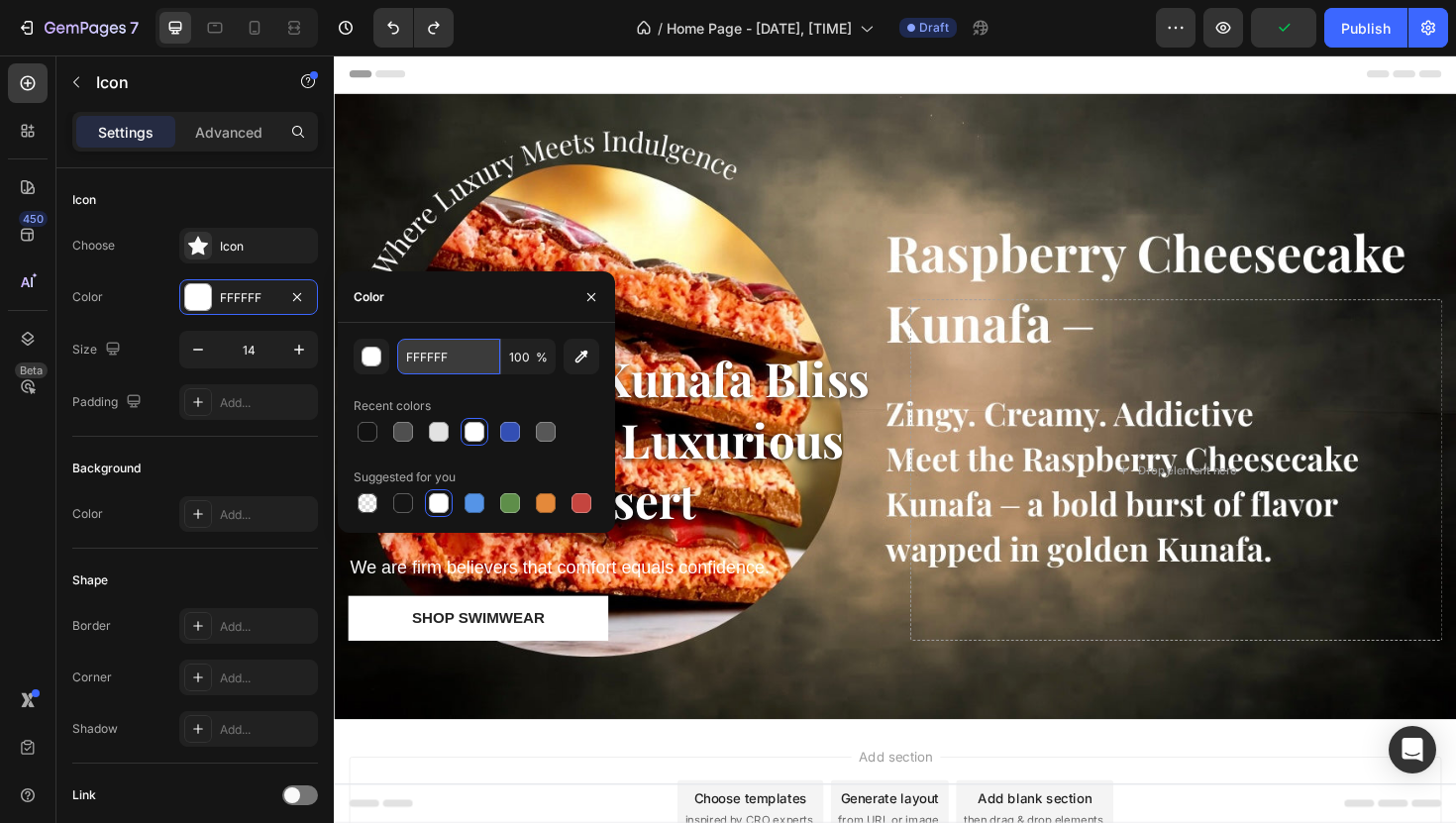 click on "FFFFFF" at bounding box center [449, 357] 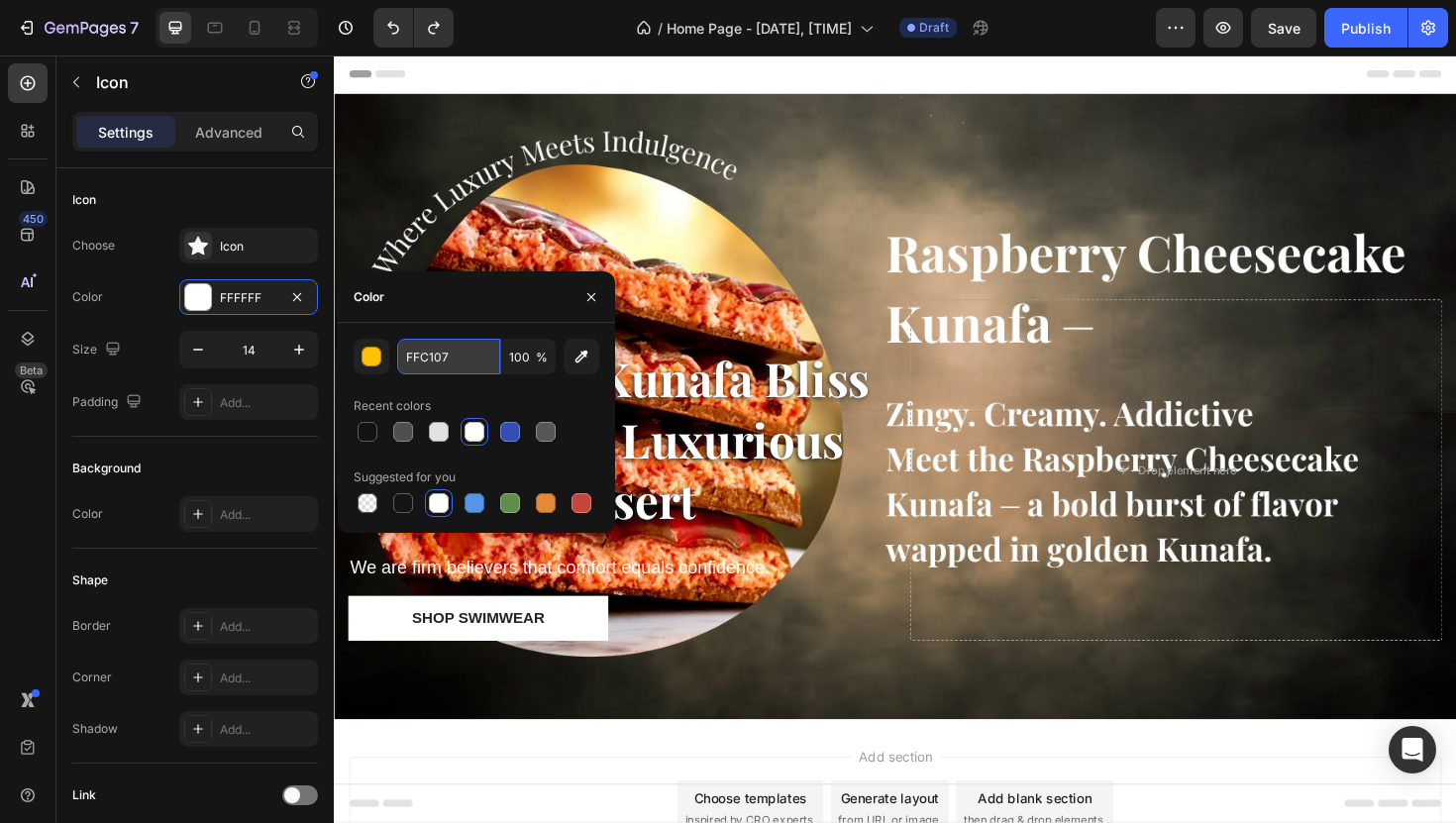 type on "FFC107" 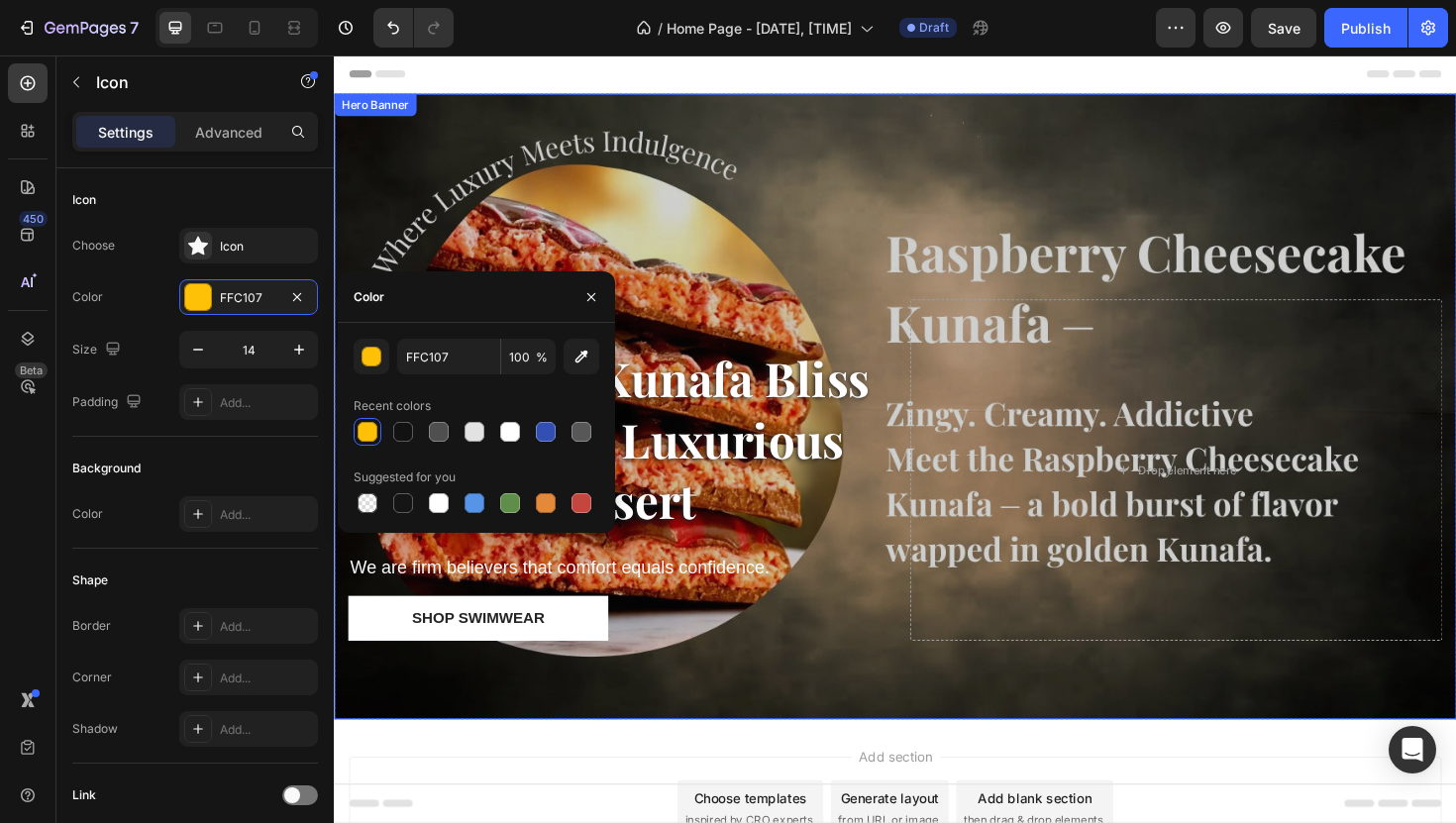 click at bounding box center (928, 427) 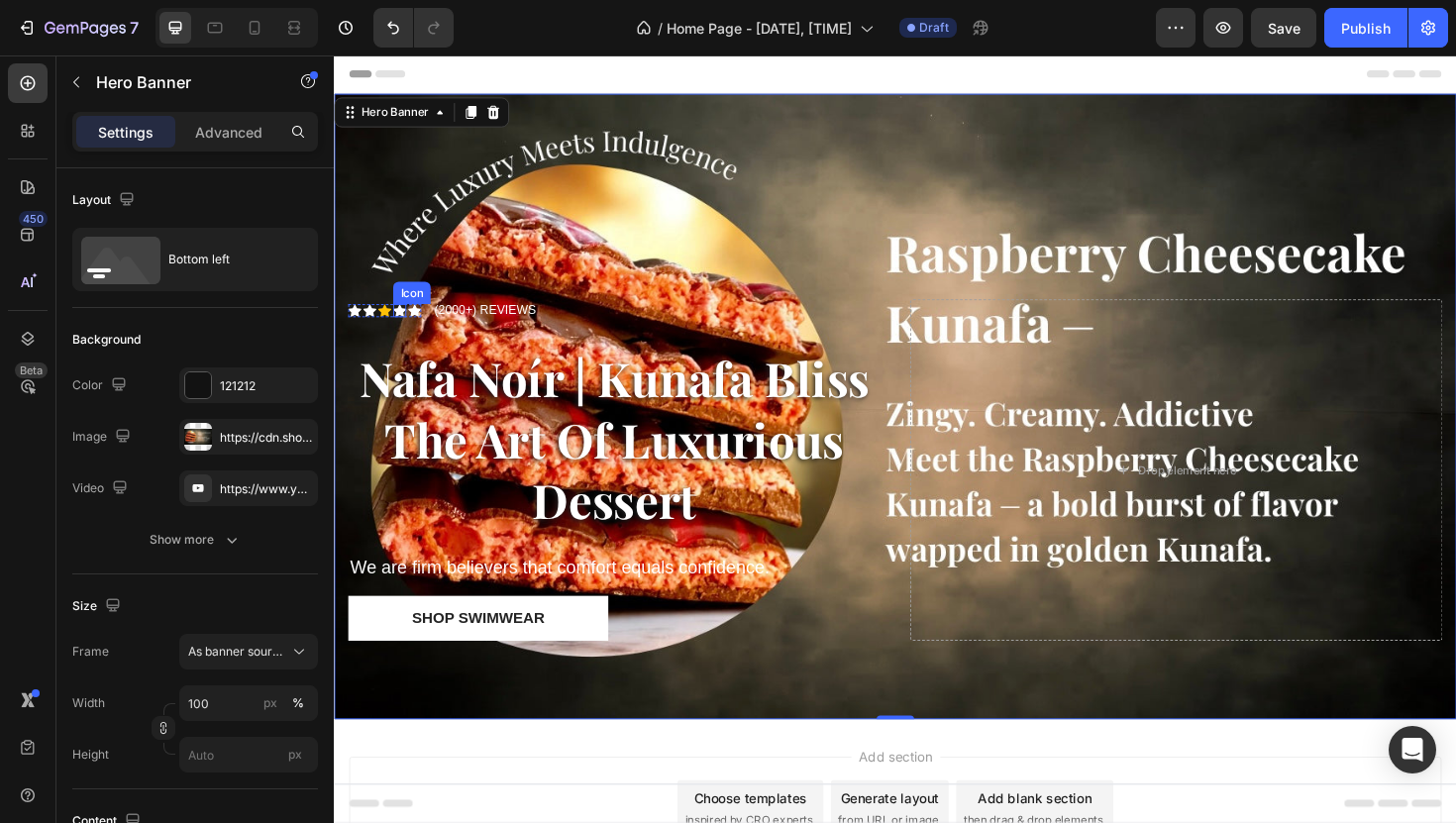 click 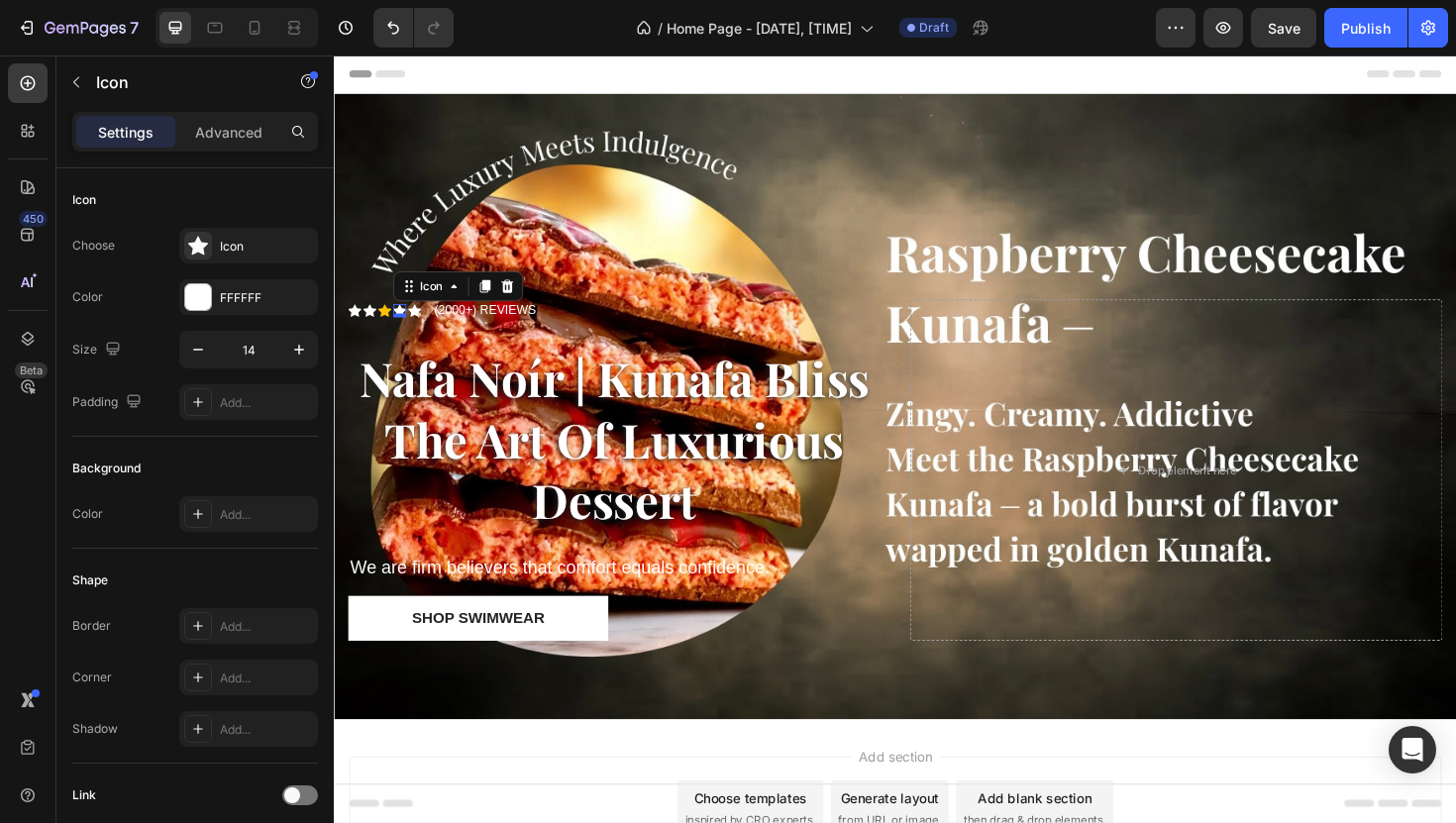 click at bounding box center [403, 331] 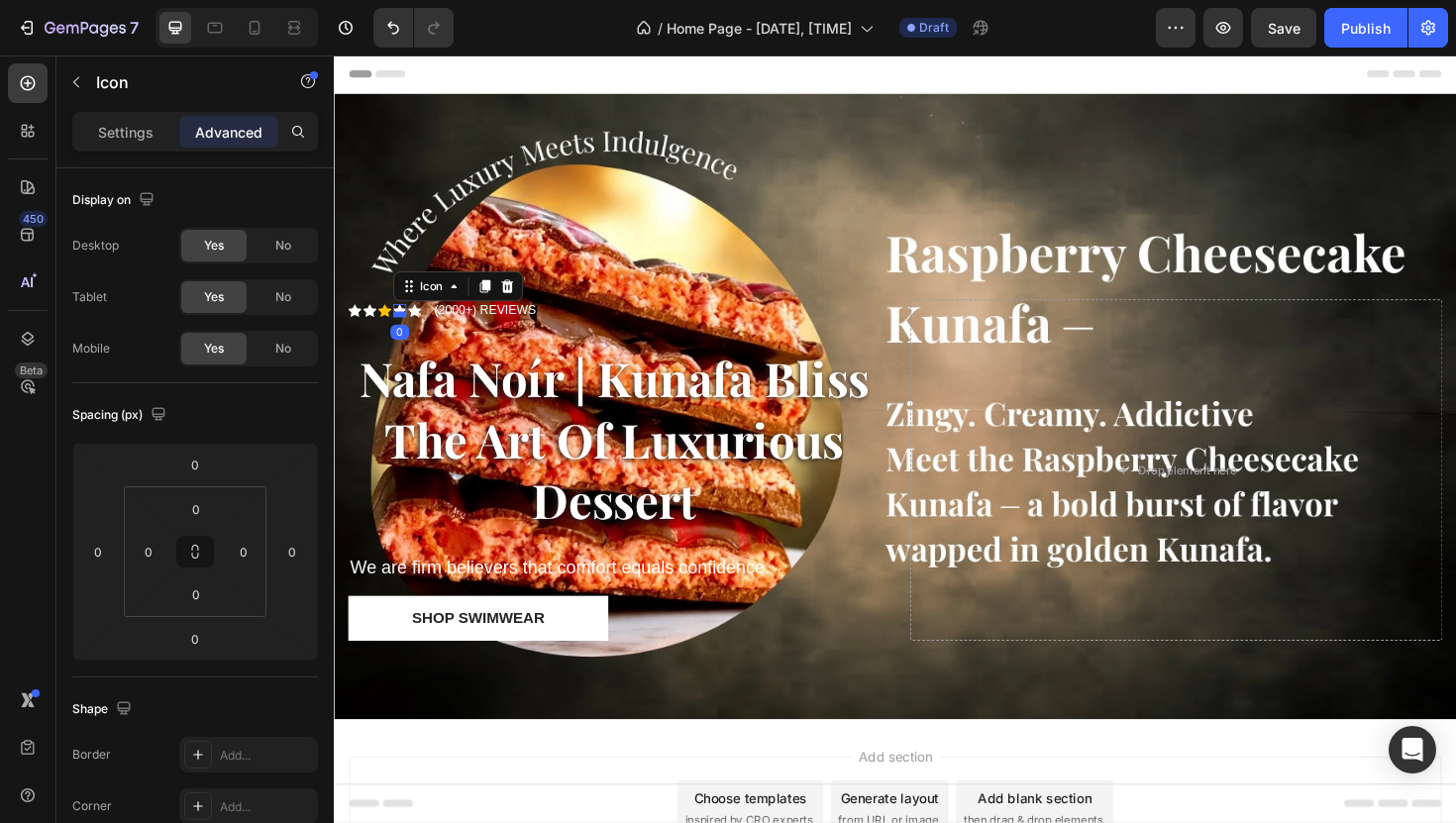 click at bounding box center [403, 330] 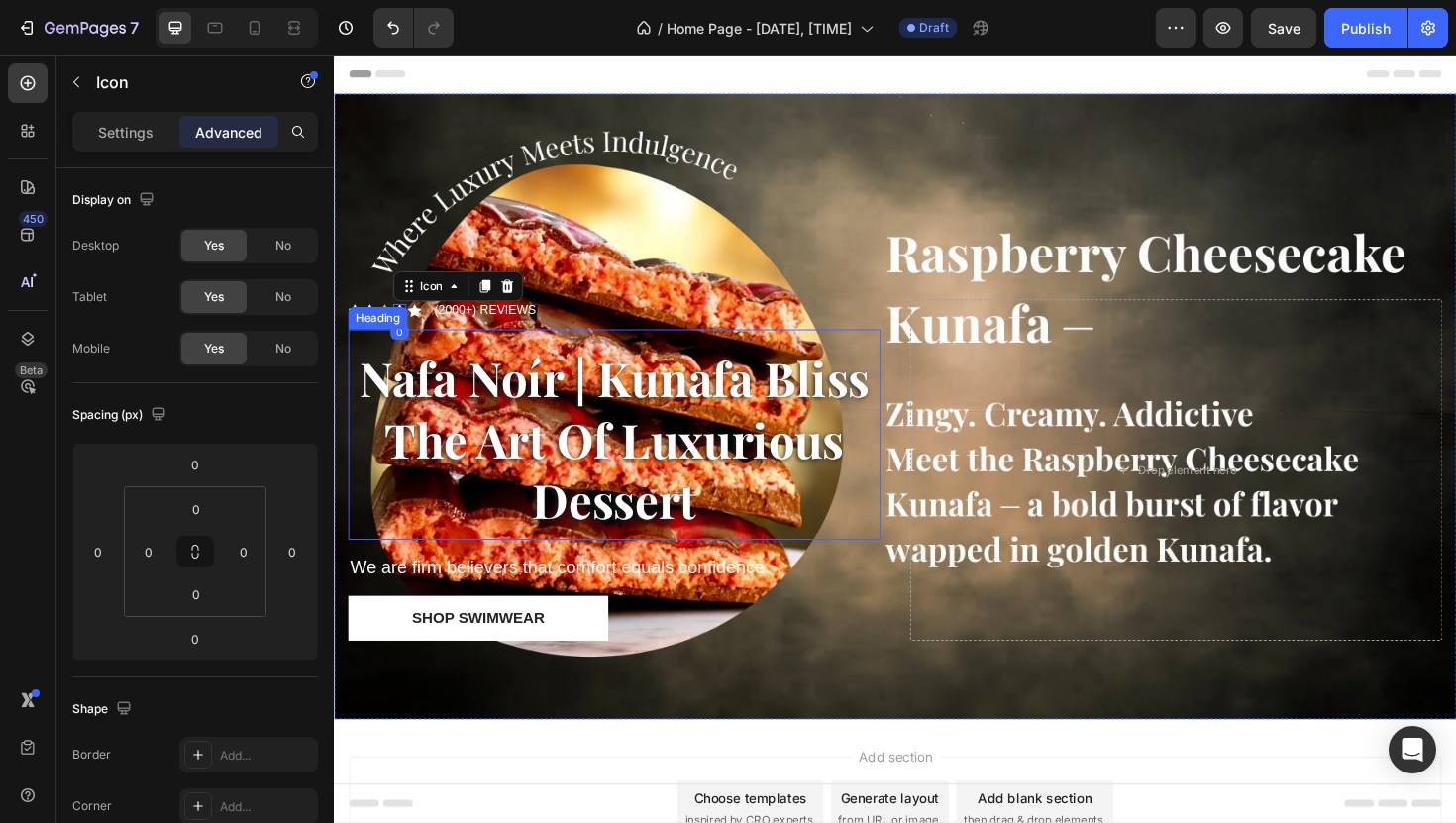 click on "[FIRST] [LAST] | Kunafa Bliss The Art Of Luxurious Dessert" at bounding box center (630, 457) 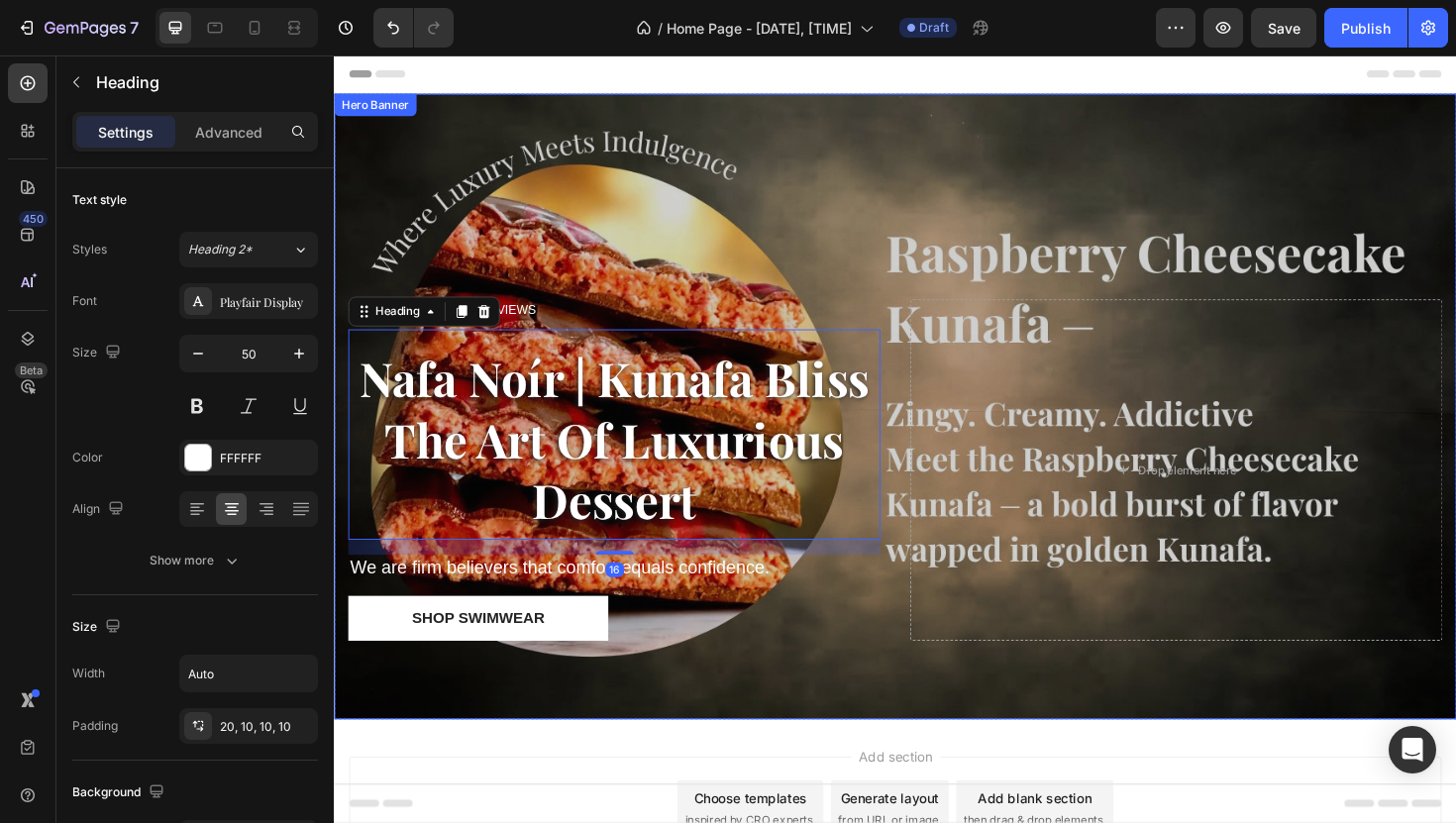 click at bounding box center (928, 427) 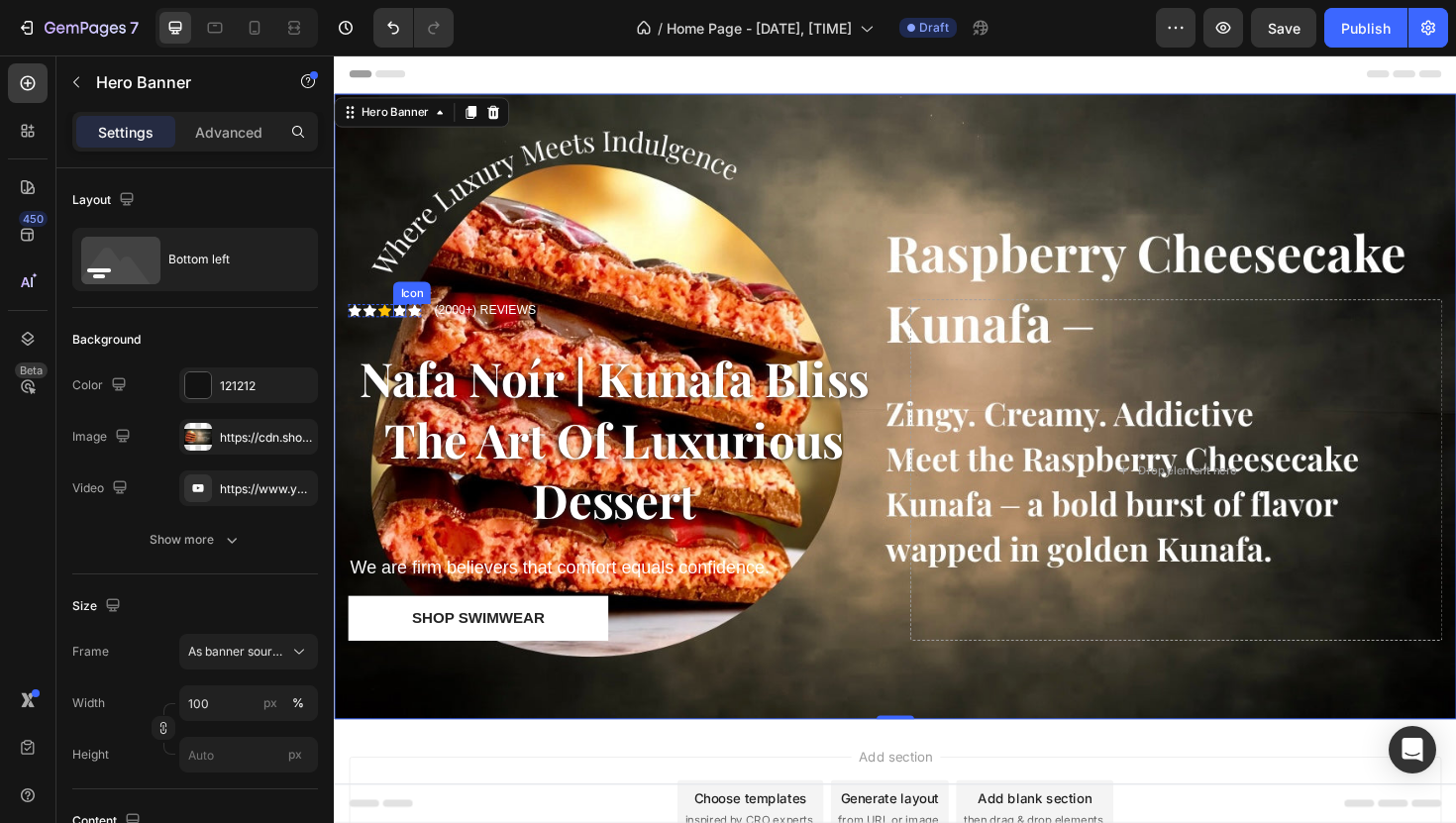 click 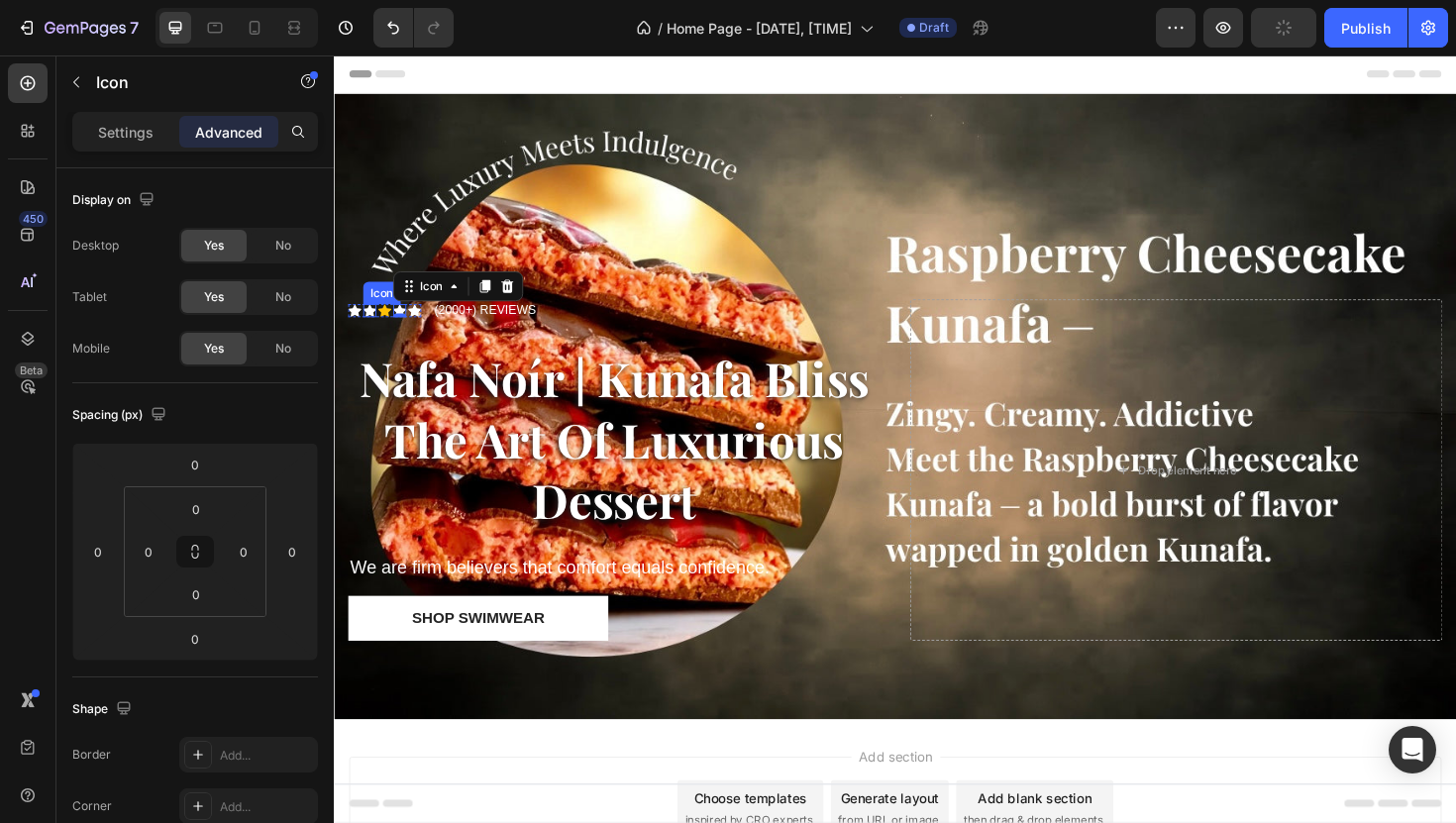 click 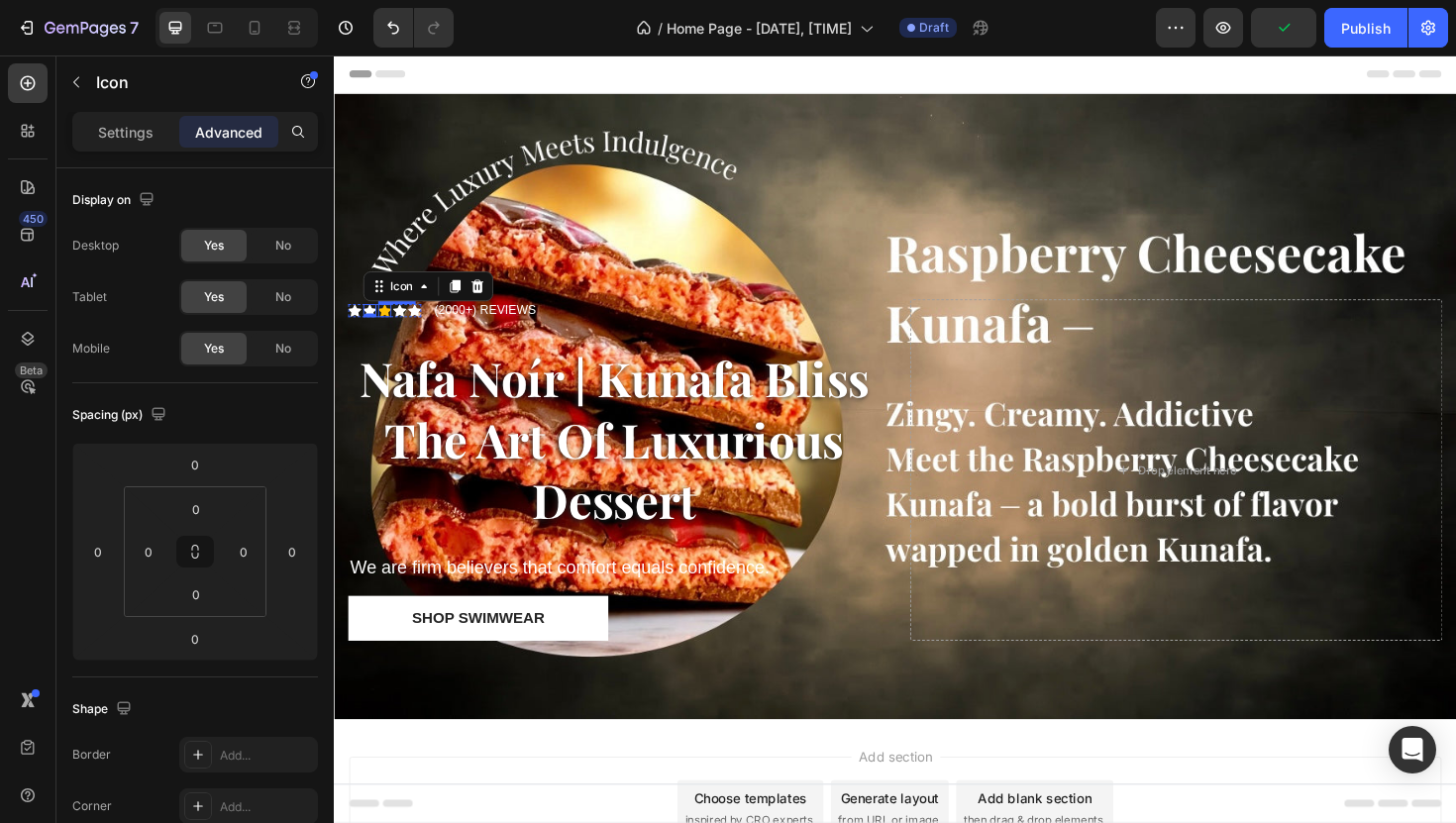 click 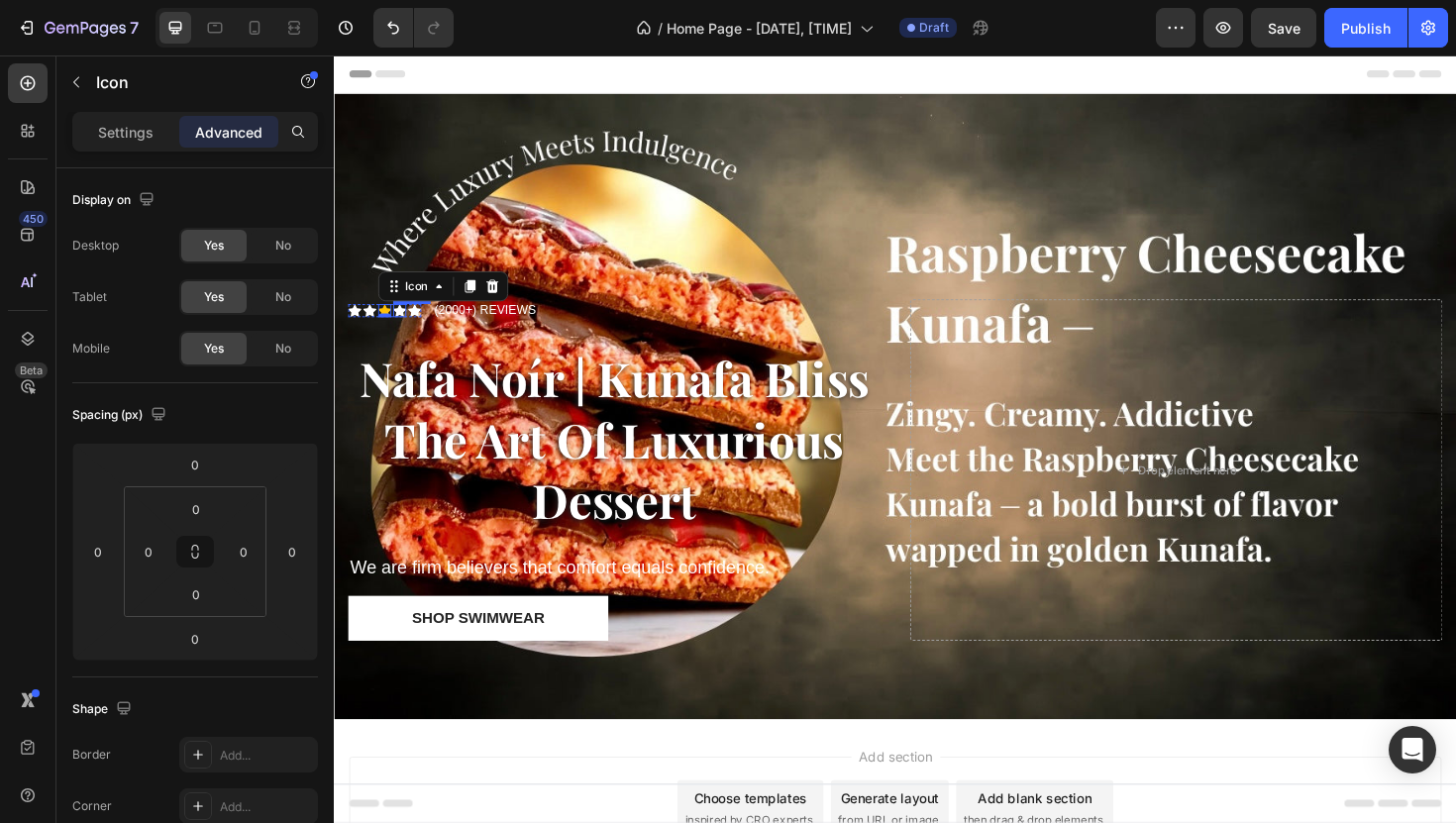 click 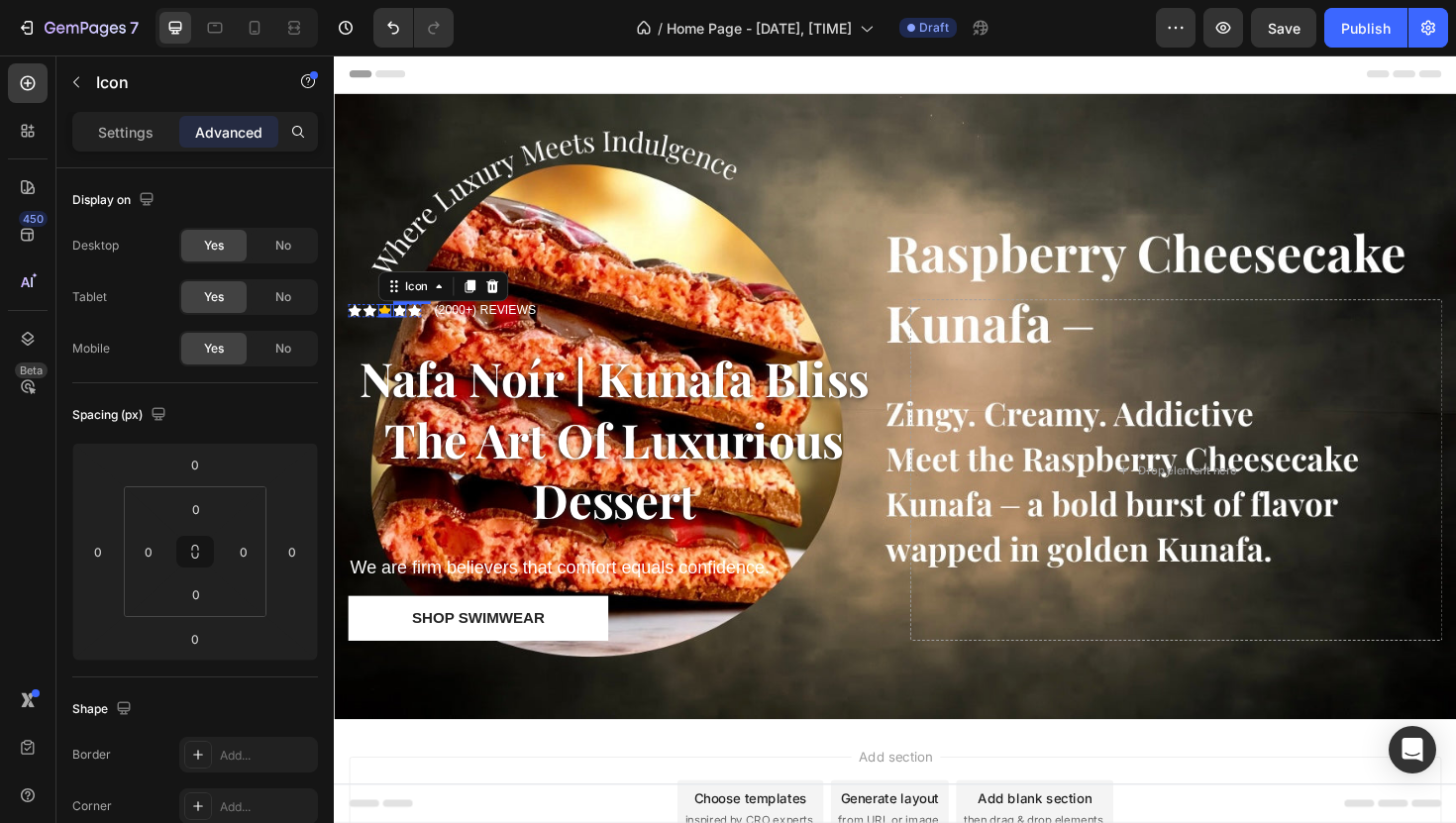 click 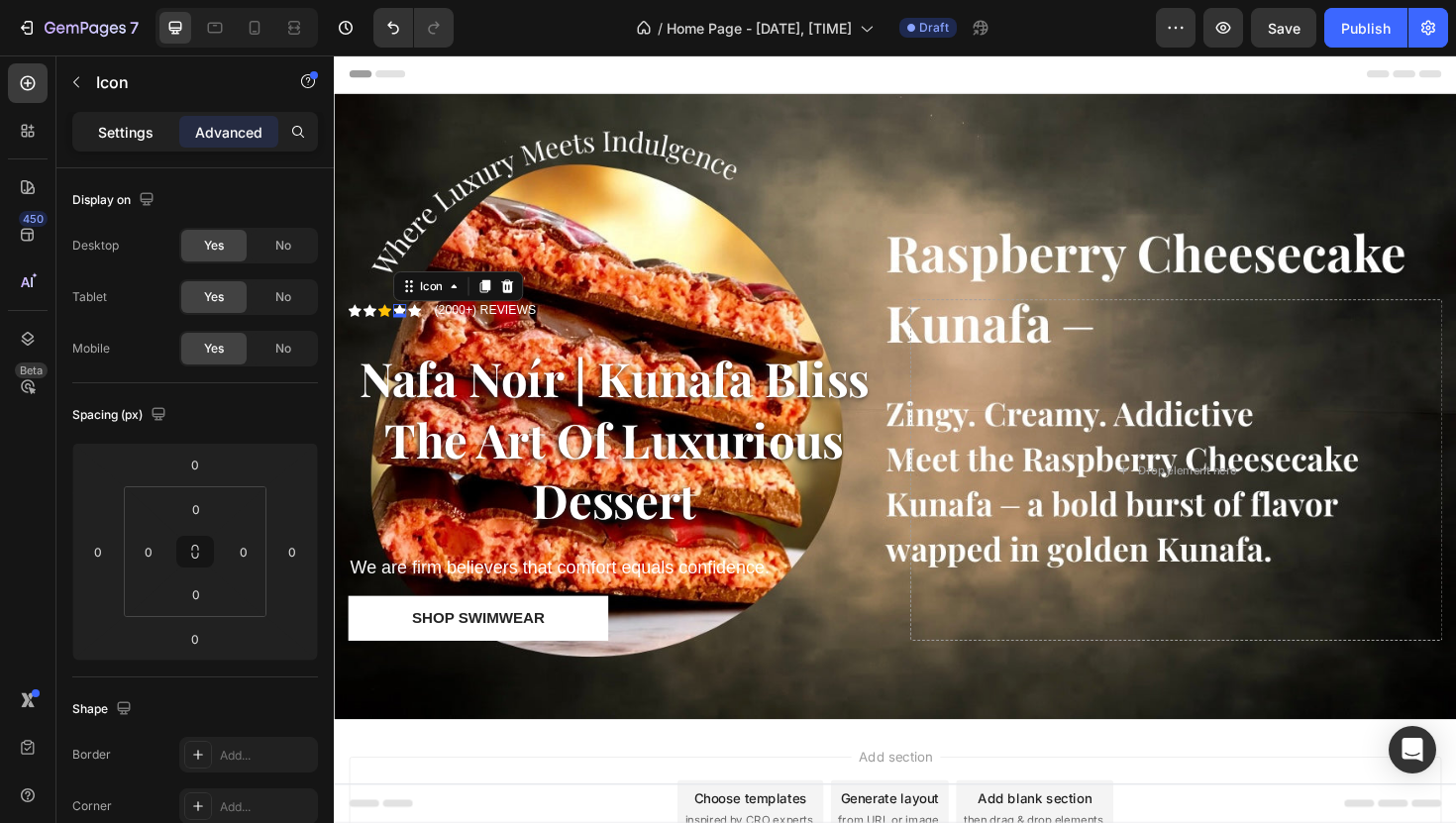 click on "Settings" at bounding box center (126, 132) 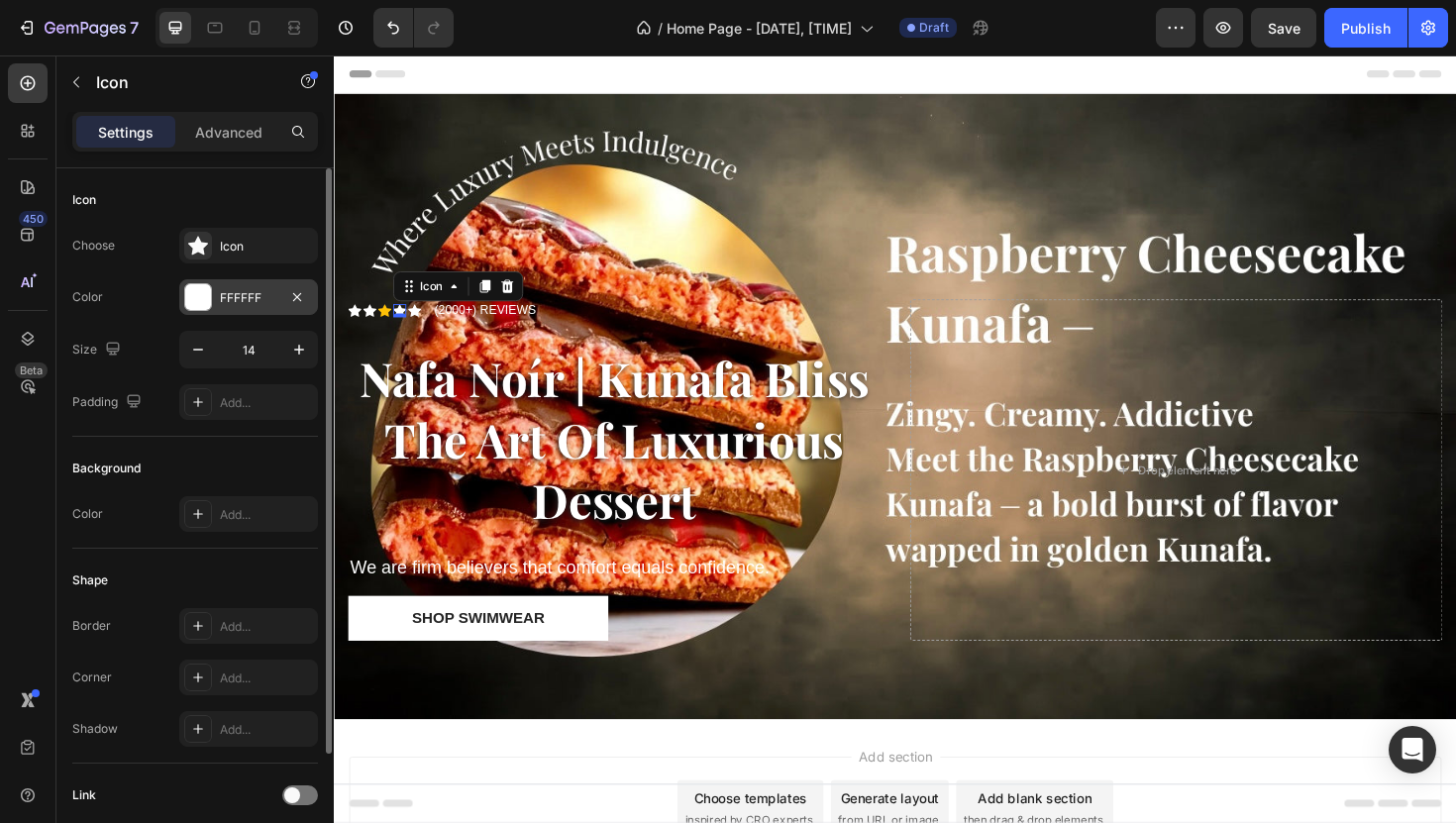 click on "FFFFFF" at bounding box center [249, 298] 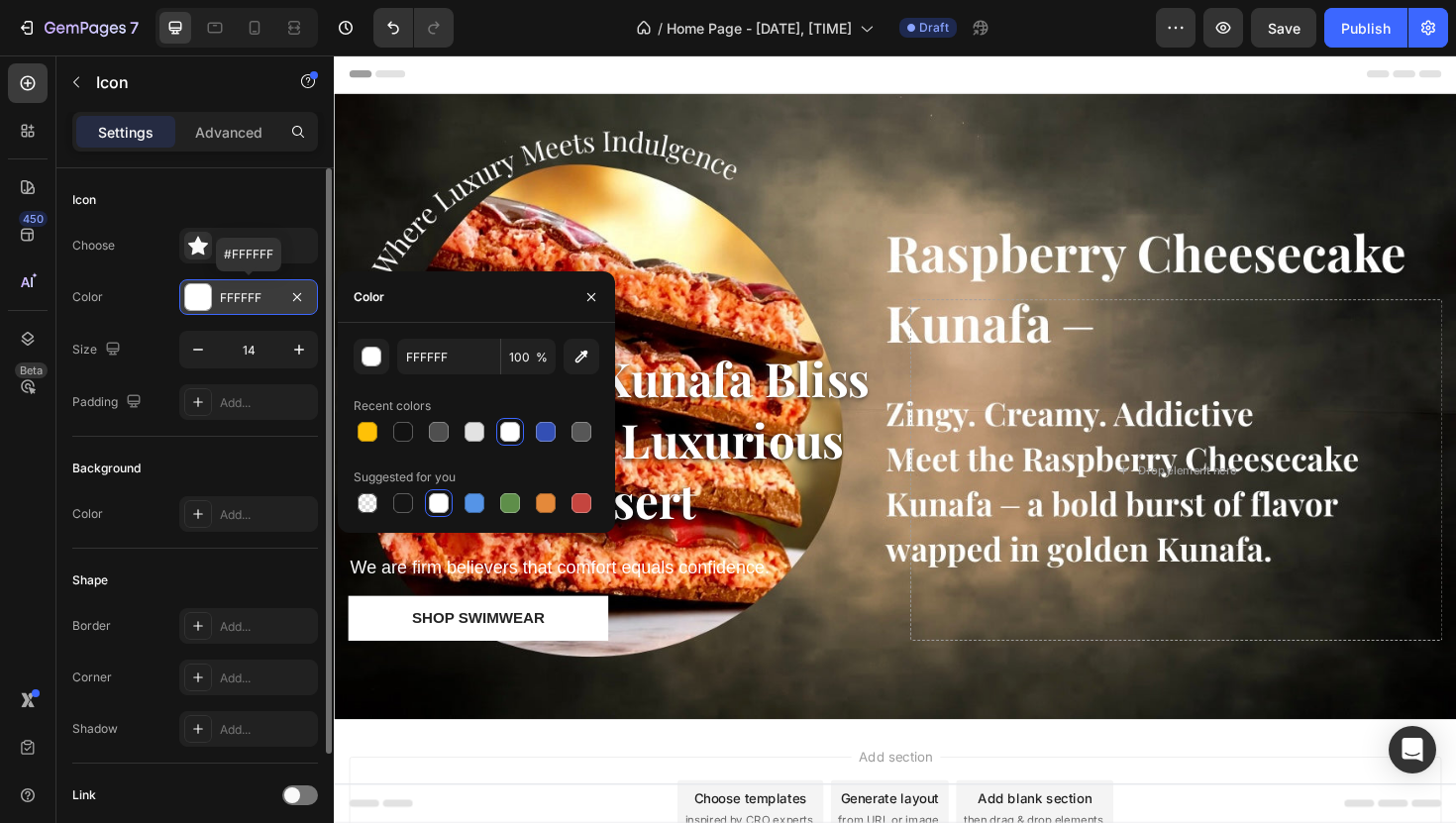 drag, startPoint x: 267, startPoint y: 291, endPoint x: 209, endPoint y: 295, distance: 58.137767 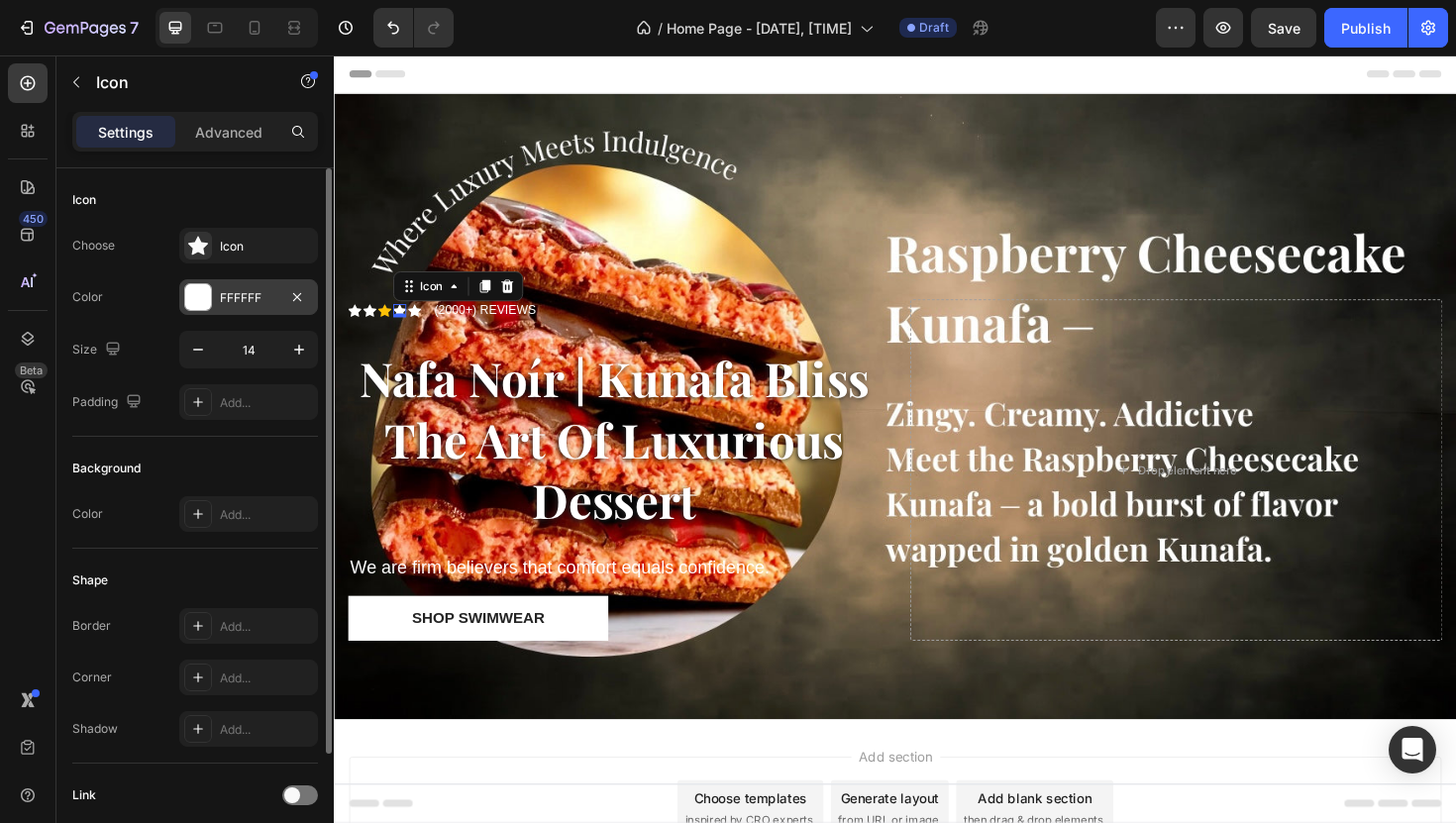 click on "FFFFFF" at bounding box center (249, 298) 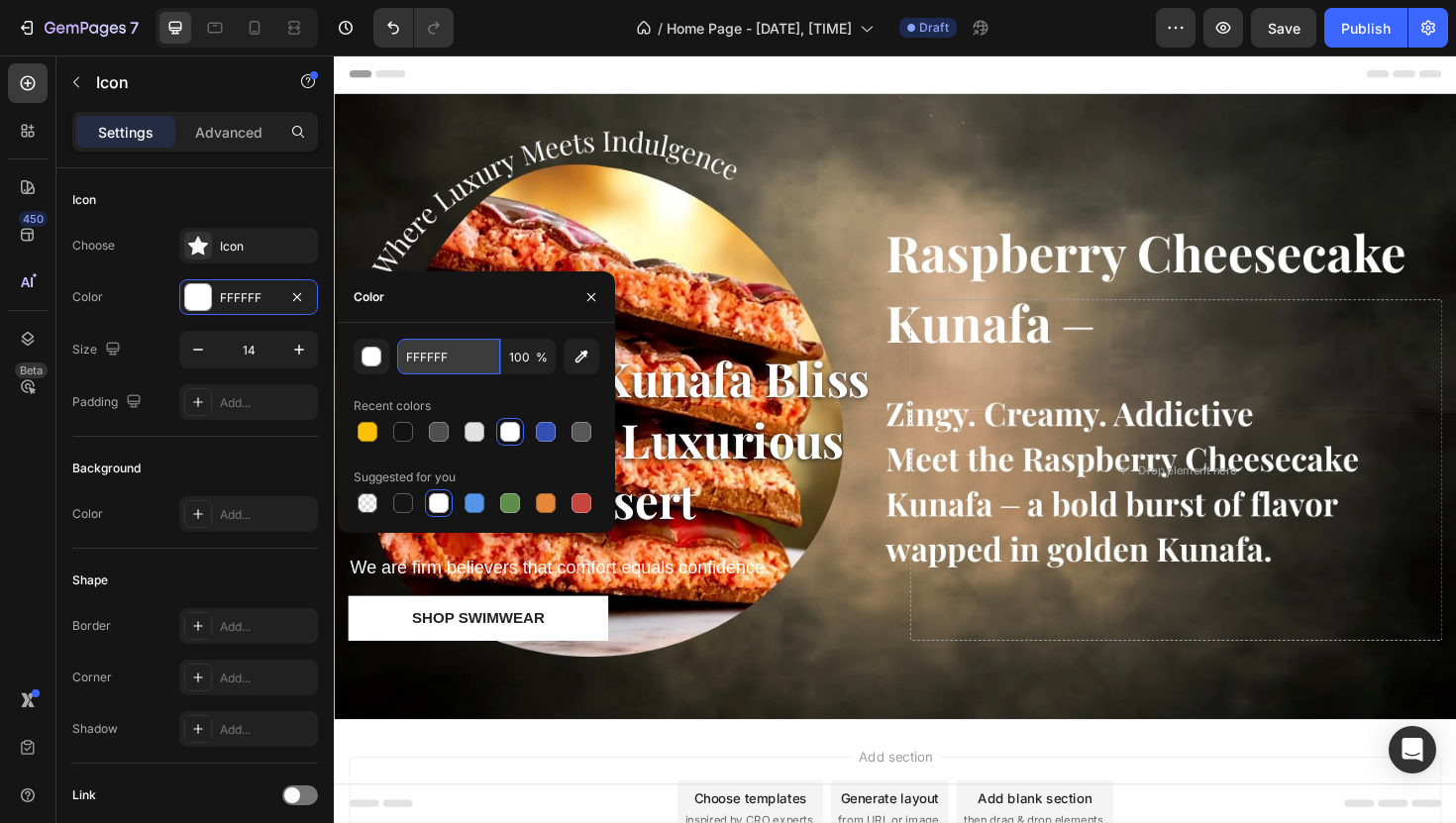 click on "FFFFFF" at bounding box center (449, 357) 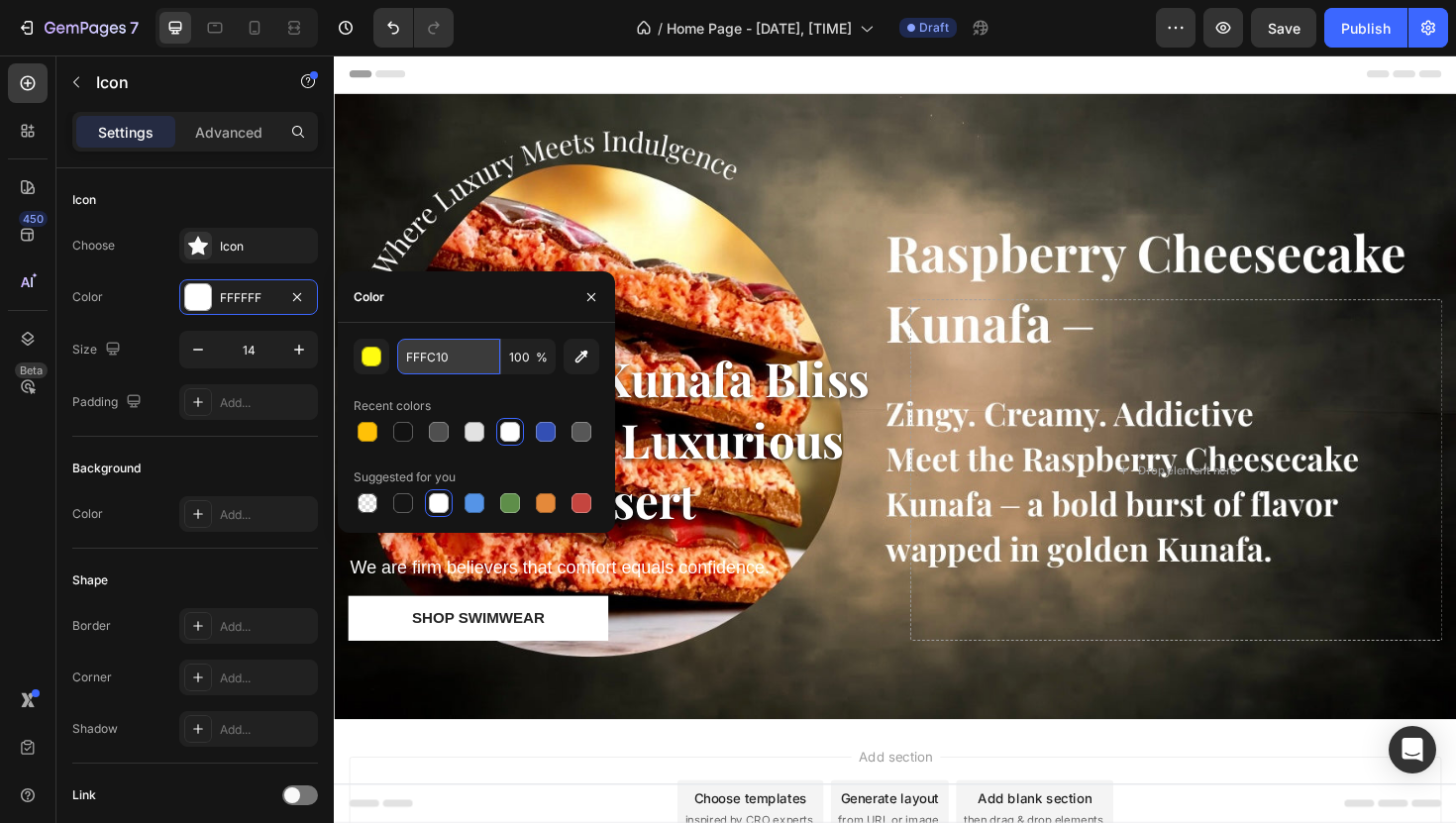 type on "FFFC107" 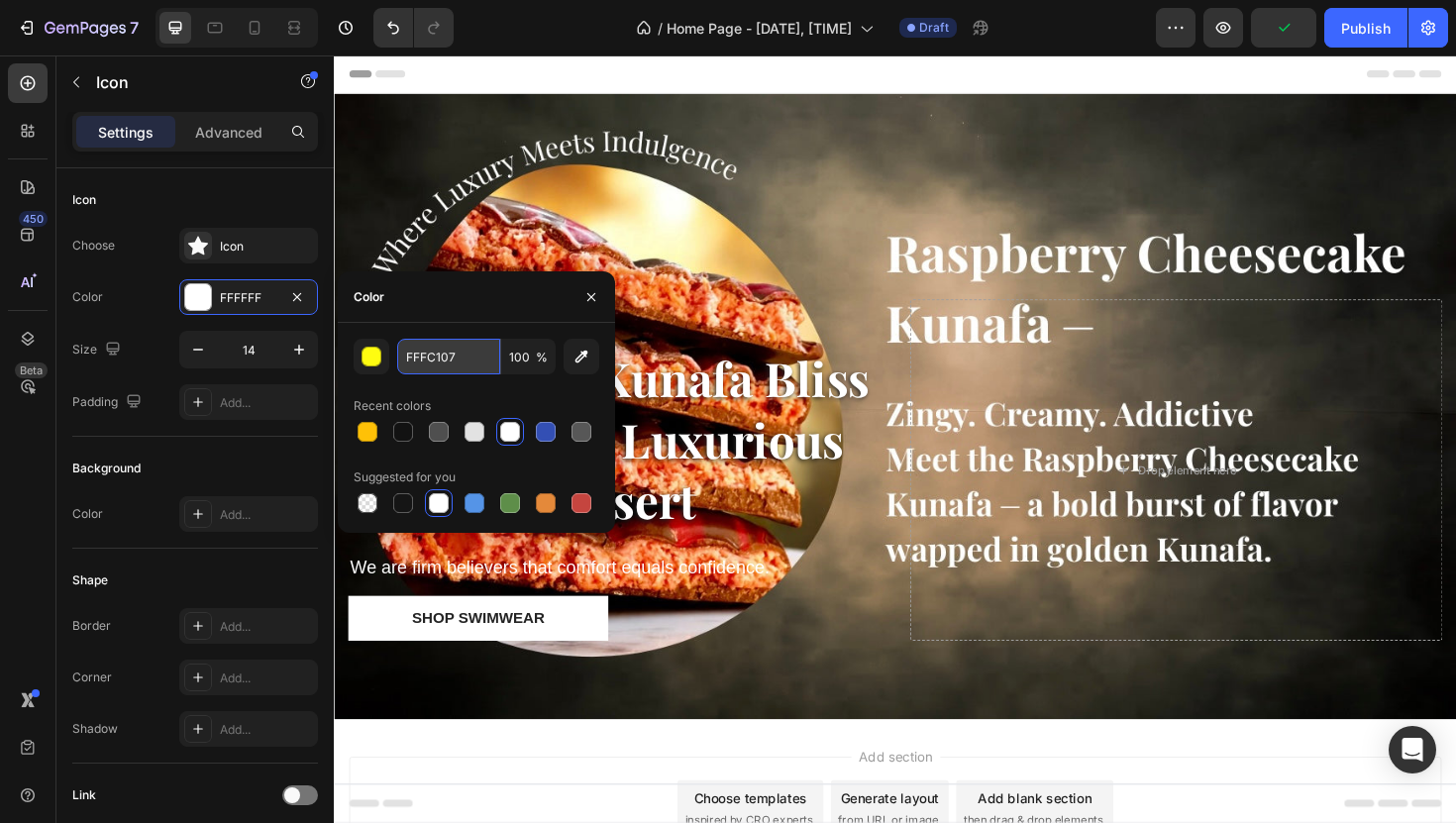 drag, startPoint x: 459, startPoint y: 357, endPoint x: 397, endPoint y: 361, distance: 62.128898 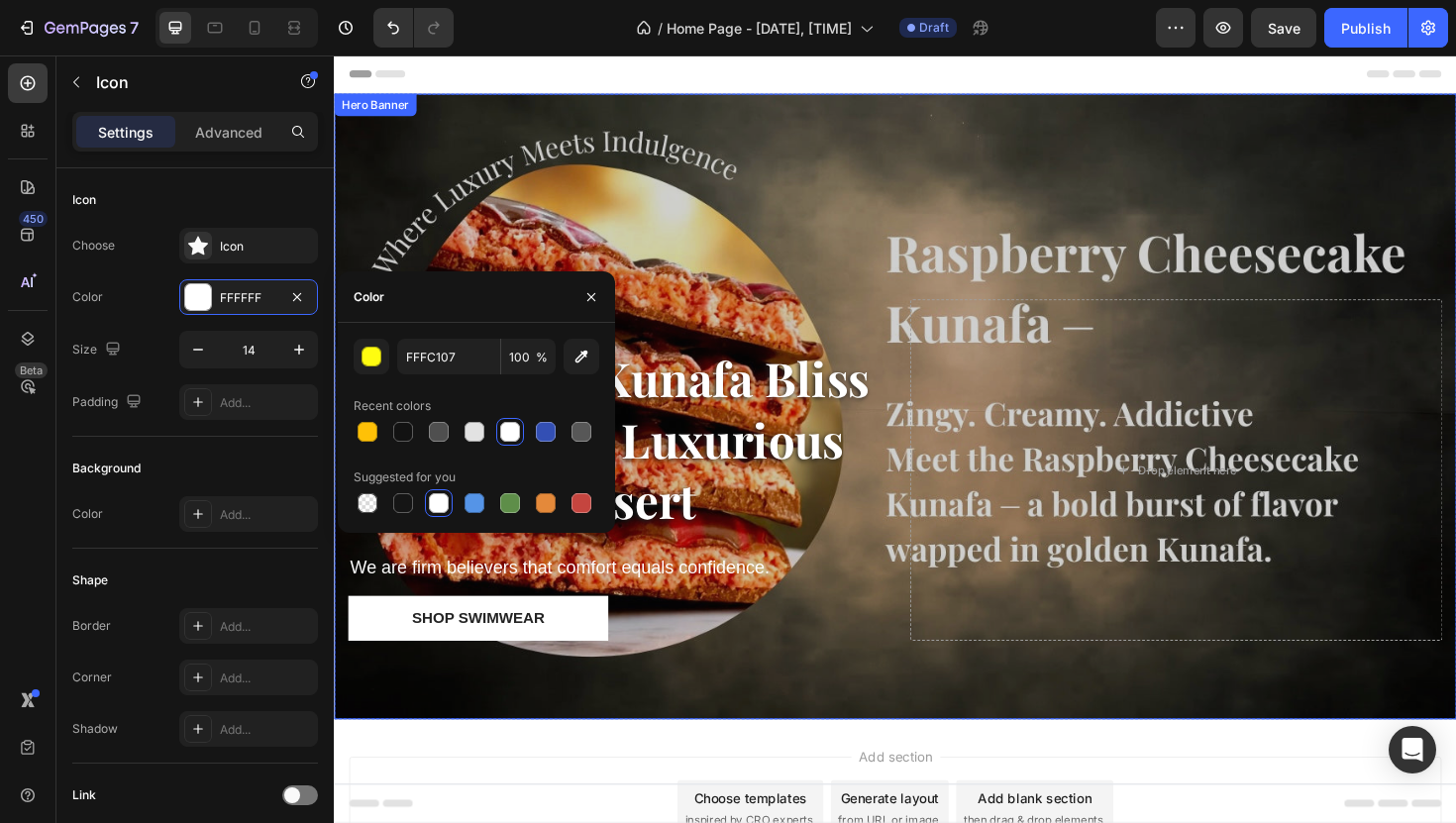 click at bounding box center [928, 427] 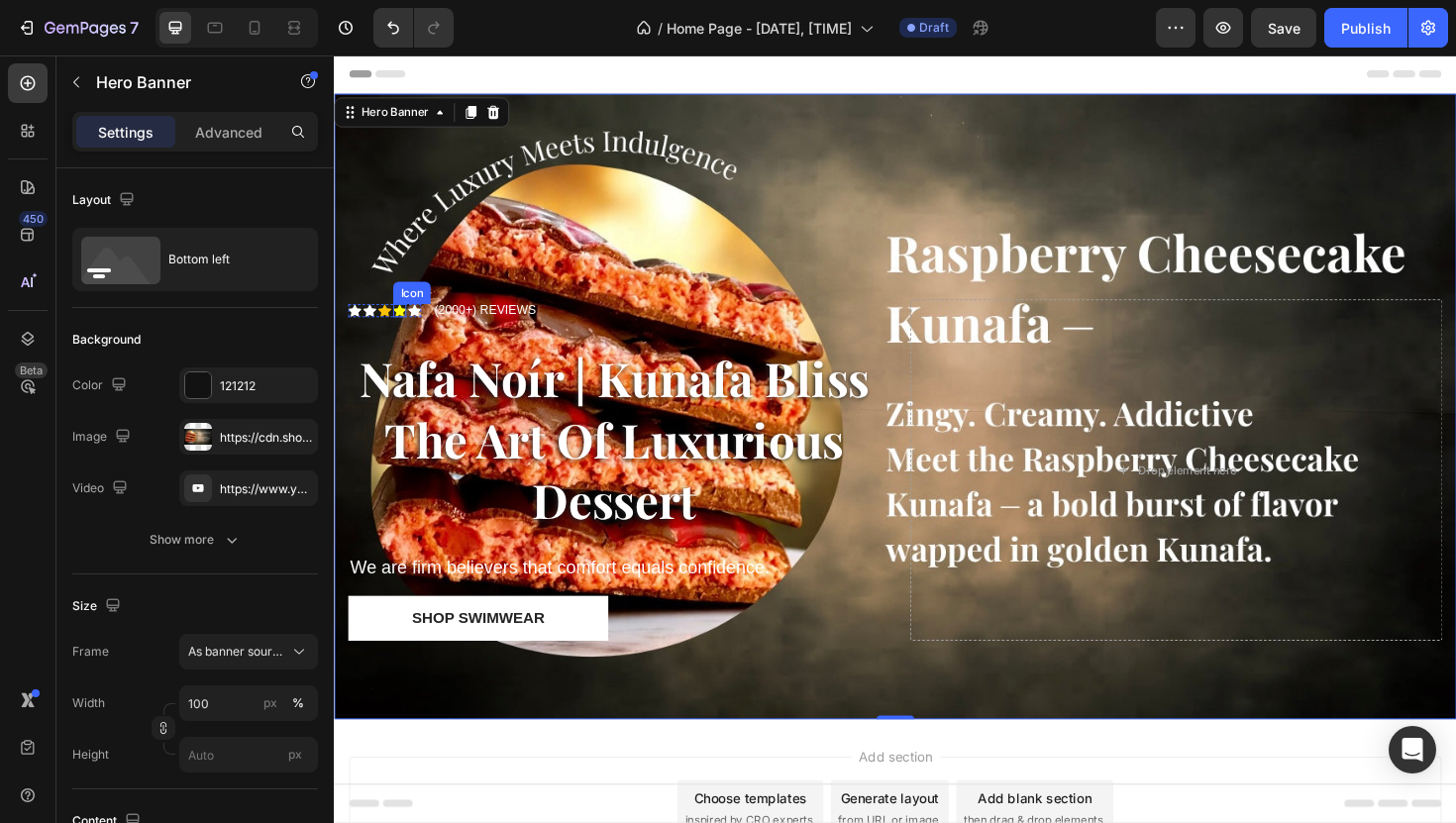 click 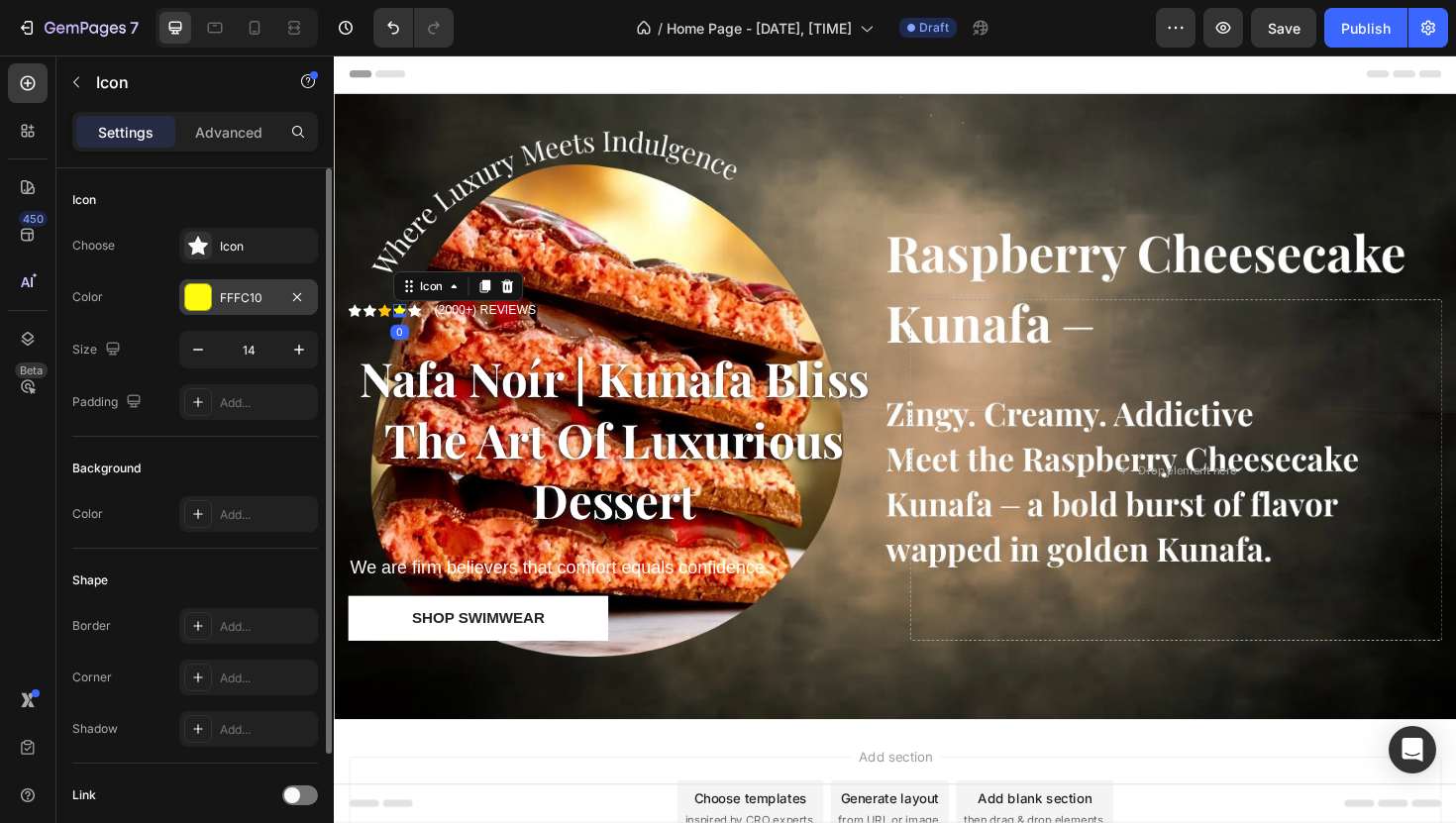 click on "FFFC10" at bounding box center [249, 298] 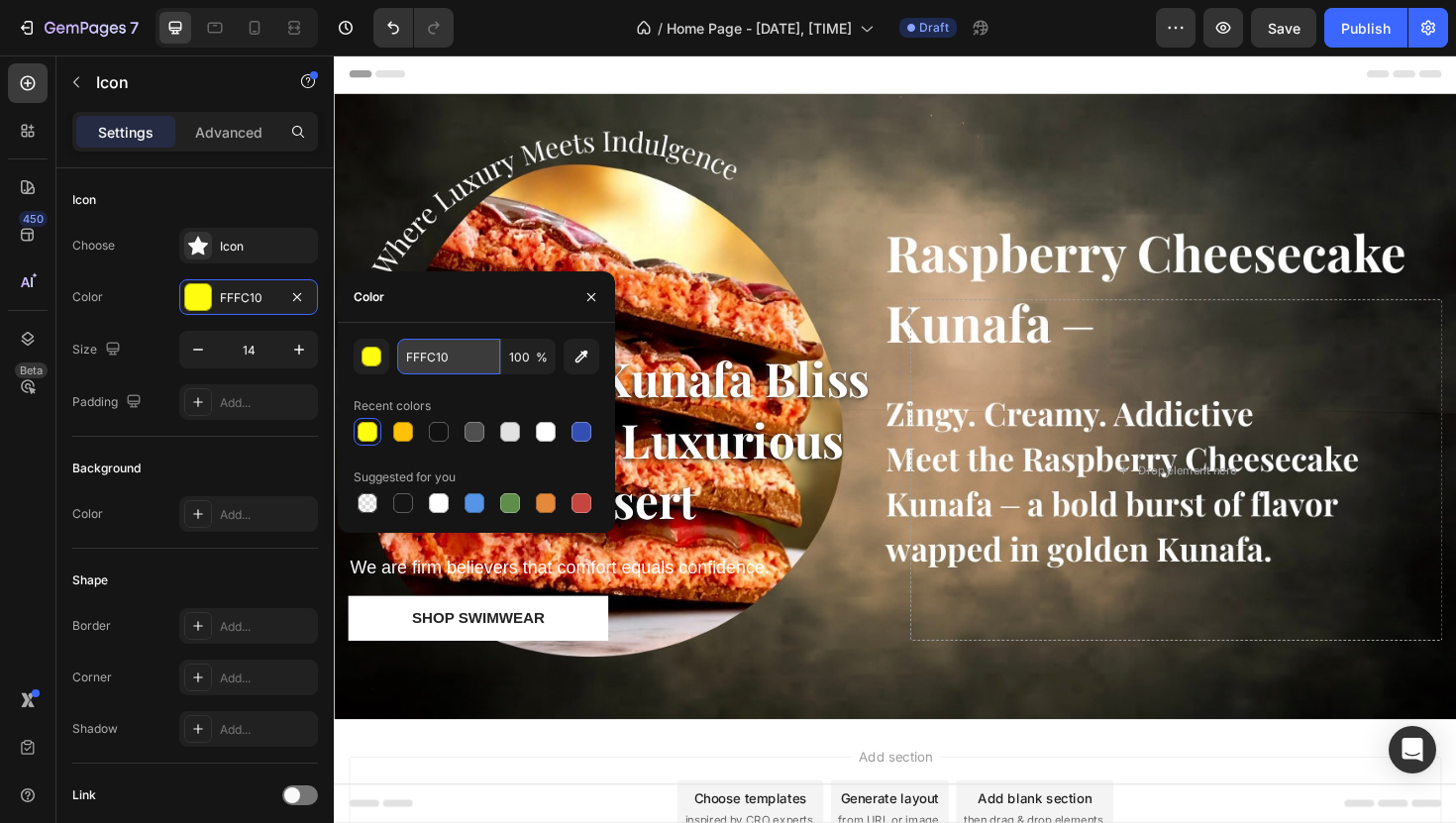 click on "FFFC10" at bounding box center [449, 357] 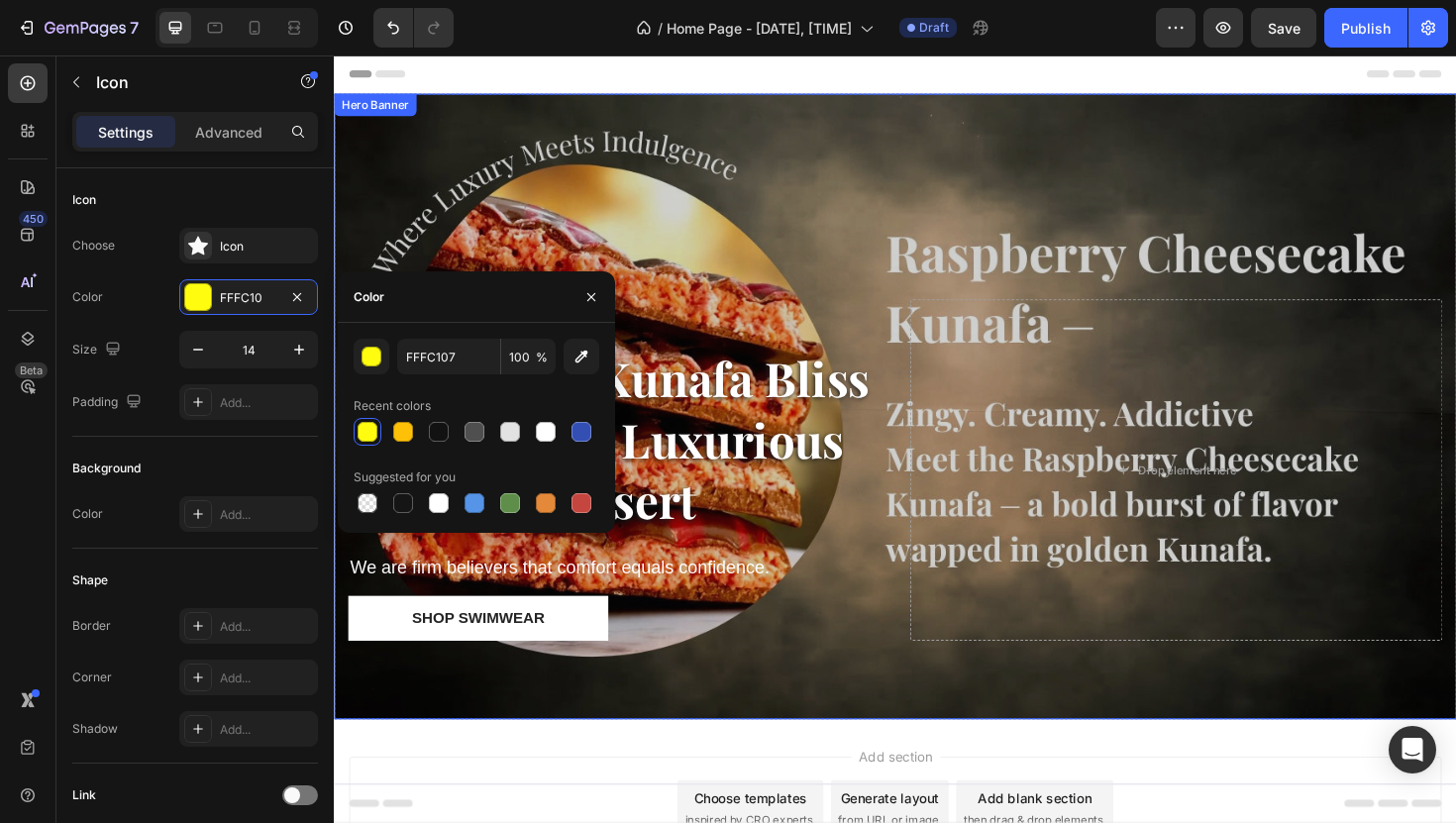 click at bounding box center (928, 427) 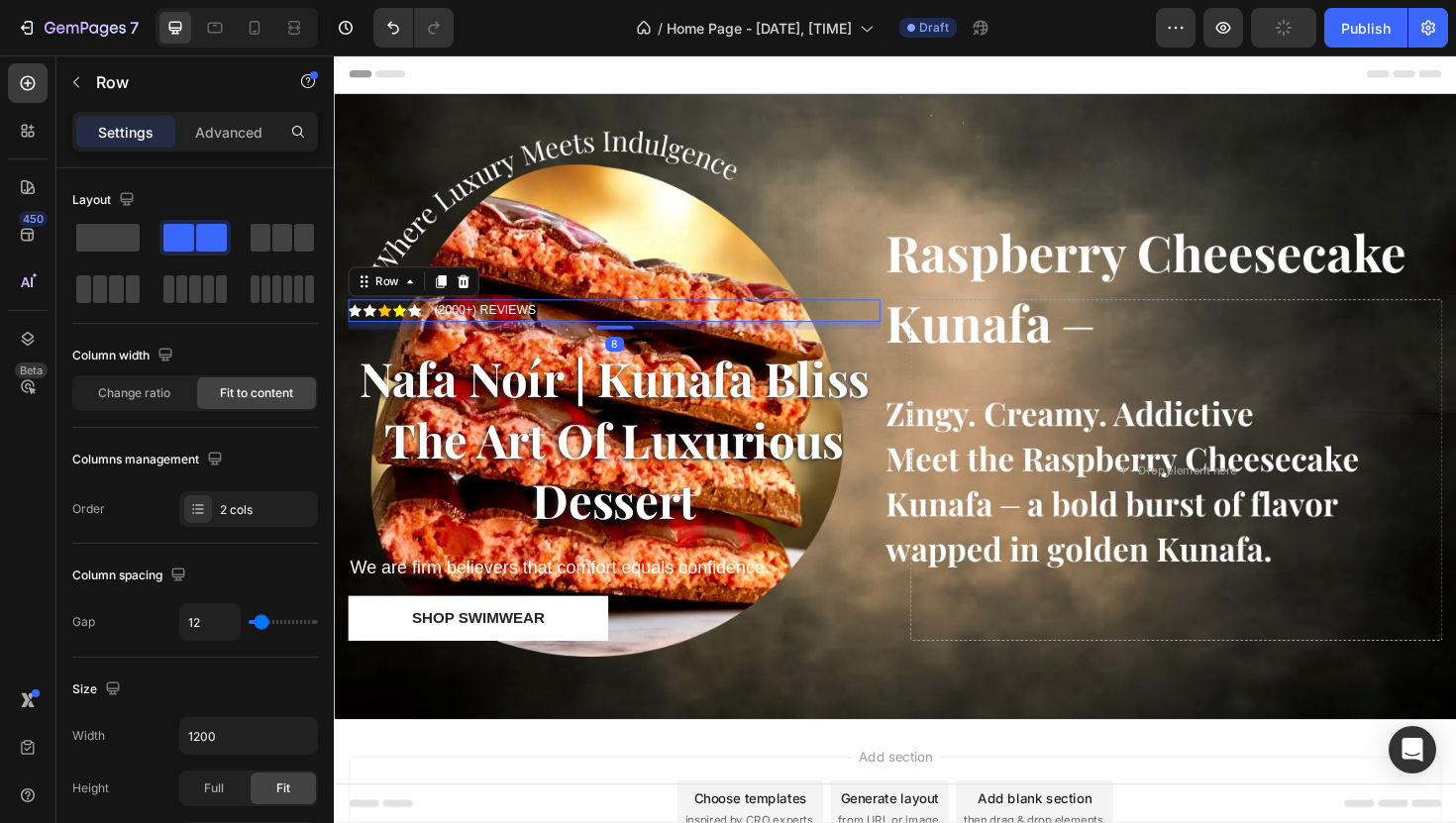 click on "Icon Icon Icon Icon Icon Icon List" at bounding box center [387, 326] 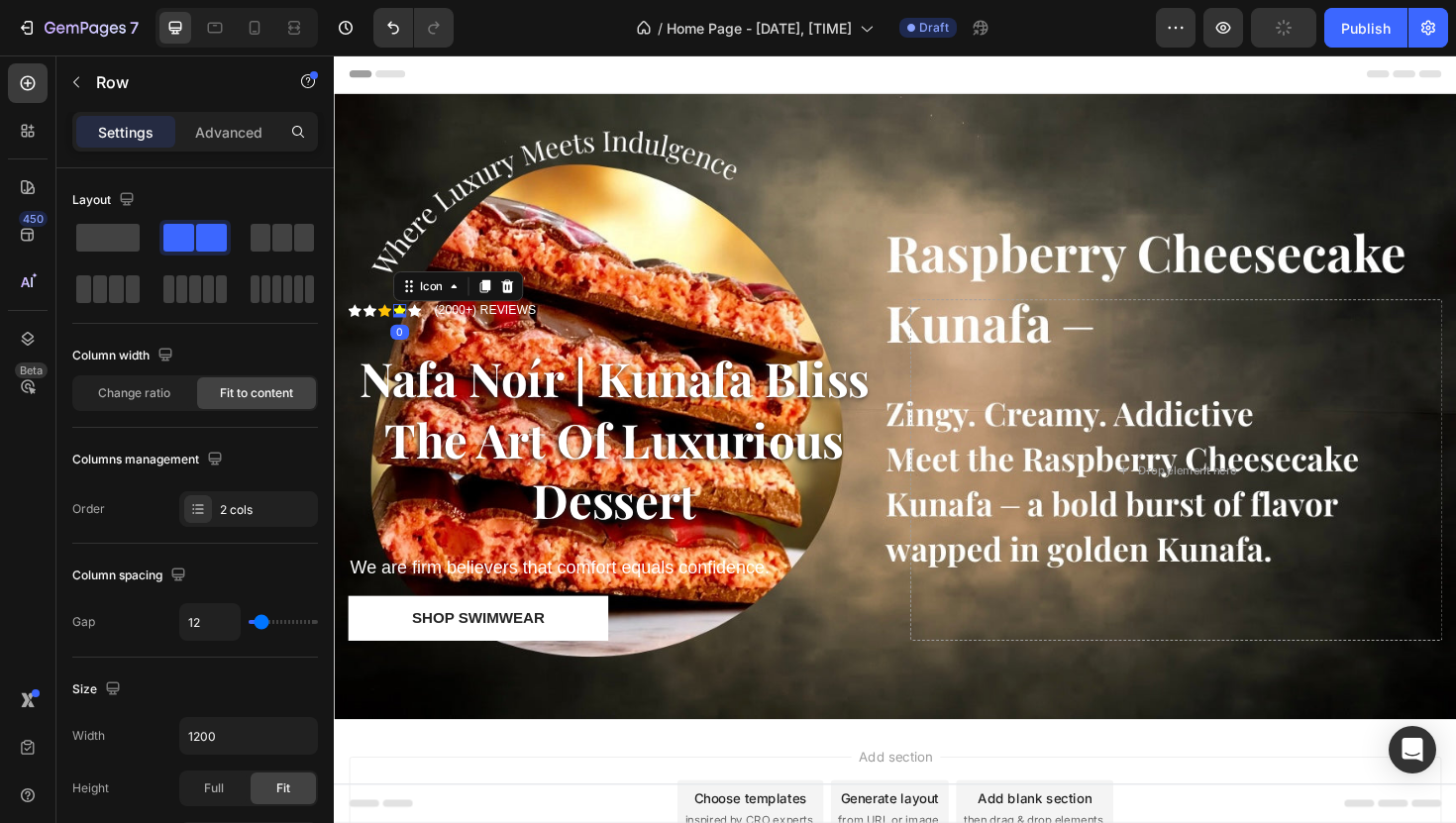 click 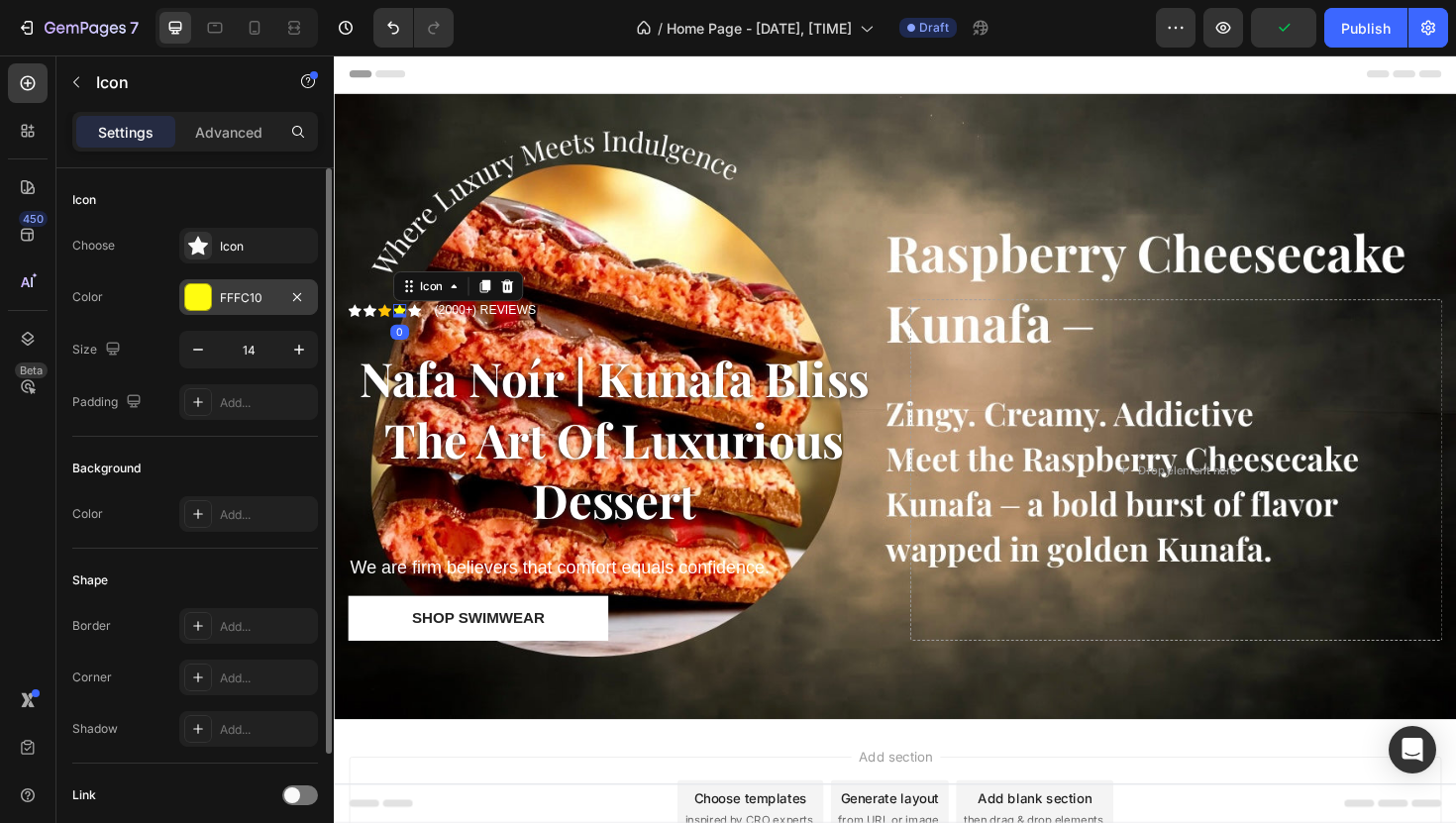 click on "FFFC10" at bounding box center [249, 298] 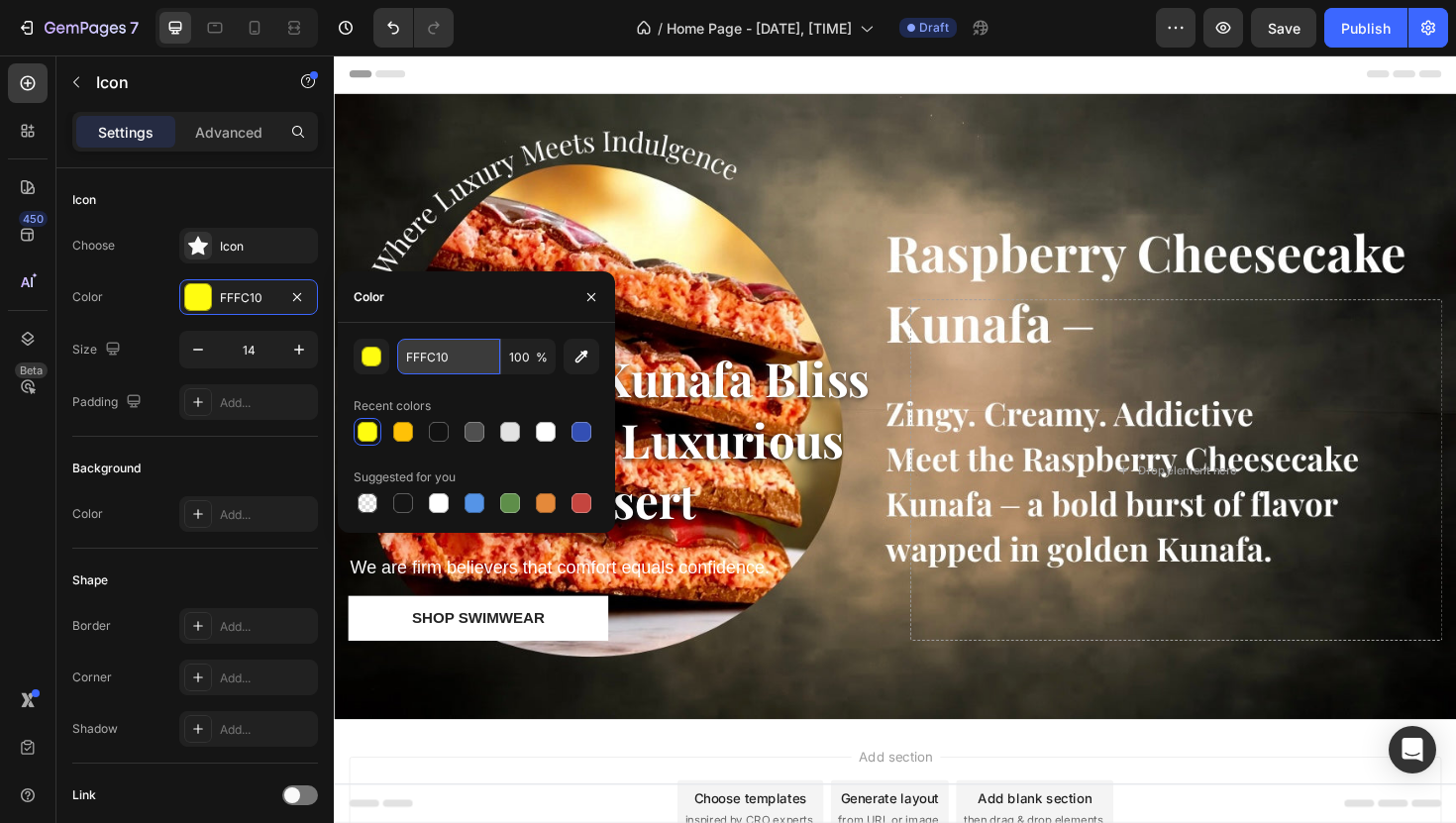 click on "FFFC10" at bounding box center (449, 357) 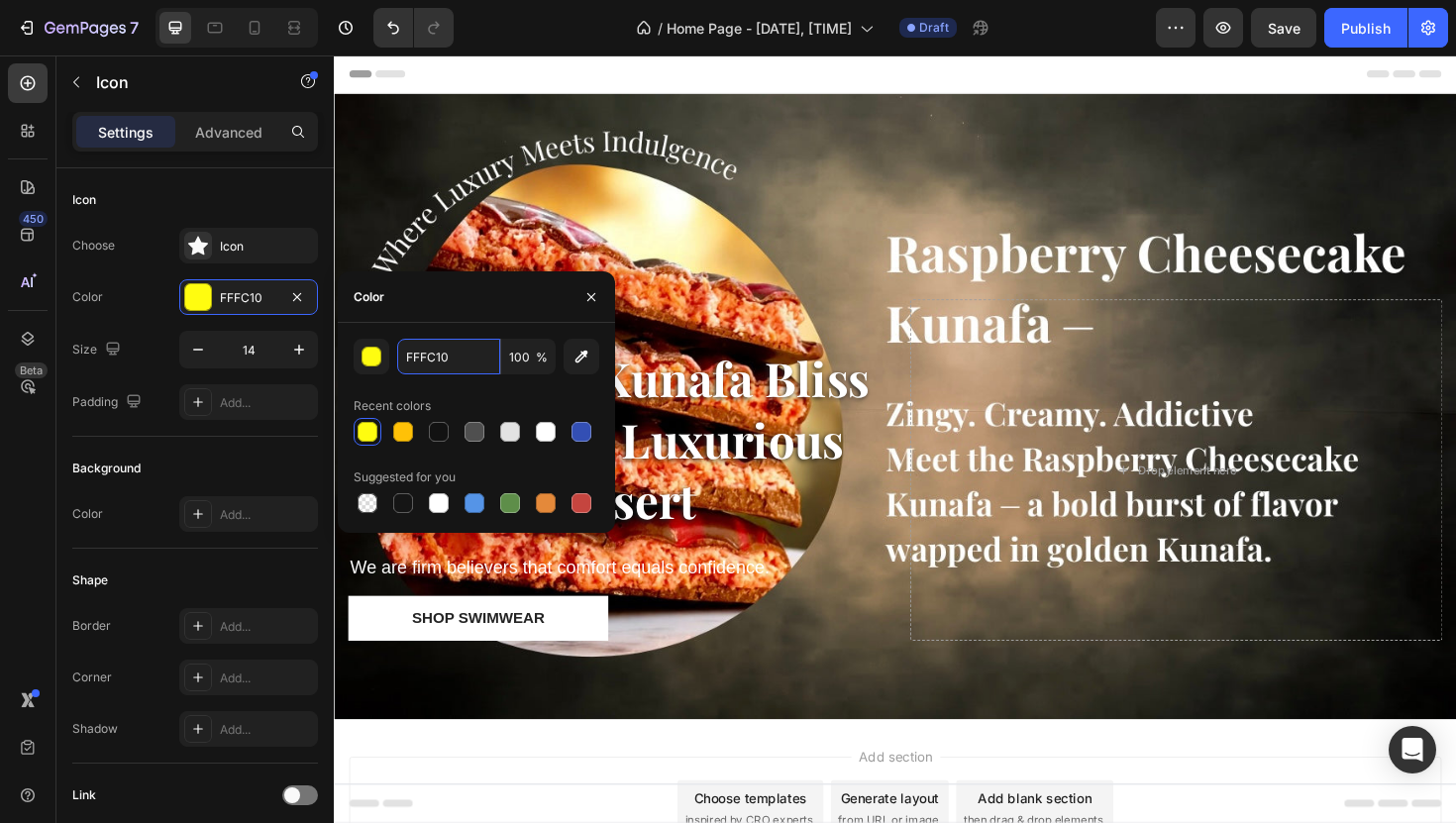 drag, startPoint x: 462, startPoint y: 354, endPoint x: 391, endPoint y: 354, distance: 71 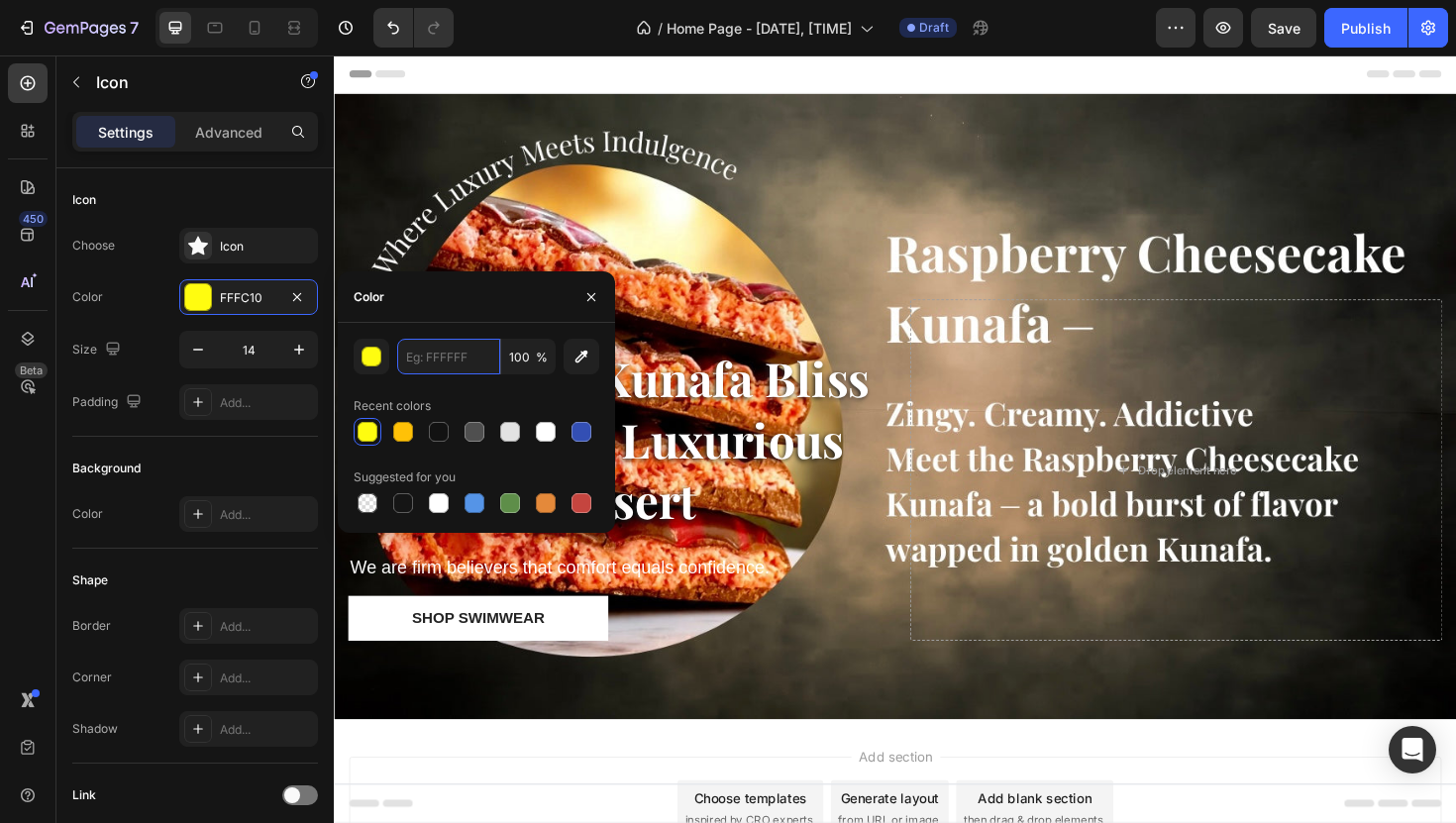 type on "V" 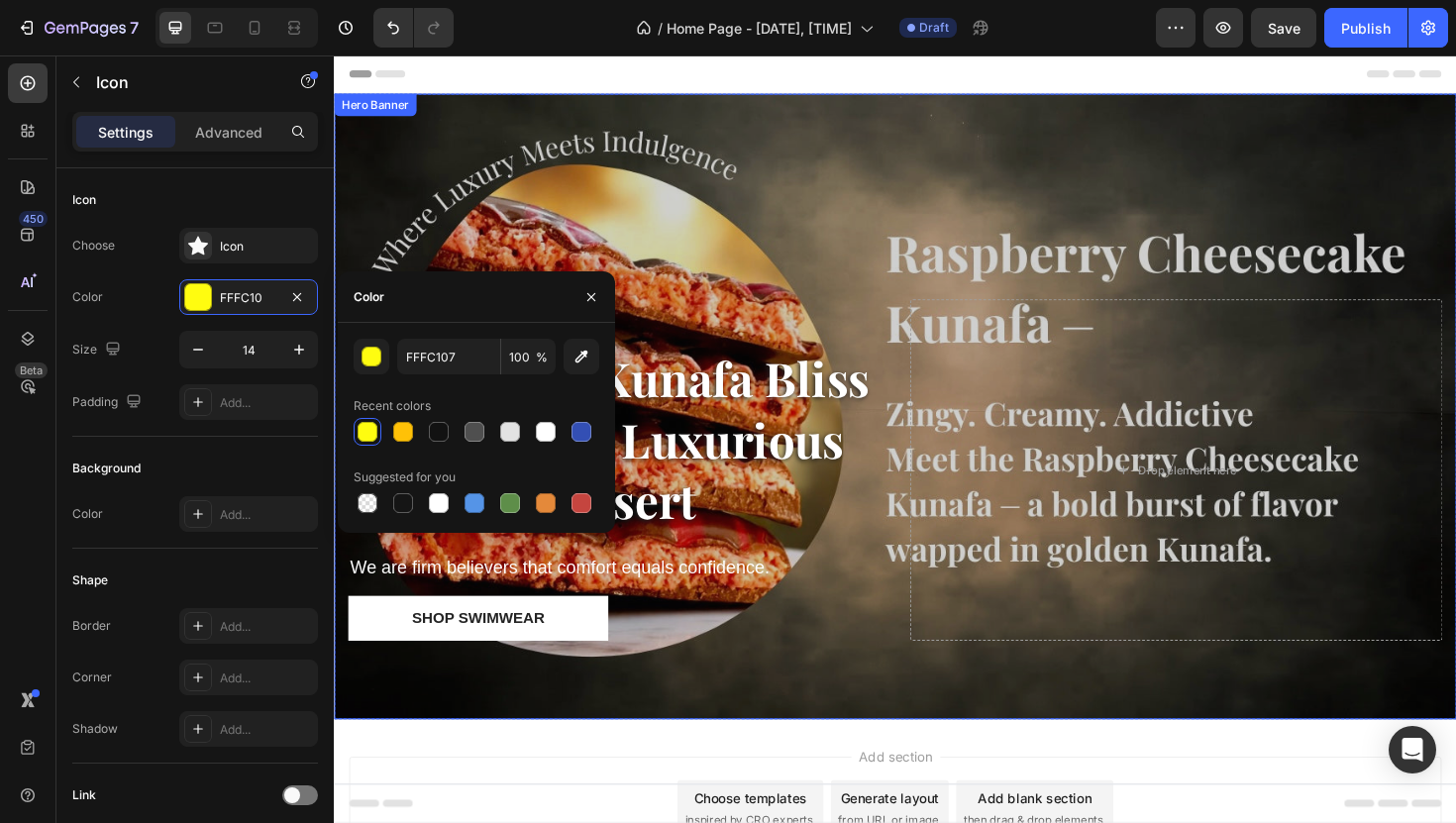 click at bounding box center [928, 427] 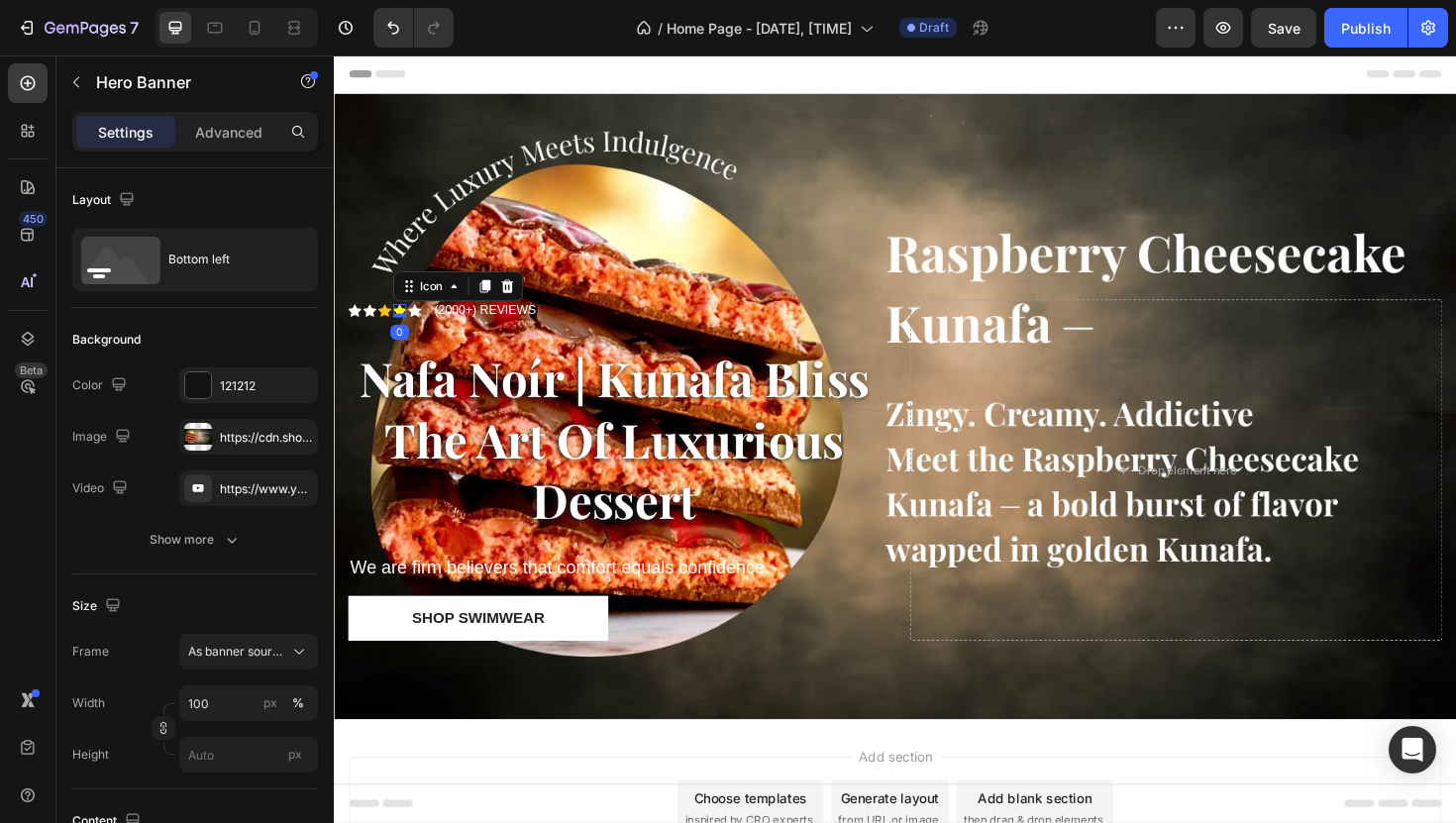 click 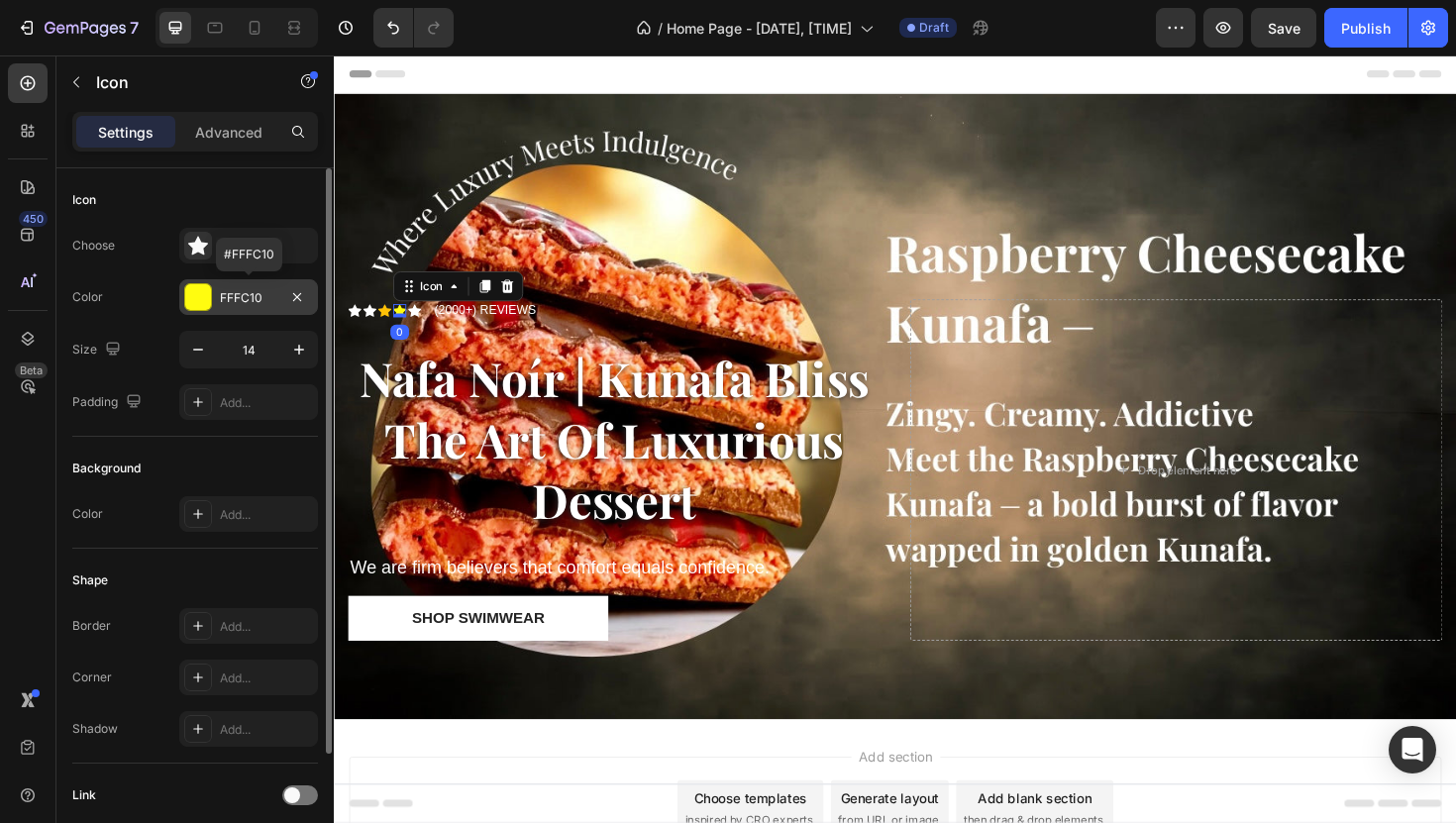click on "FFFC10" at bounding box center (249, 298) 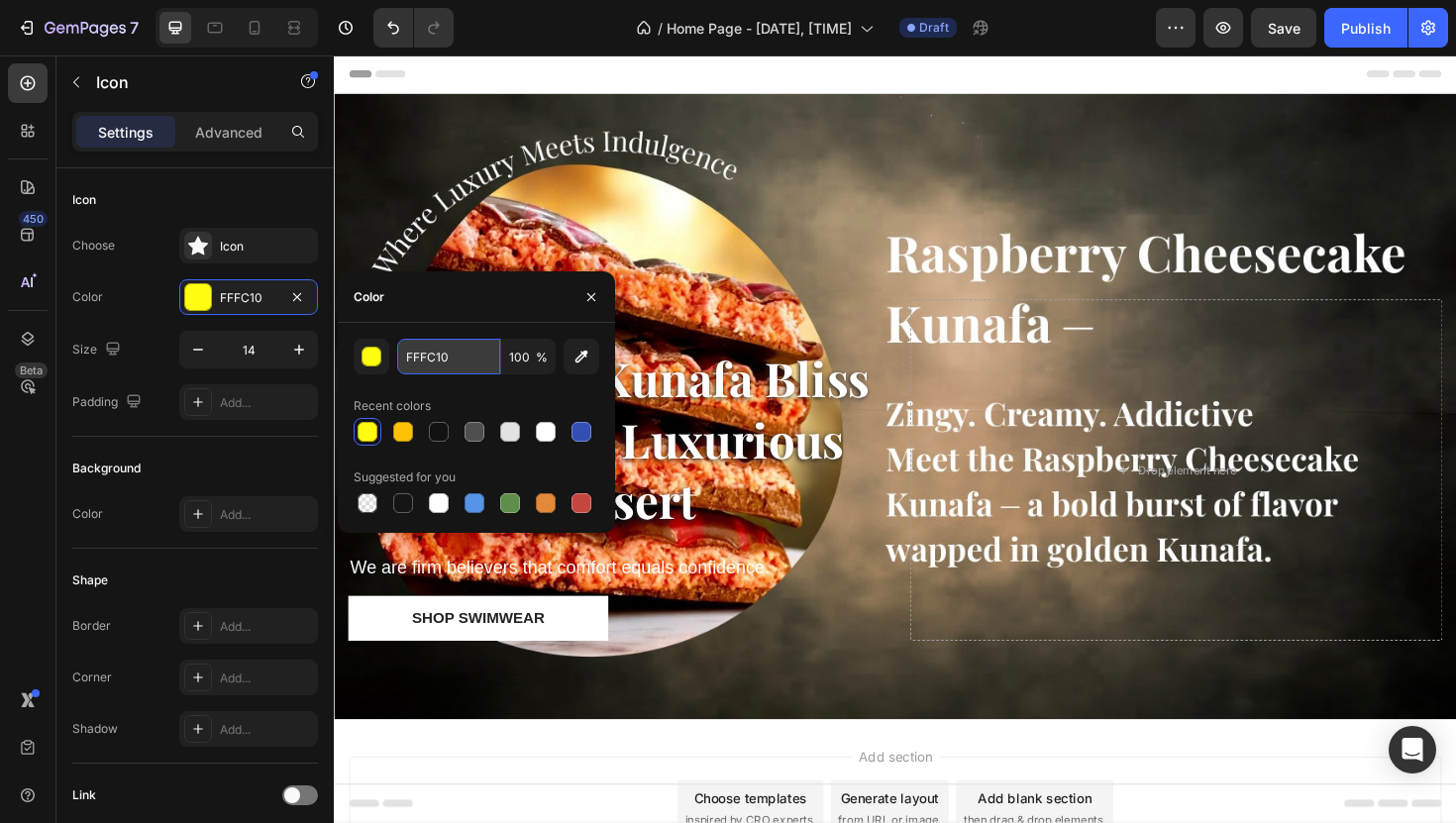 click on "FFFC10" at bounding box center (449, 357) 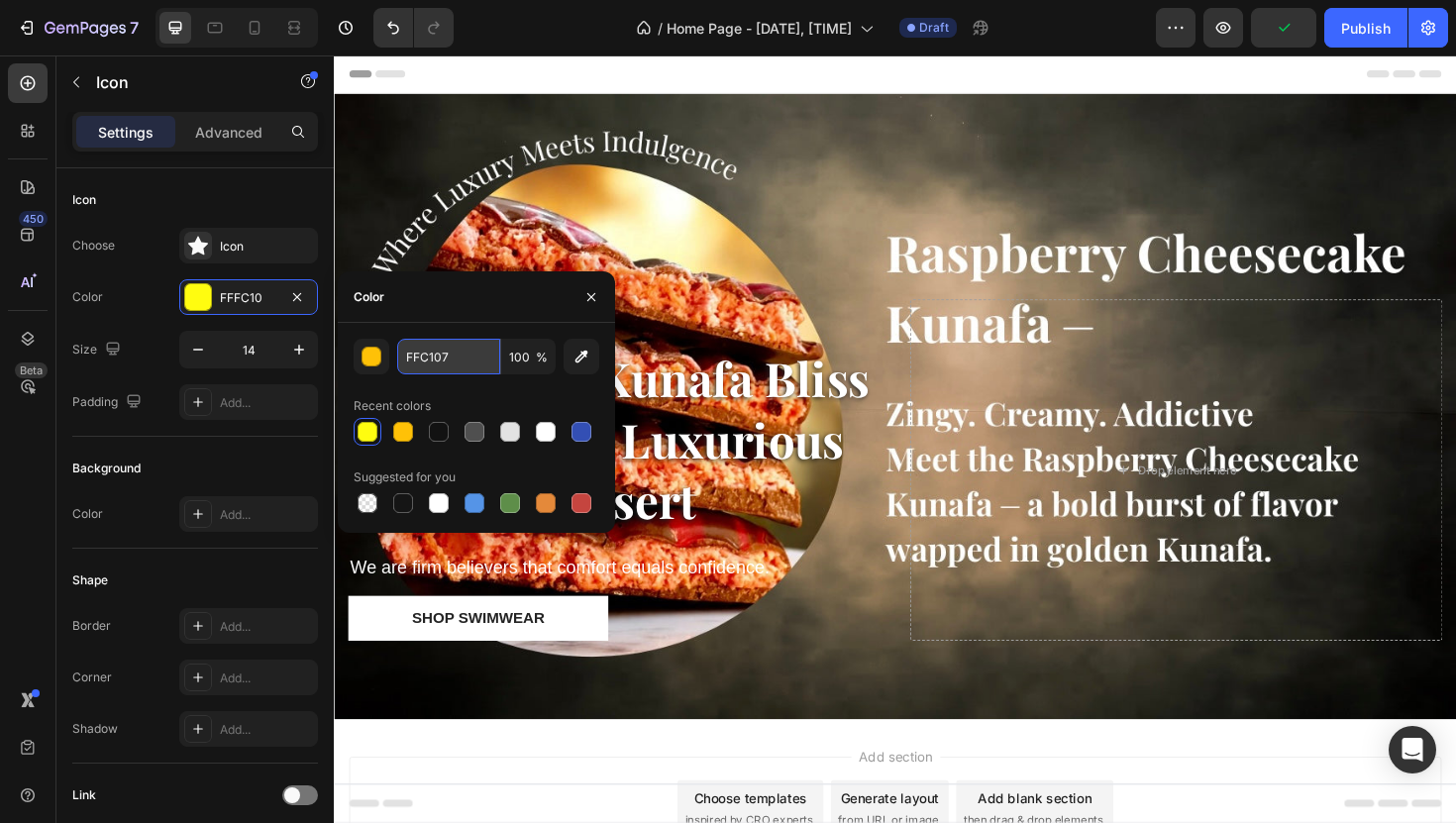 type on "FFC107" 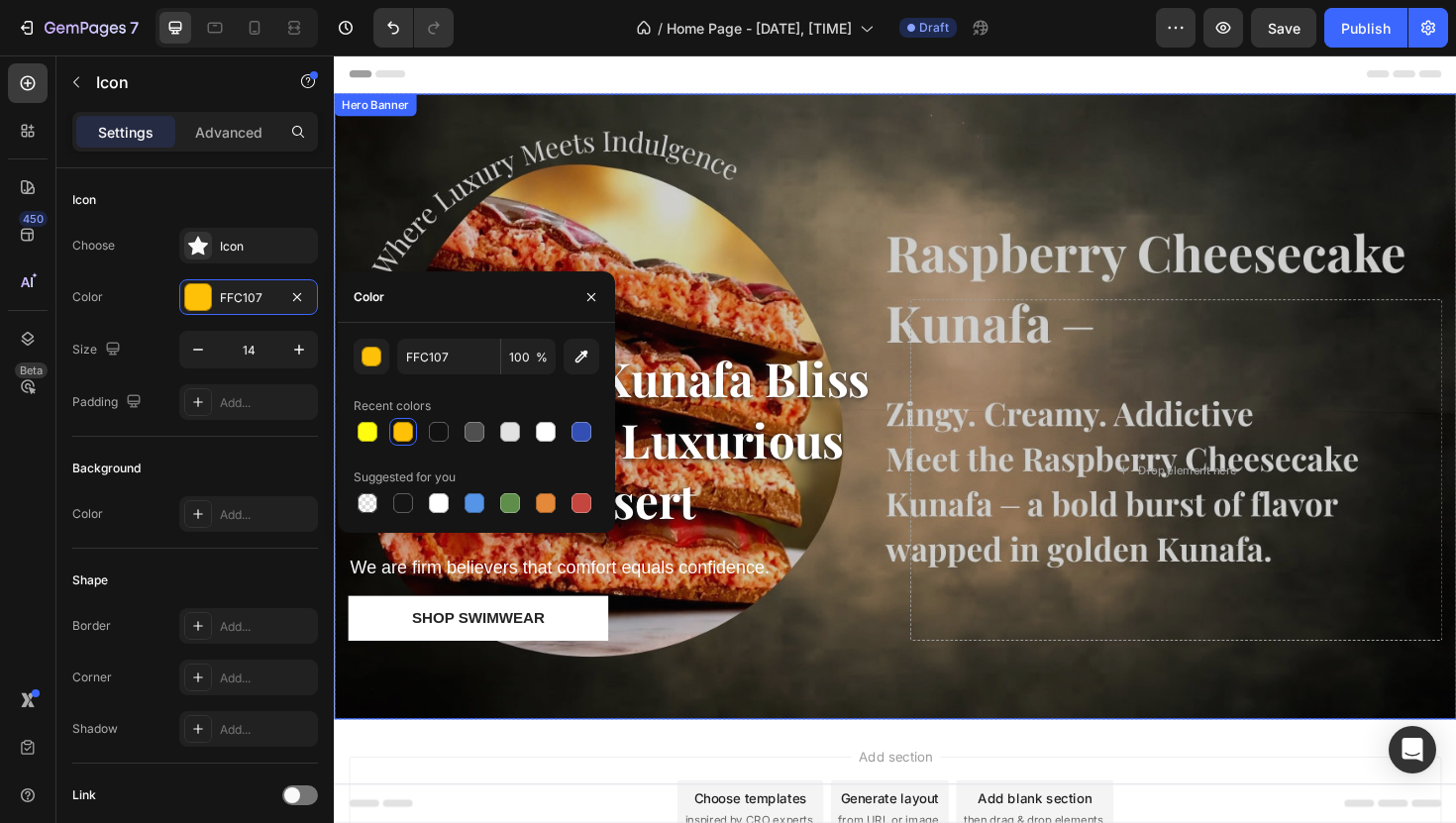 click at bounding box center [928, 427] 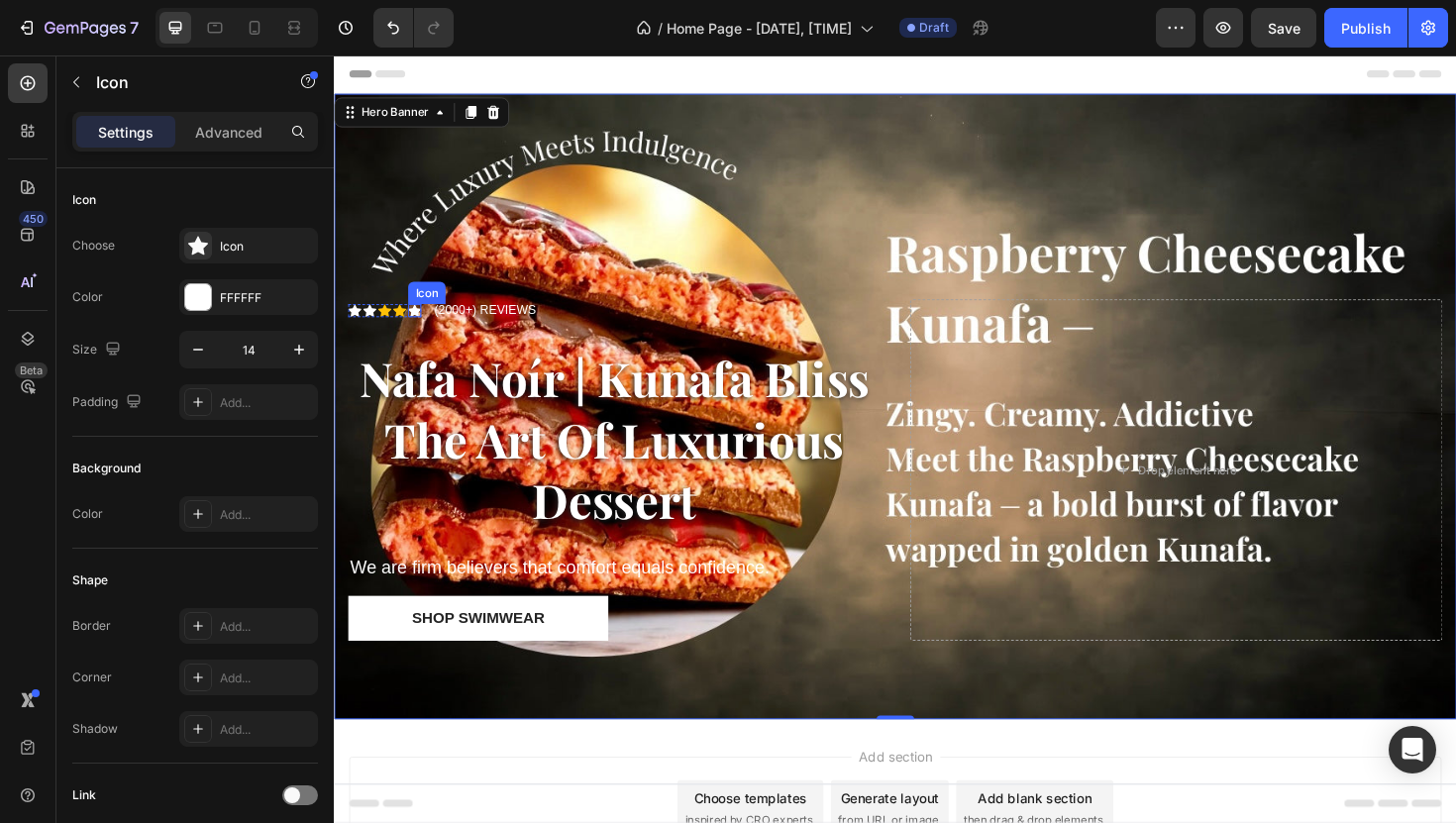 click on "Icon" at bounding box center (419, 326) 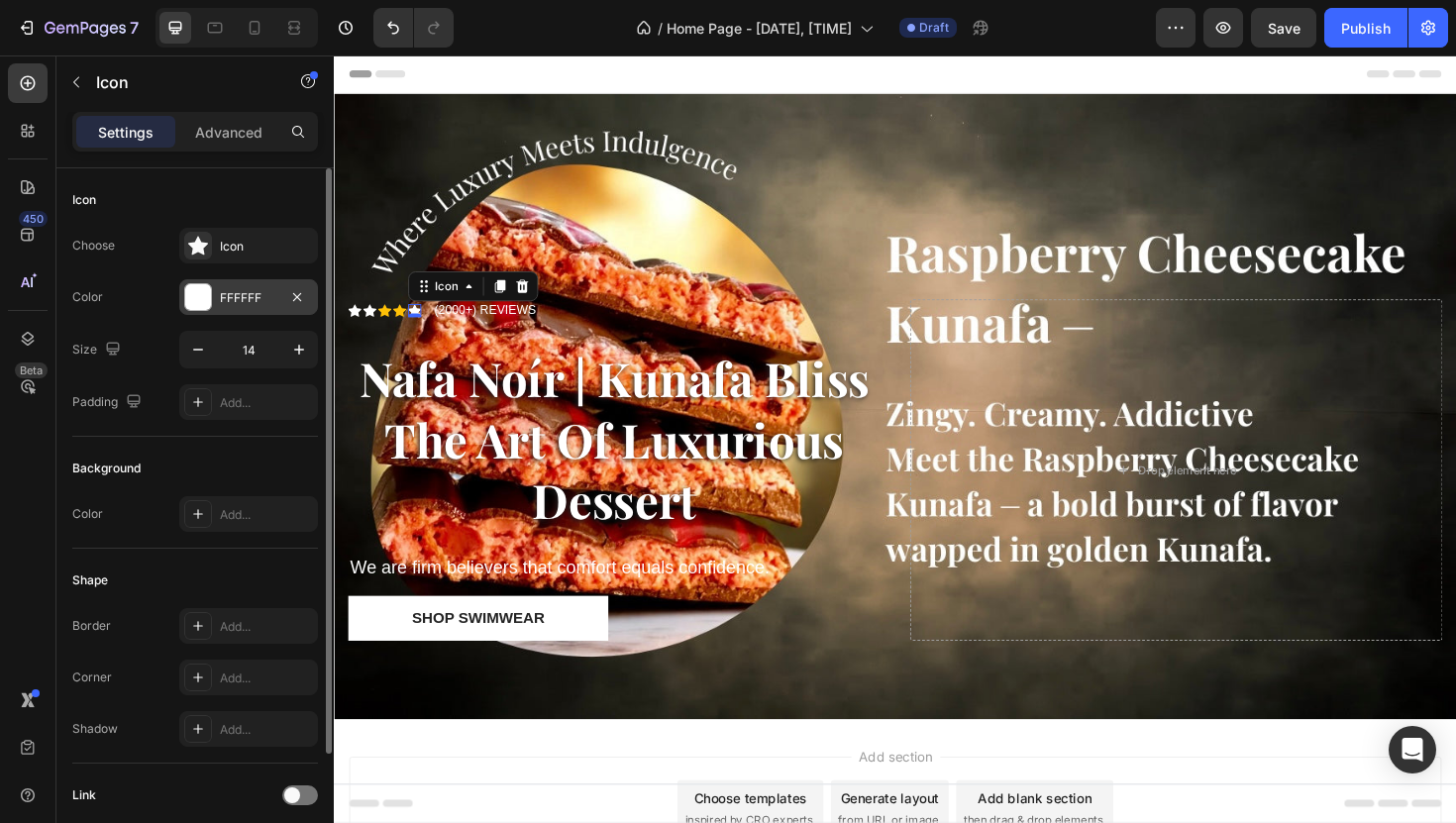 click on "FFFFFF" at bounding box center [249, 297] 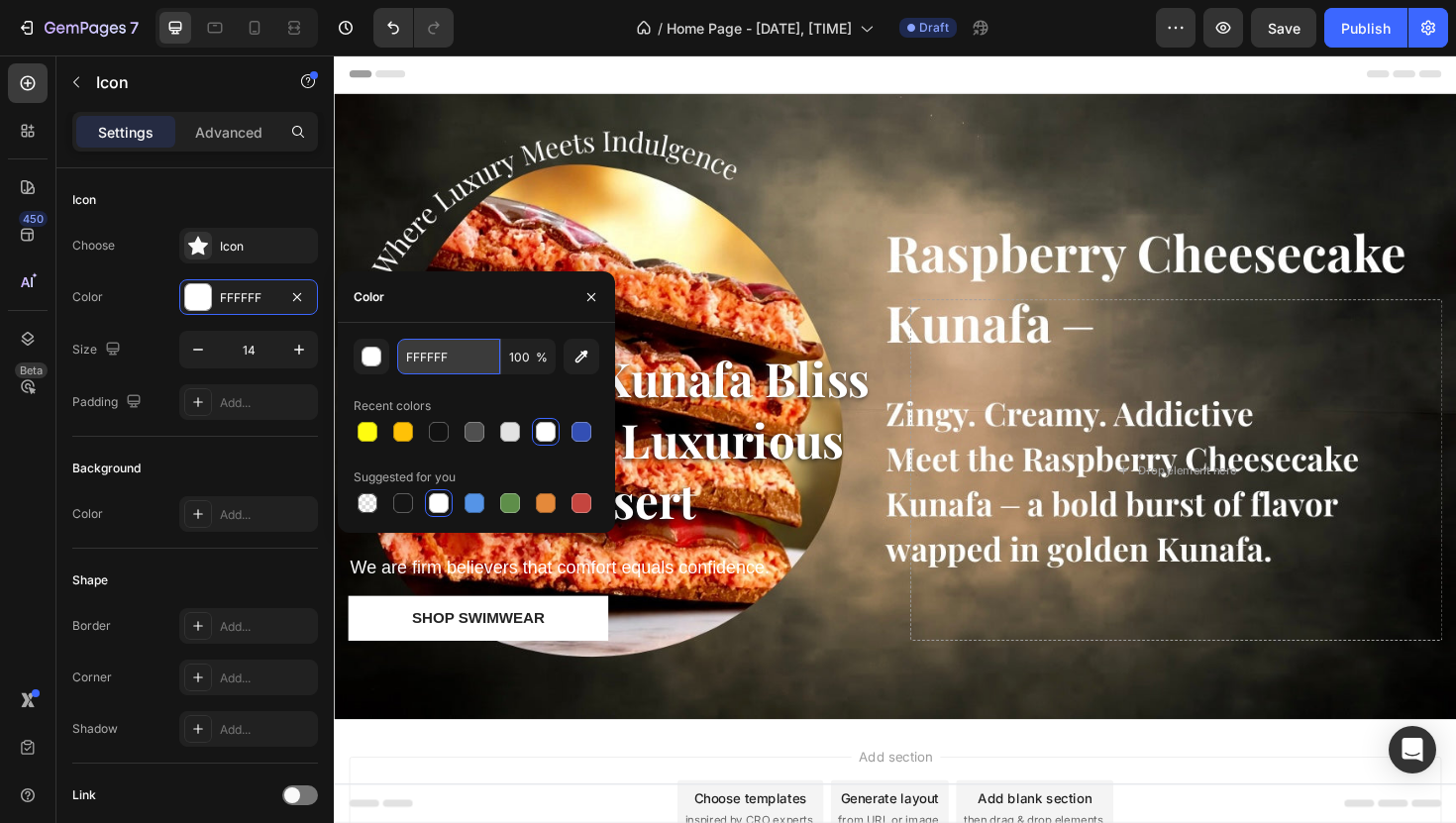 click on "FFFFFF" at bounding box center [449, 357] 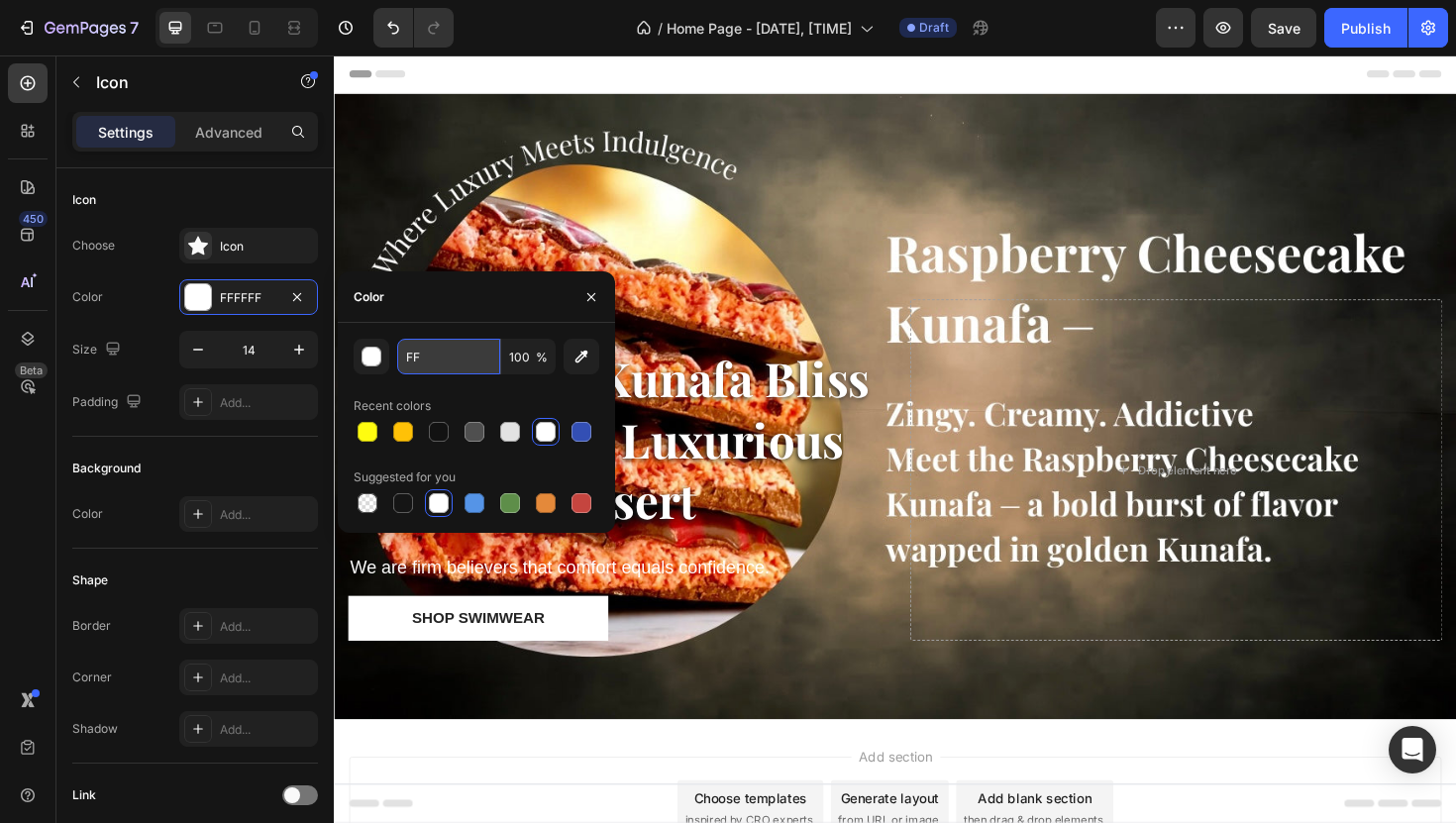 type on "F" 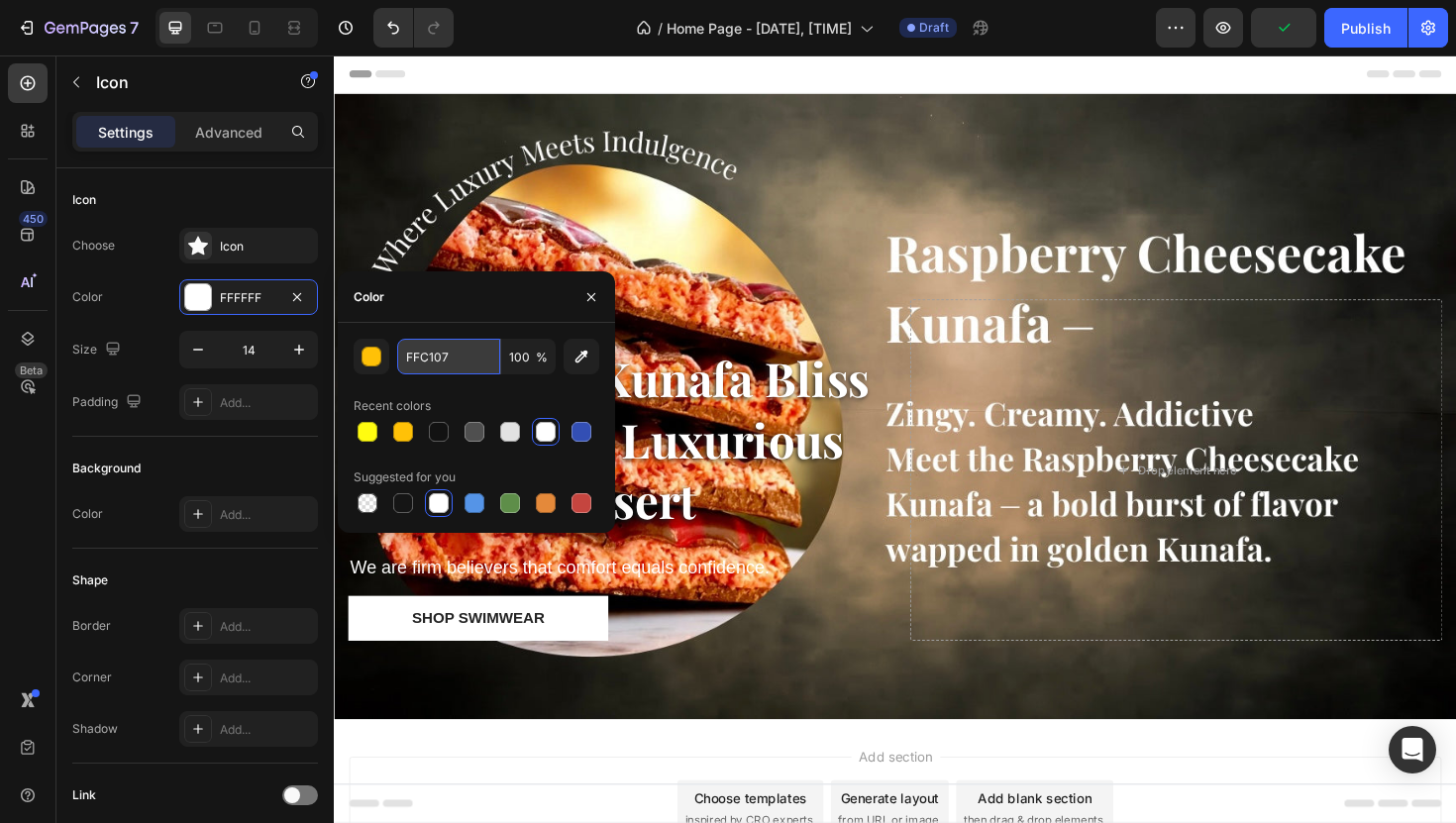 type on "FFC107" 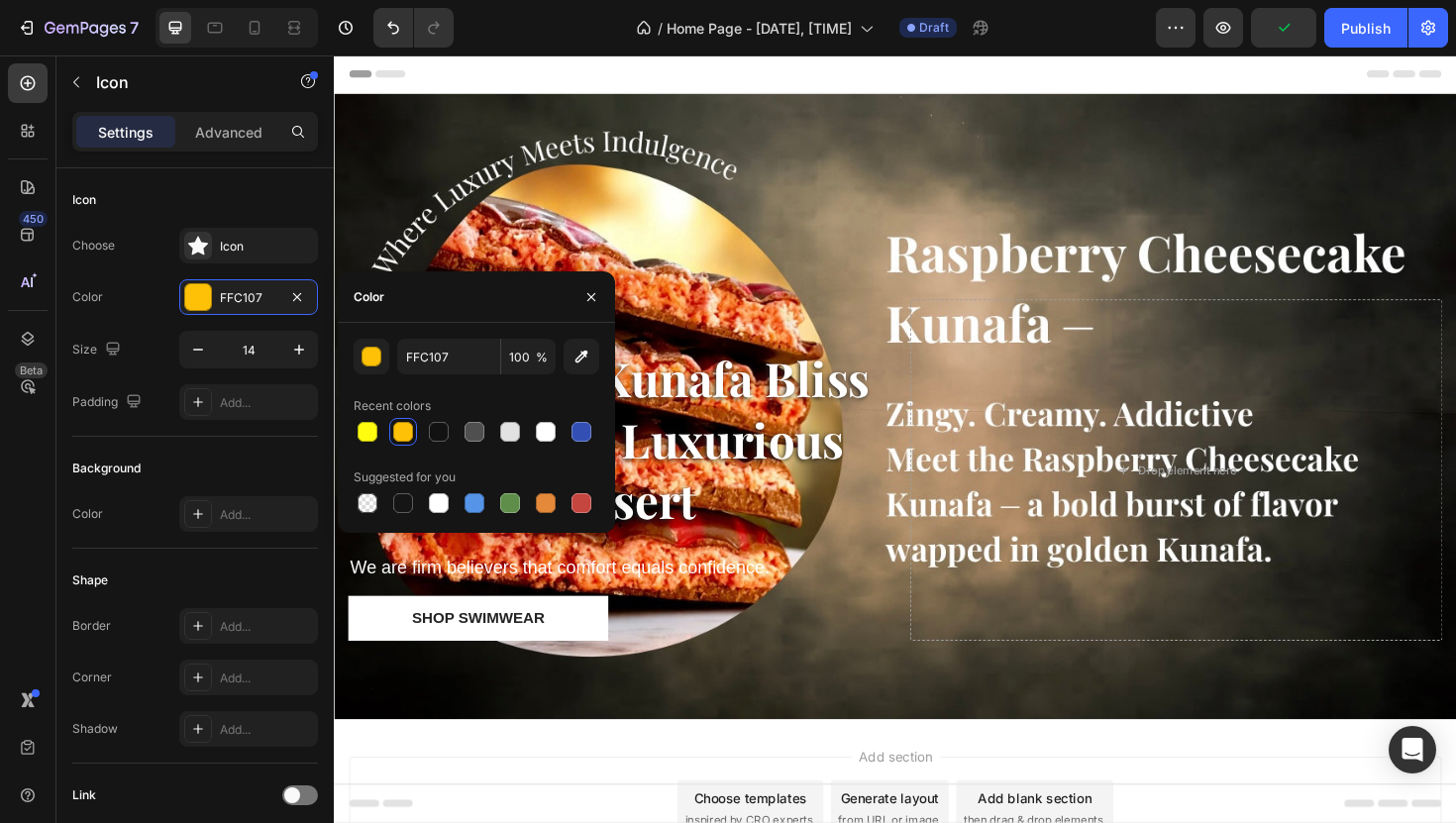 click on "Color" at bounding box center [476, 297] 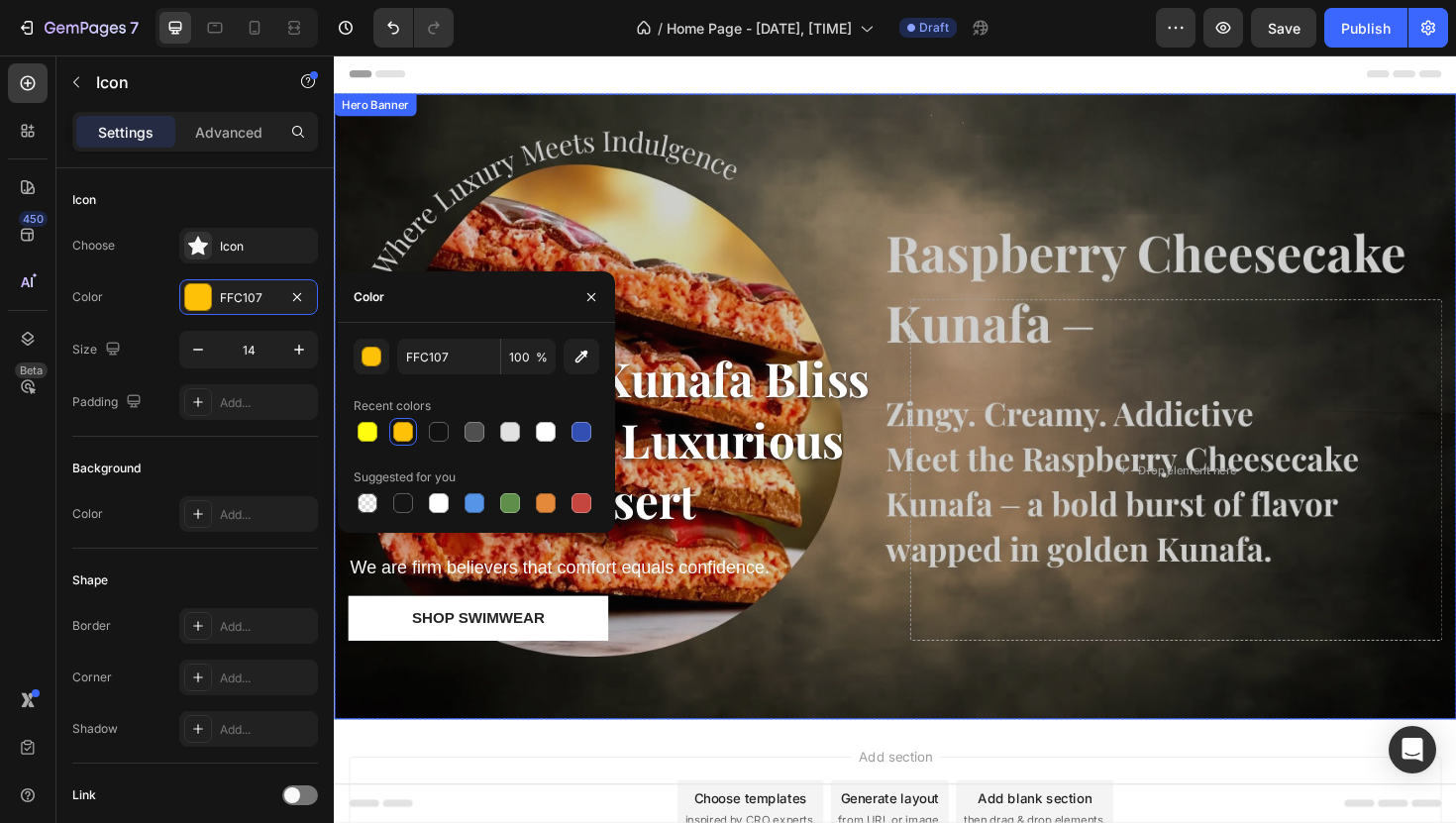 click at bounding box center (928, 427) 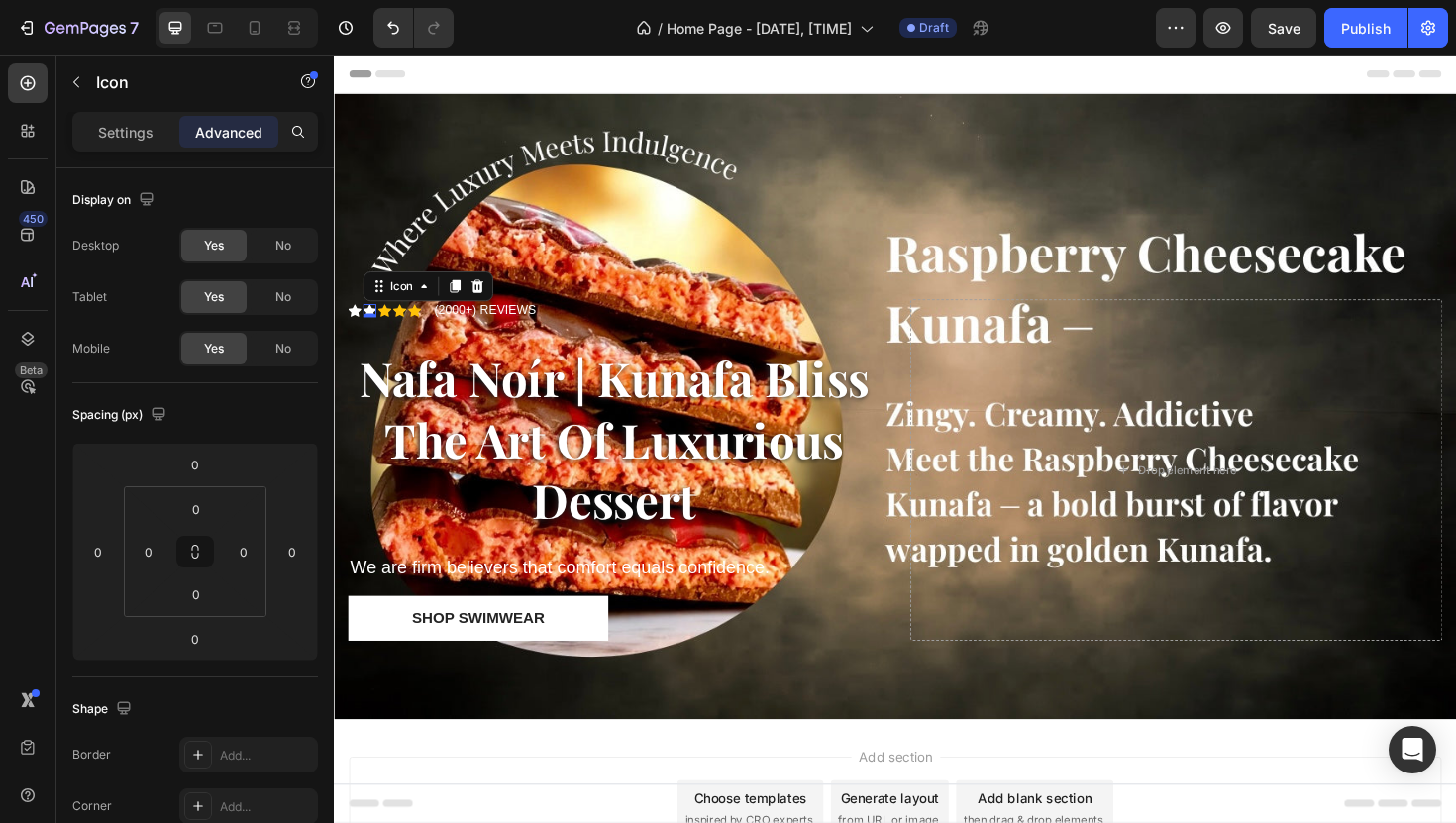 click on "Icon   0" at bounding box center [371, 326] 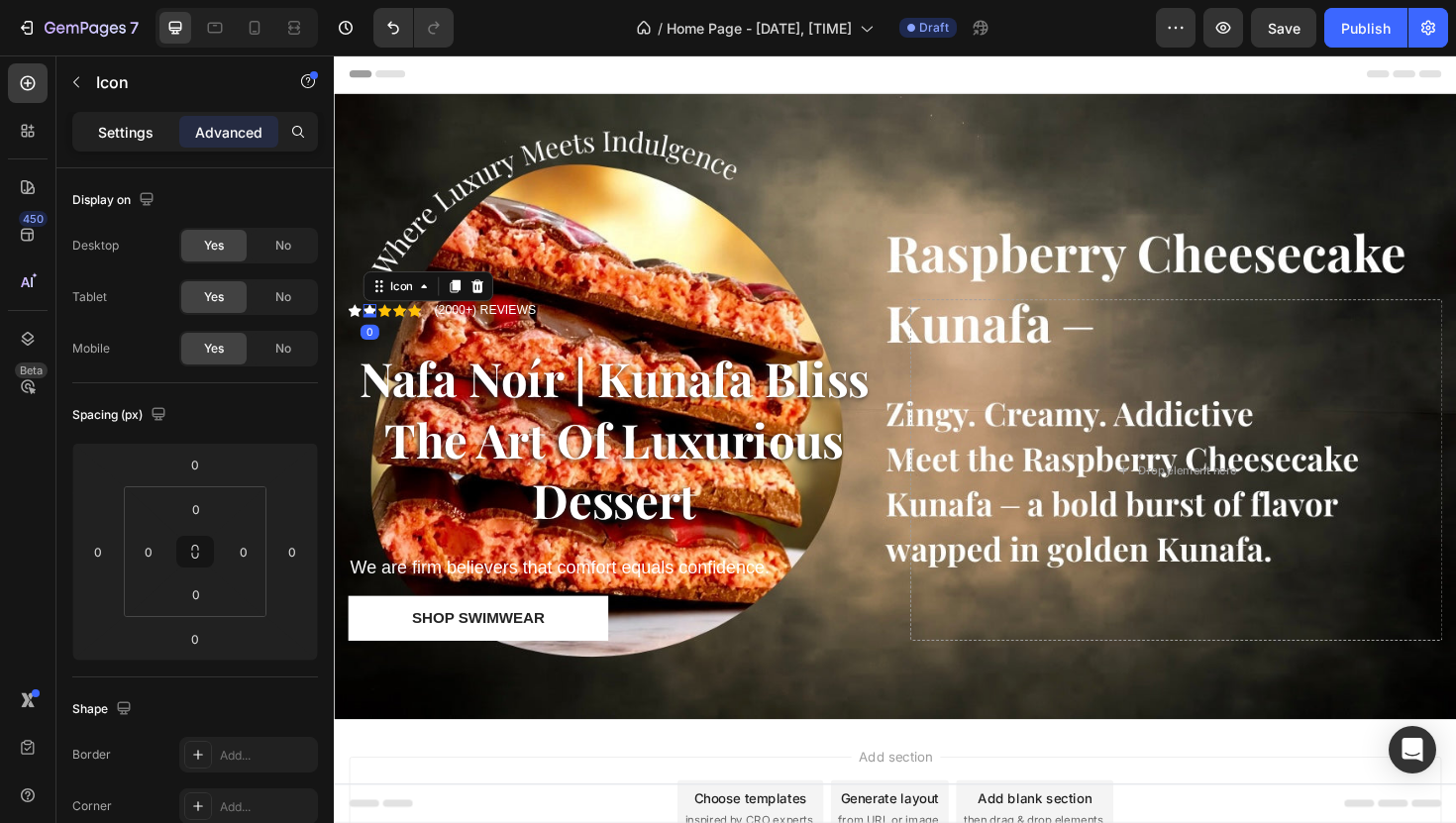 click on "Settings" at bounding box center [126, 132] 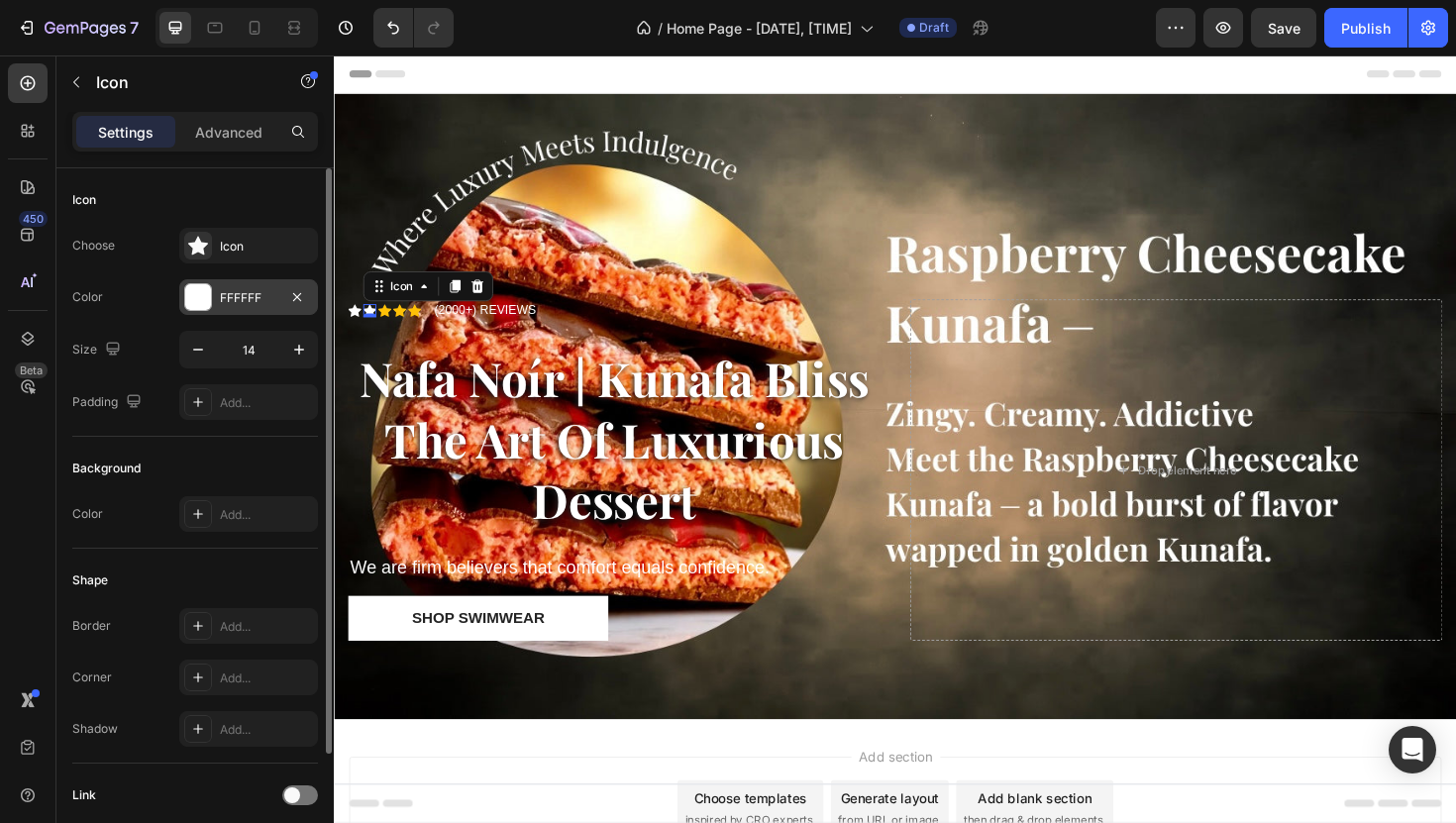 click on "FFFFFF" at bounding box center (249, 298) 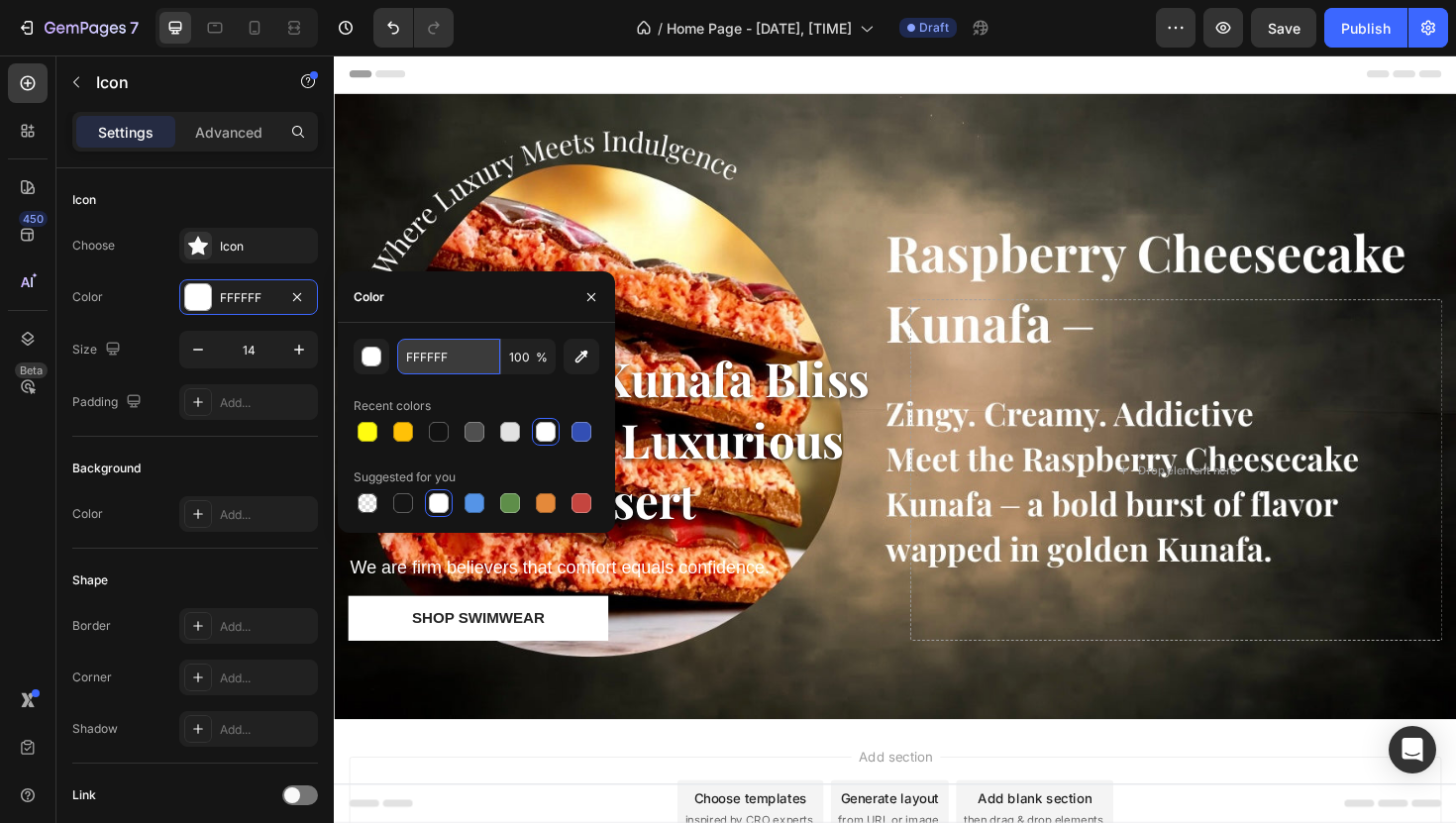 click on "FFFFFF" at bounding box center (449, 357) 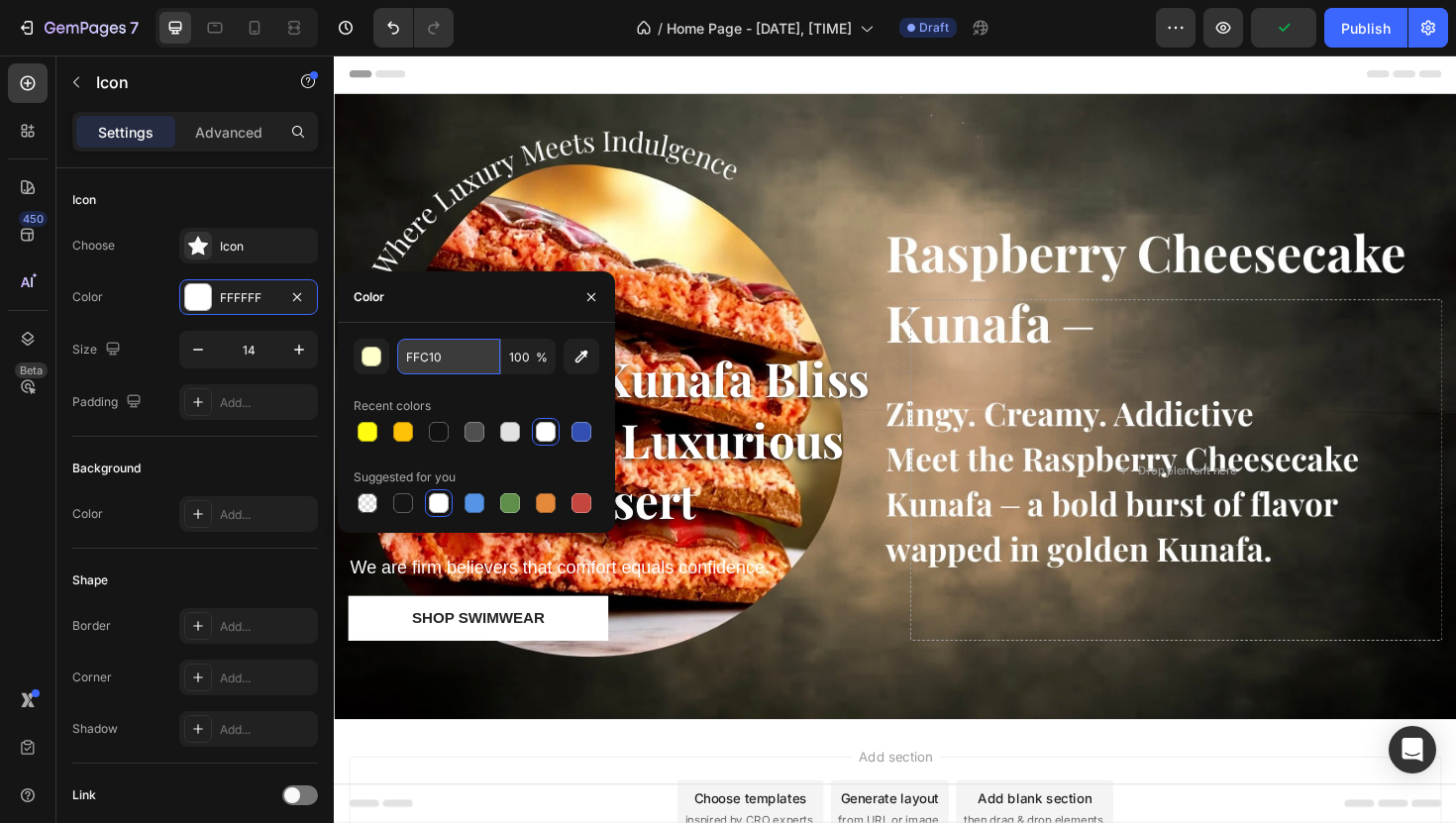 type on "FFC107" 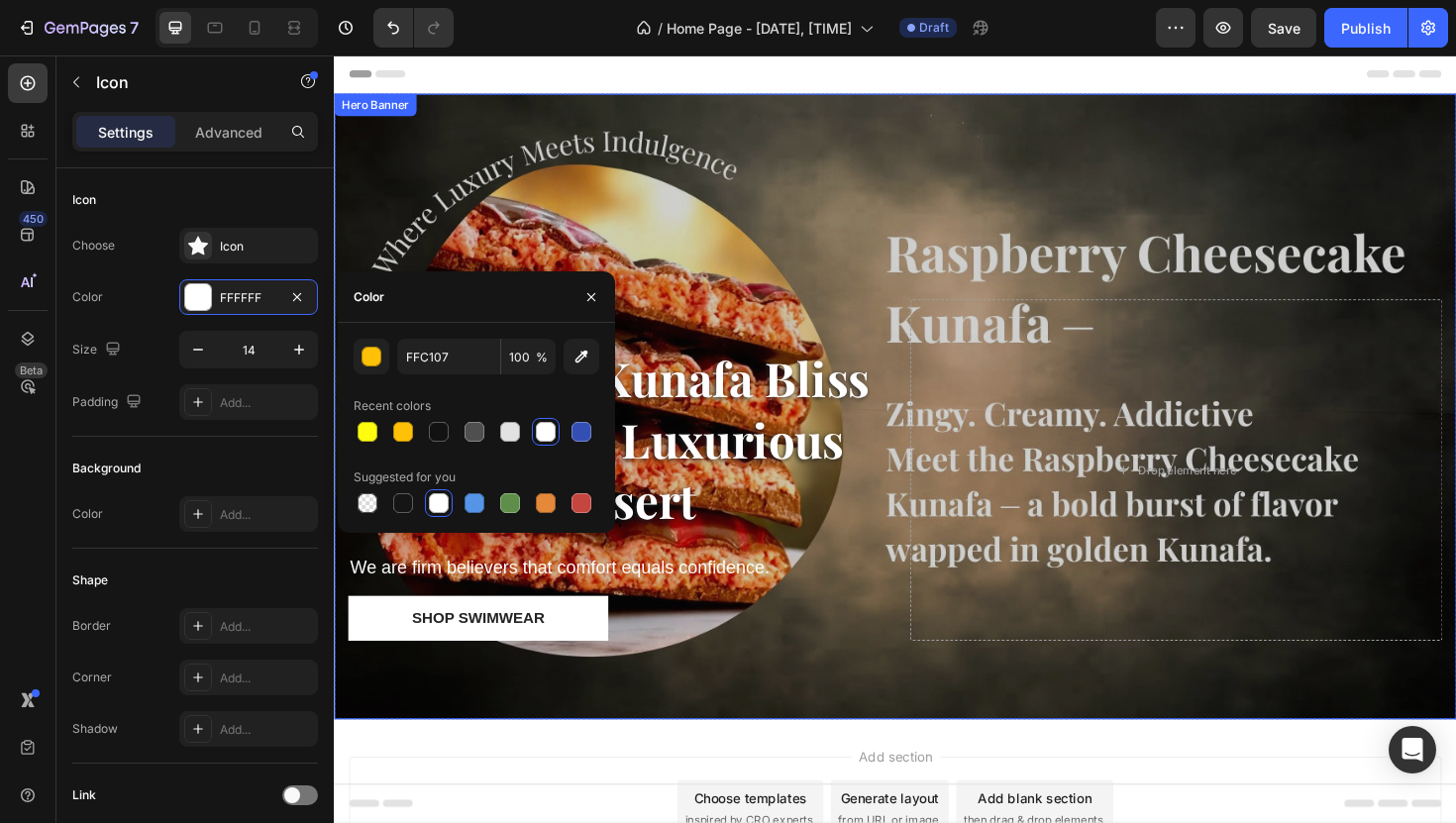 click at bounding box center [928, 427] 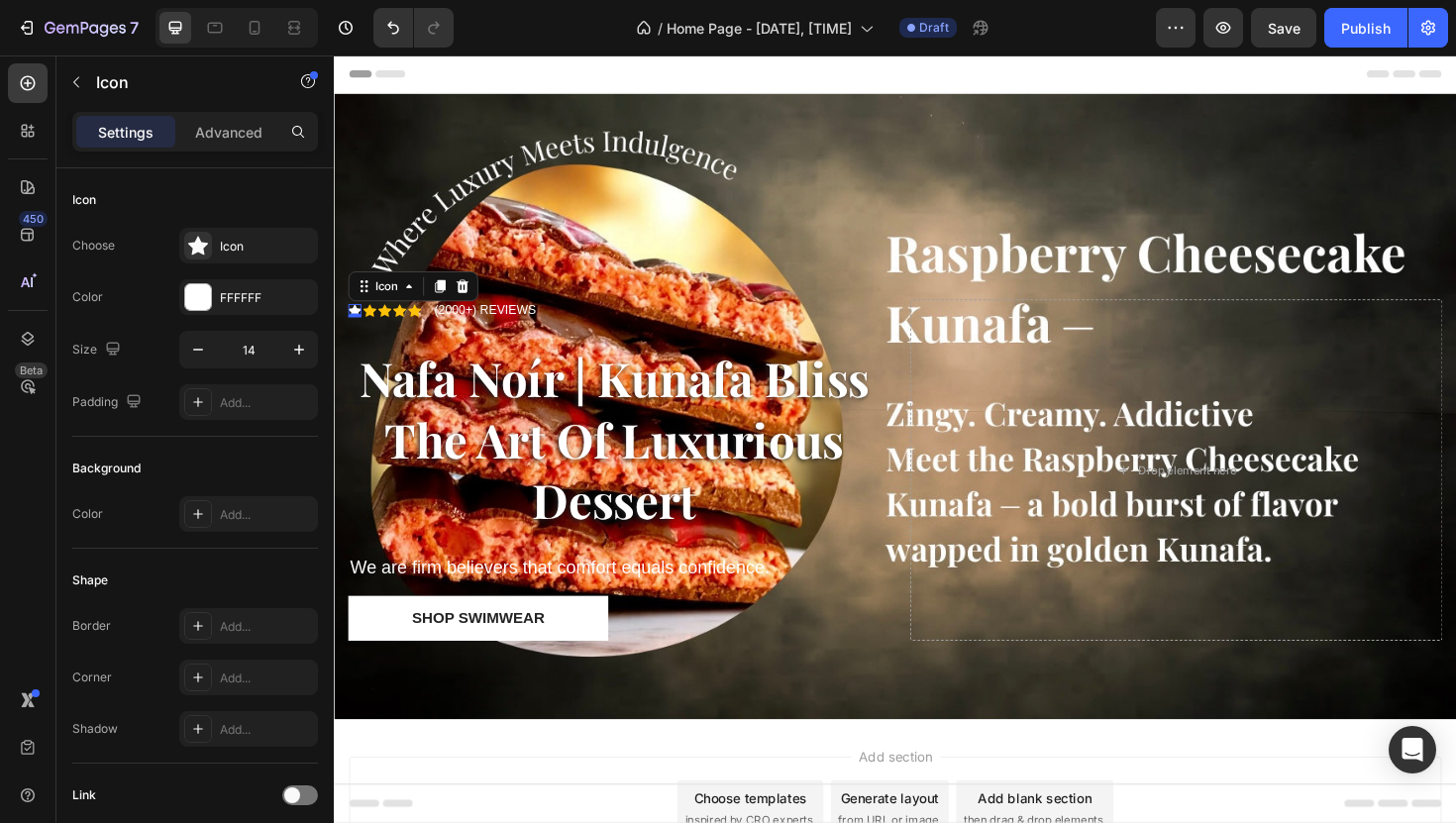 click on "Icon   0" at bounding box center (356, 326) 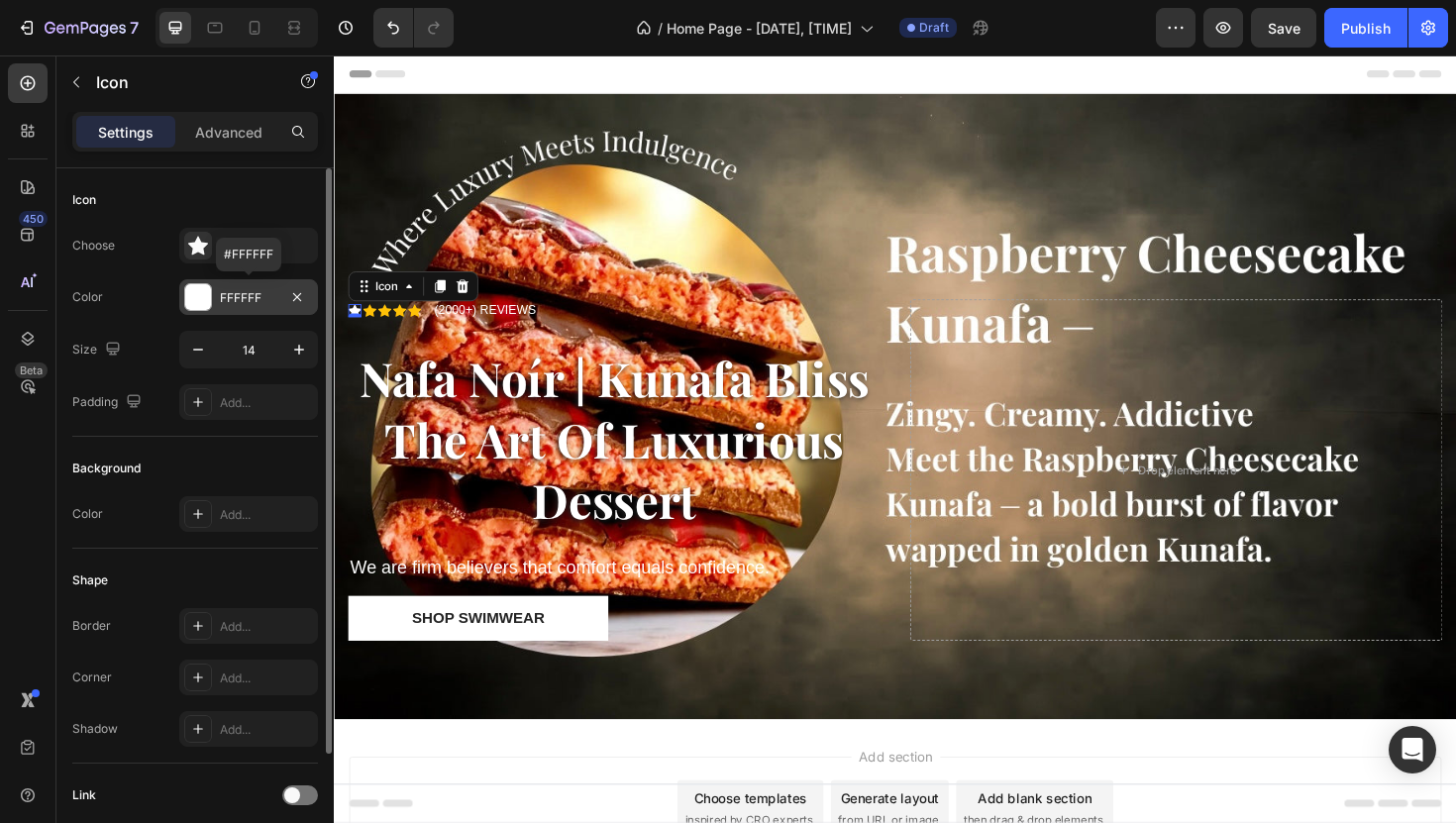 click on "FFFFFF" at bounding box center (249, 297) 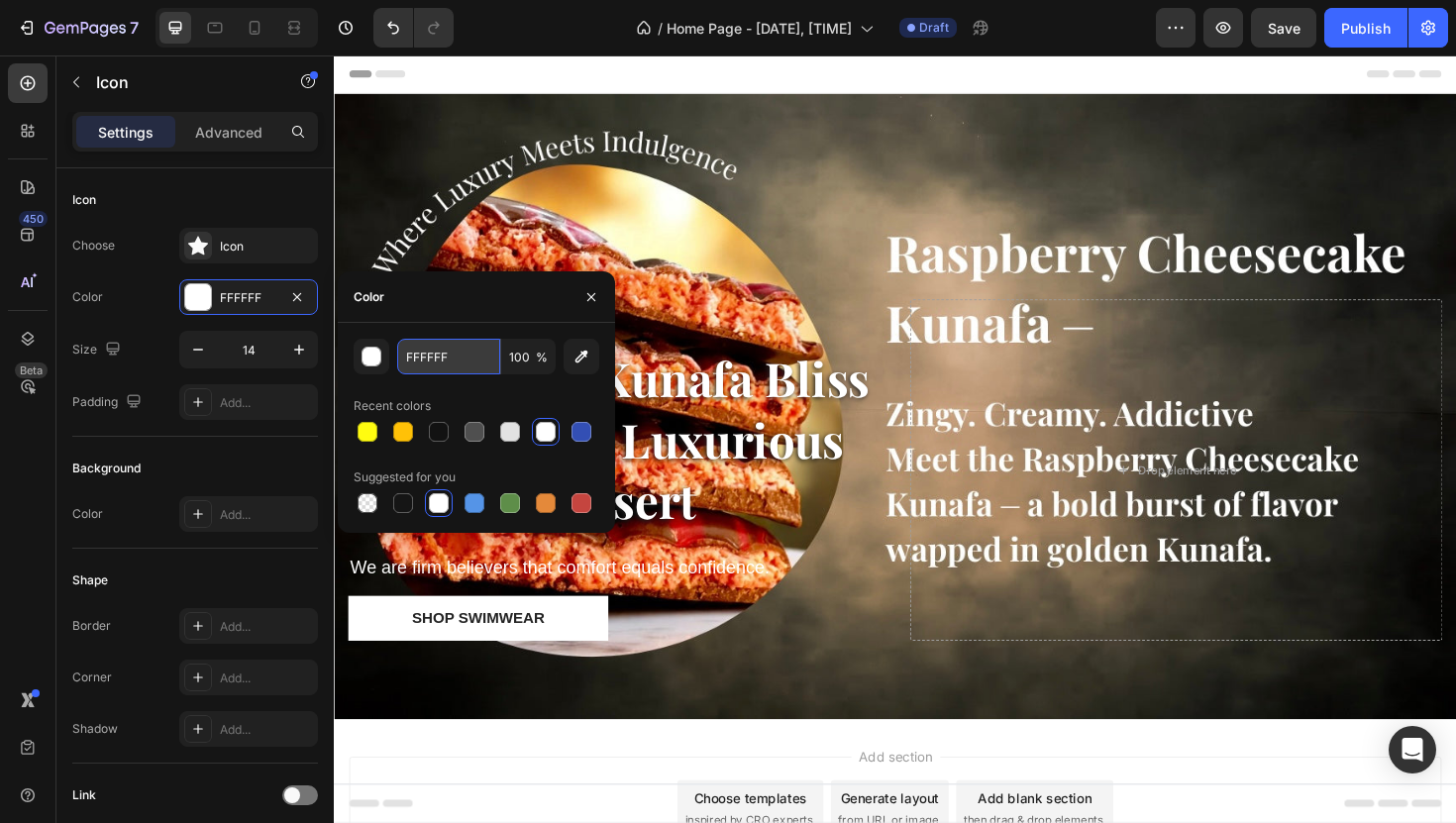click on "FFFFFF" at bounding box center [449, 357] 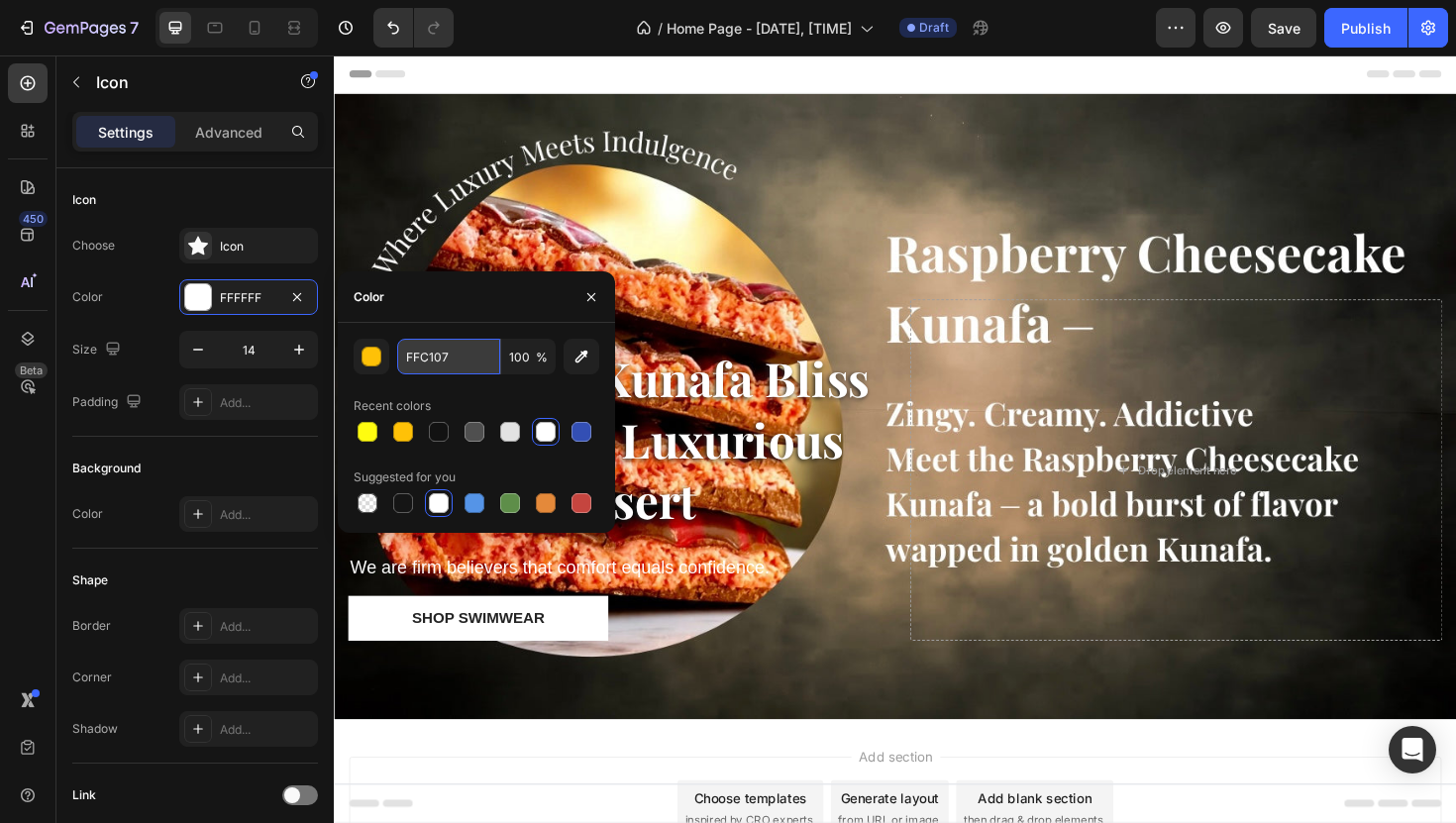 type on "FFC107" 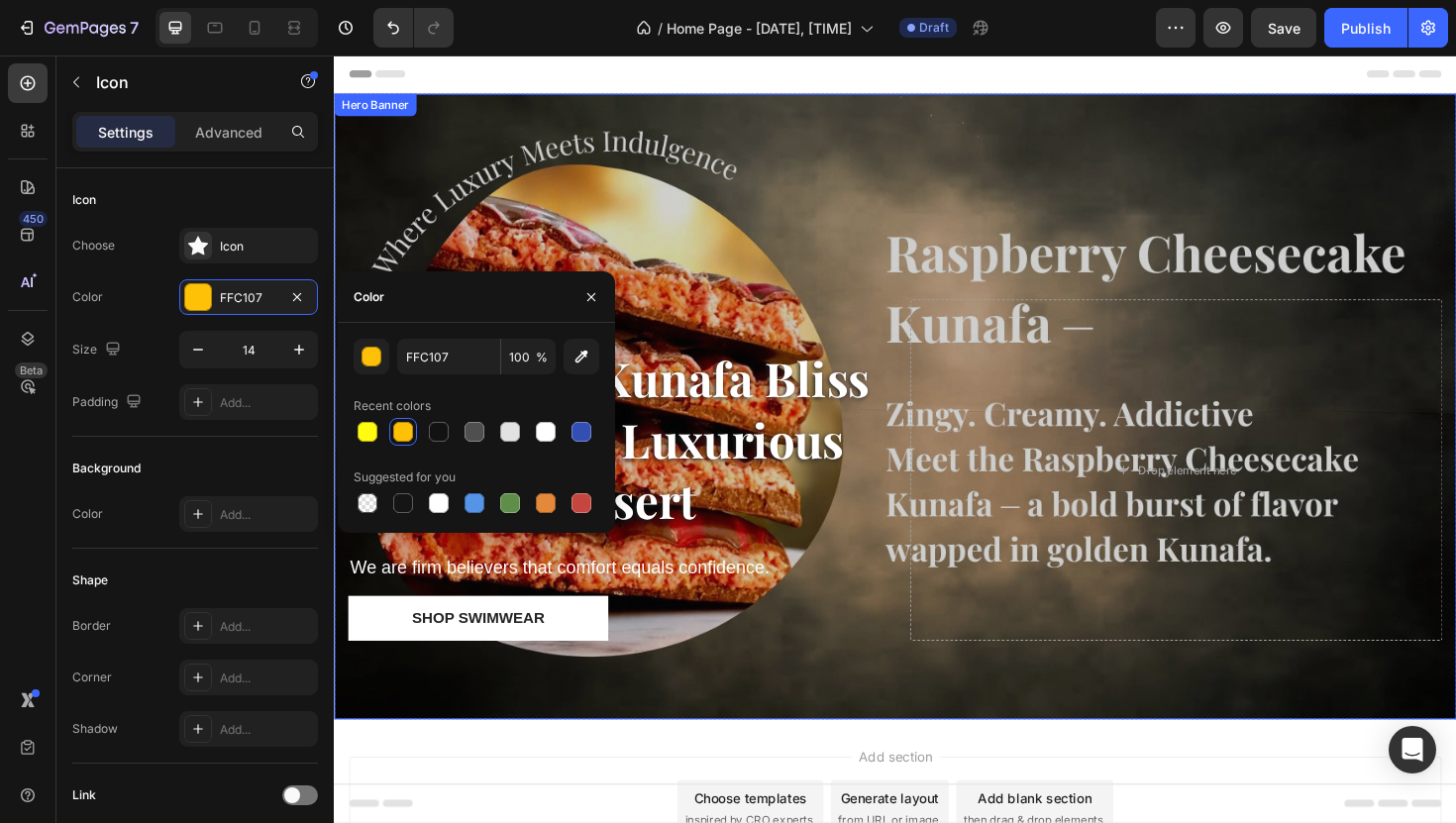 click at bounding box center (928, 427) 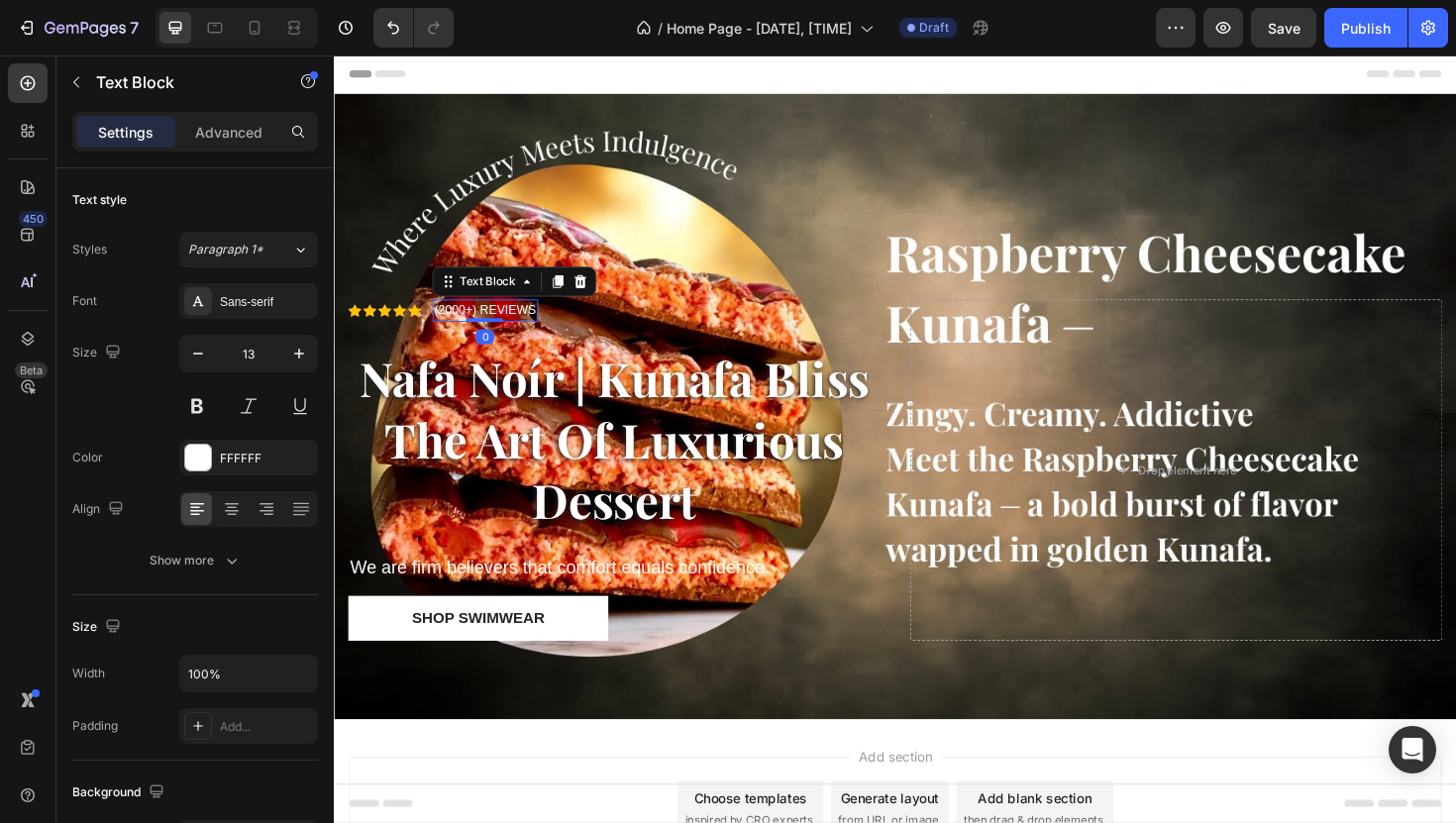 click on "(2000+) REVIEWS" at bounding box center [493, 326] 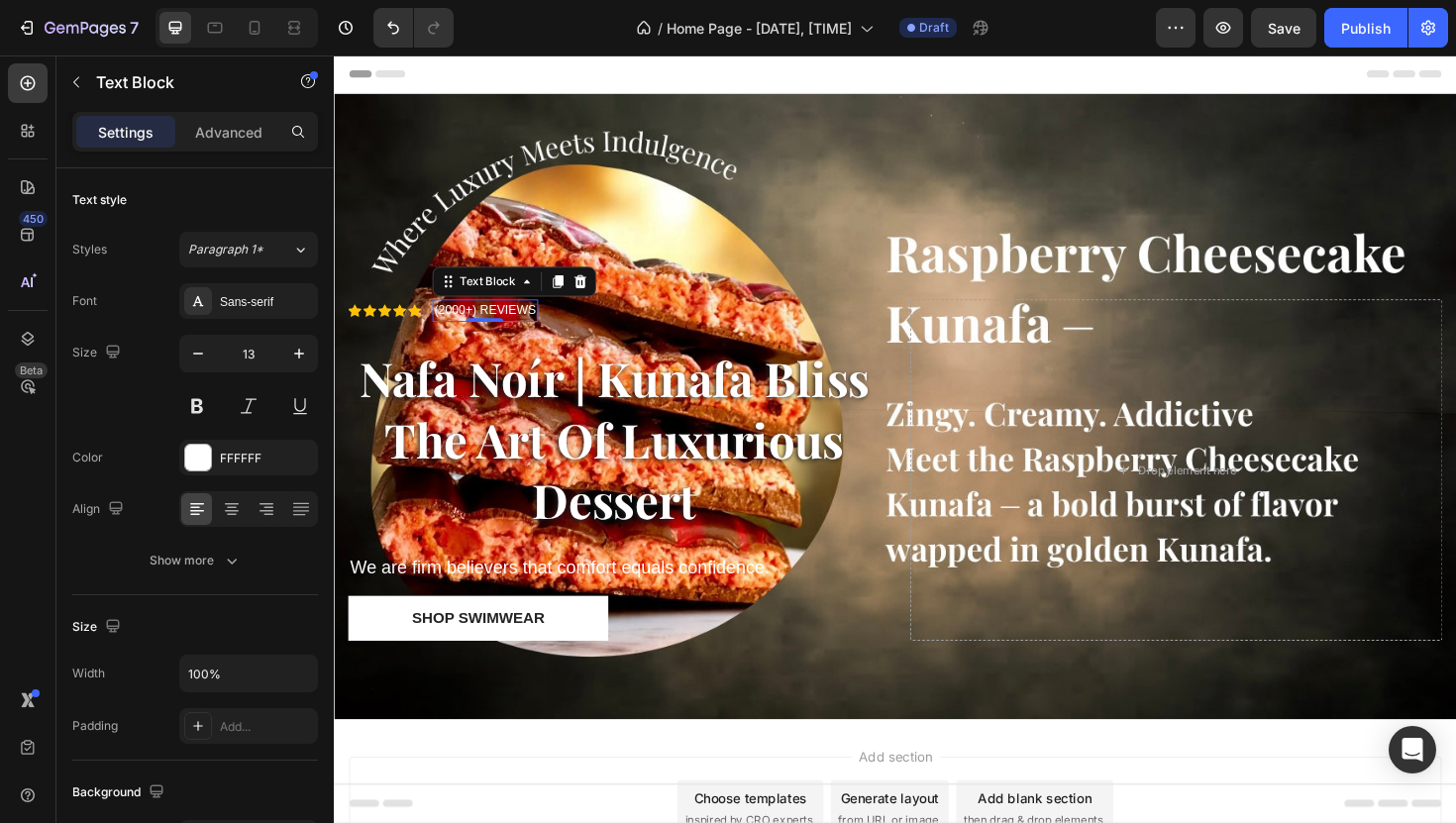 click on "(2000+) REVIEWS" at bounding box center [493, 326] 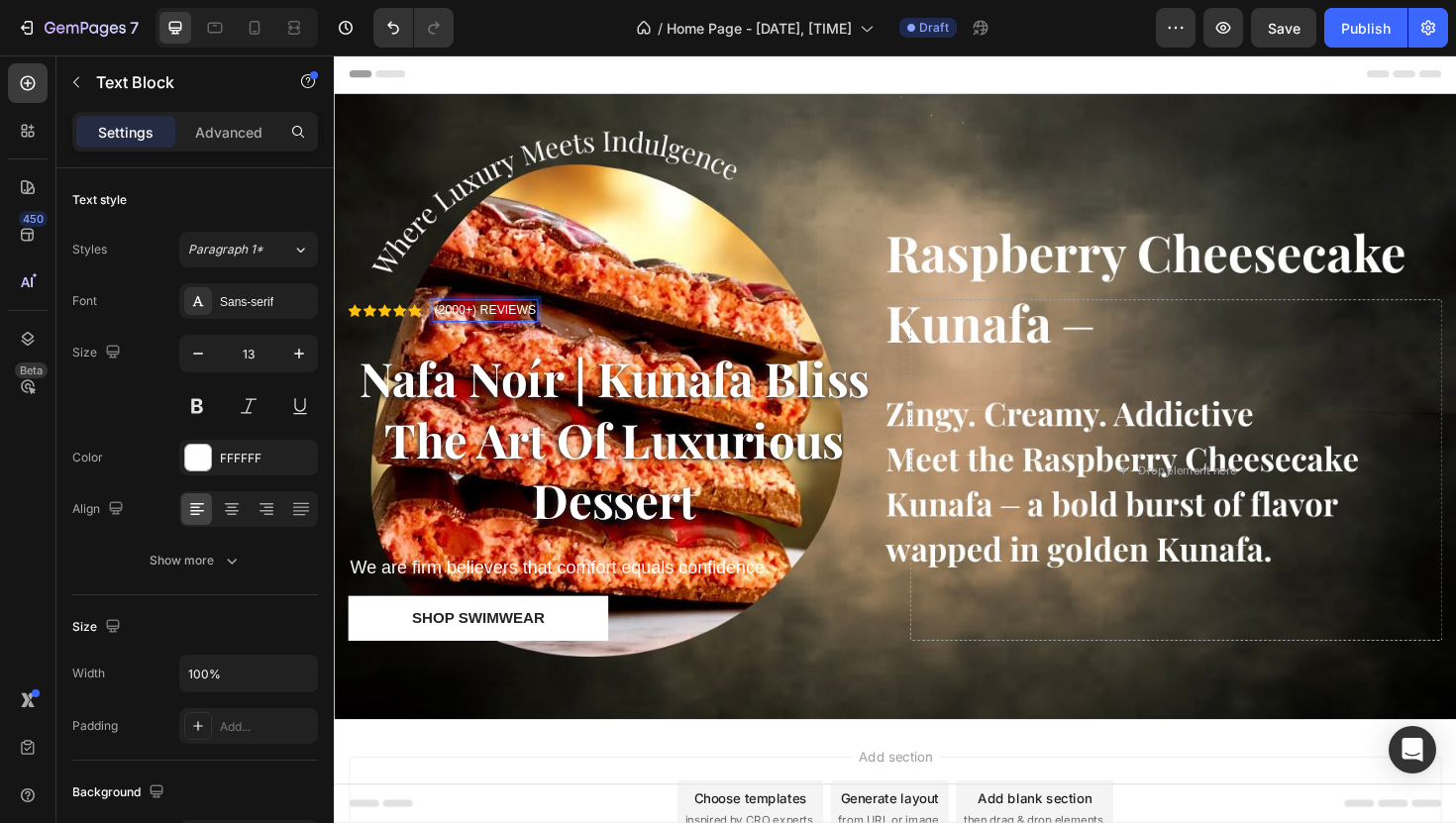 click on "(2000+) REVIEWS" at bounding box center [493, 326] 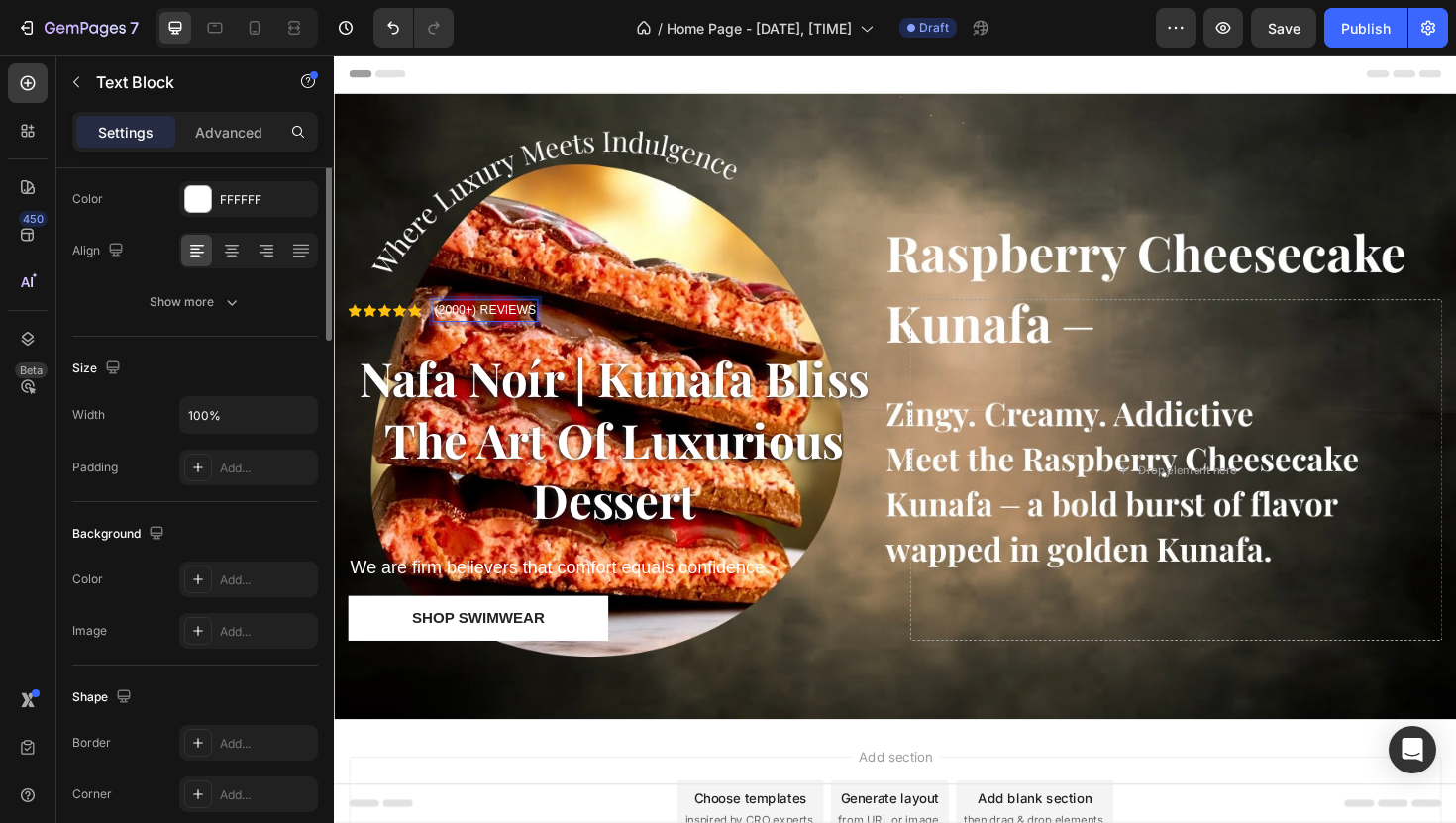 scroll, scrollTop: 0, scrollLeft: 0, axis: both 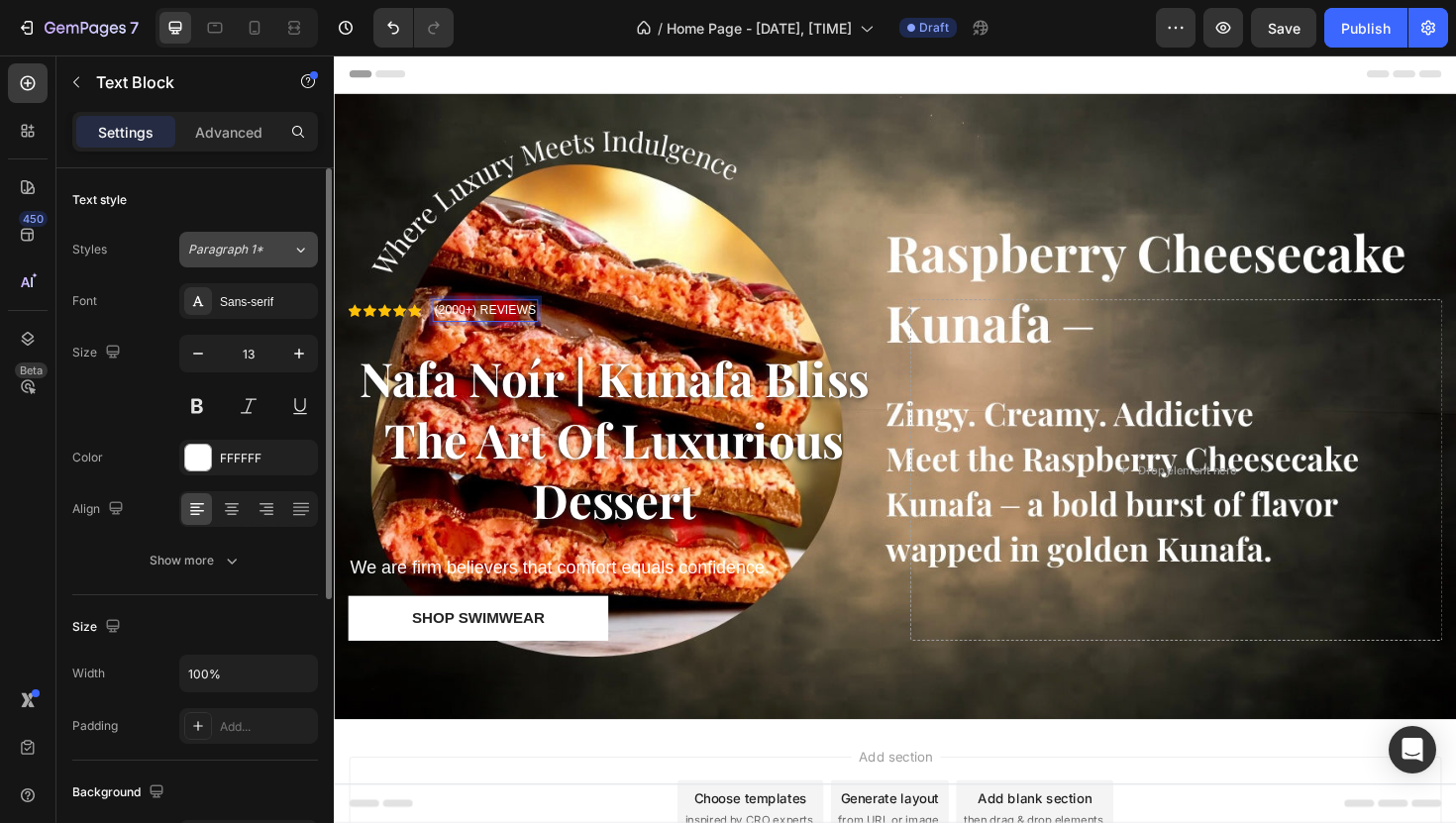 click on "Paragraph 1*" 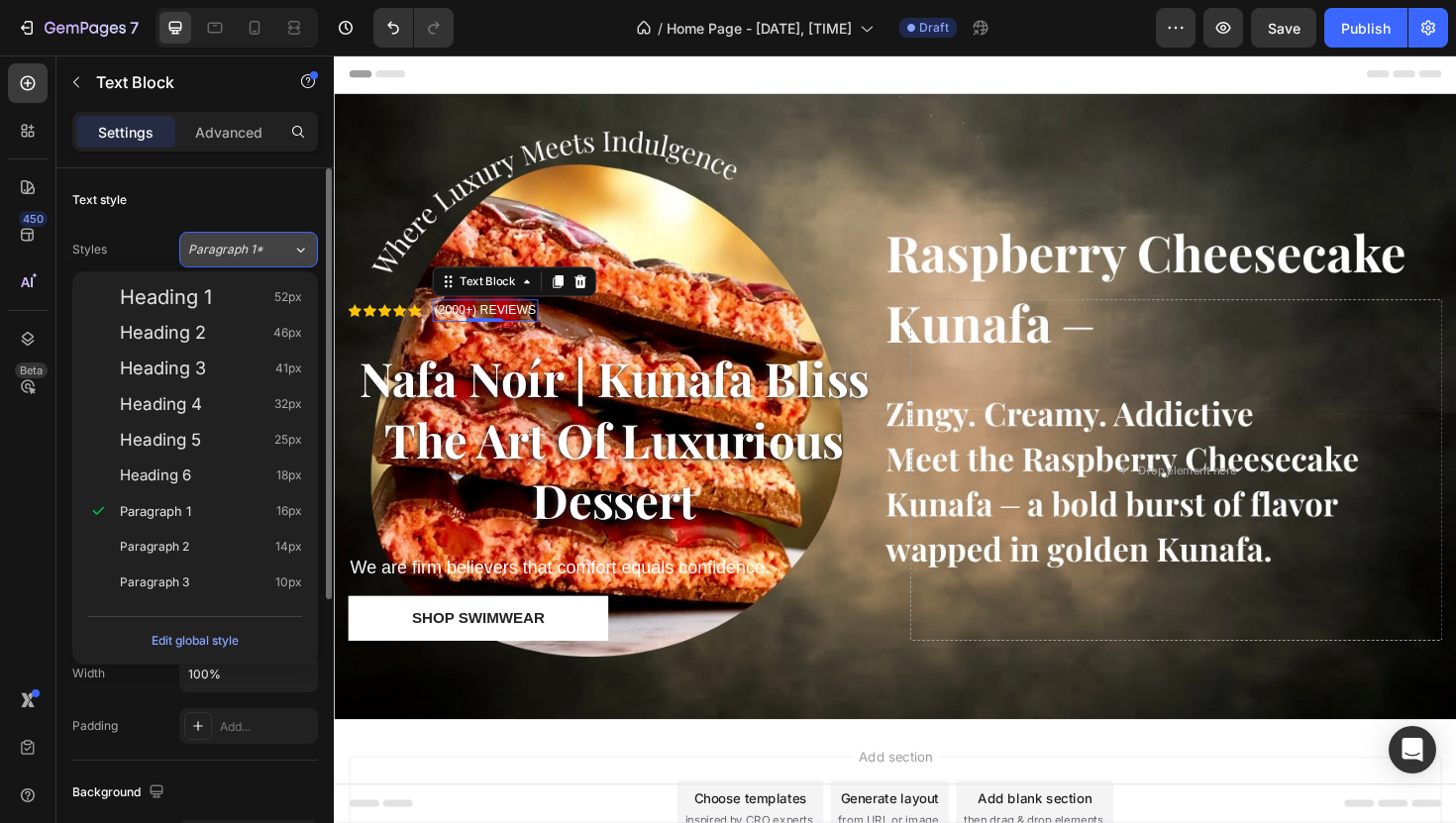 click on "Paragraph 1*" 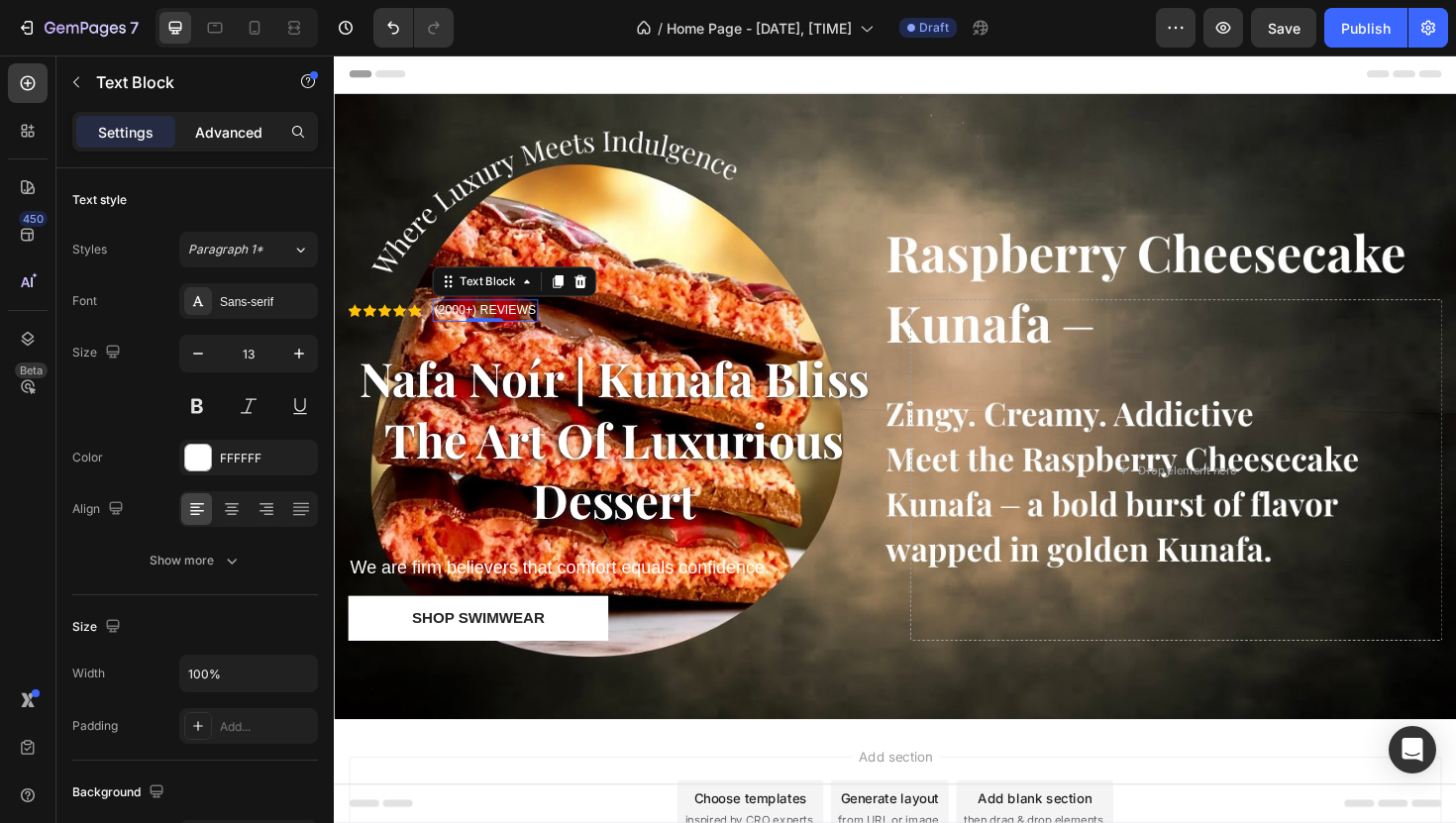 click on "Advanced" at bounding box center (229, 132) 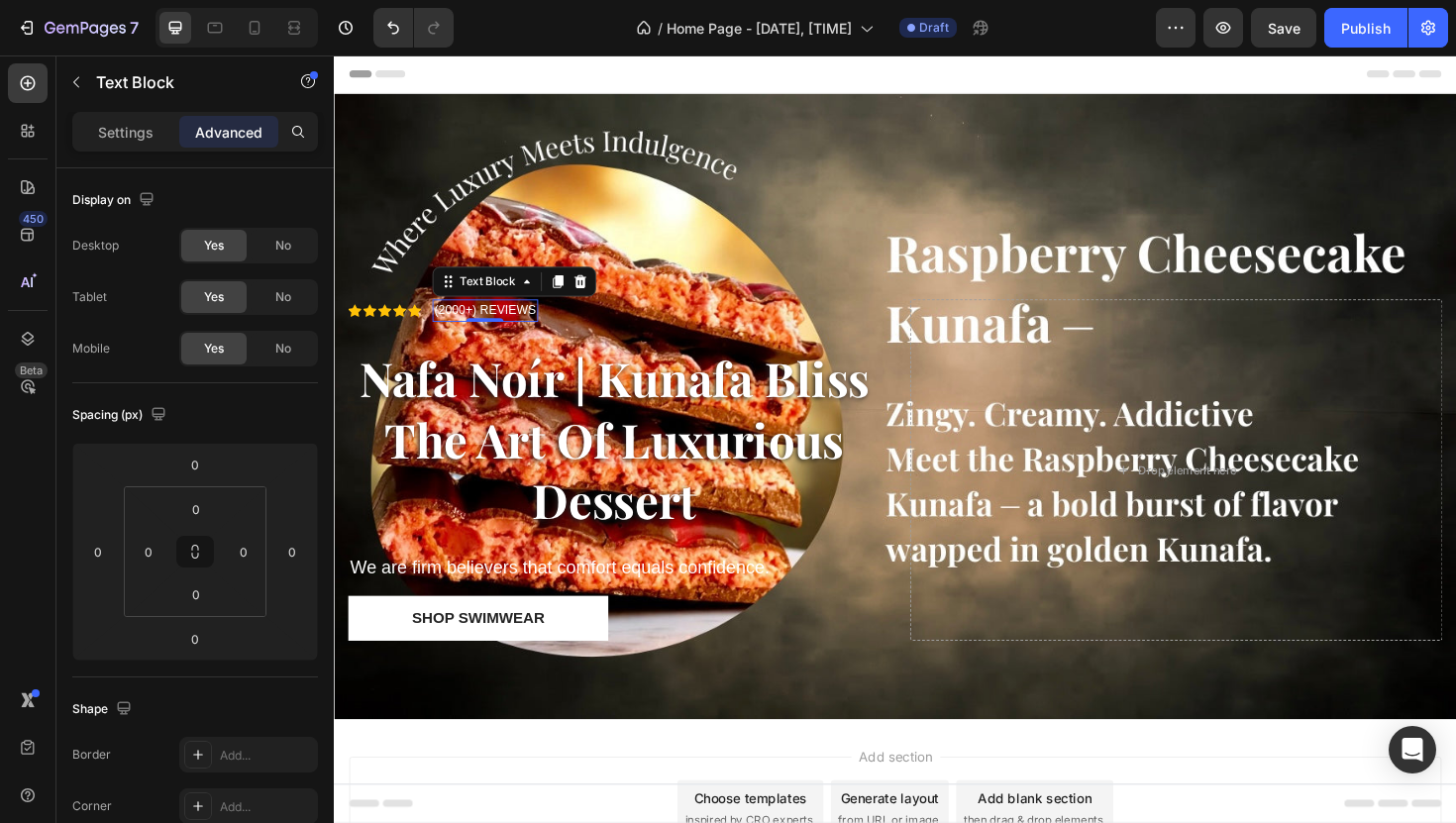 click on "Advanced" at bounding box center [229, 132] 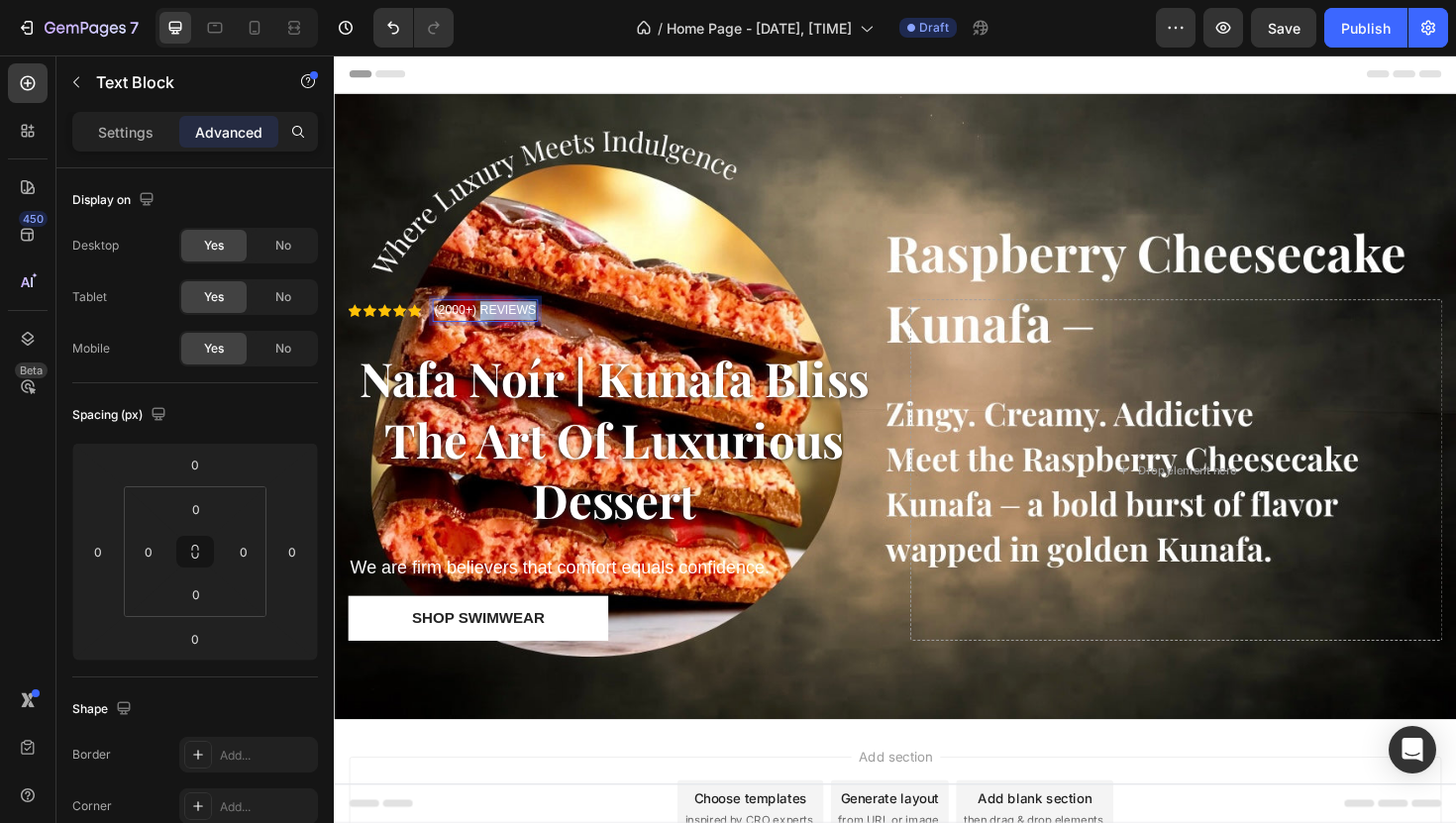 click on "(2000+) REVIEWS" at bounding box center (493, 326) 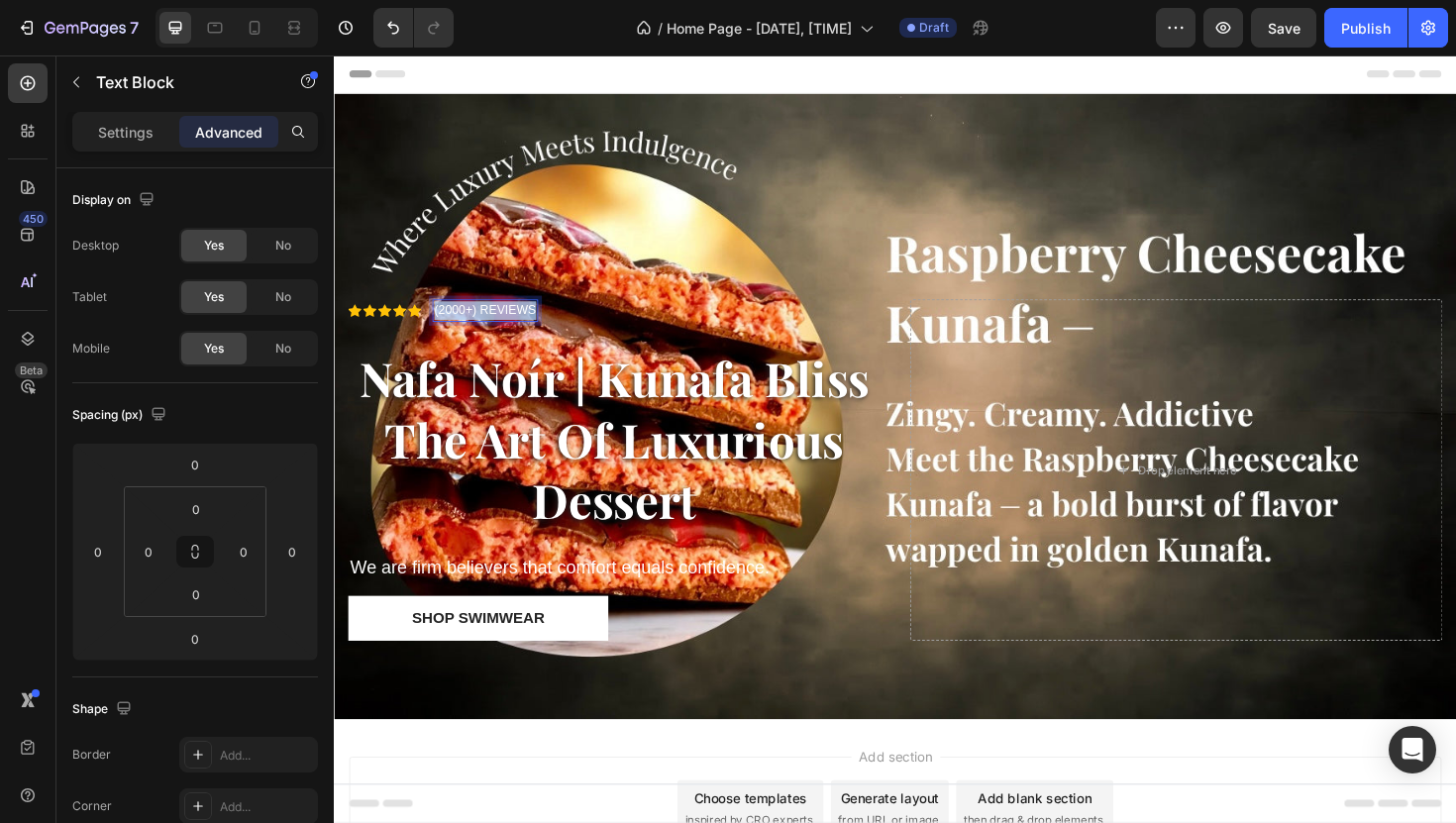 click on "(2000+) REVIEWS" at bounding box center [493, 326] 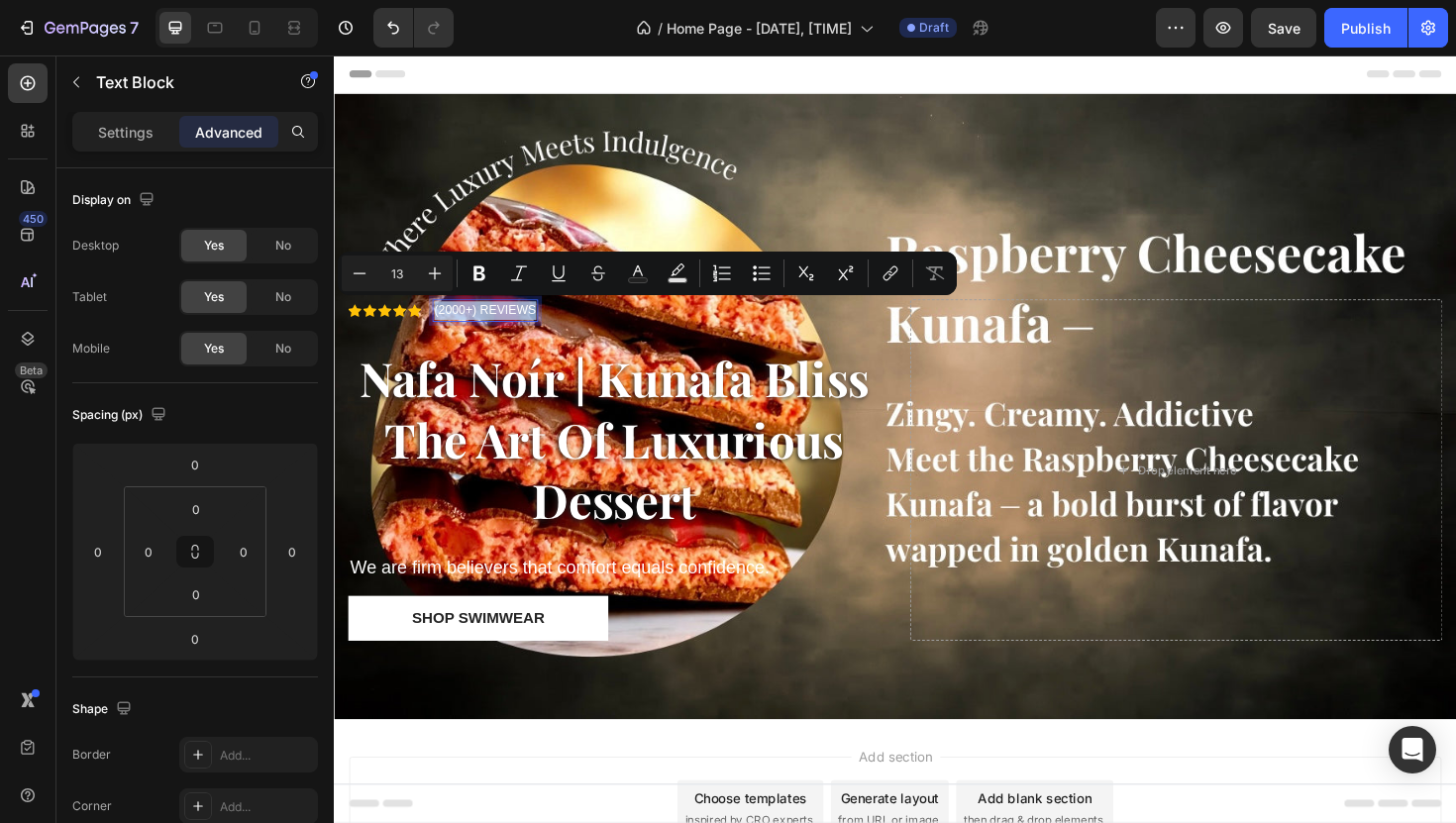 click on "(2000+) REVIEWS" at bounding box center [493, 326] 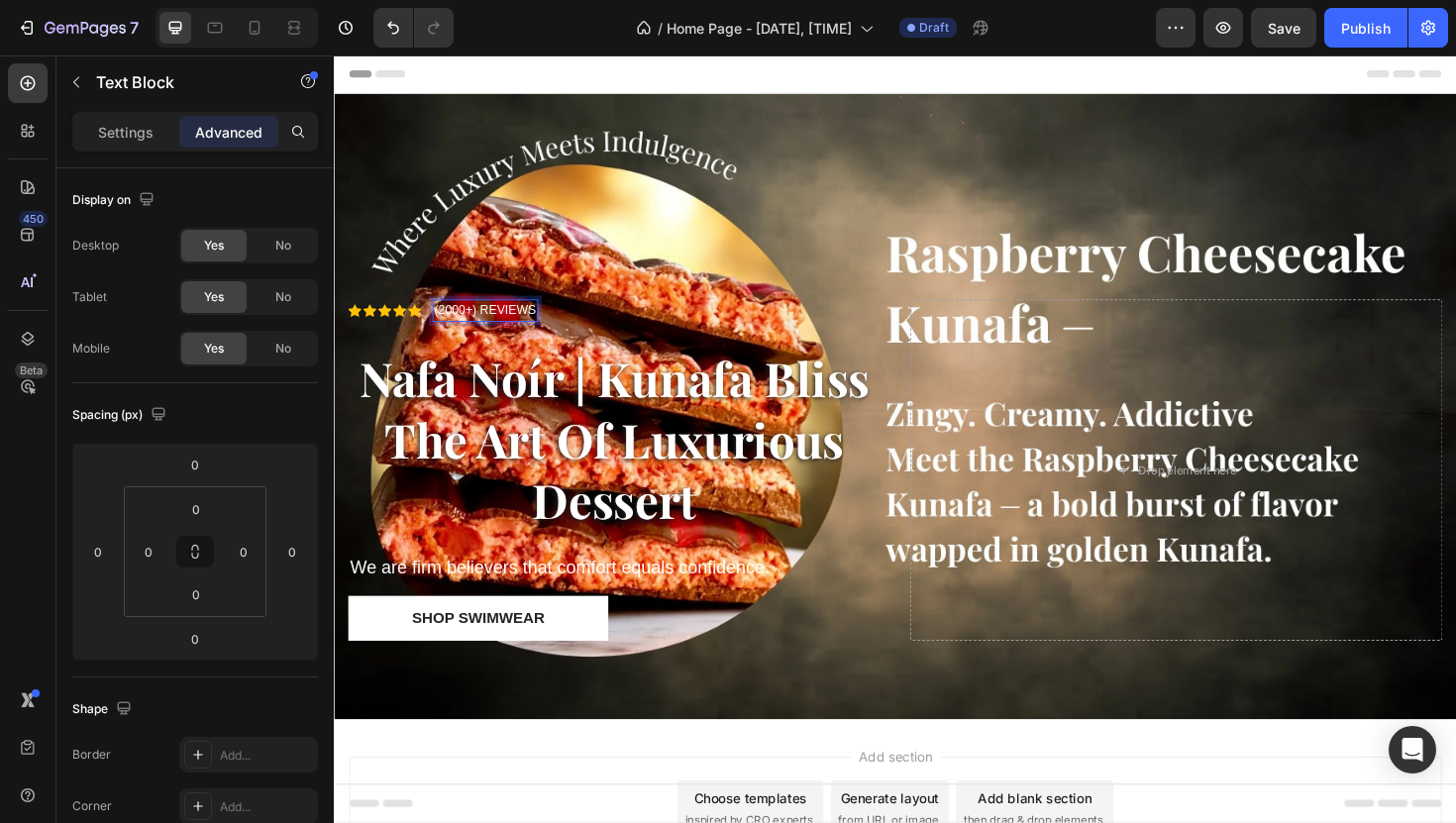click on "(2000+) REVIEWS" at bounding box center [493, 326] 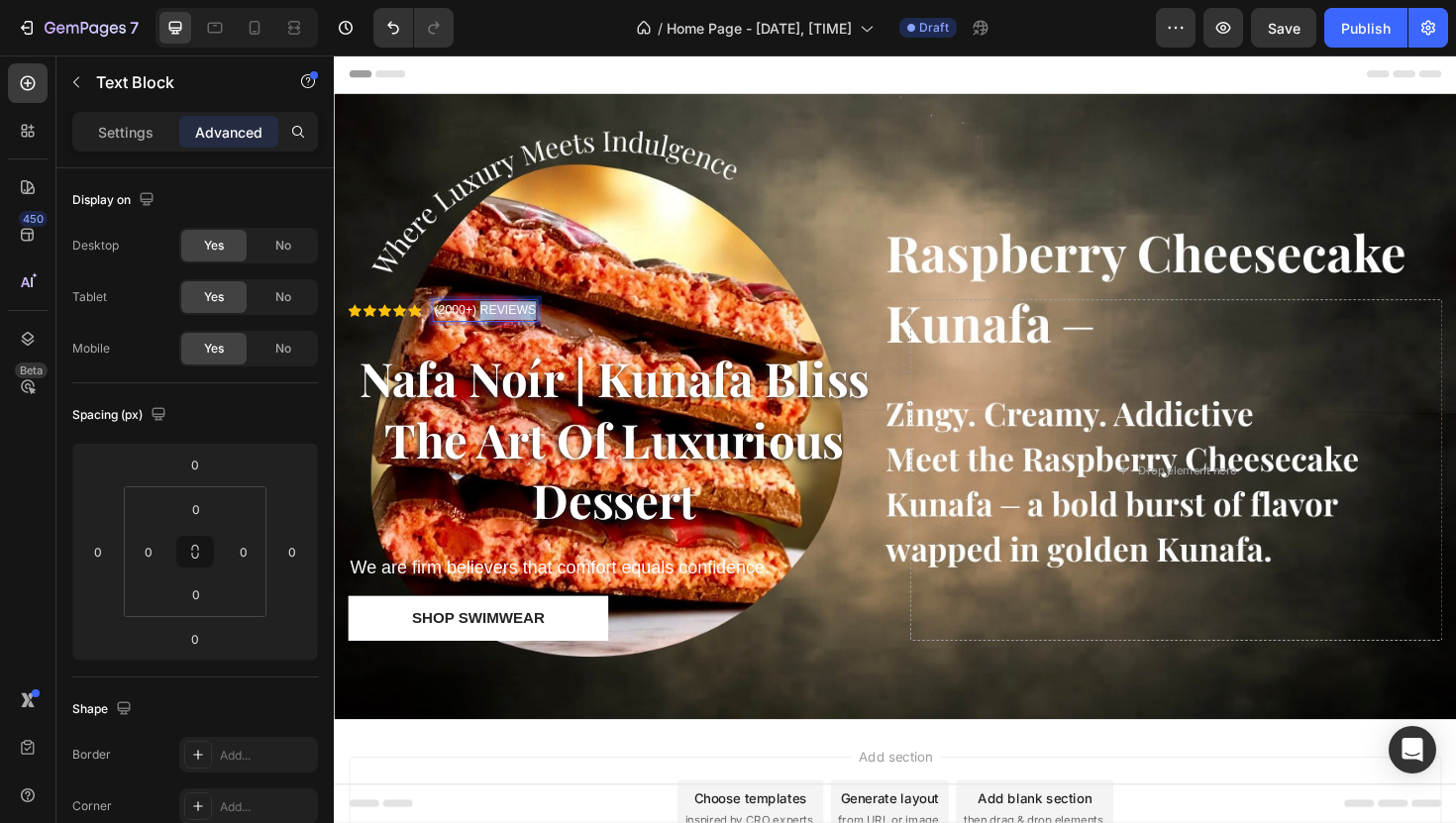 click on "(2000+) REVIEWS" at bounding box center (493, 326) 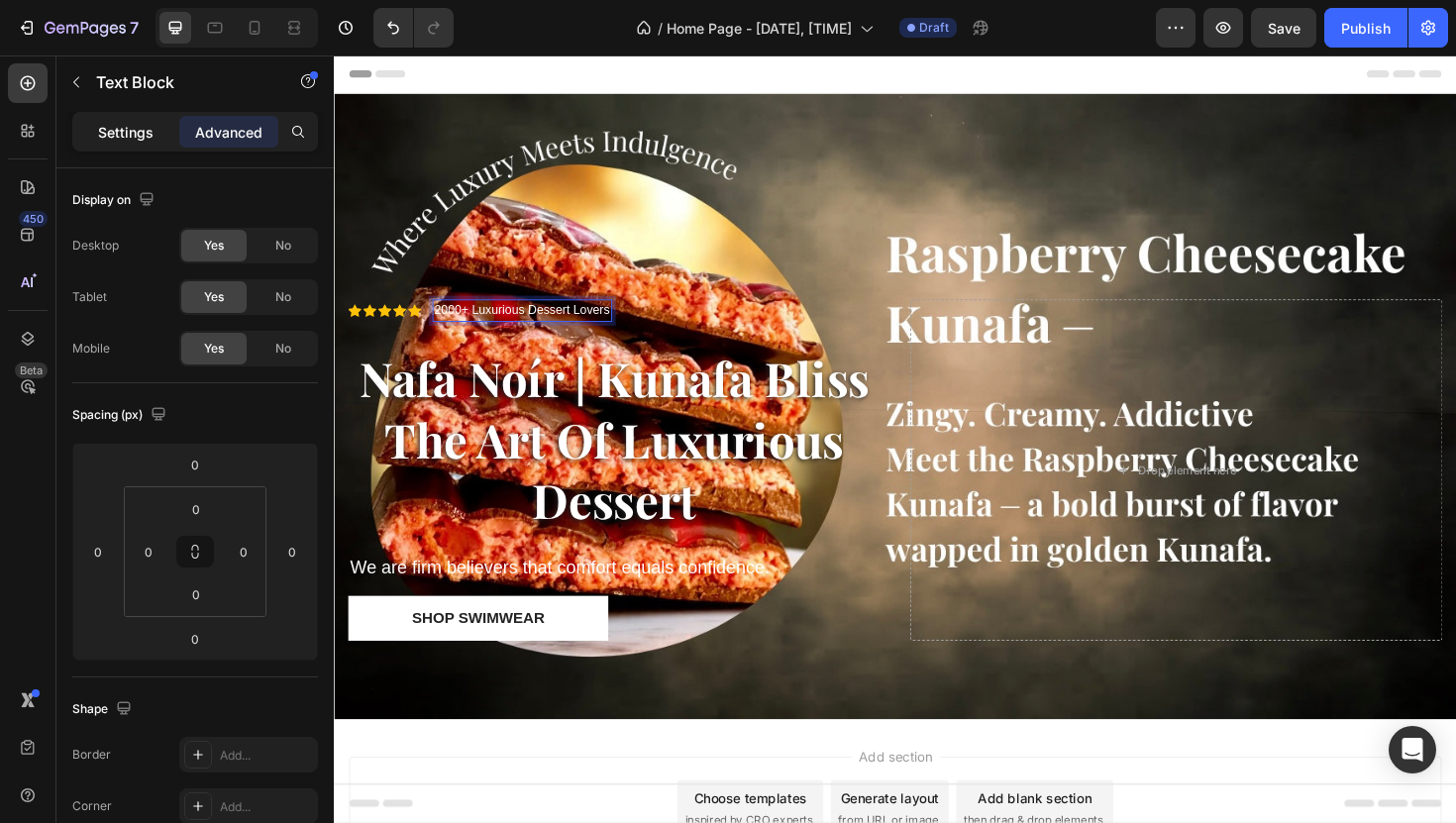 click on "Settings" at bounding box center [126, 132] 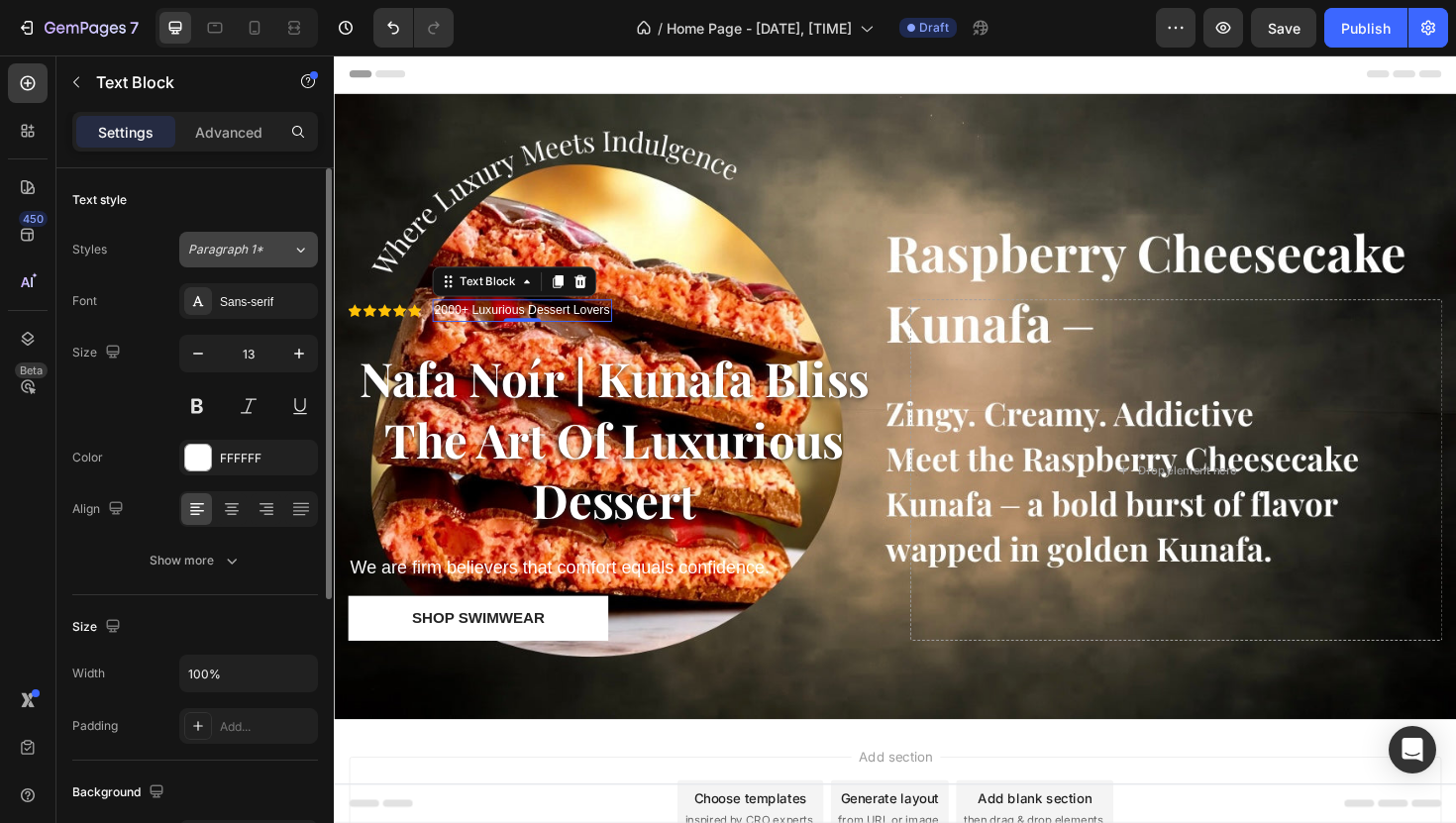 click on "Paragraph 1*" at bounding box center (228, 250) 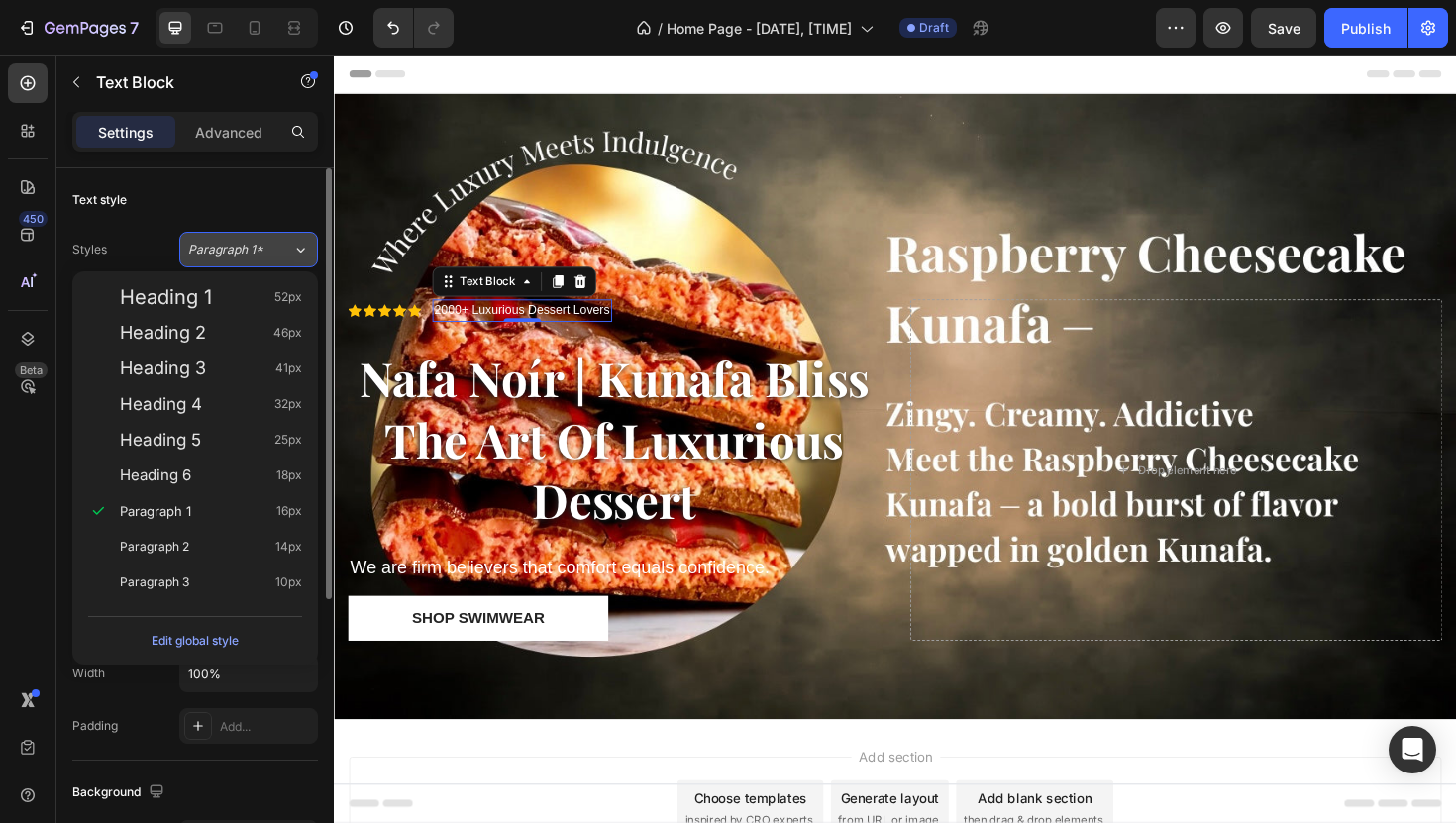 click on "Paragraph 1*" at bounding box center (228, 250) 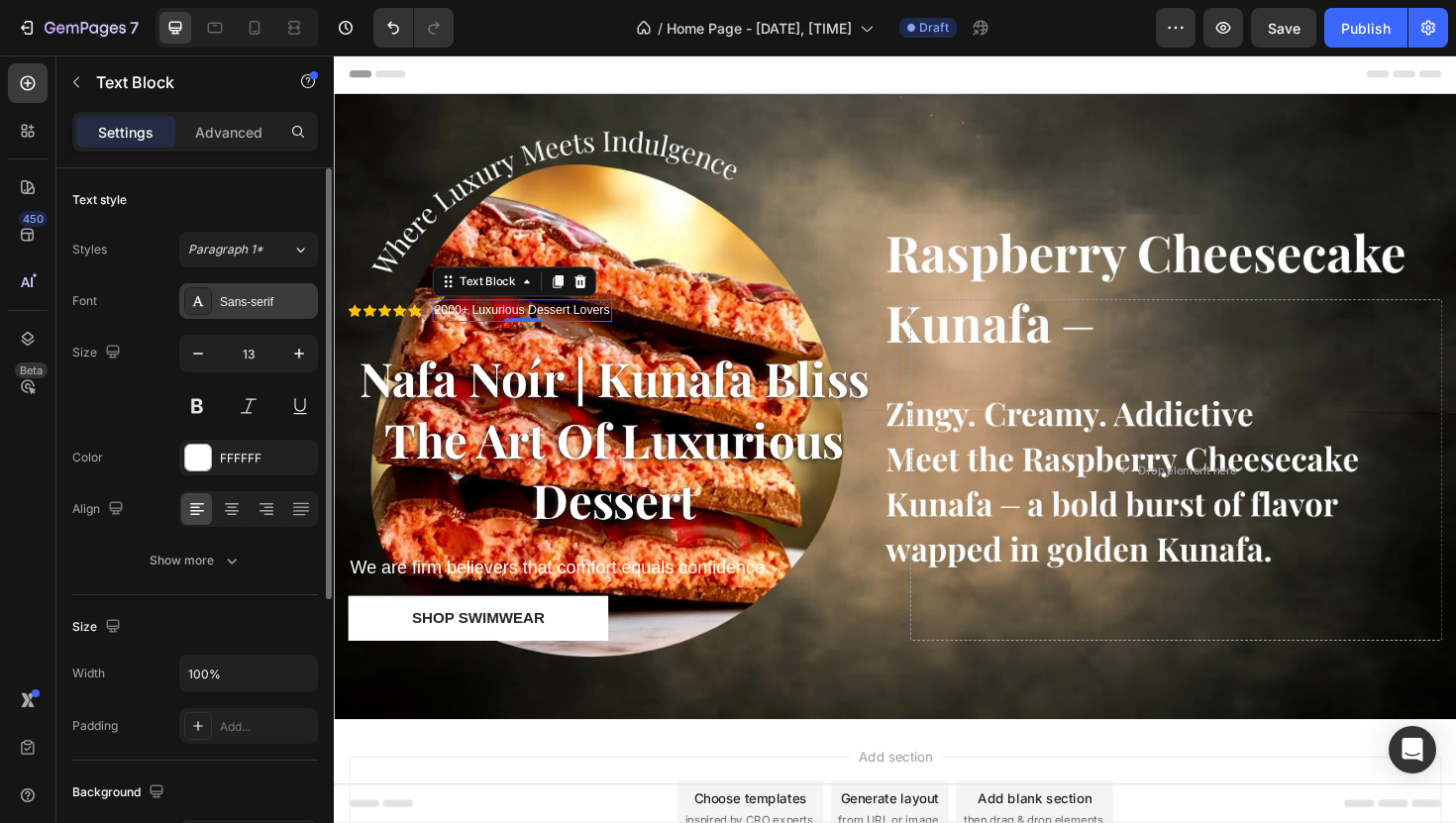 click on "Sans-serif" at bounding box center [249, 301] 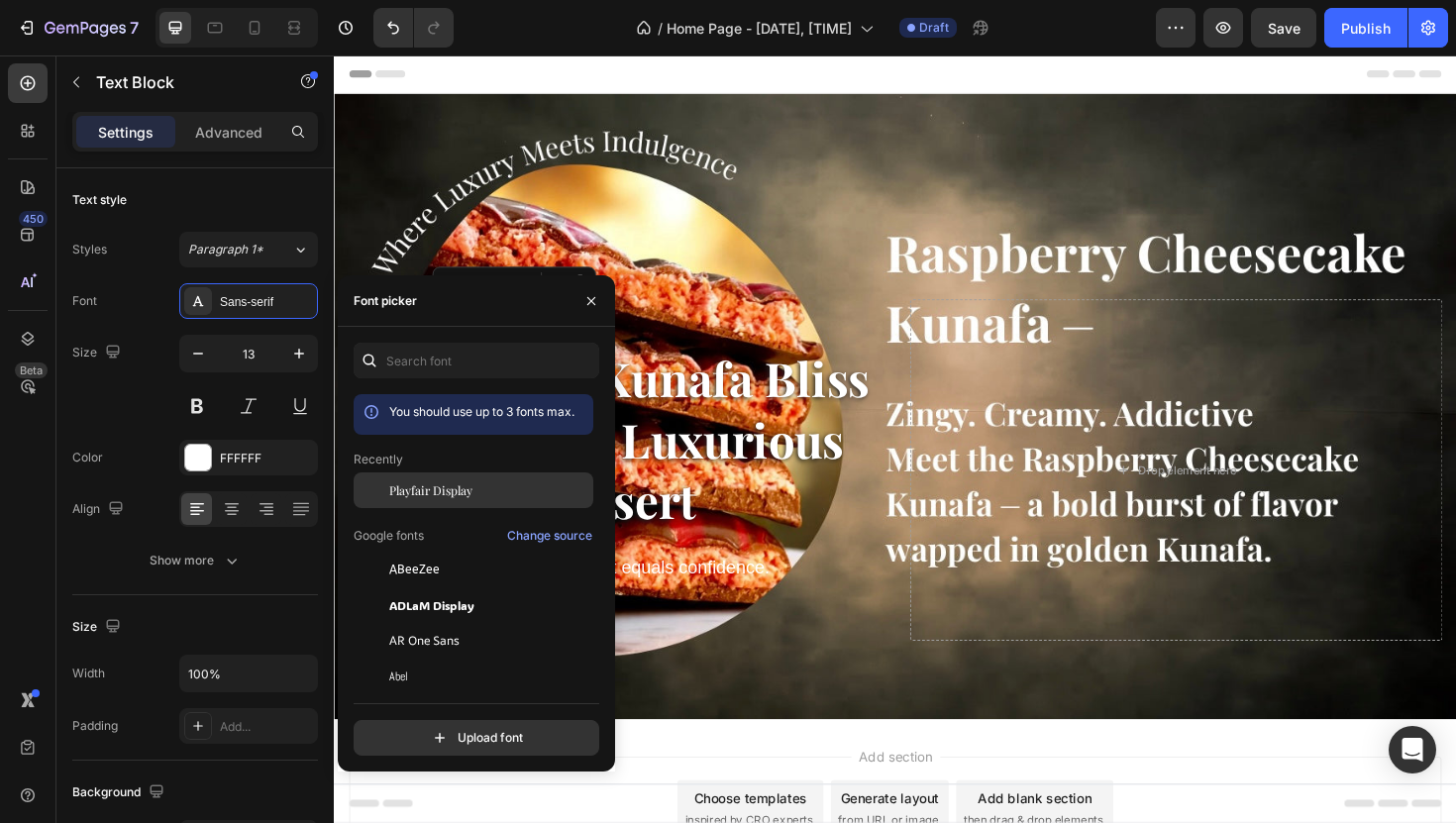 click on "Playfair Display" at bounding box center (431, 490) 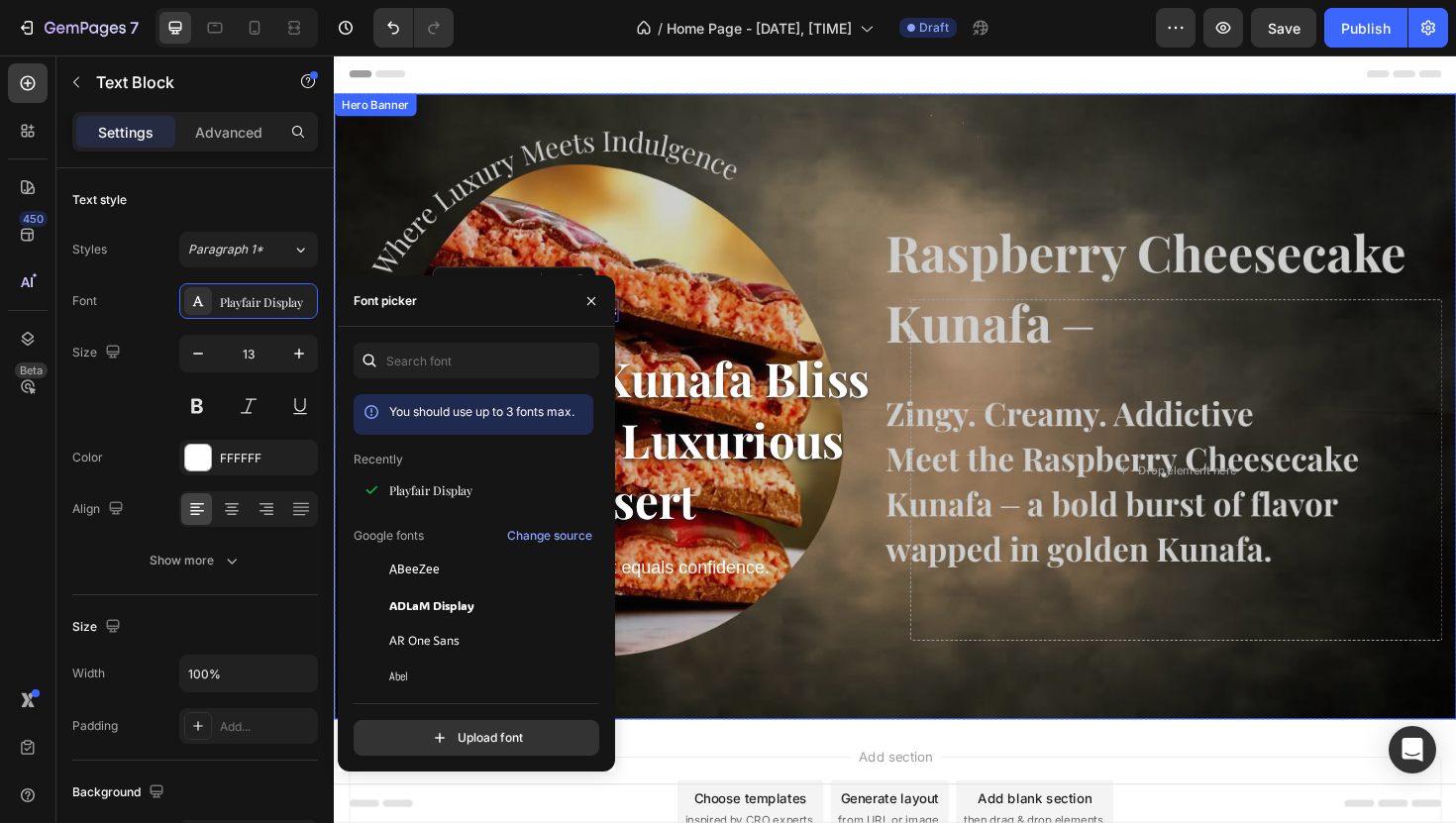 click at bounding box center (928, 427) 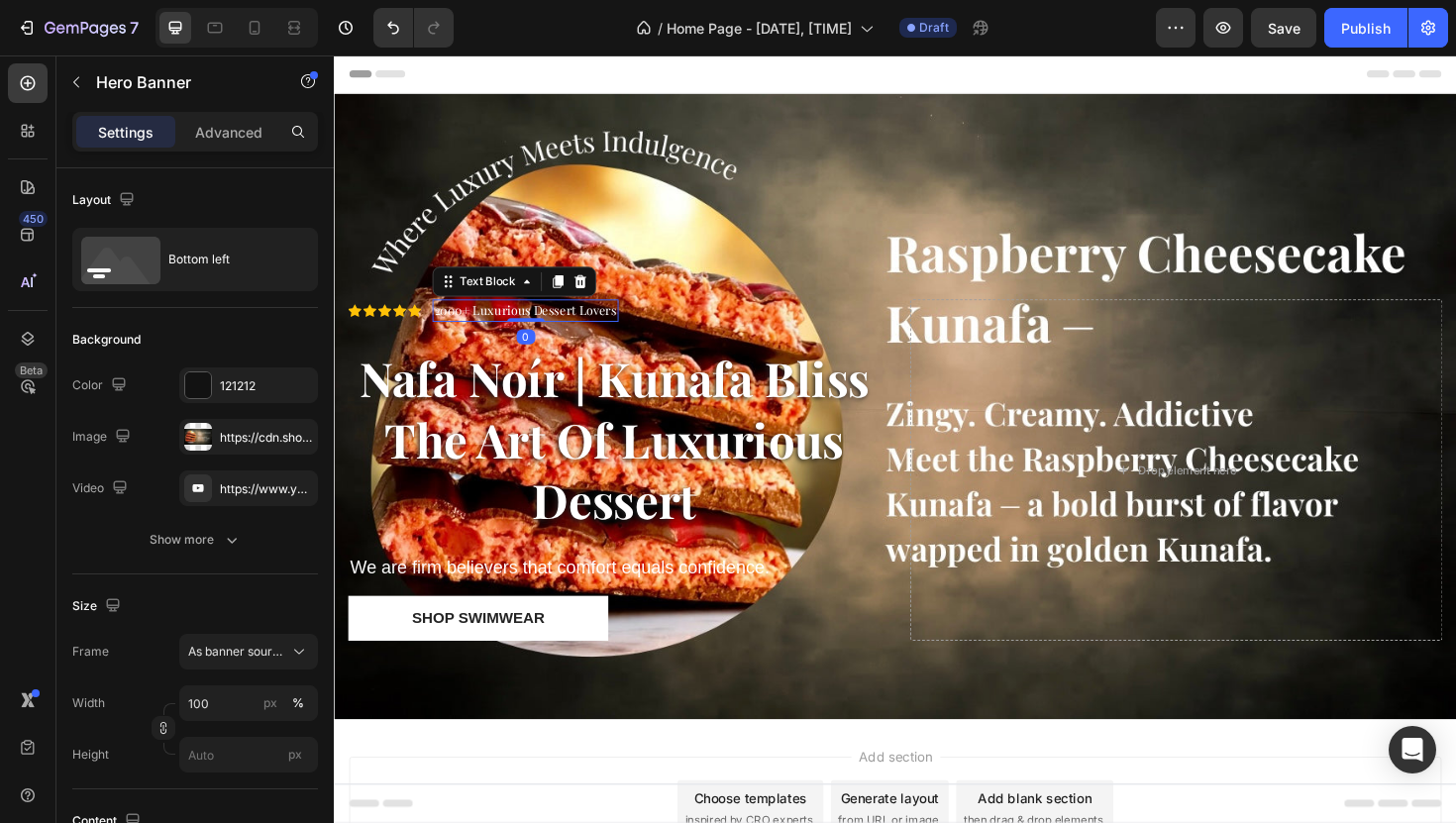click on "2000+ Luxurious Dessert Lovers" at bounding box center (536, 326) 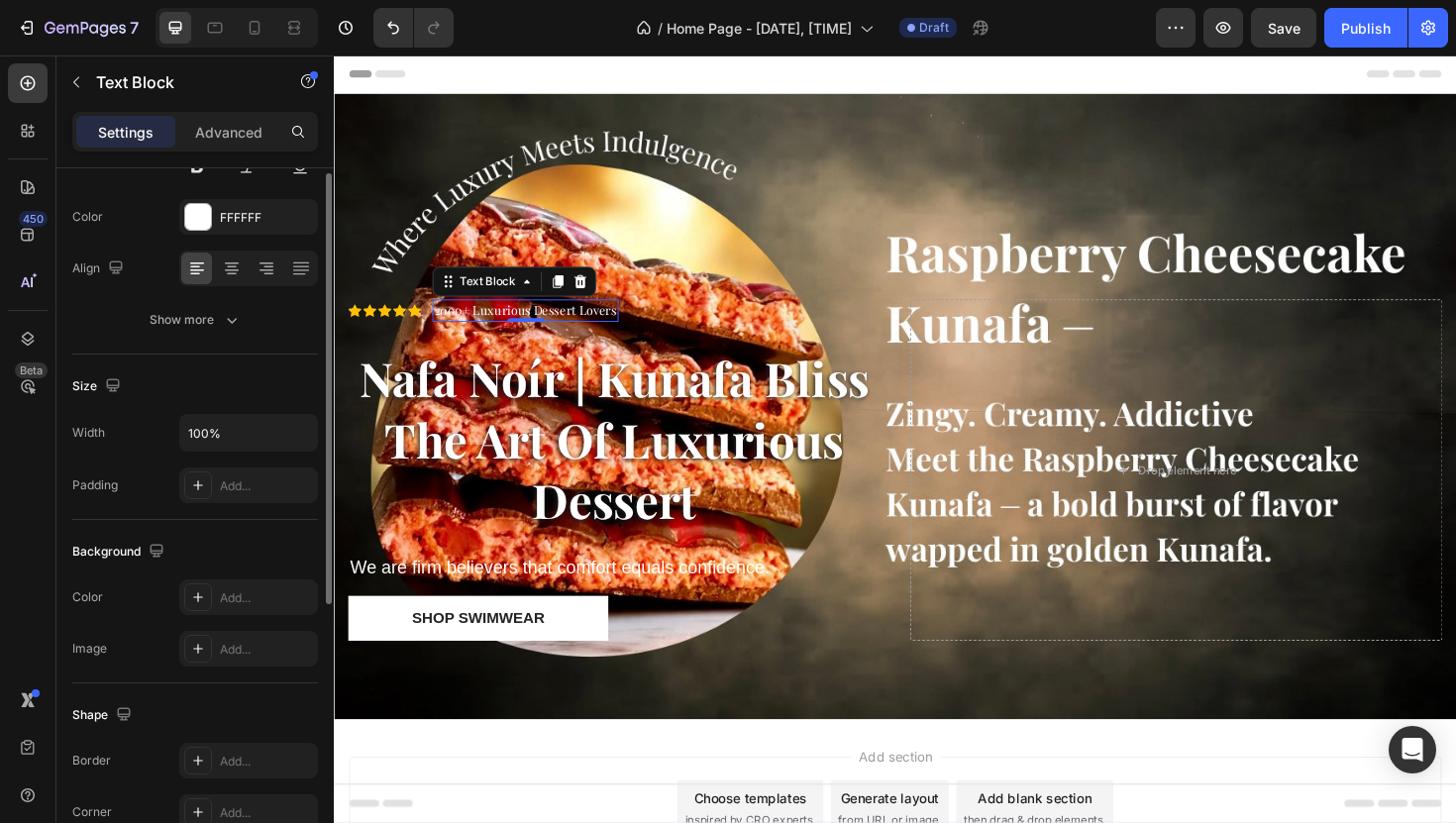 scroll, scrollTop: 463, scrollLeft: 0, axis: vertical 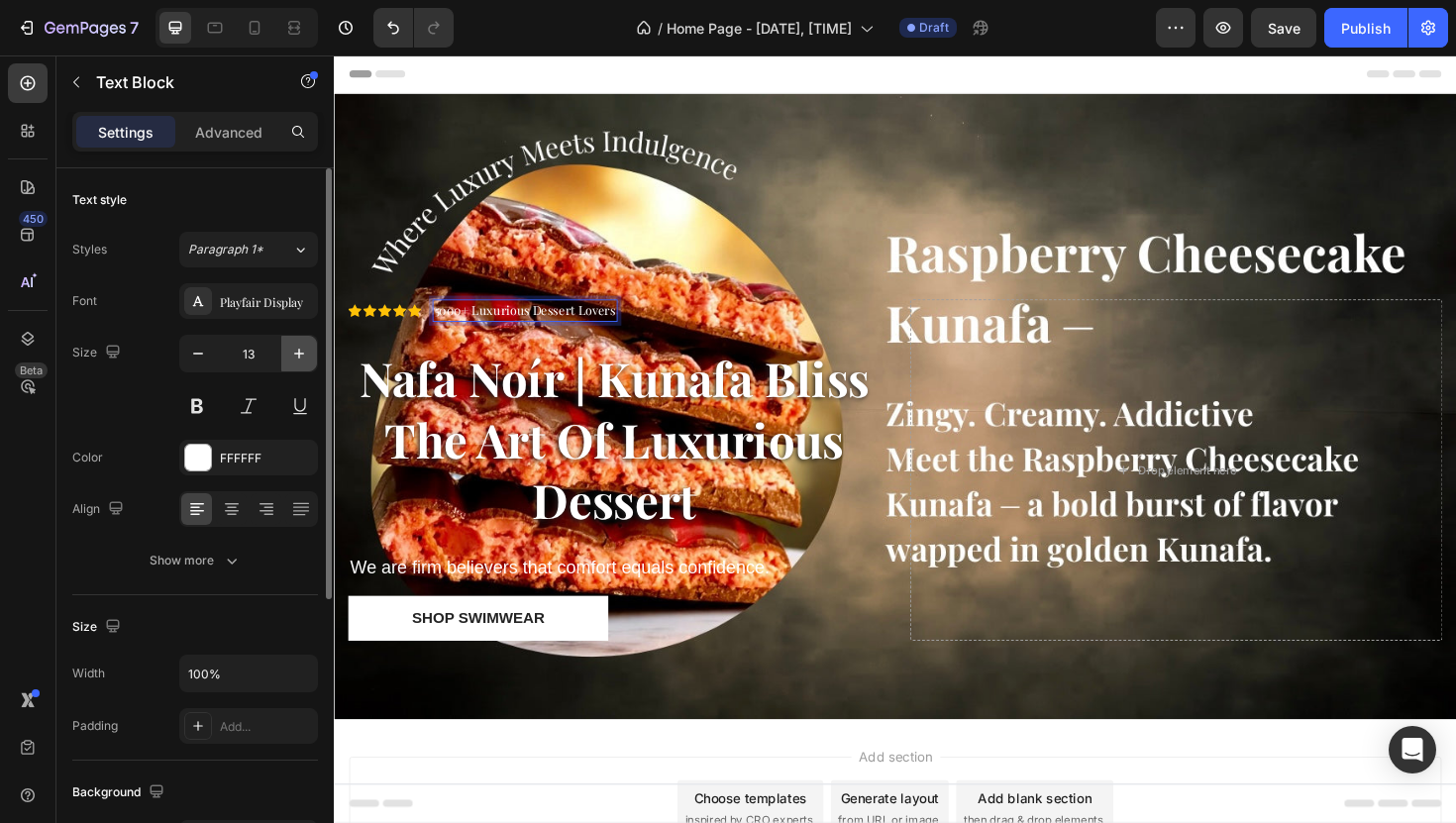 click 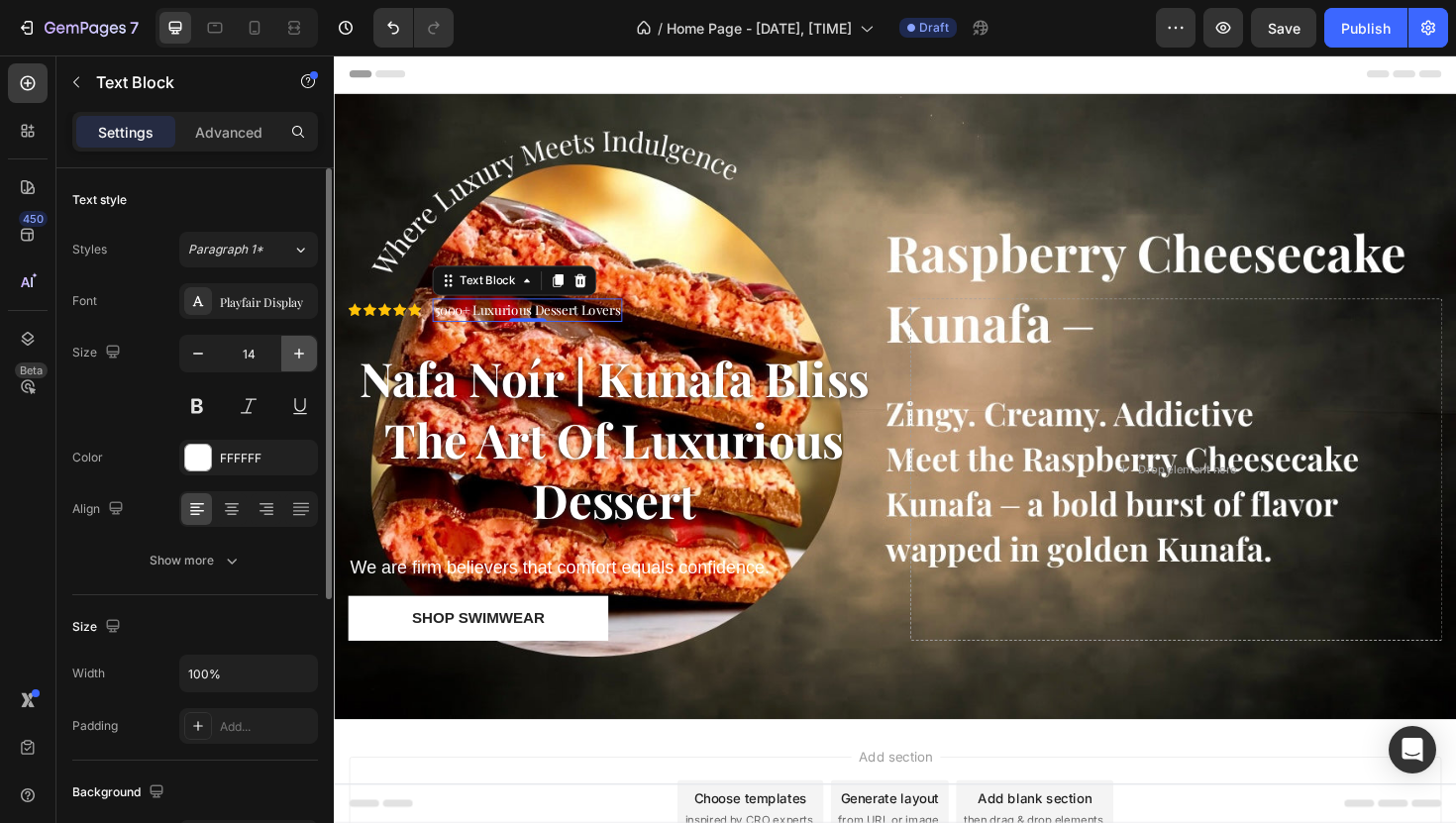 click 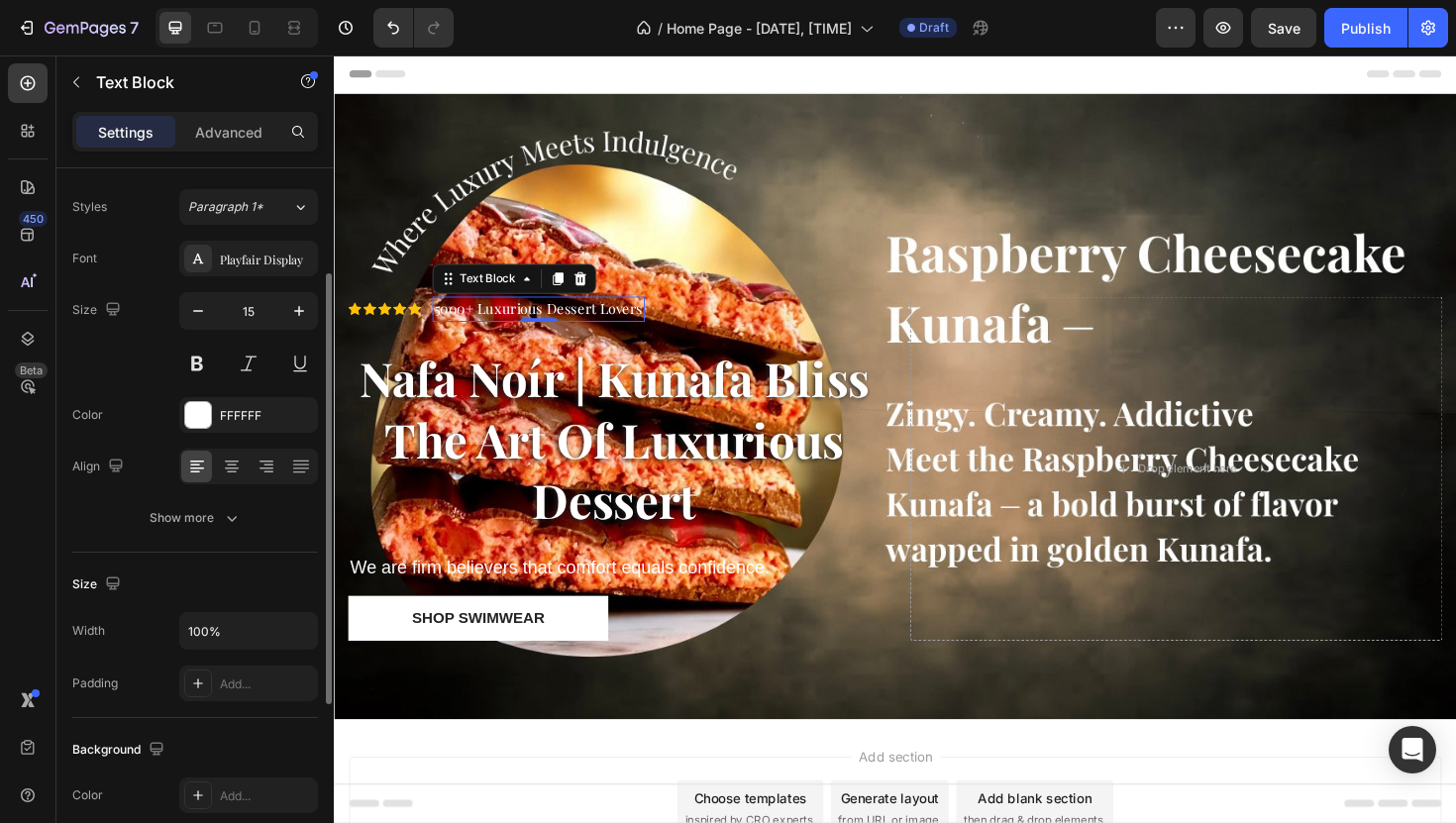 scroll, scrollTop: 0, scrollLeft: 0, axis: both 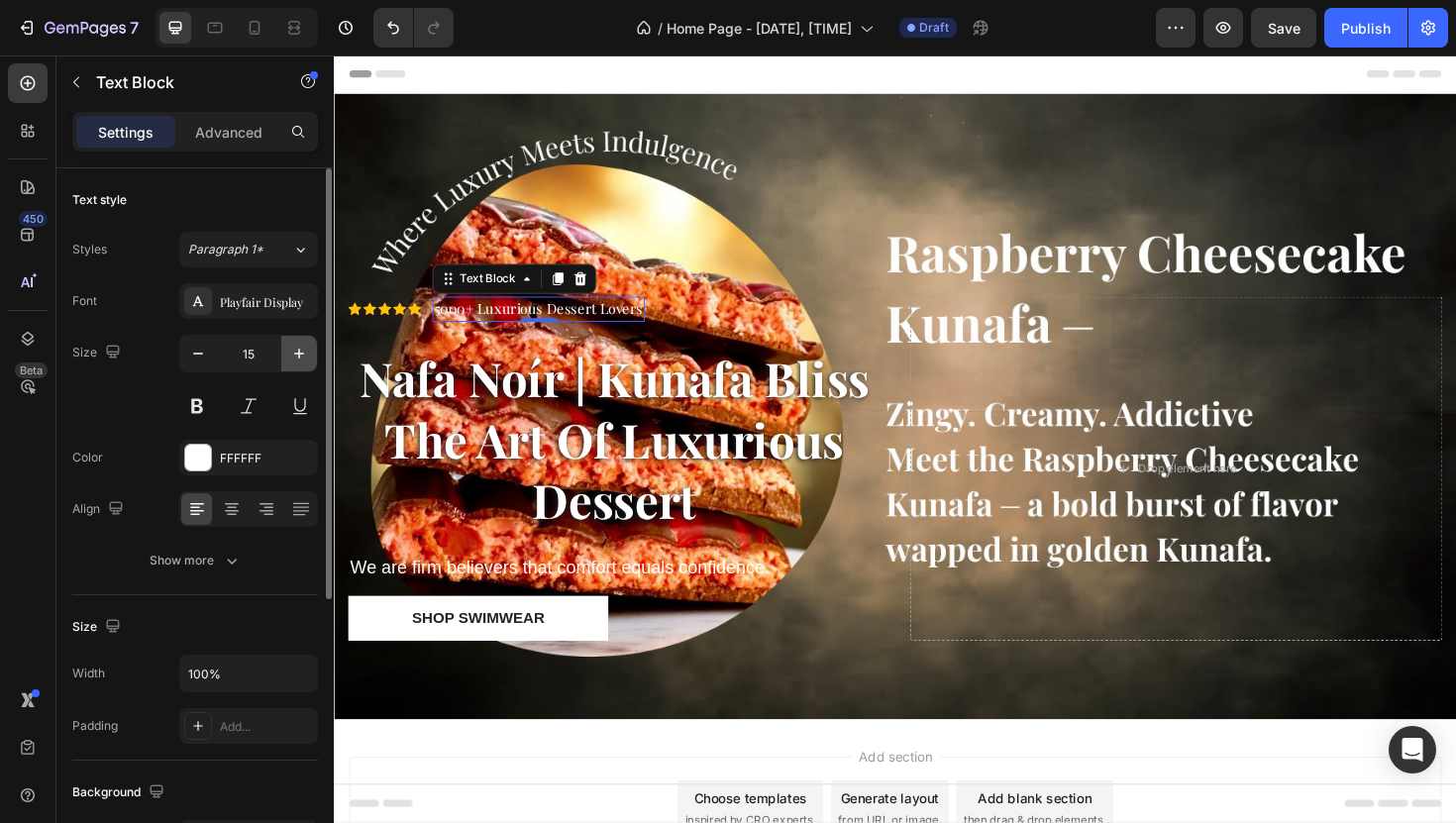 click 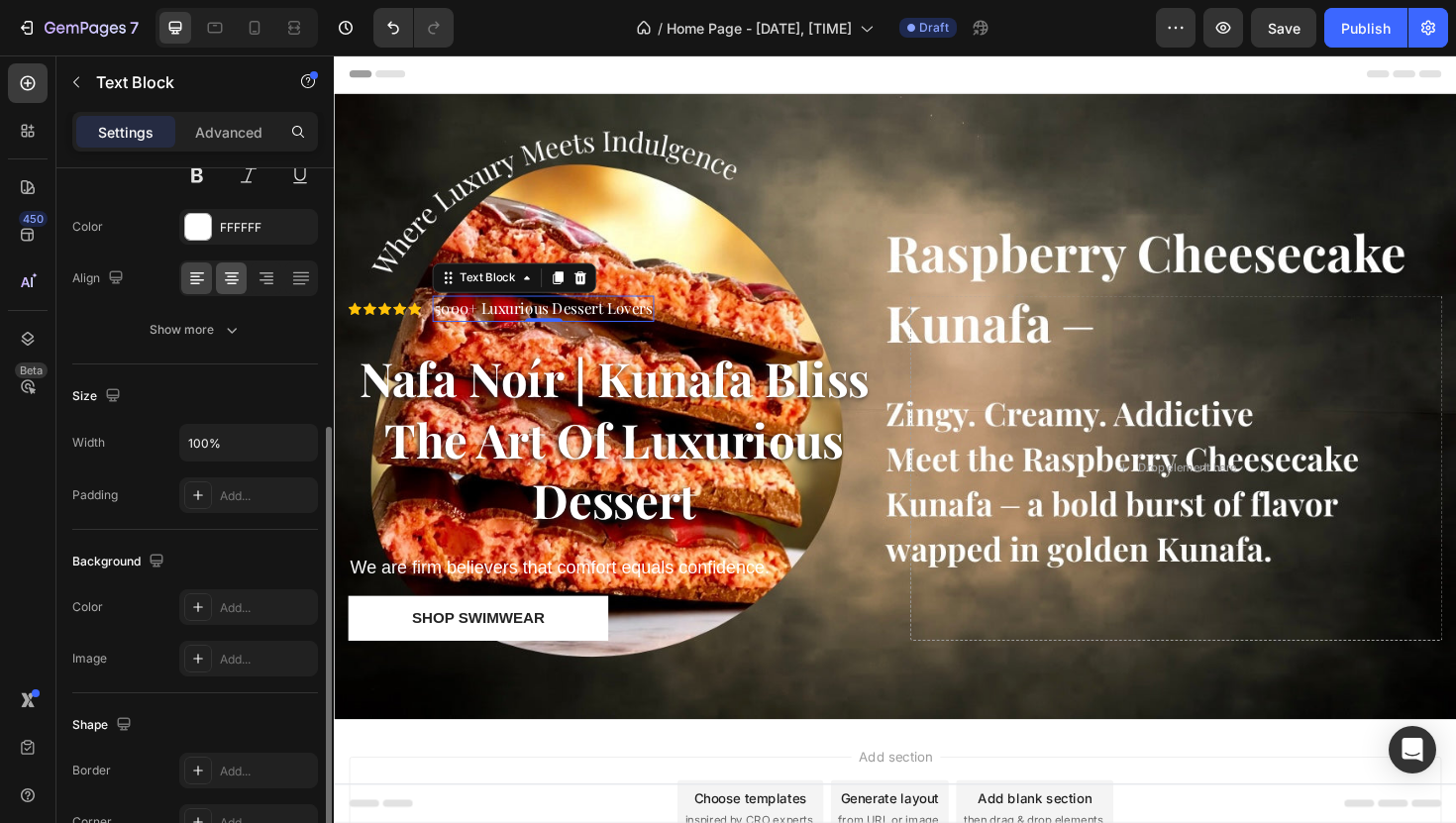 scroll, scrollTop: 0, scrollLeft: 0, axis: both 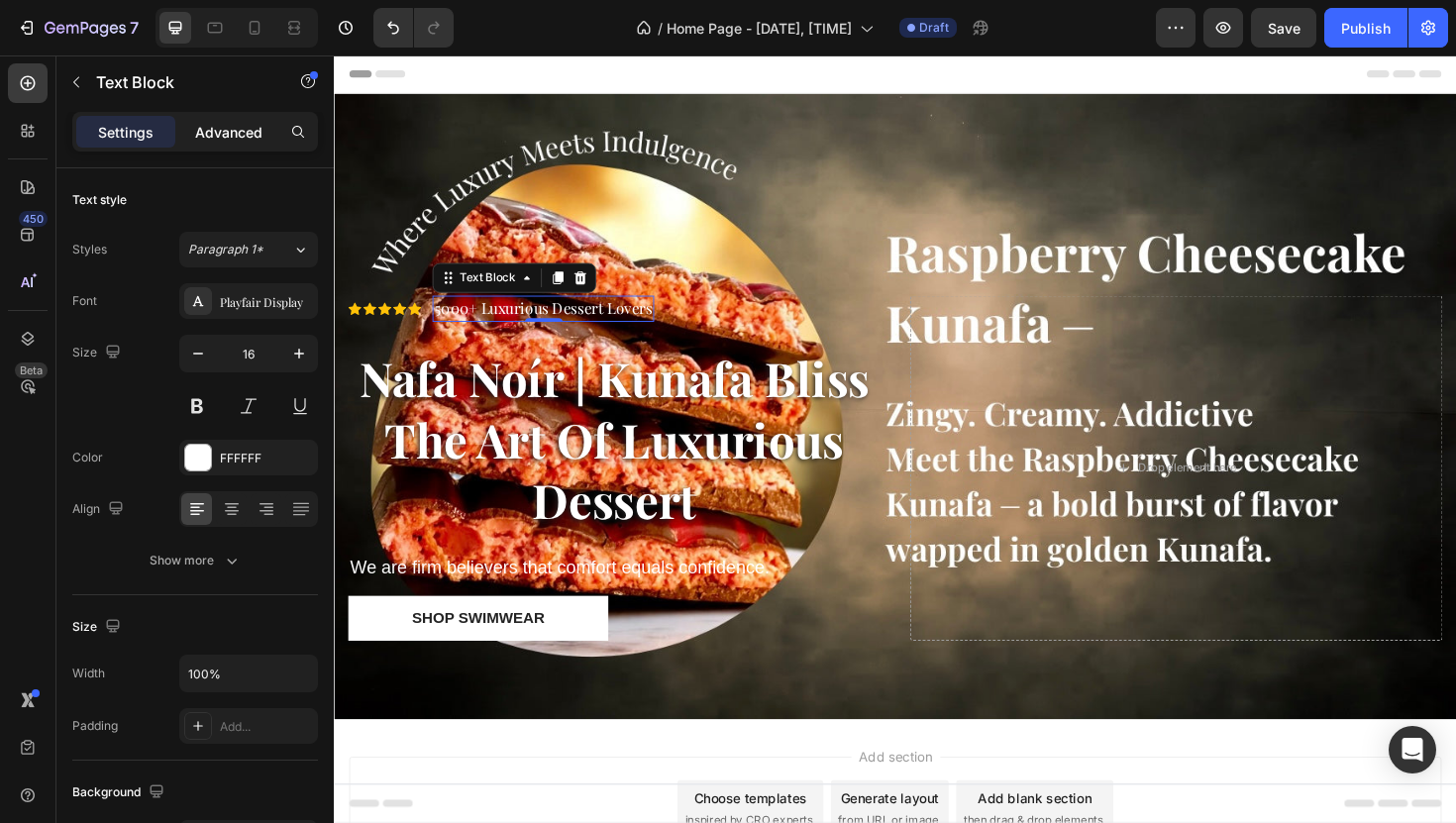 click on "Advanced" at bounding box center [229, 132] 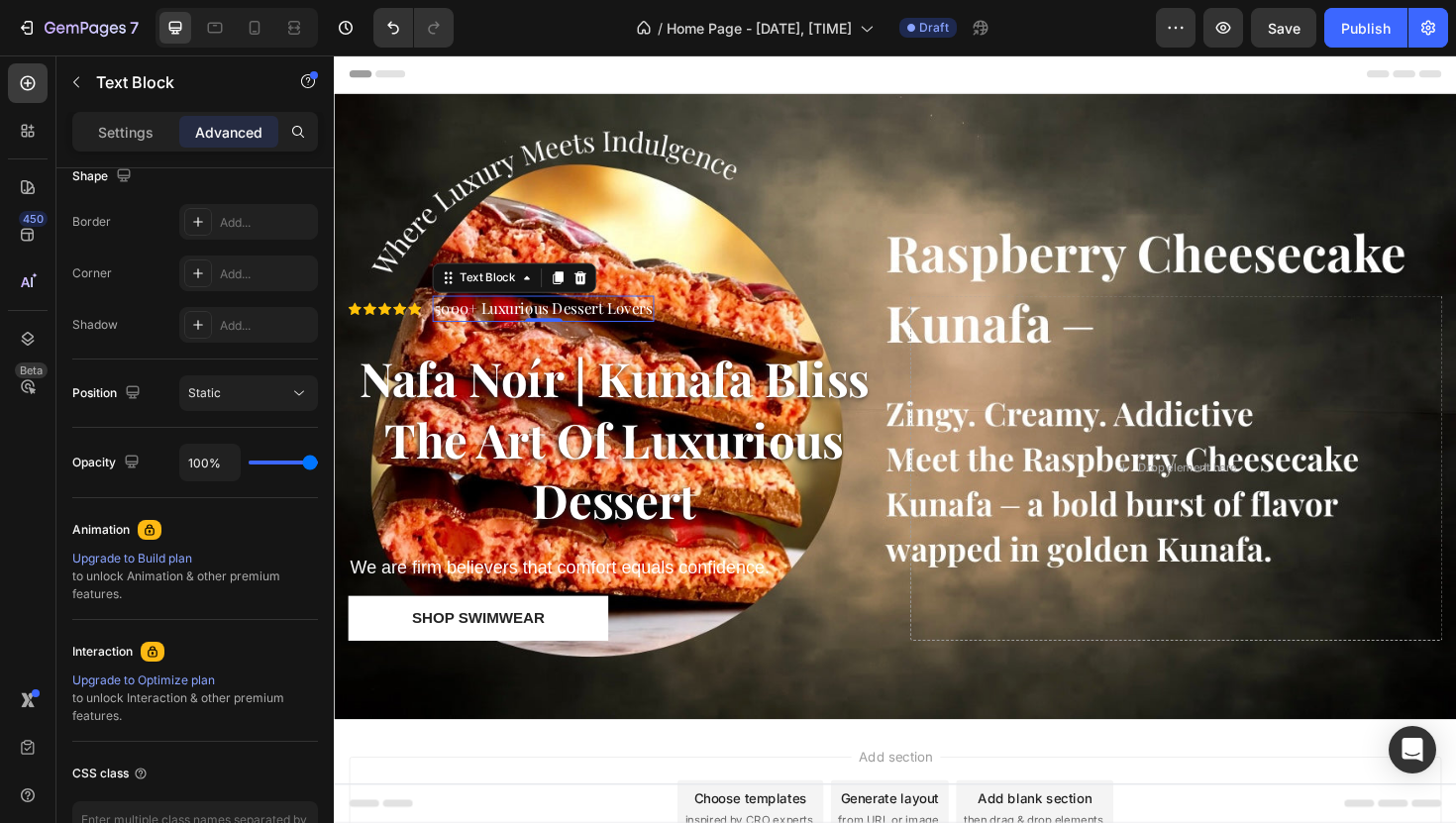 scroll, scrollTop: 0, scrollLeft: 0, axis: both 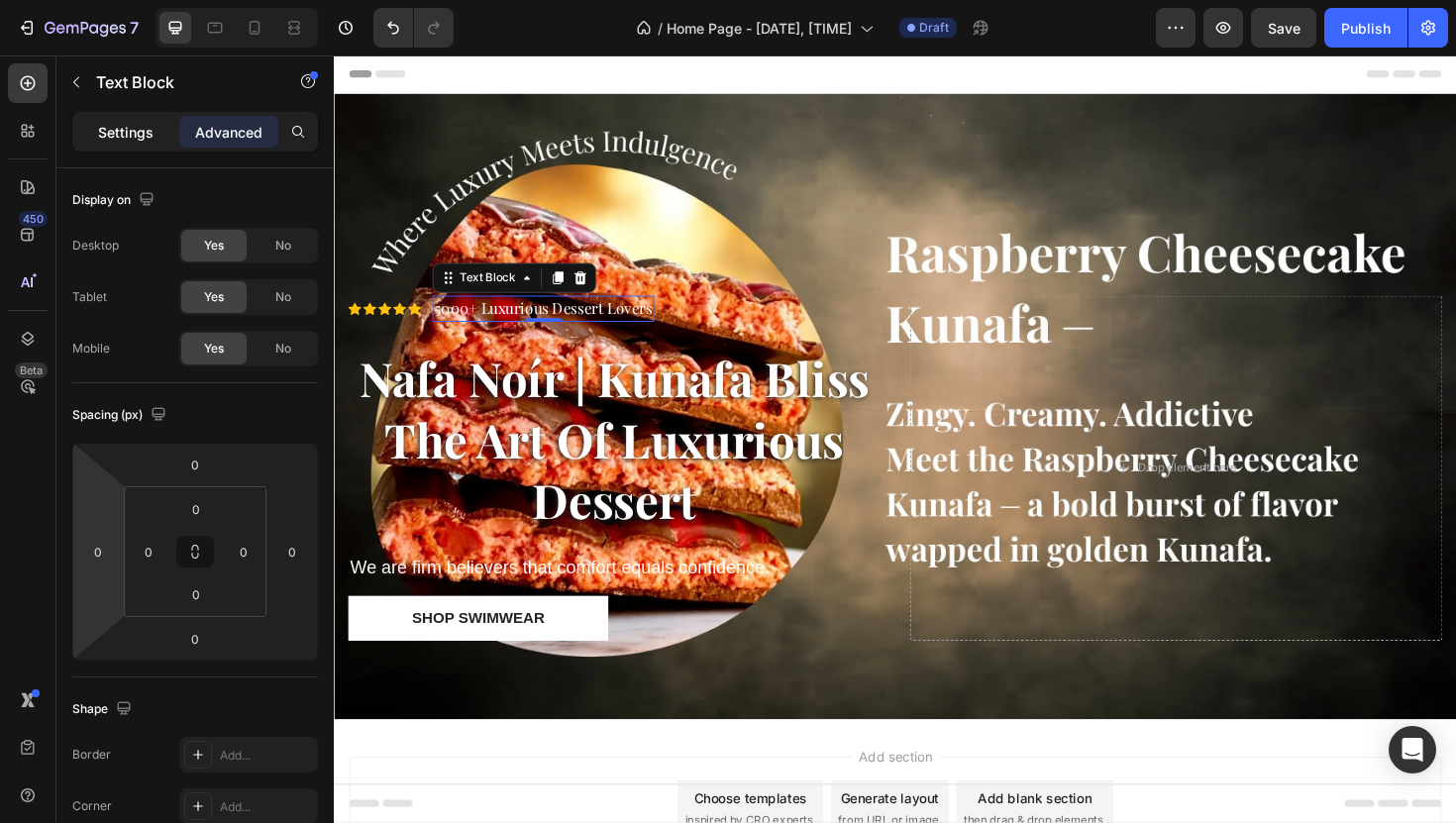 click on "Settings" at bounding box center [126, 132] 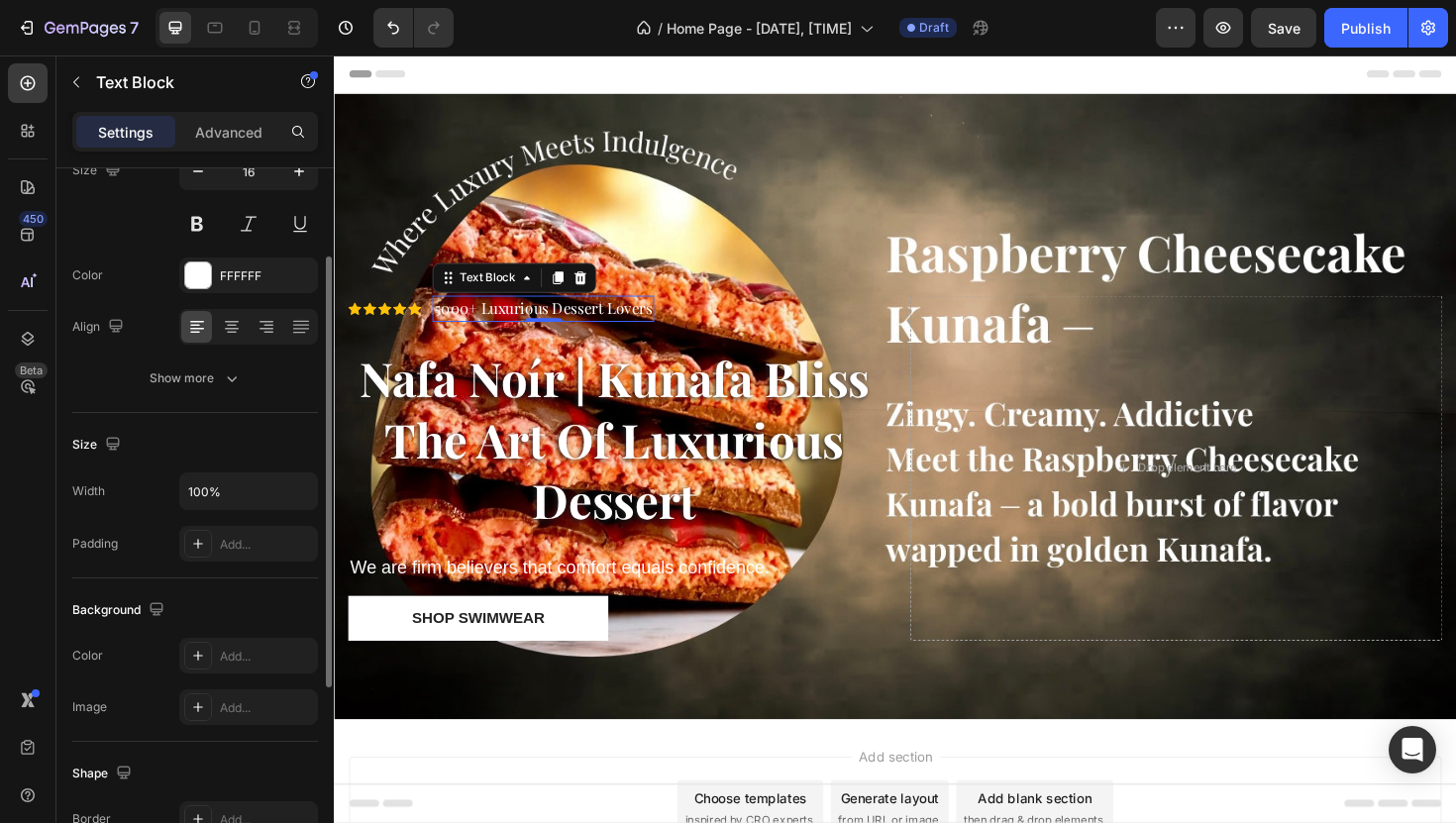 scroll, scrollTop: 189, scrollLeft: 0, axis: vertical 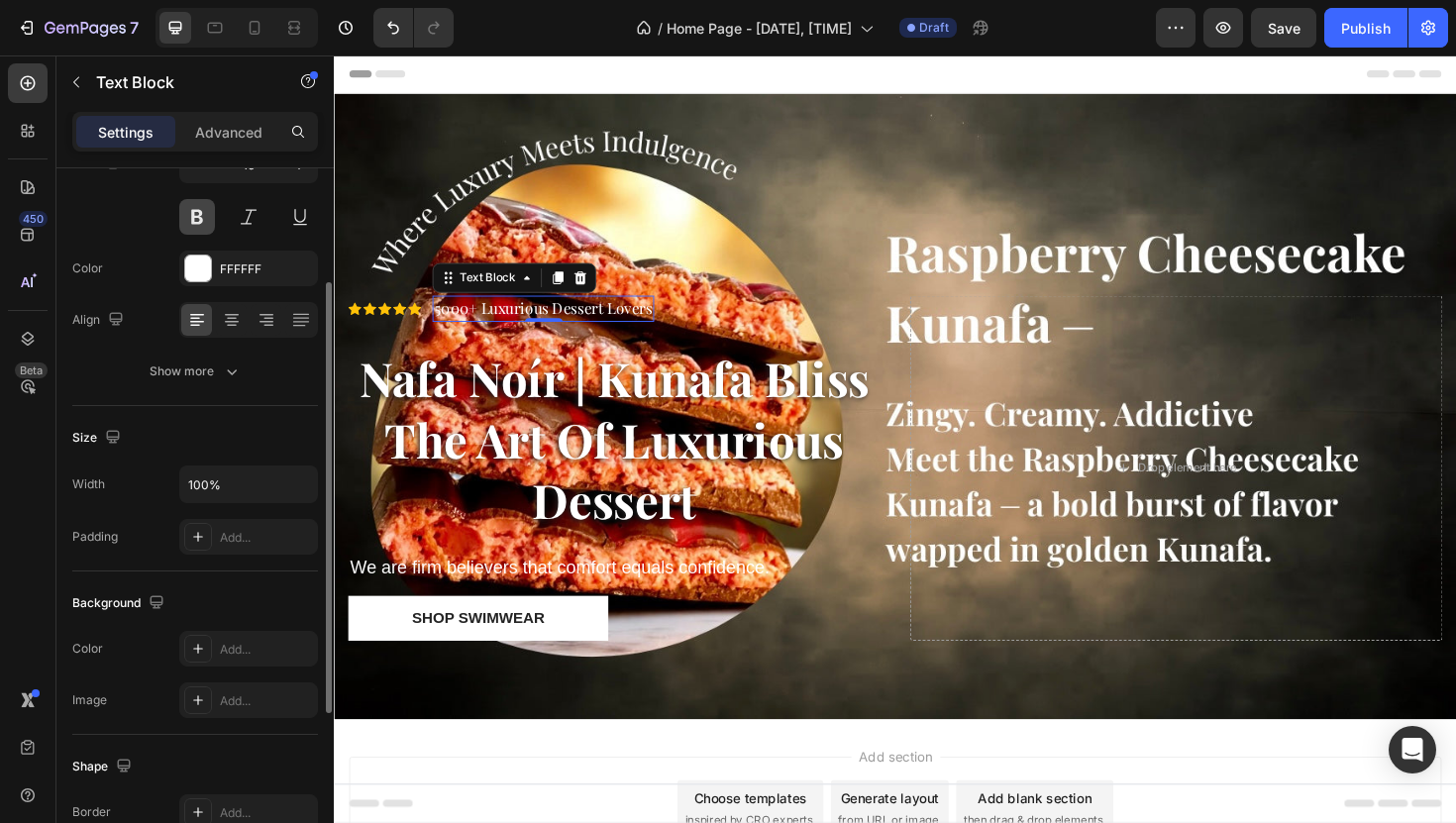 click at bounding box center (197, 217) 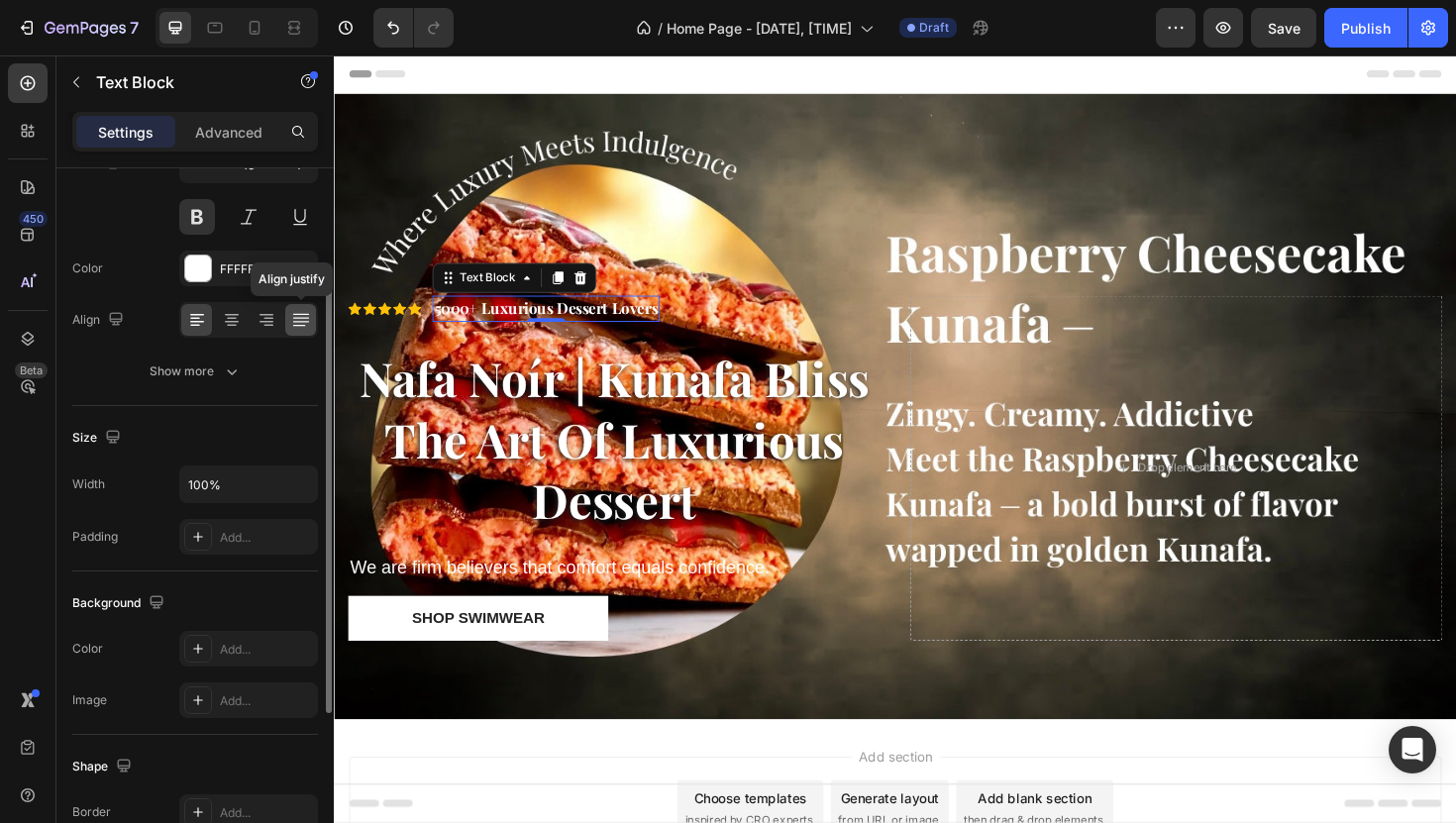 click 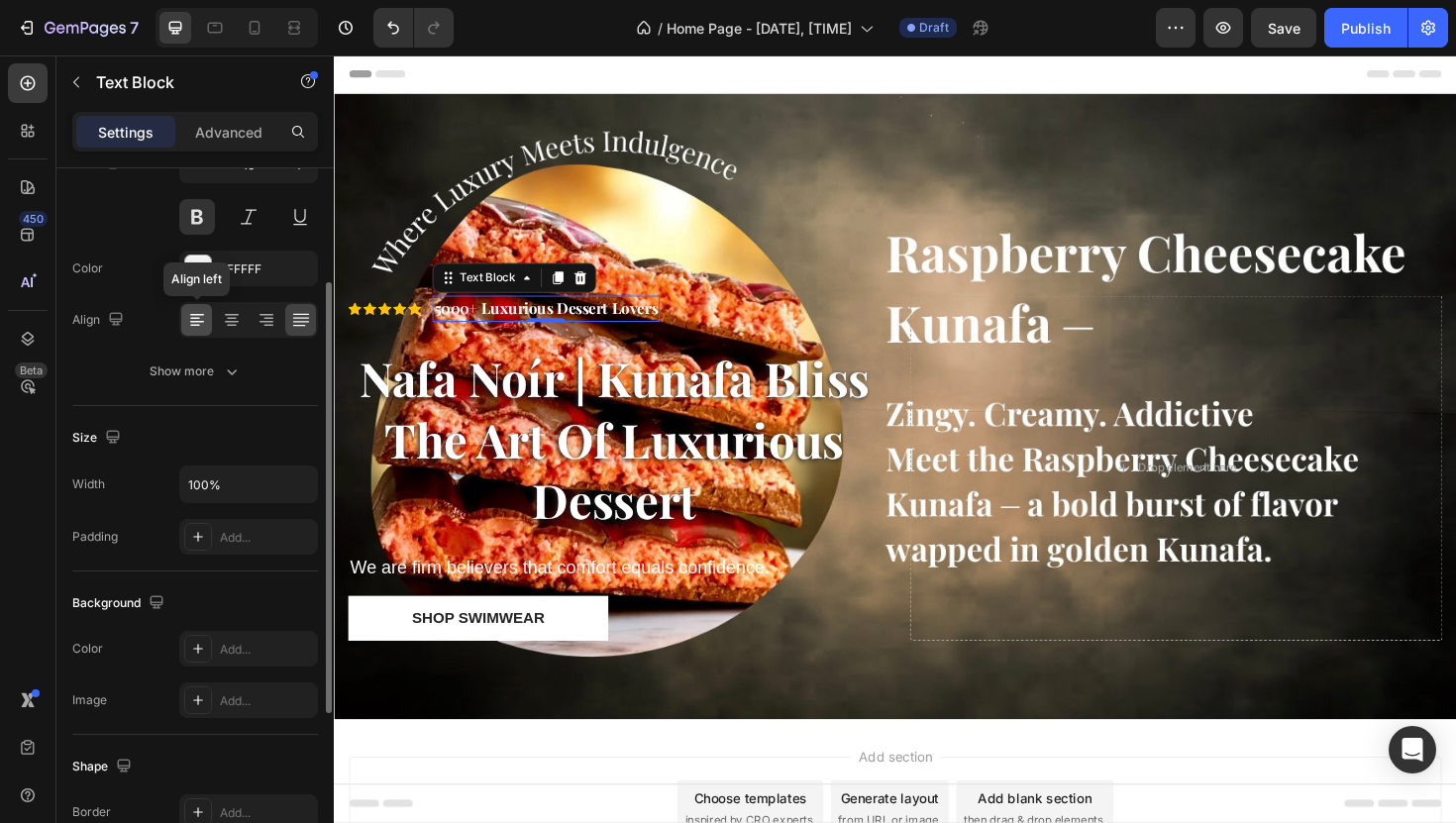 click 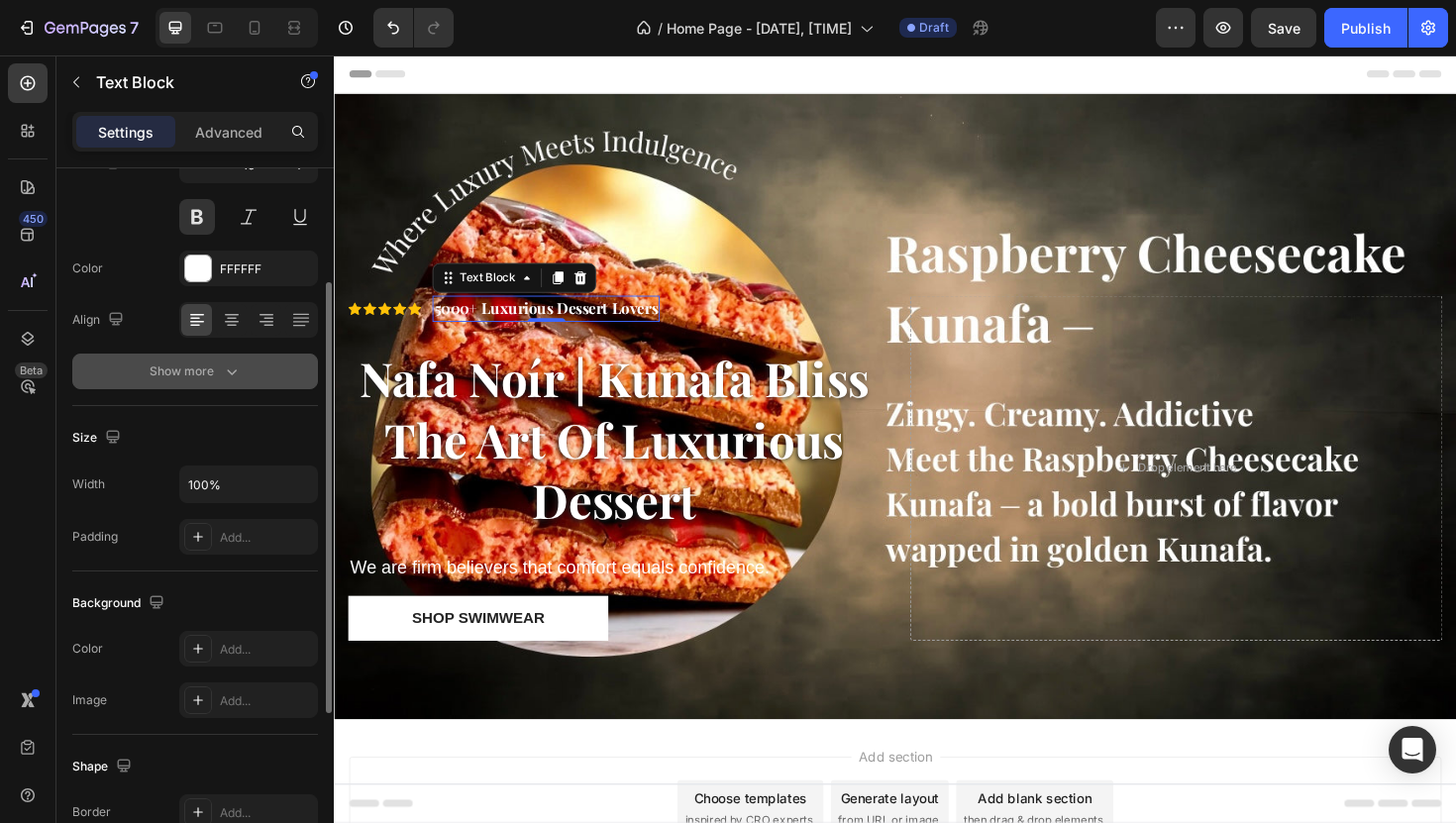 click 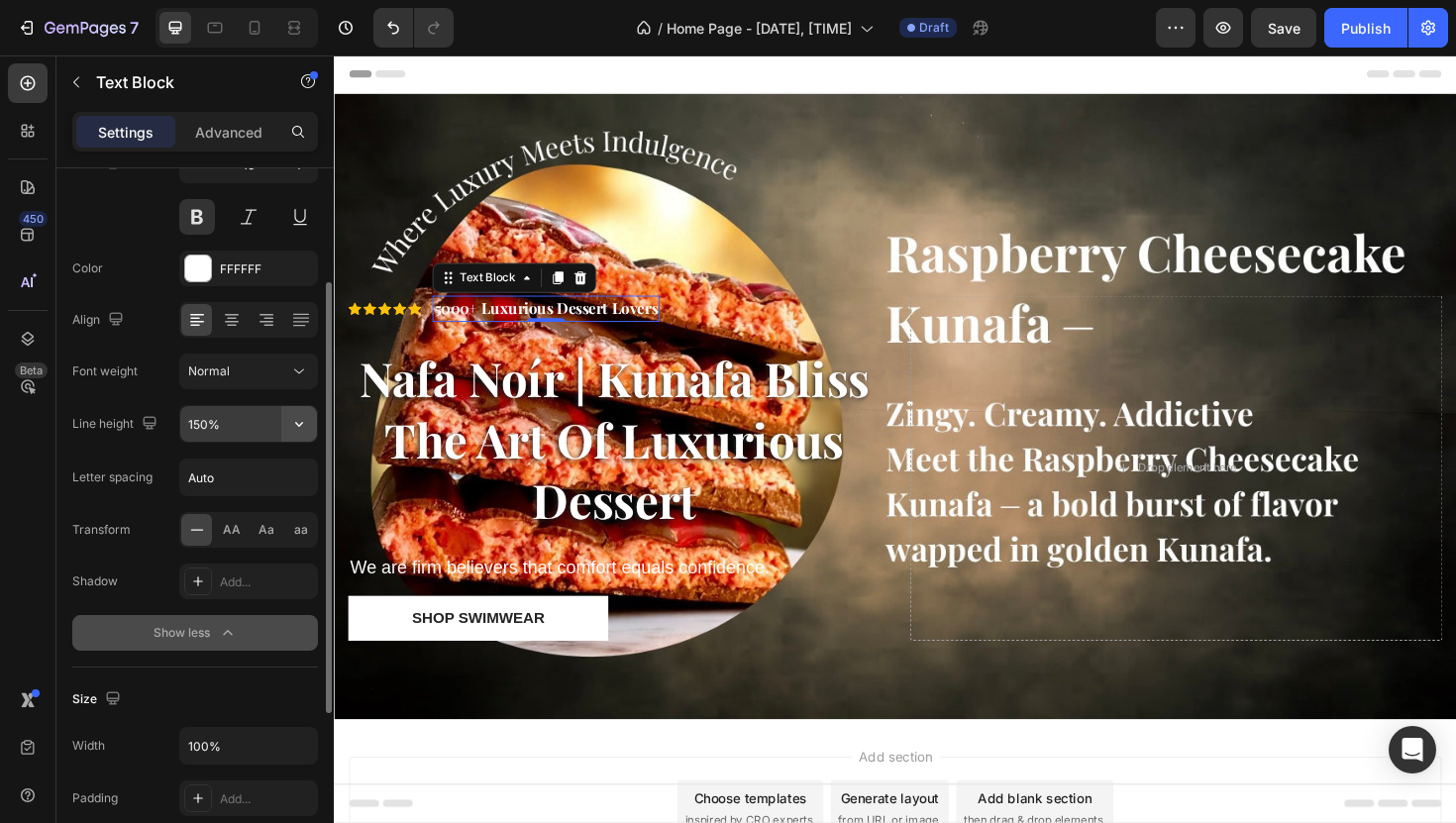 click 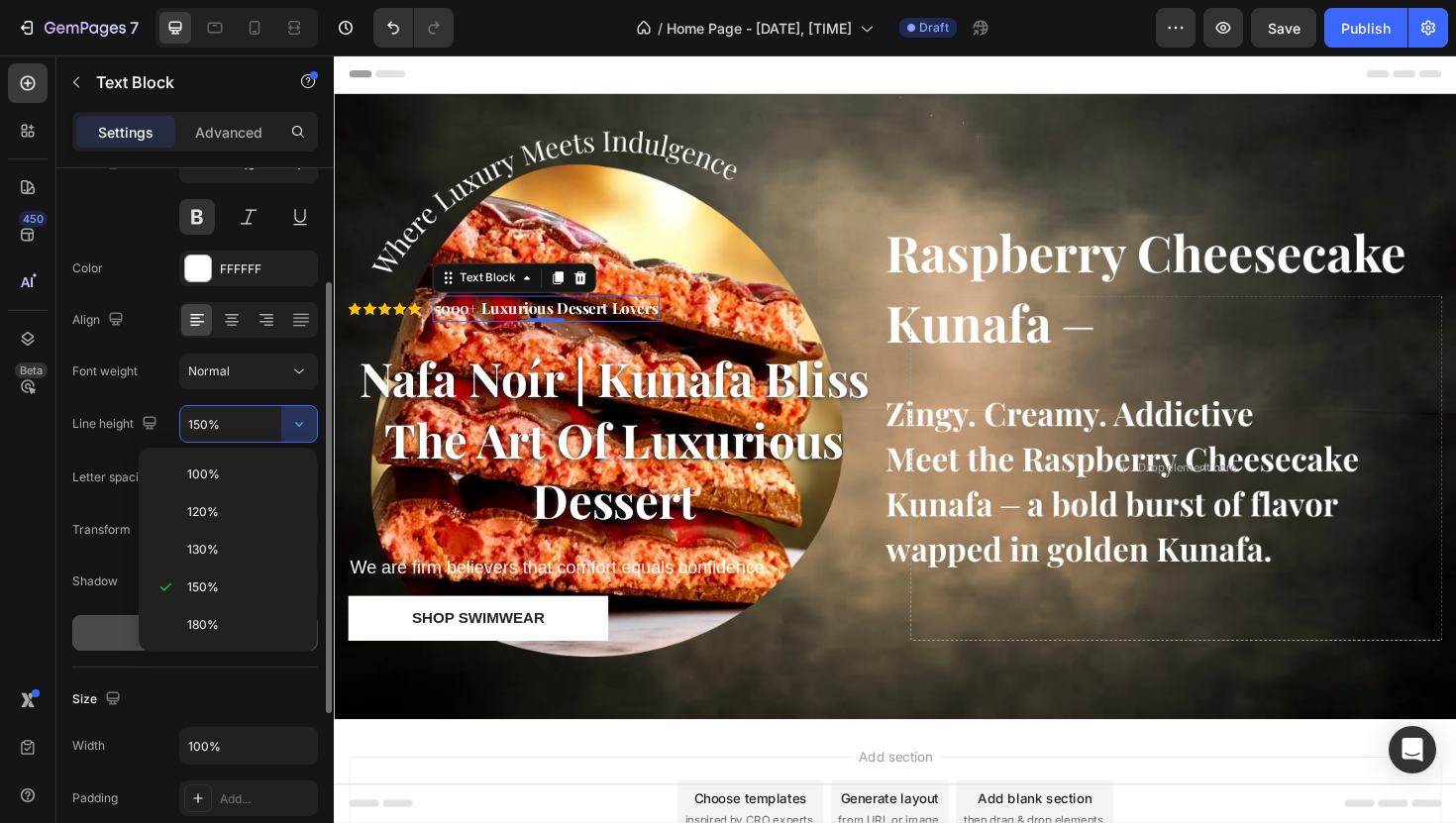 click on "150%" at bounding box center [249, 424] 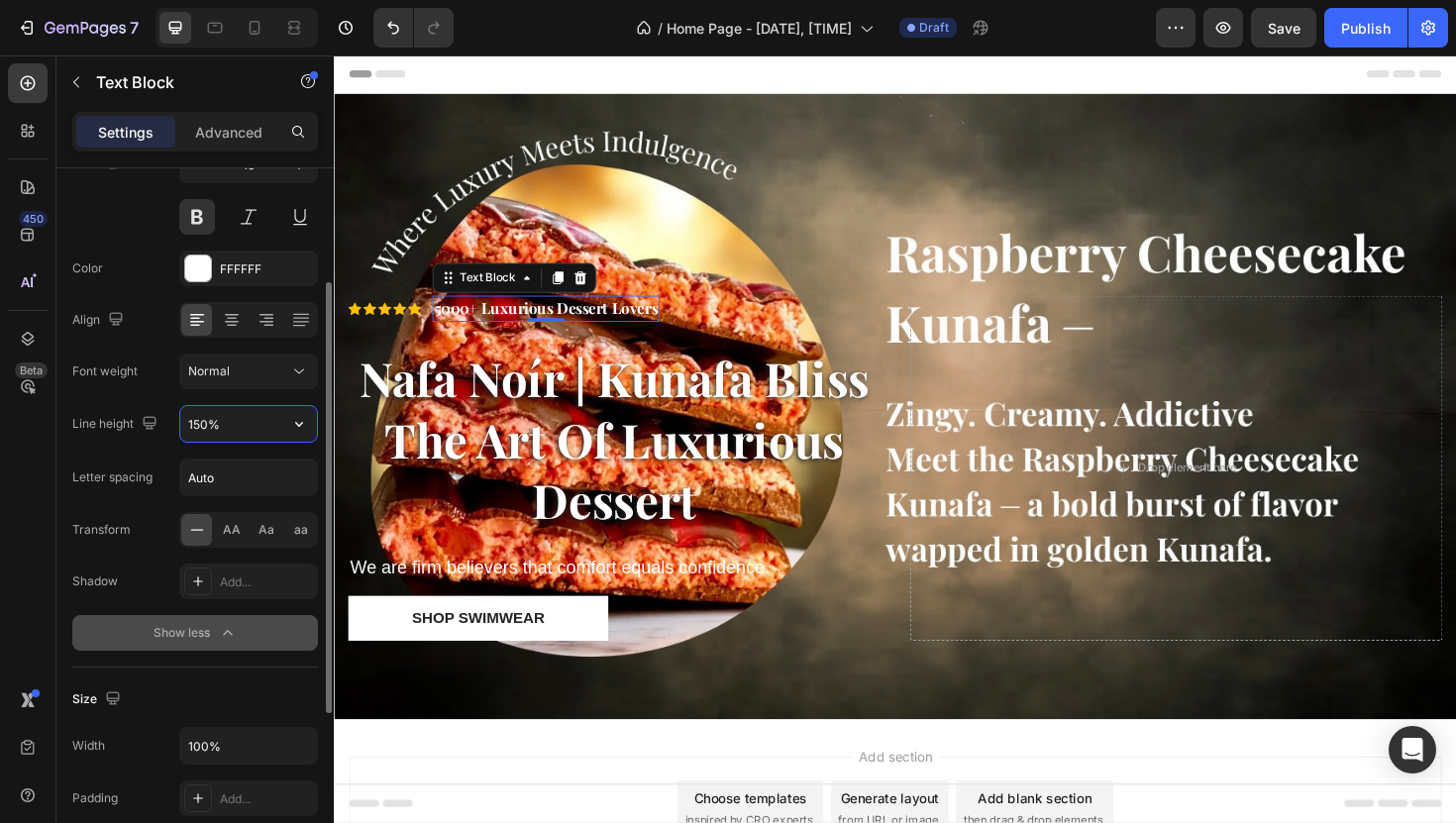 click on "150%" at bounding box center [249, 424] 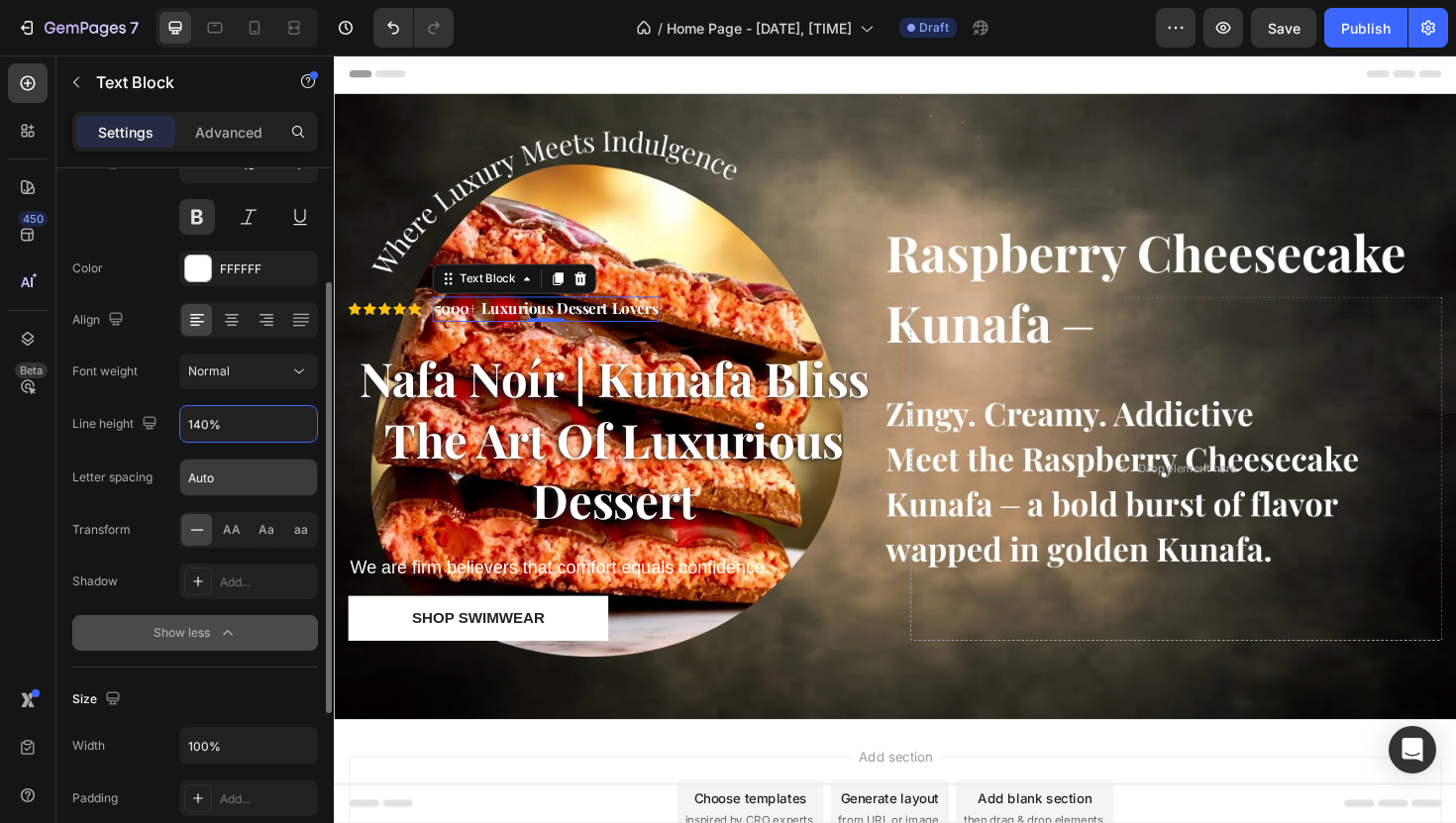 type on "140%" 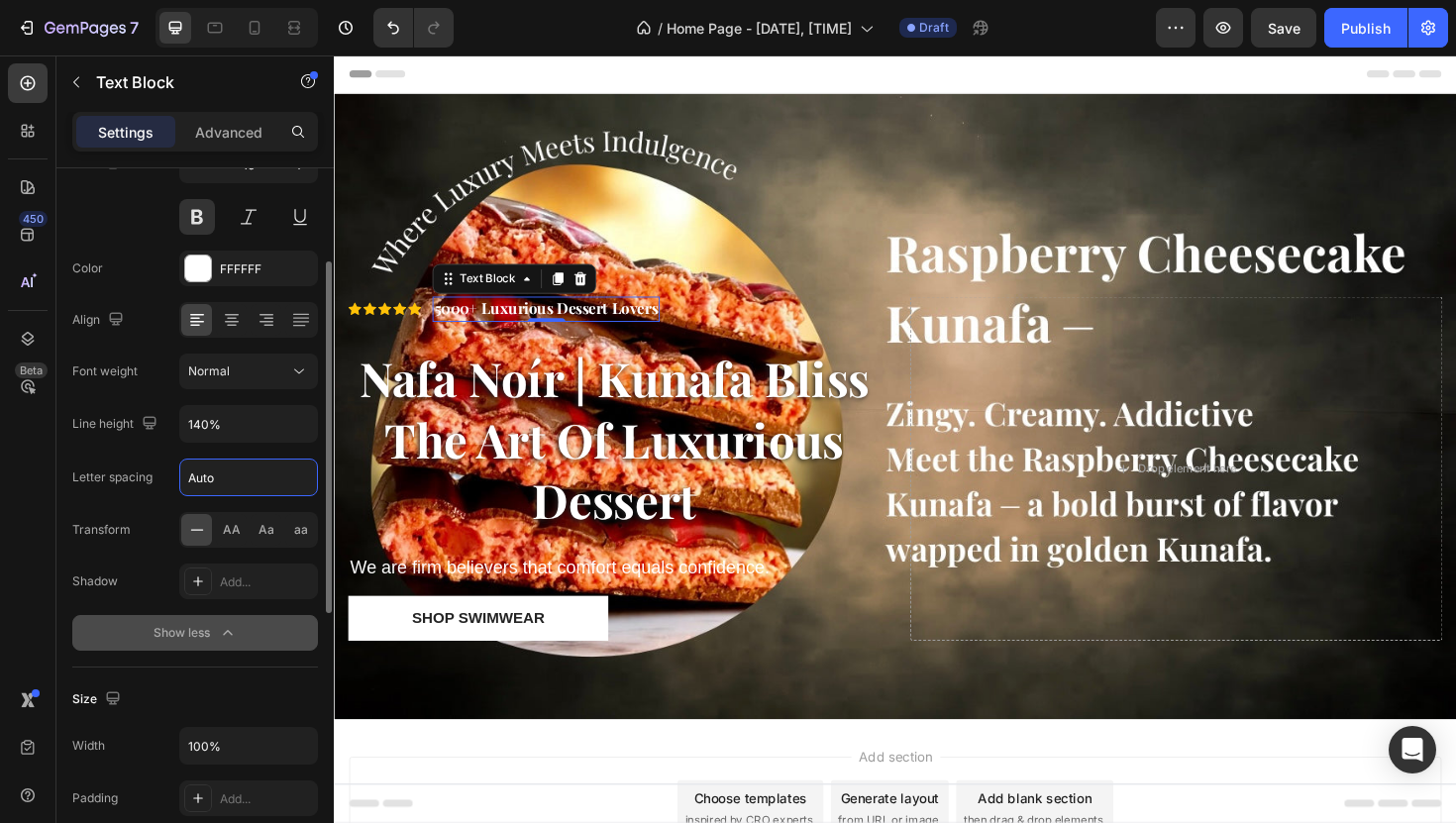 click on "Auto" at bounding box center (249, 477) 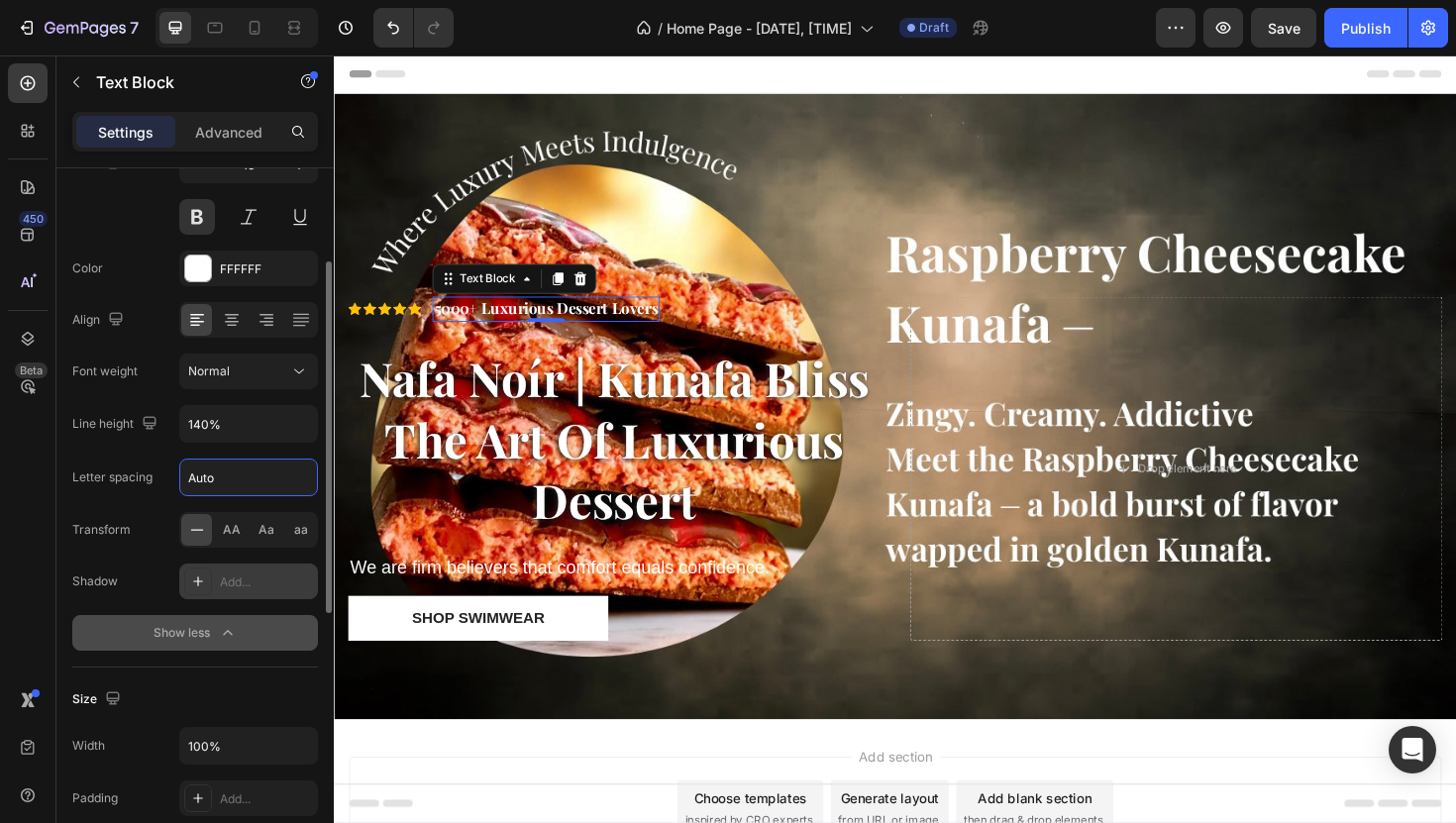 click 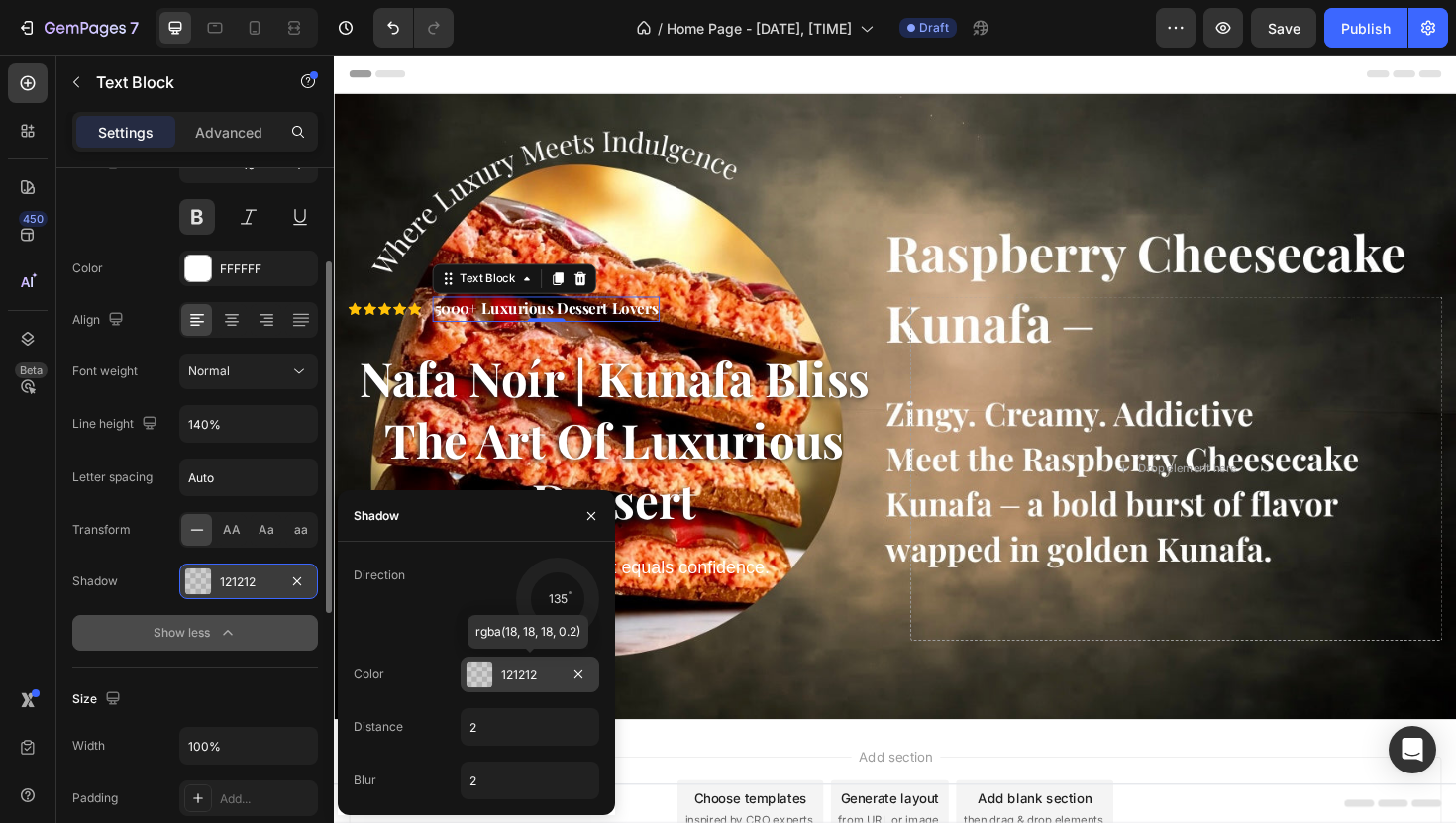 click on "121212" at bounding box center (530, 675) 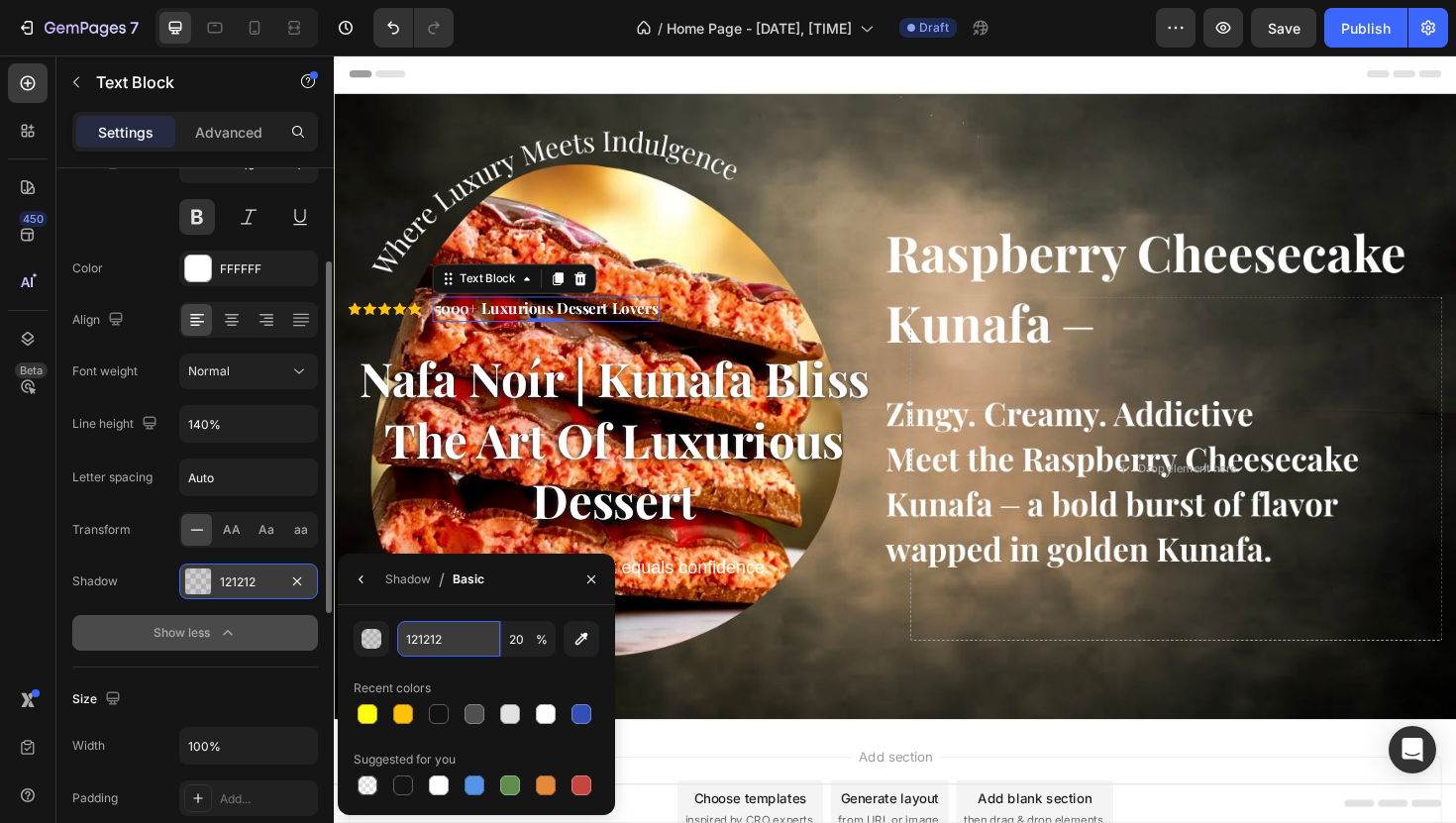 click on "121212" at bounding box center (449, 639) 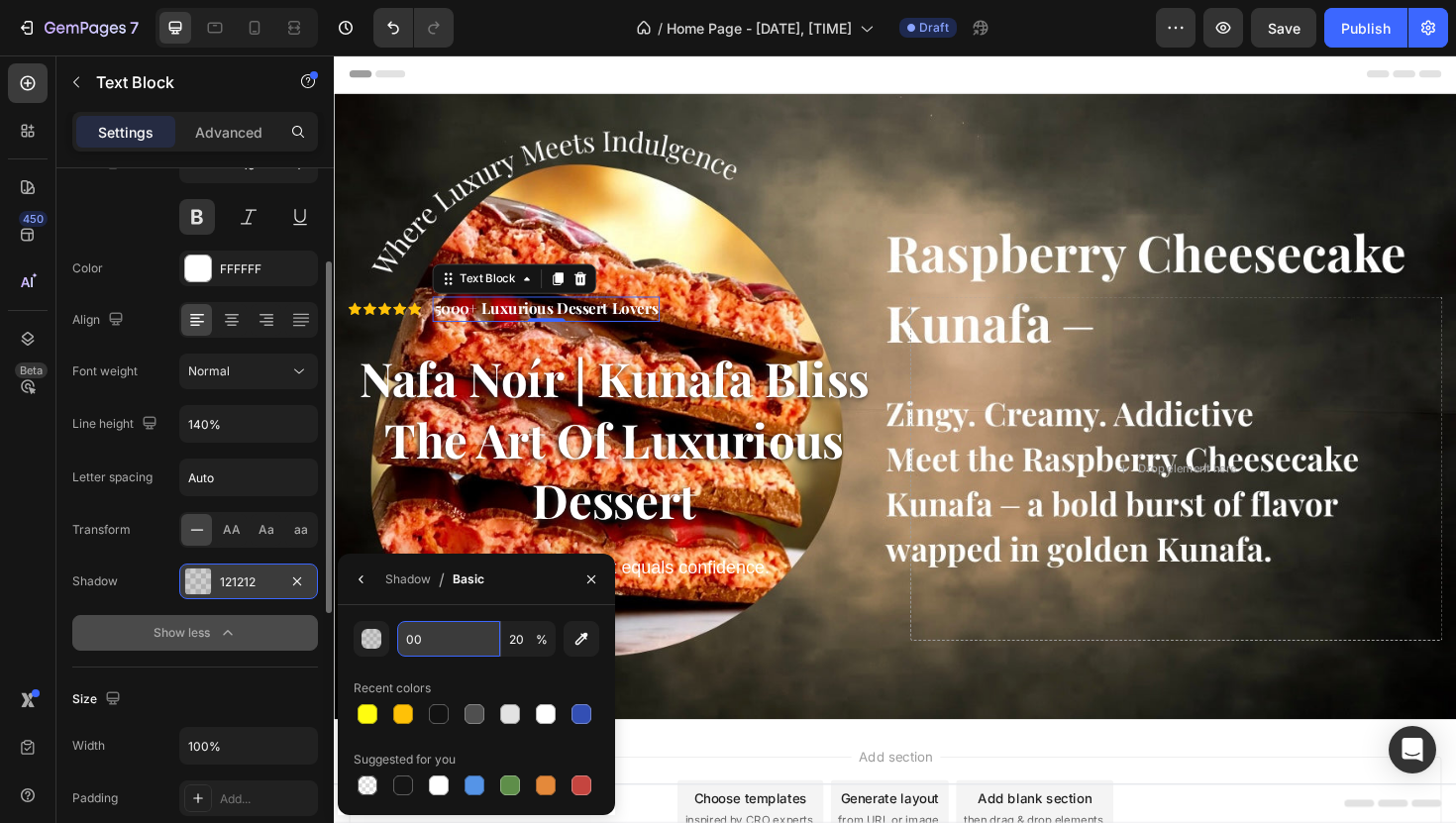 type on "000" 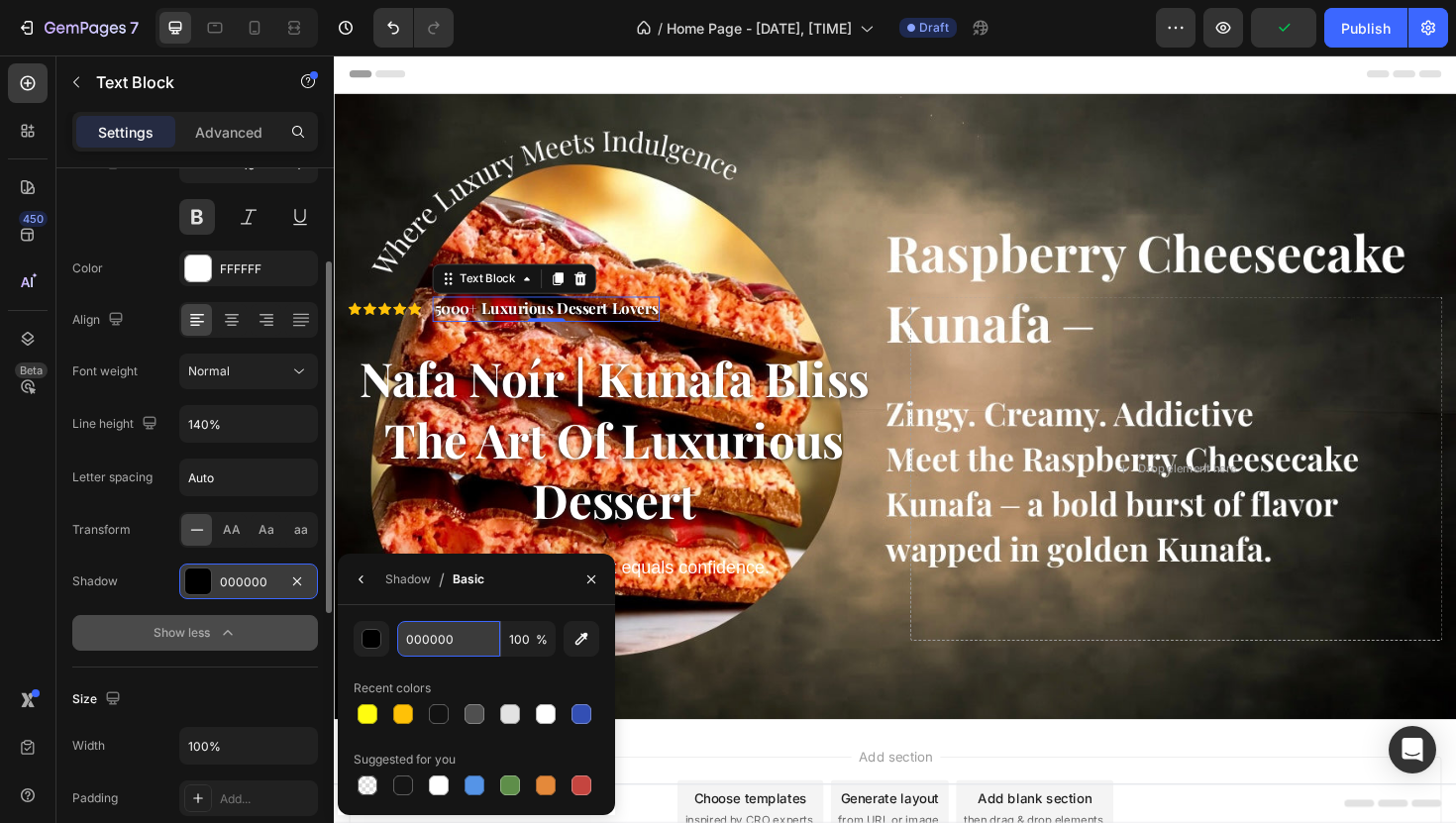 drag, startPoint x: 466, startPoint y: 637, endPoint x: 397, endPoint y: 635, distance: 69.02898 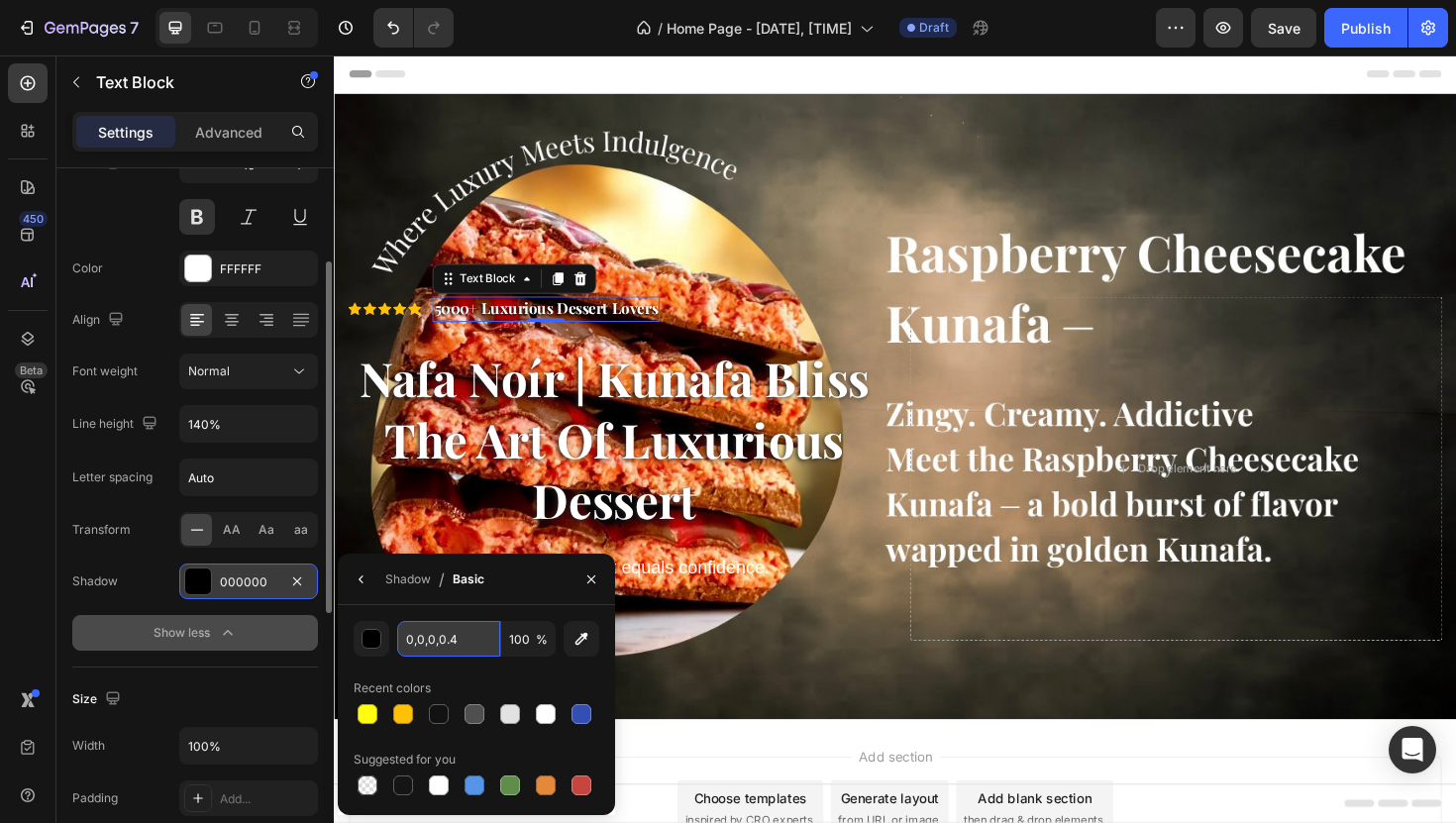 type on "000000" 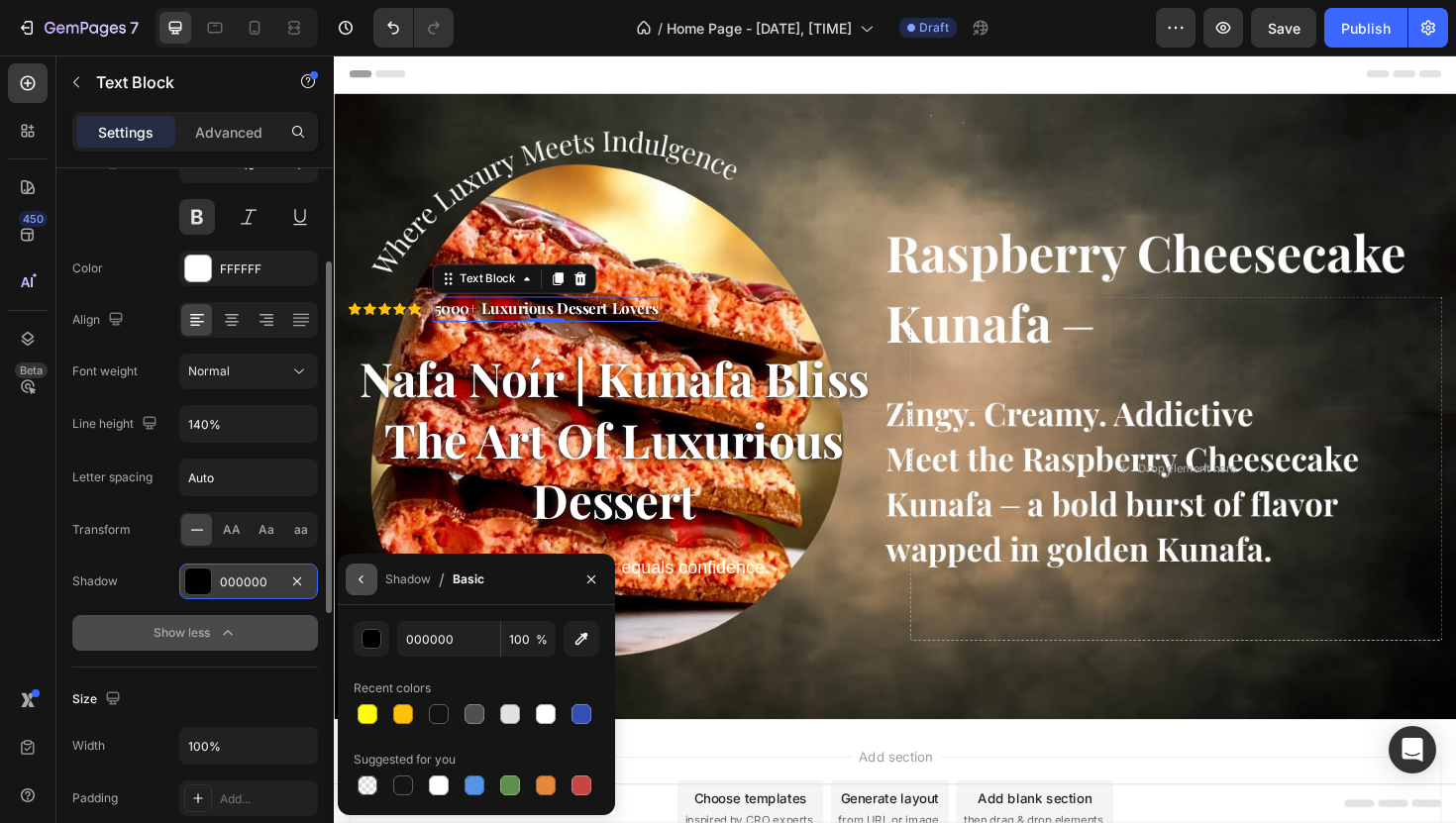 click 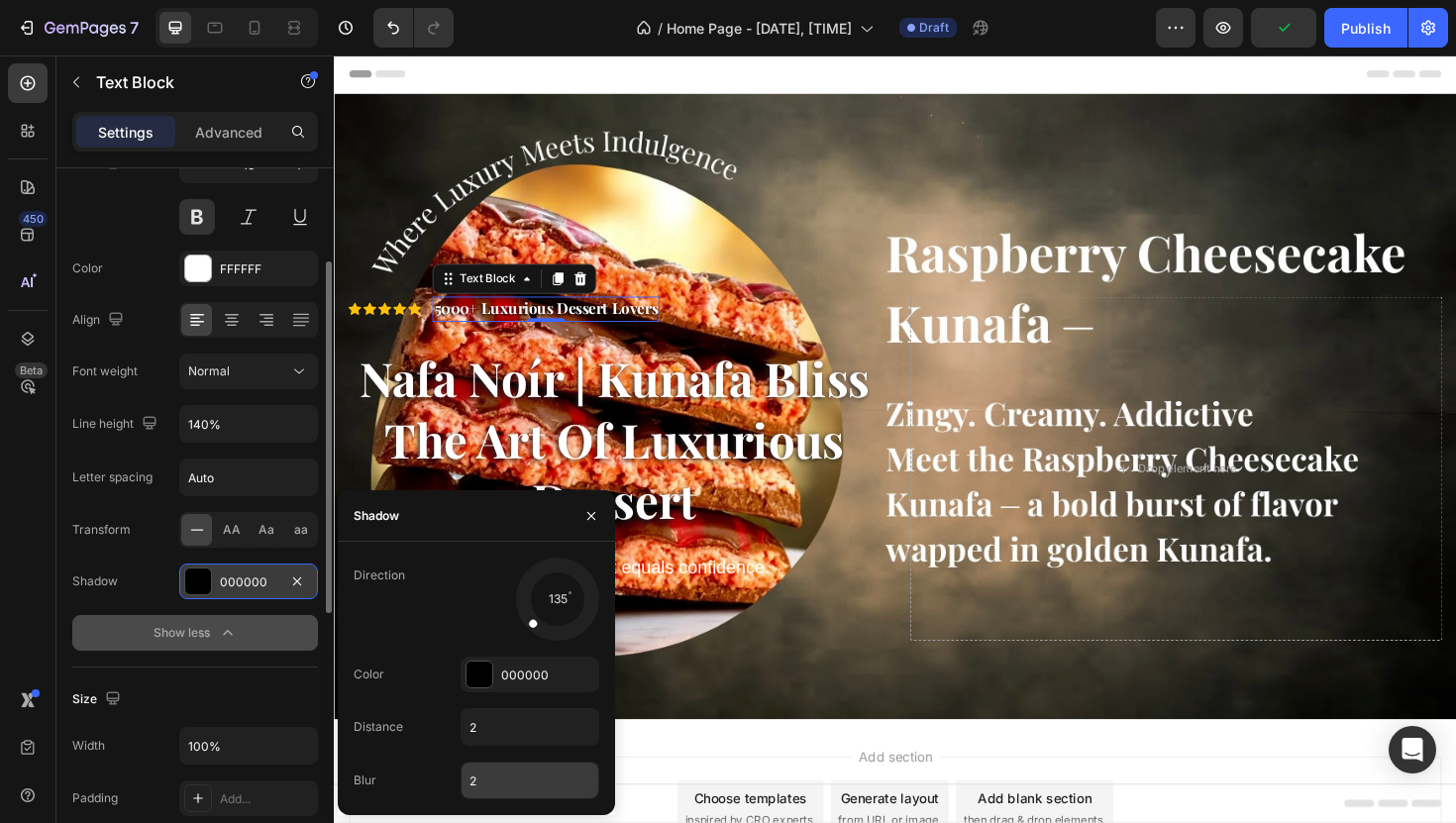 click on "2" at bounding box center (530, 780) 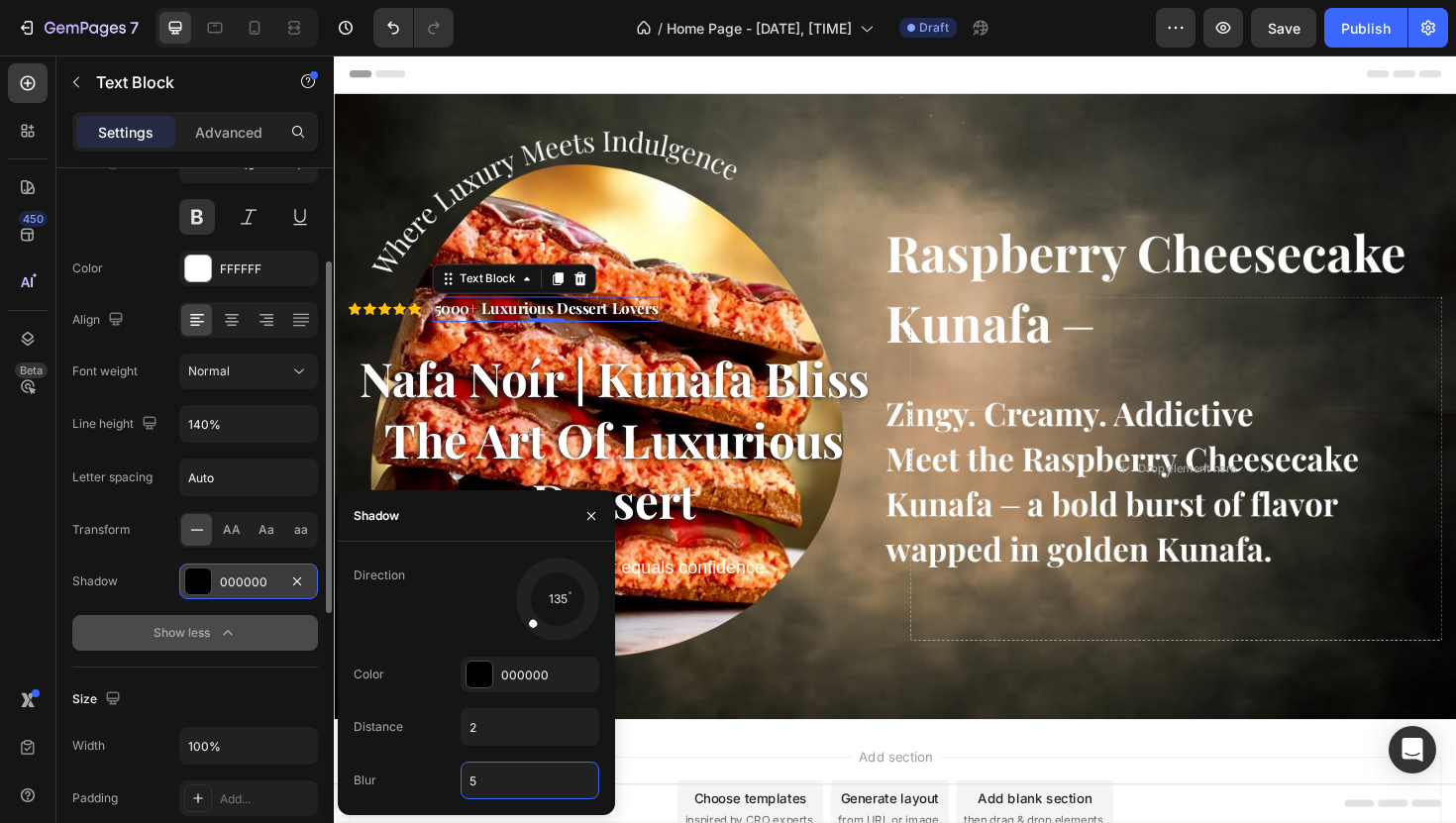 type on "5" 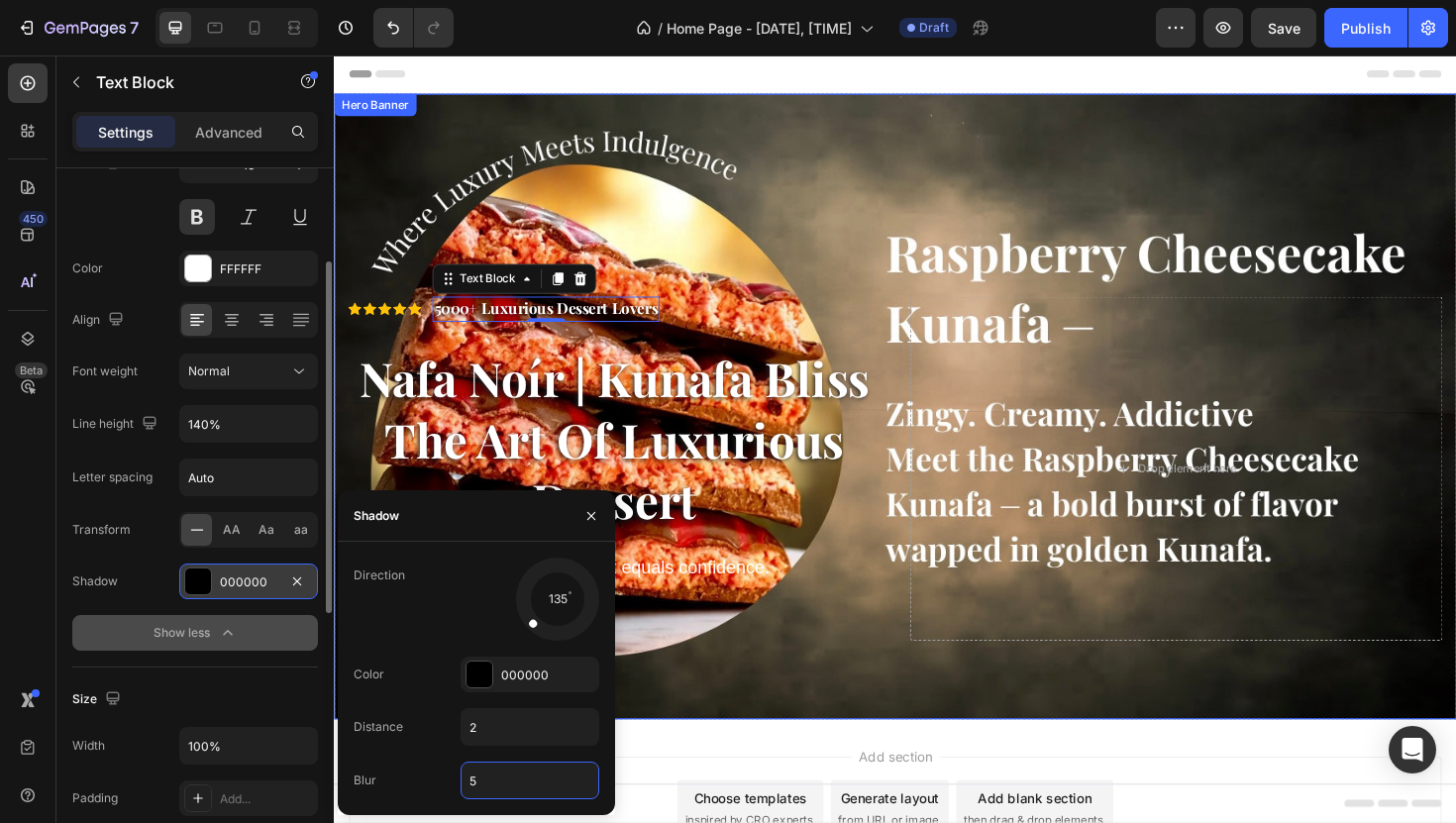 click on "Icon Icon Icon Icon Icon Icon List 5000+ Luxurious Dessert Lovers Text Block   0 Row Nafa Noír | Kunafa Bliss The Art Of Luxurious Dessert Heading We are firm believers that comfort equals confidence. Text Block Shop Swimwear Button
Drop element here" at bounding box center [928, 519] 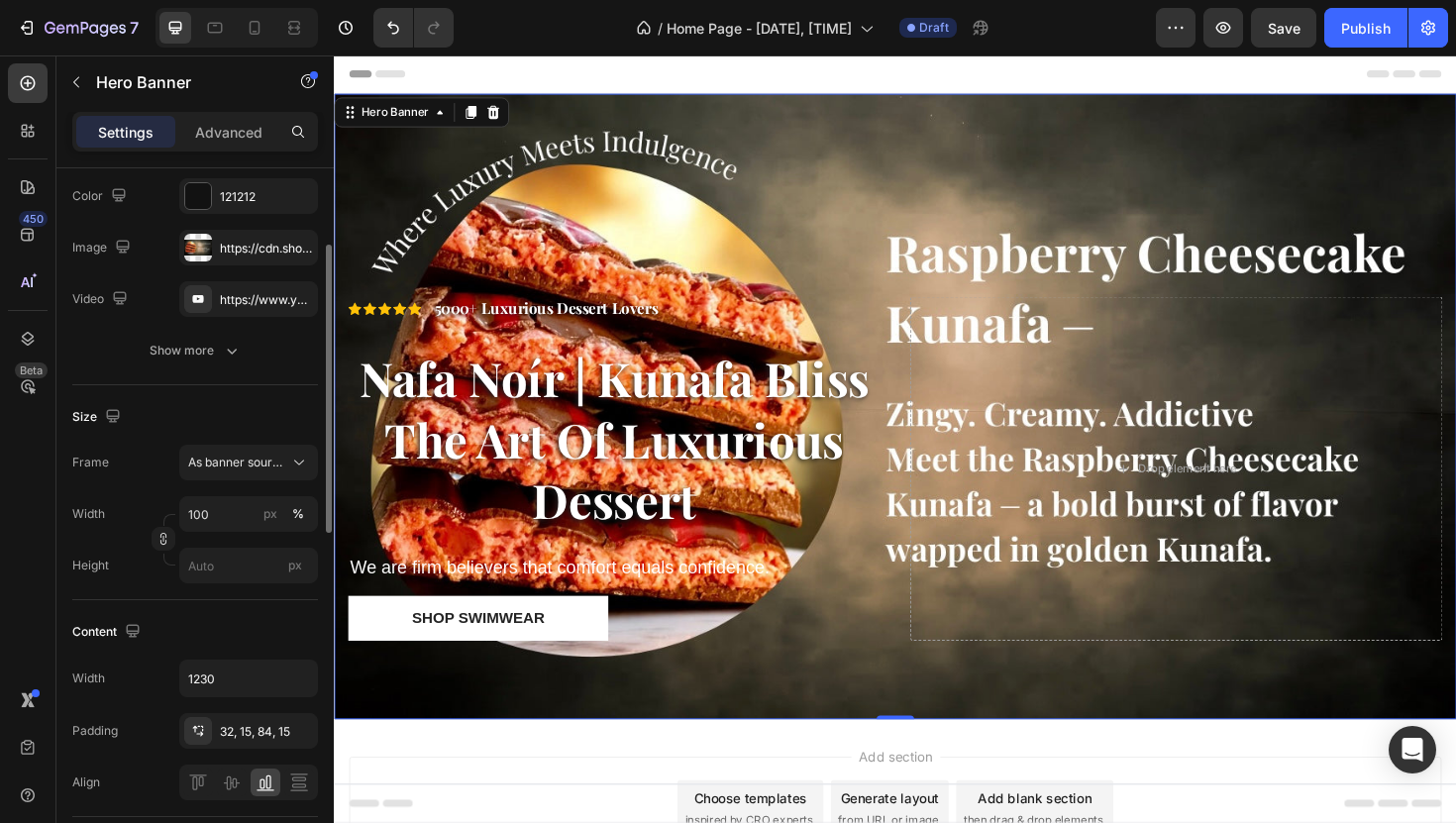 scroll, scrollTop: 0, scrollLeft: 0, axis: both 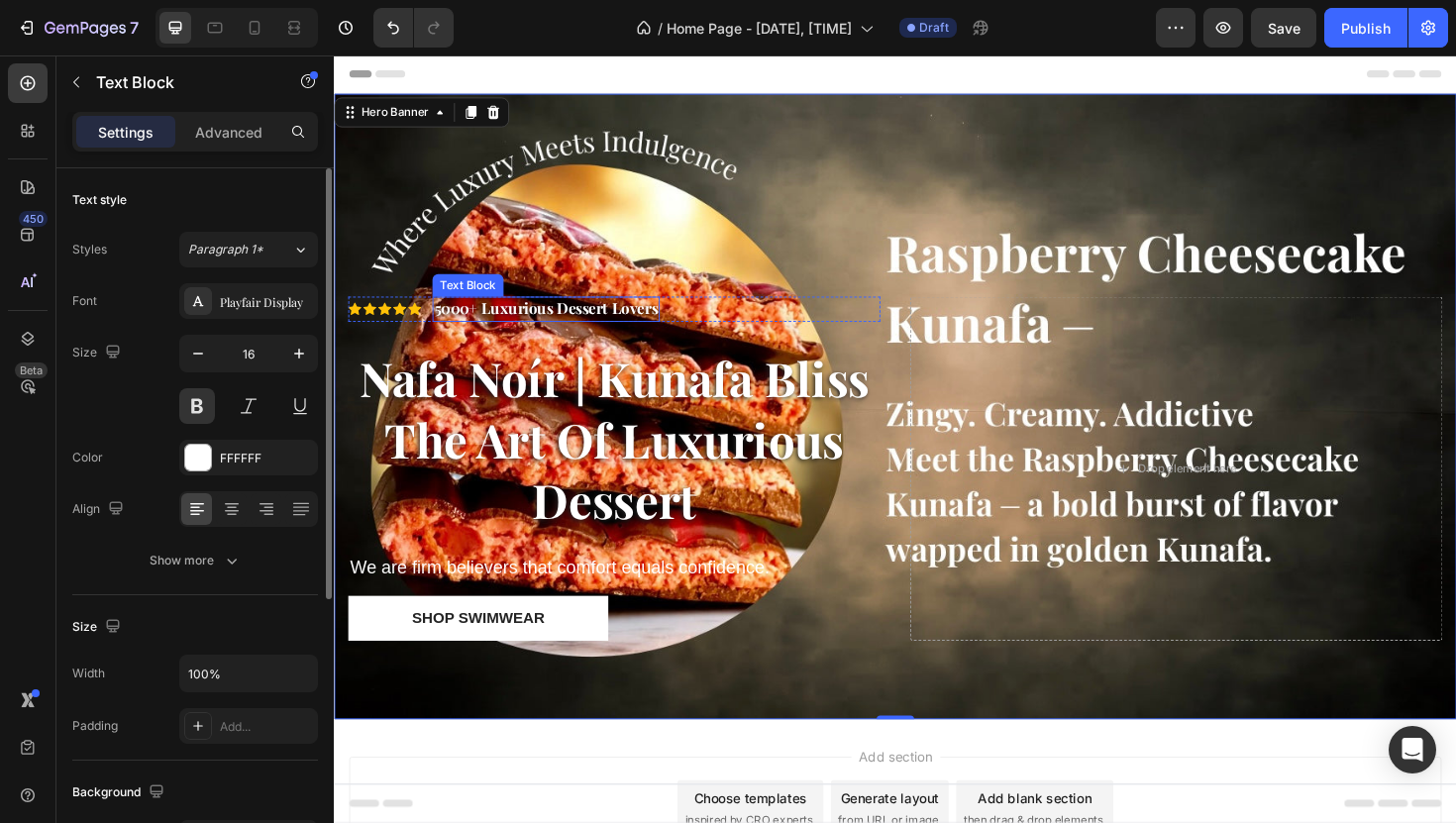click on "5000+ Luxurious Dessert Lovers" at bounding box center [558, 324] 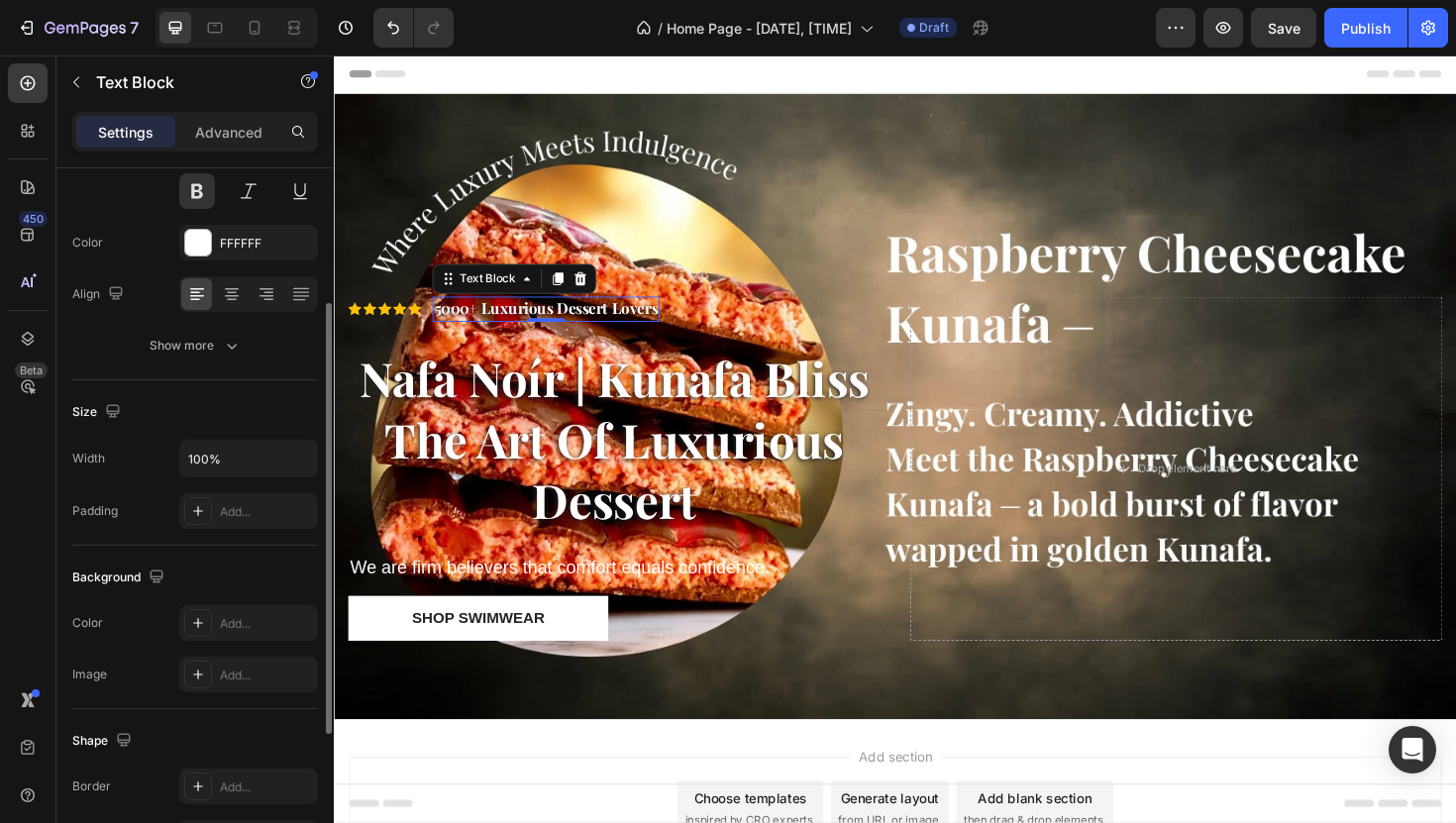 scroll, scrollTop: 218, scrollLeft: 0, axis: vertical 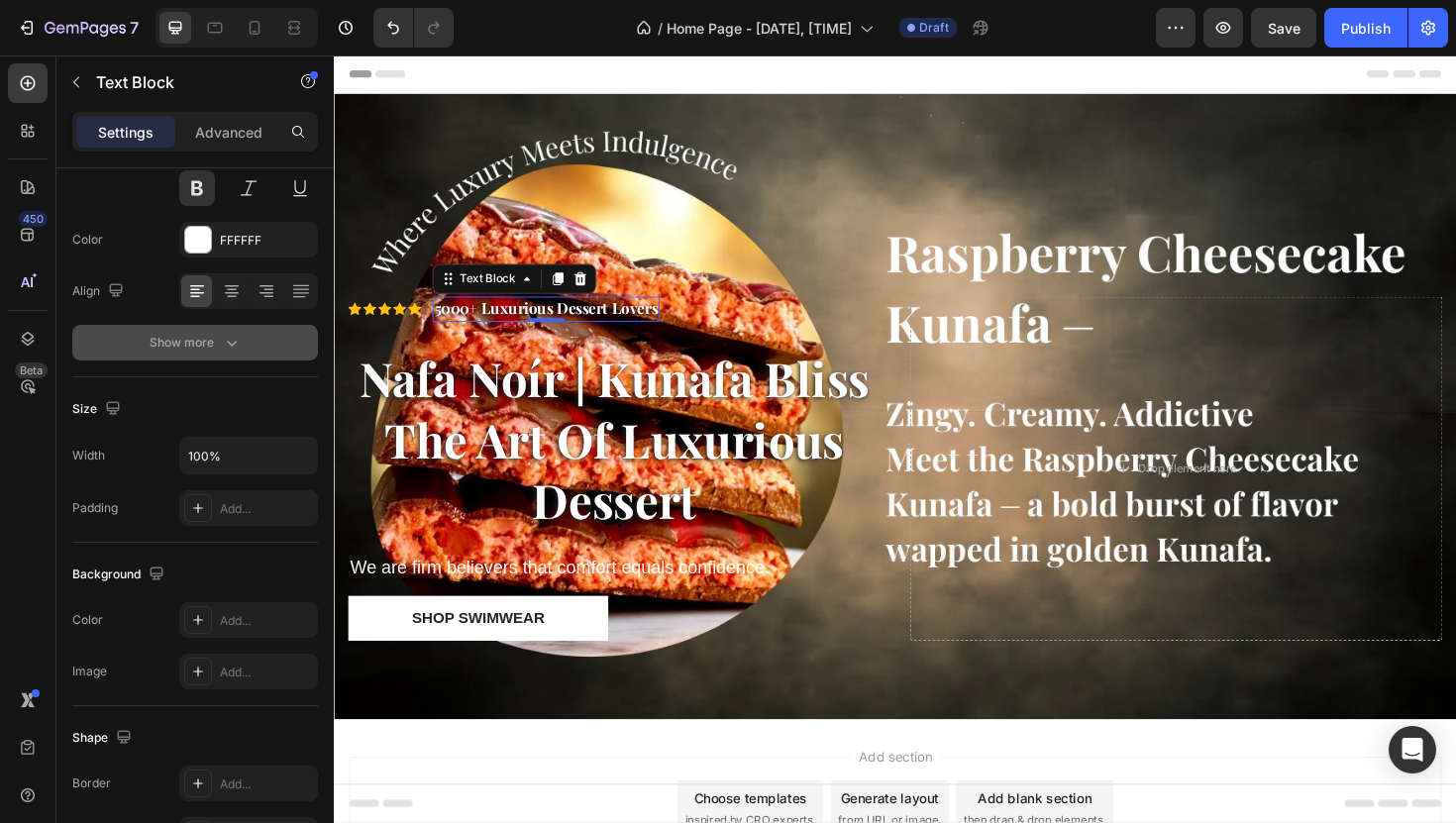 click 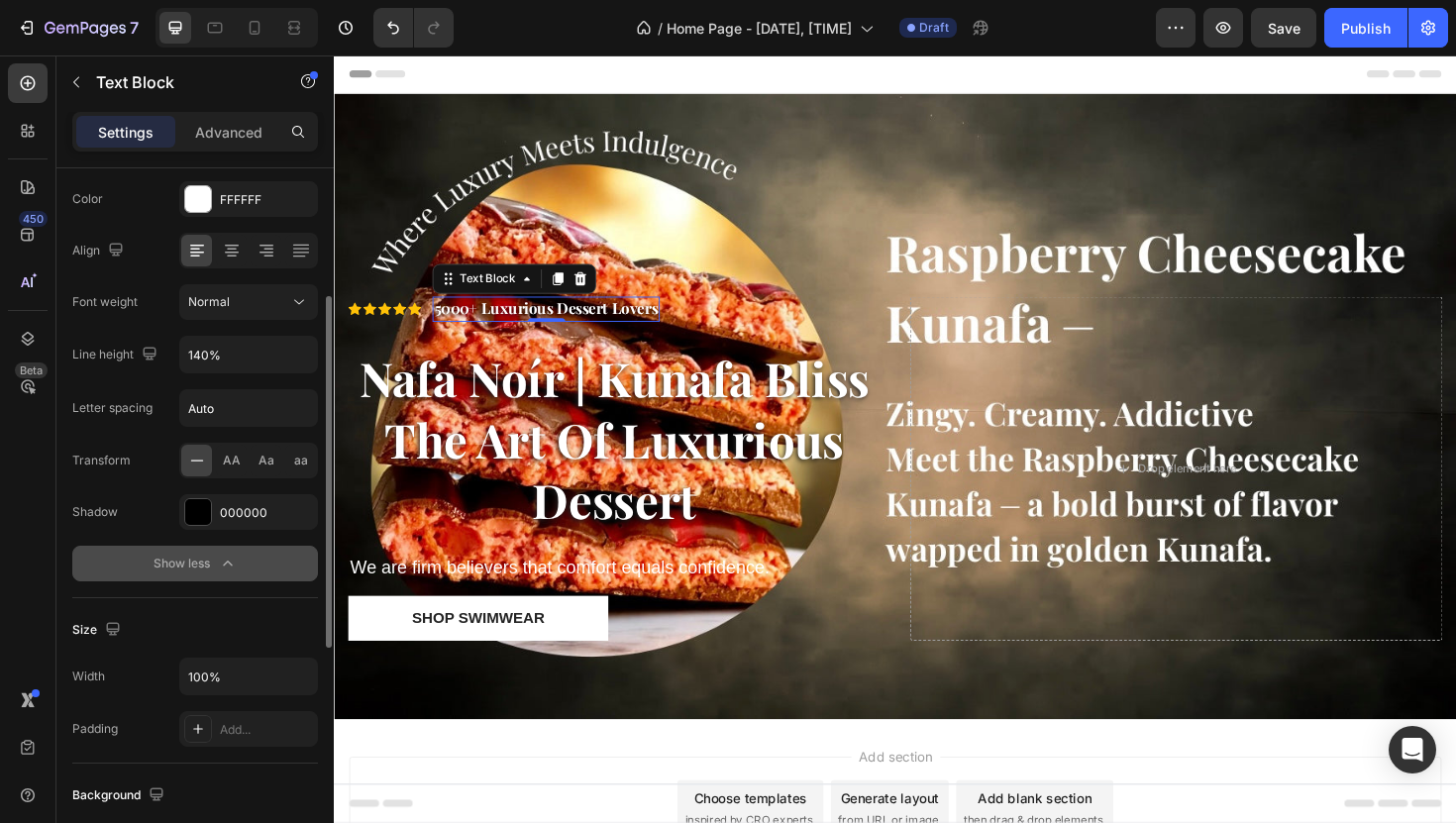 scroll, scrollTop: 257, scrollLeft: 0, axis: vertical 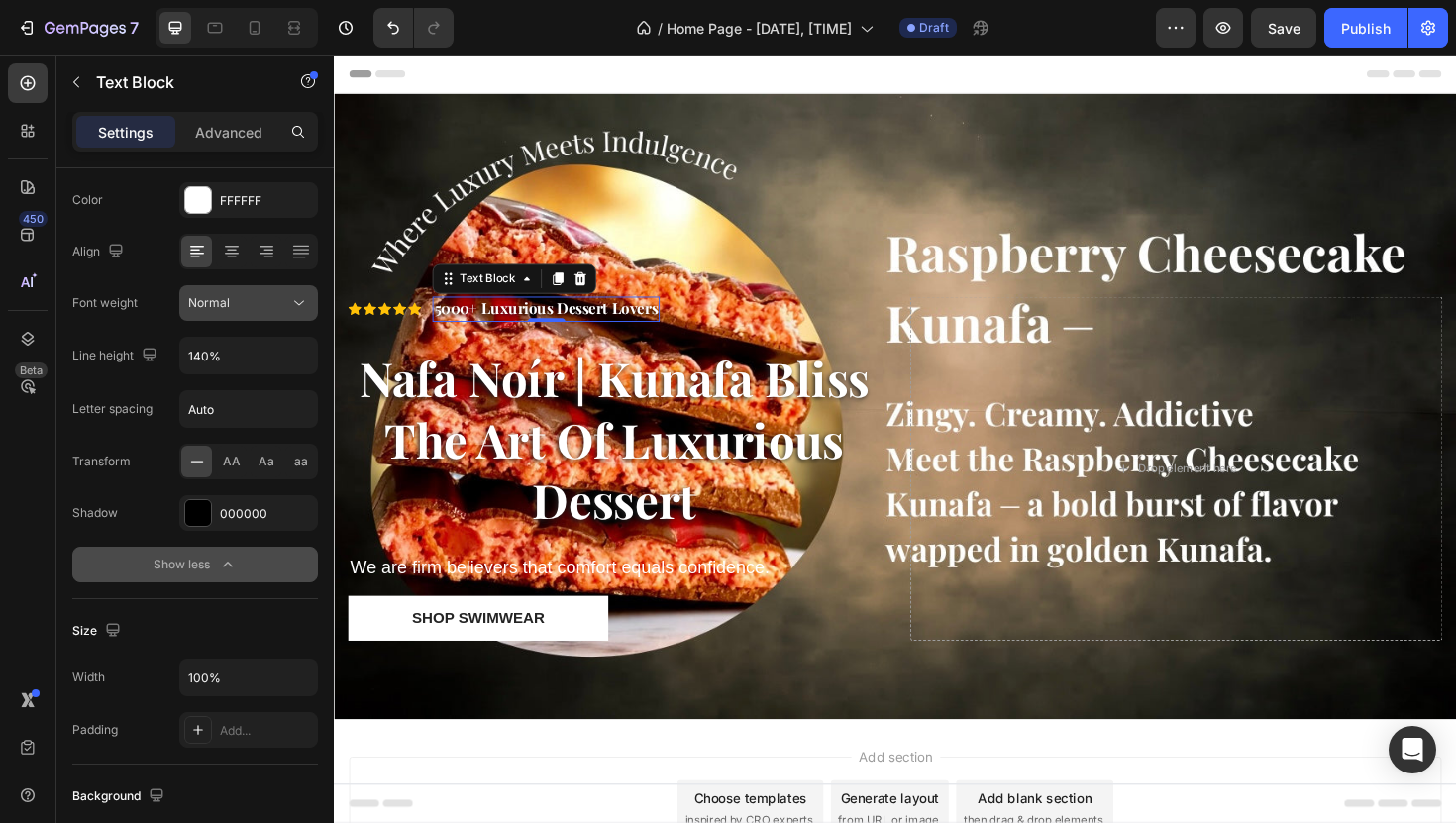 click on "Normal" at bounding box center [239, 303] 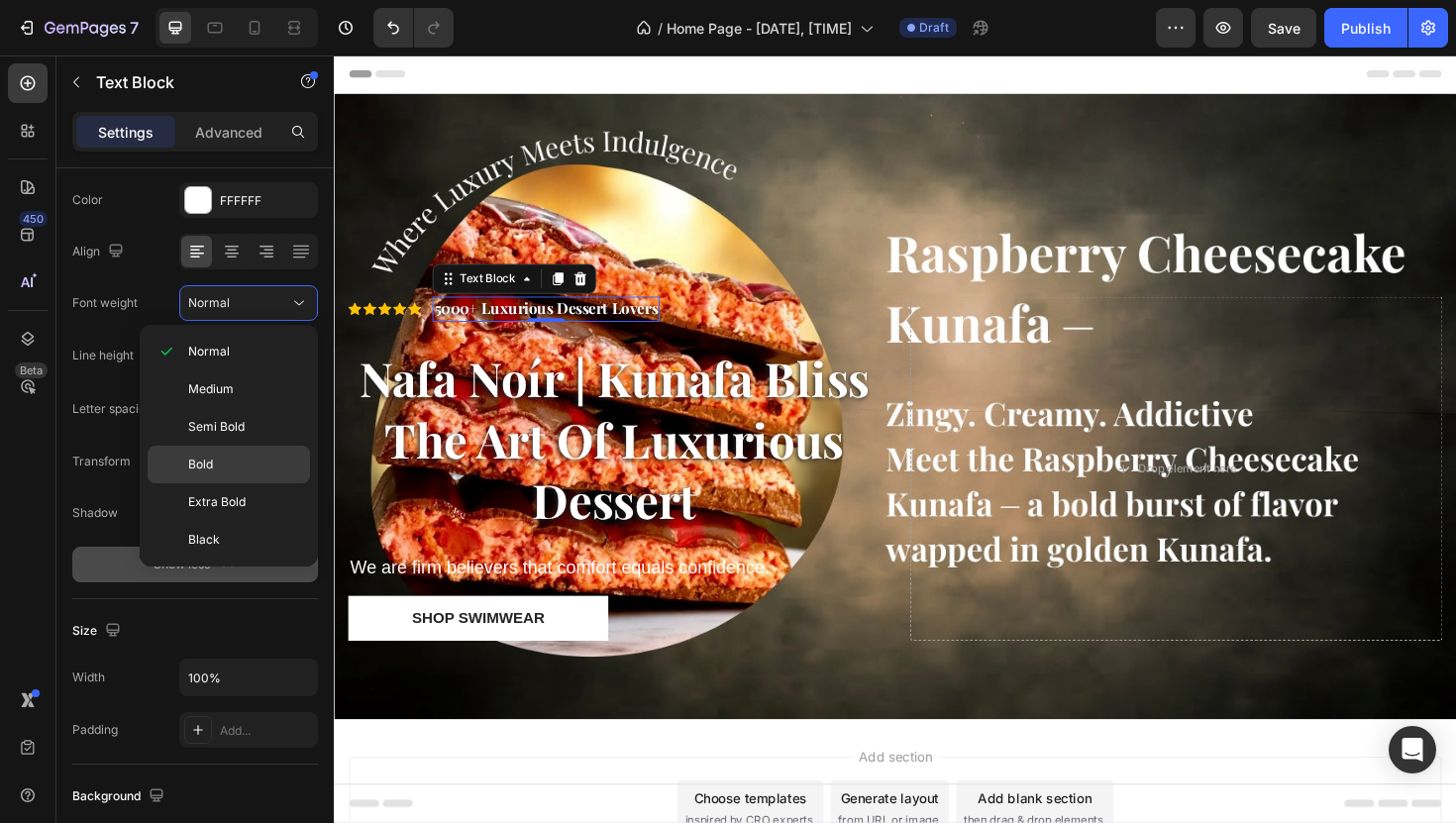 click on "Bold" at bounding box center [245, 464] 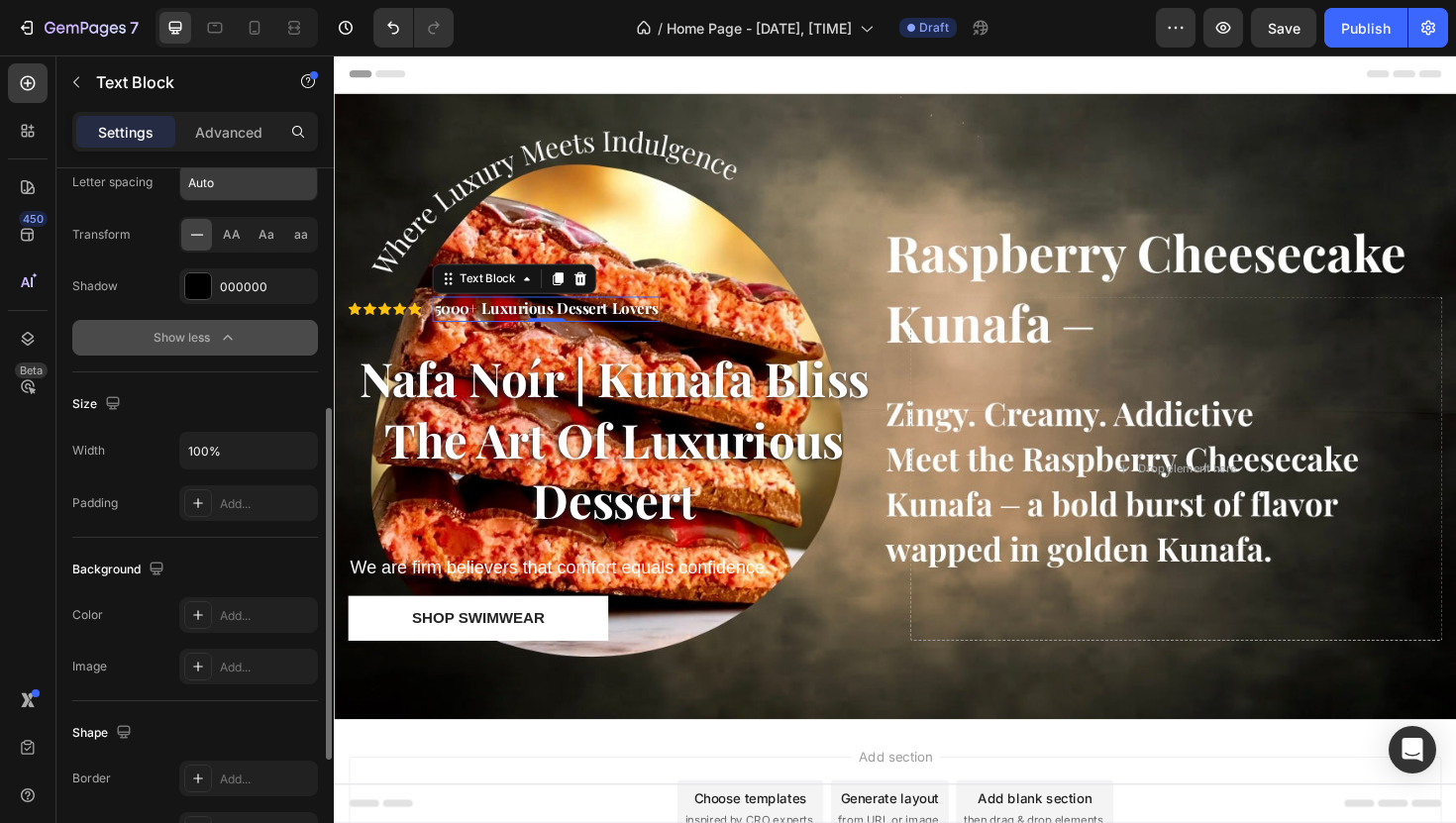 scroll, scrollTop: 488, scrollLeft: 0, axis: vertical 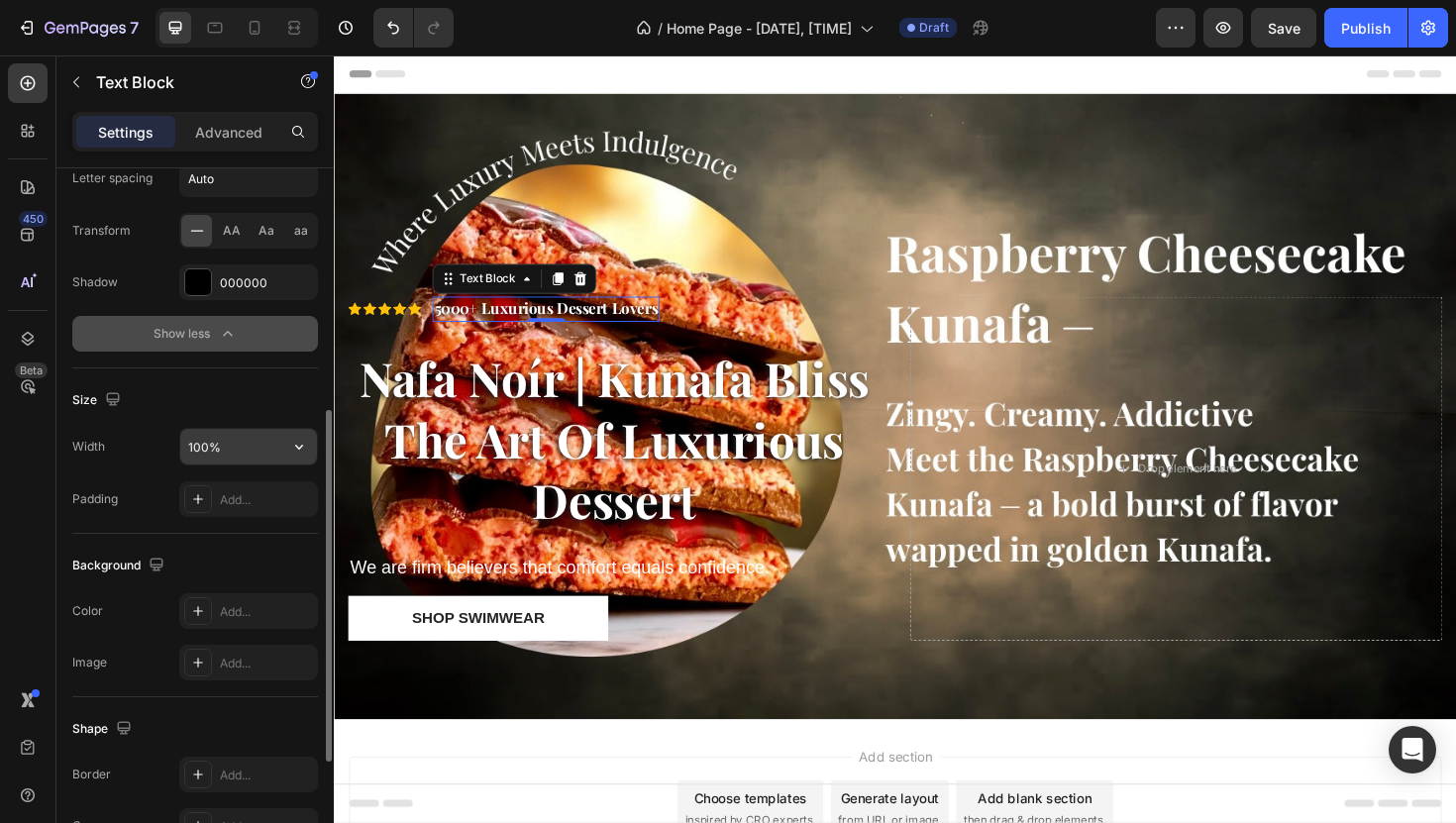 click on "100%" at bounding box center (249, 447) 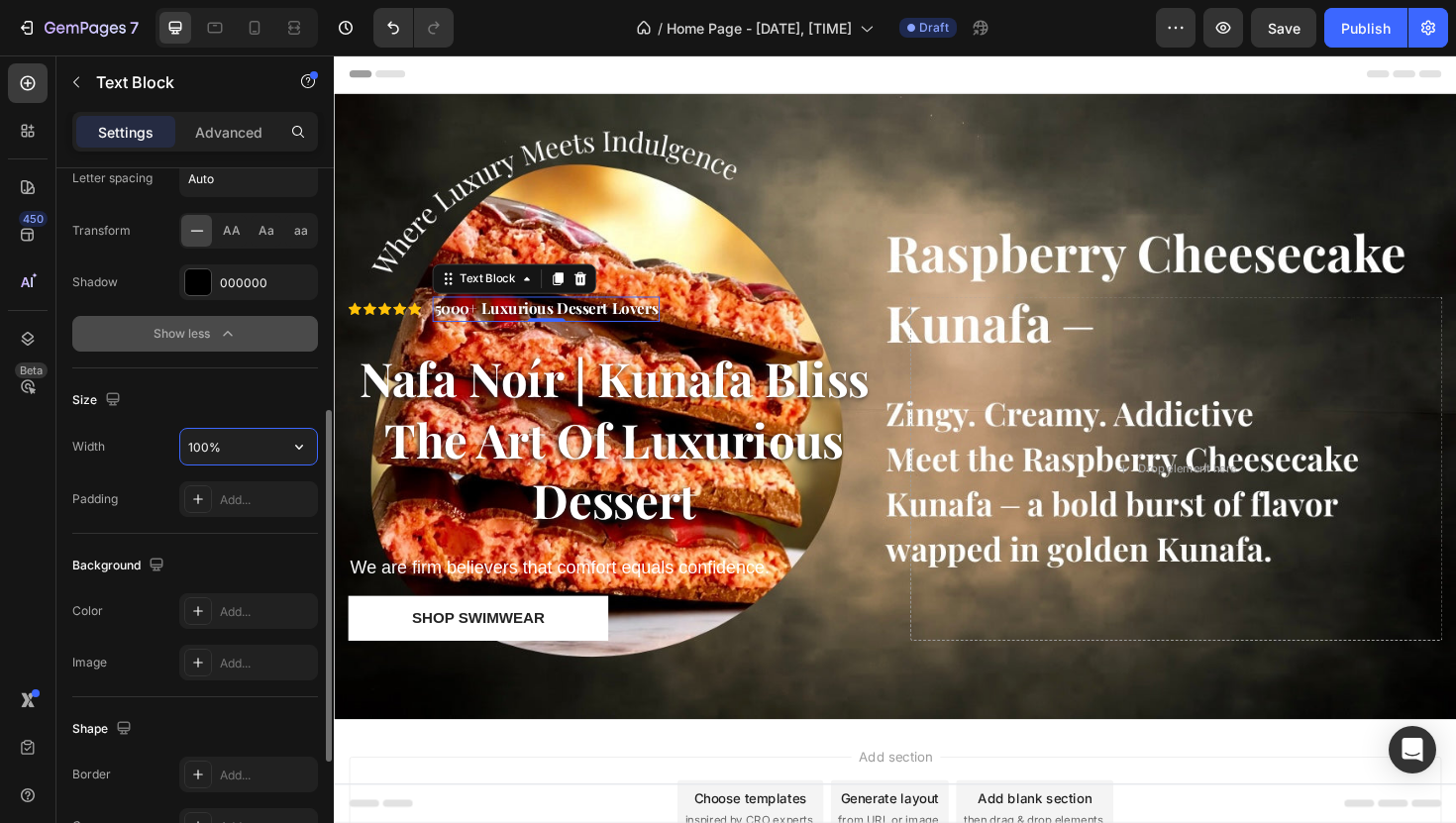 click on "100%" at bounding box center [249, 447] 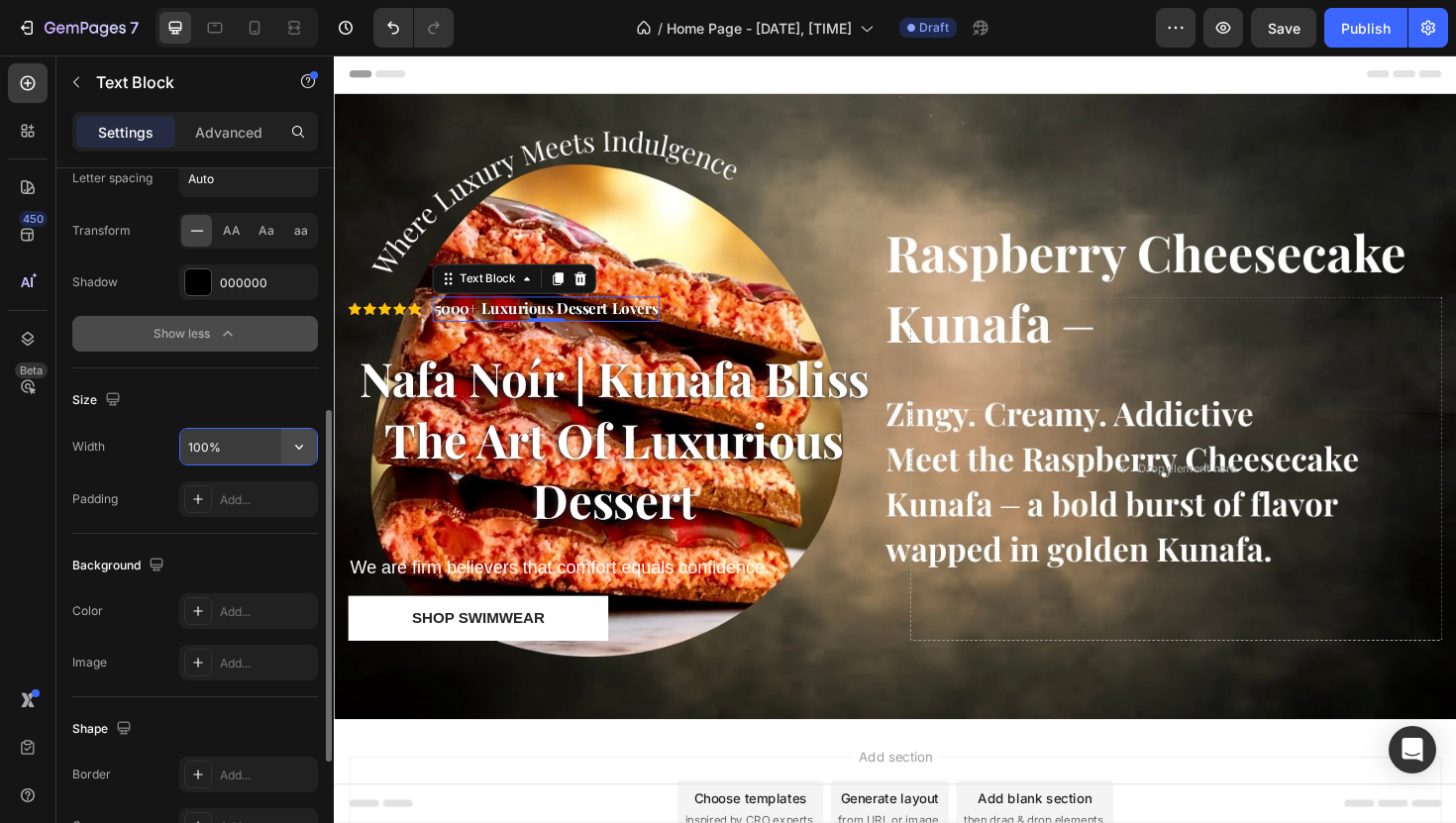 click 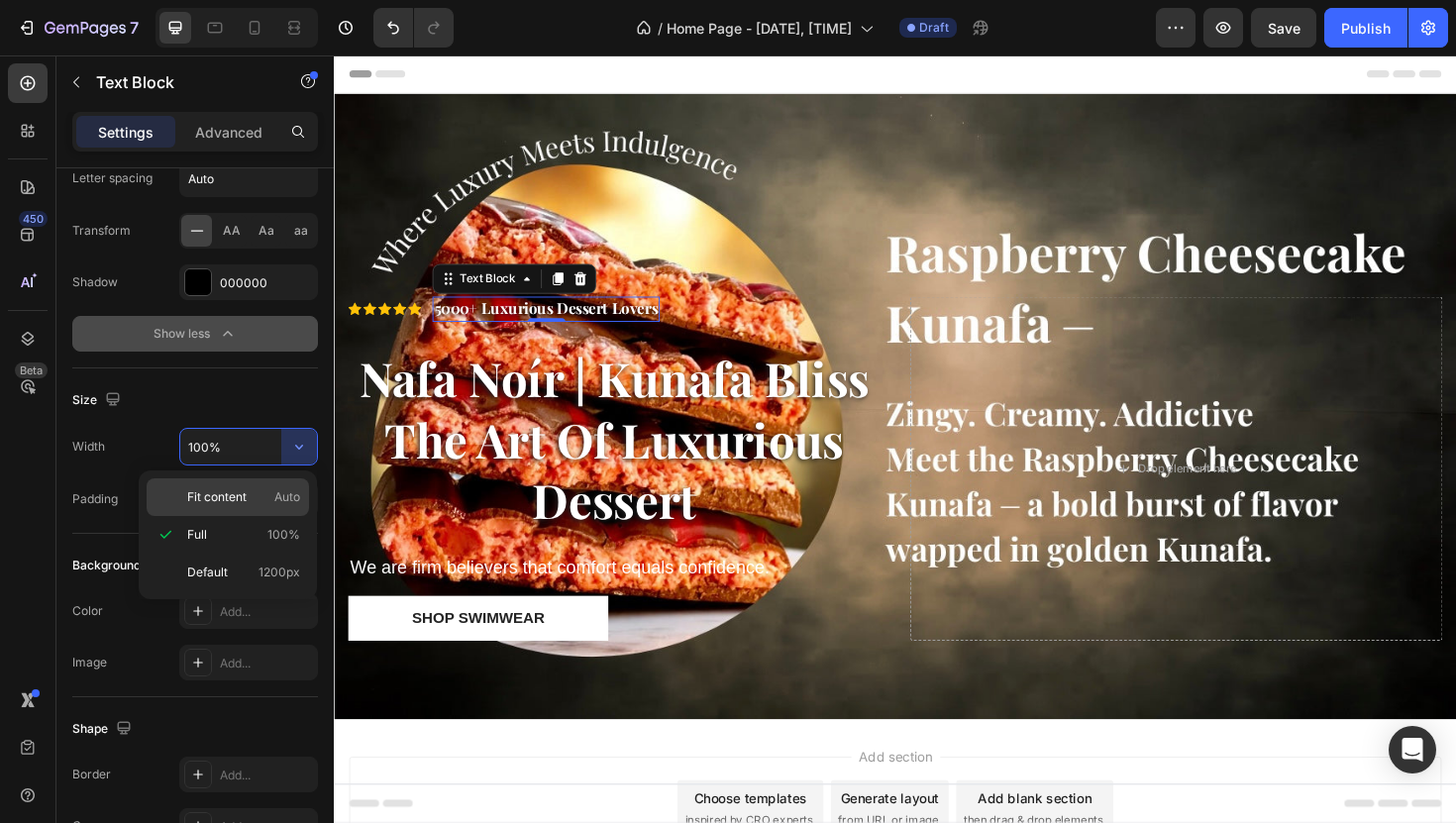 click on "Fit content Auto" at bounding box center (244, 497) 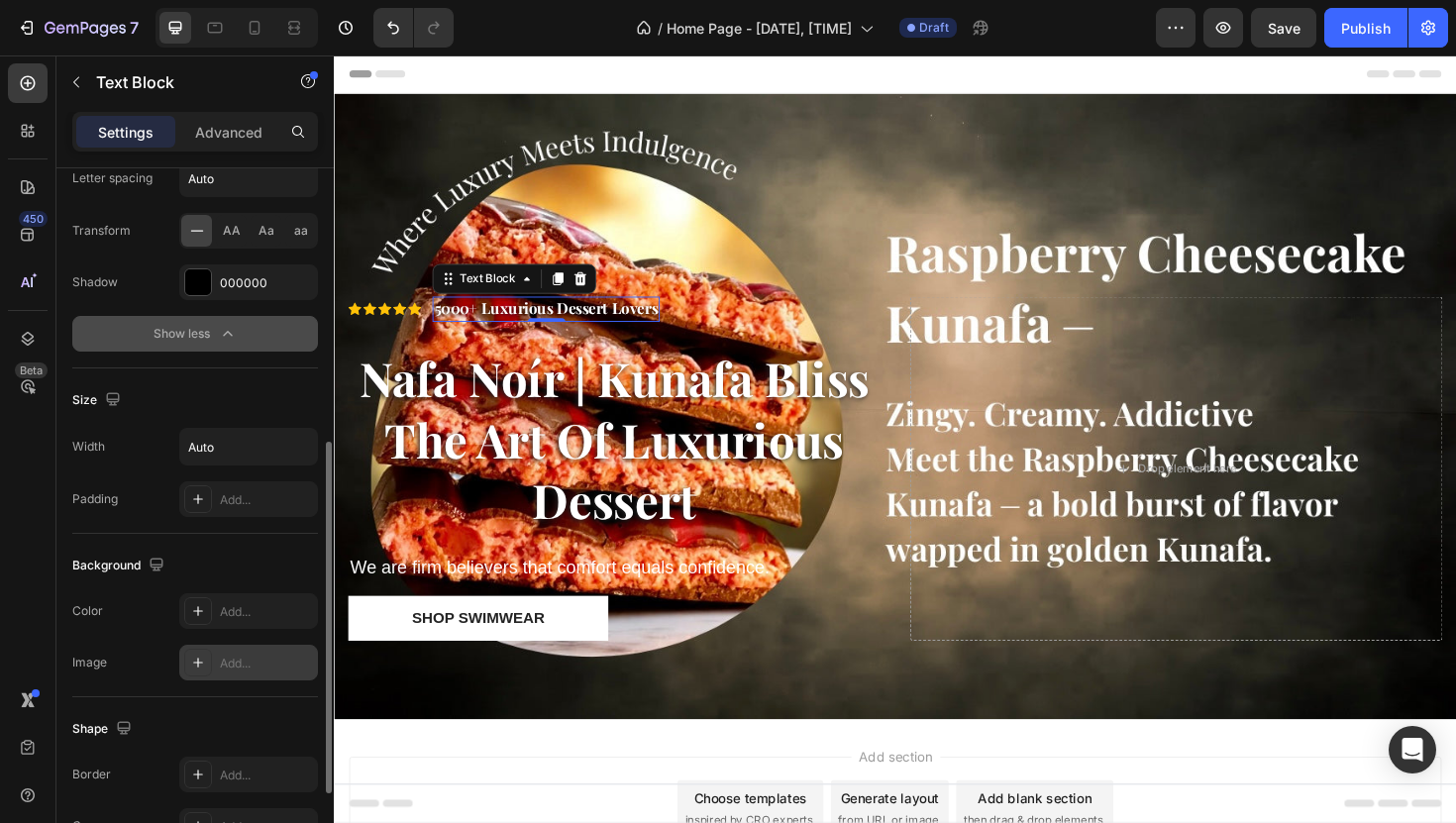 scroll, scrollTop: 724, scrollLeft: 0, axis: vertical 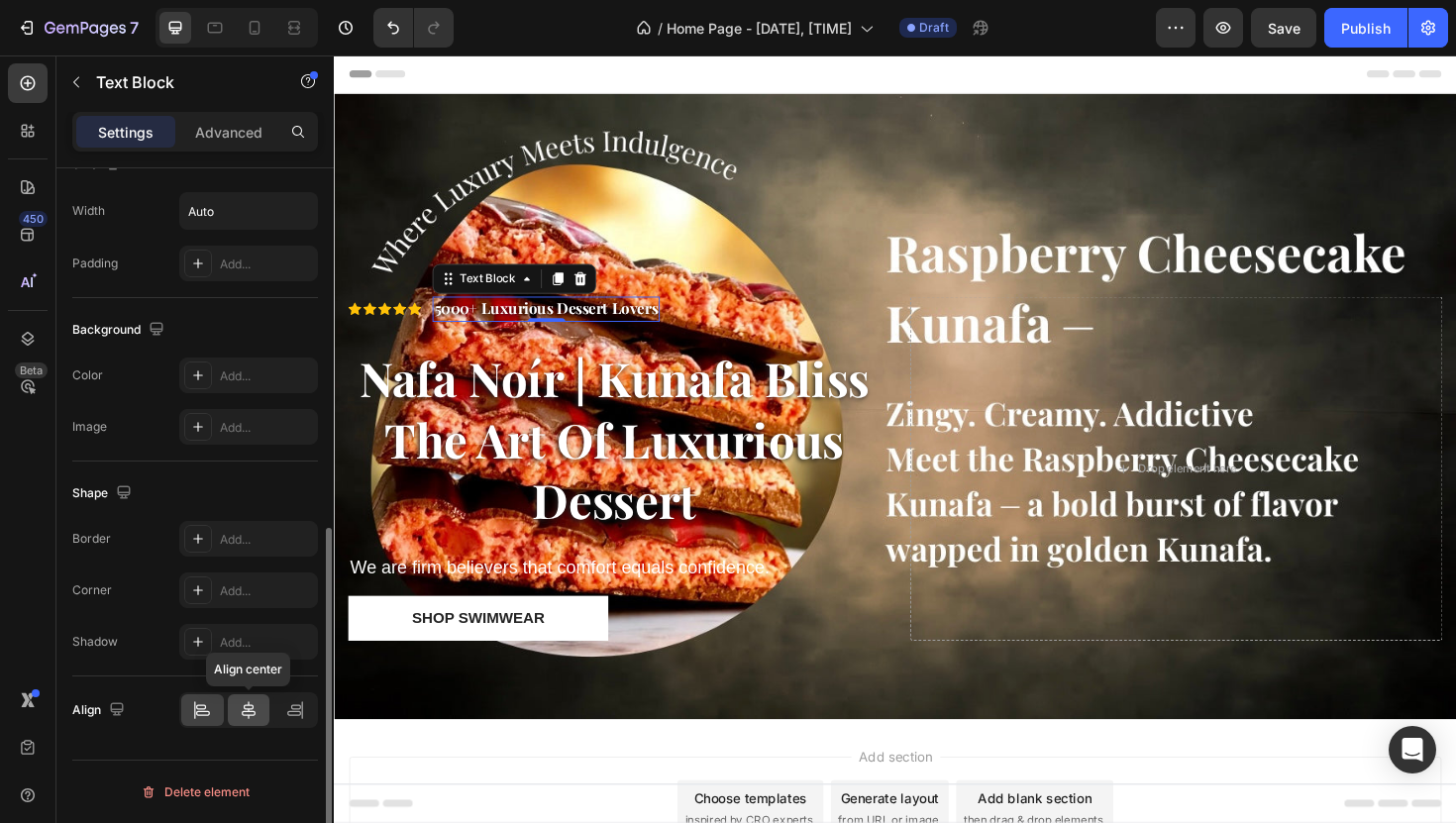 click 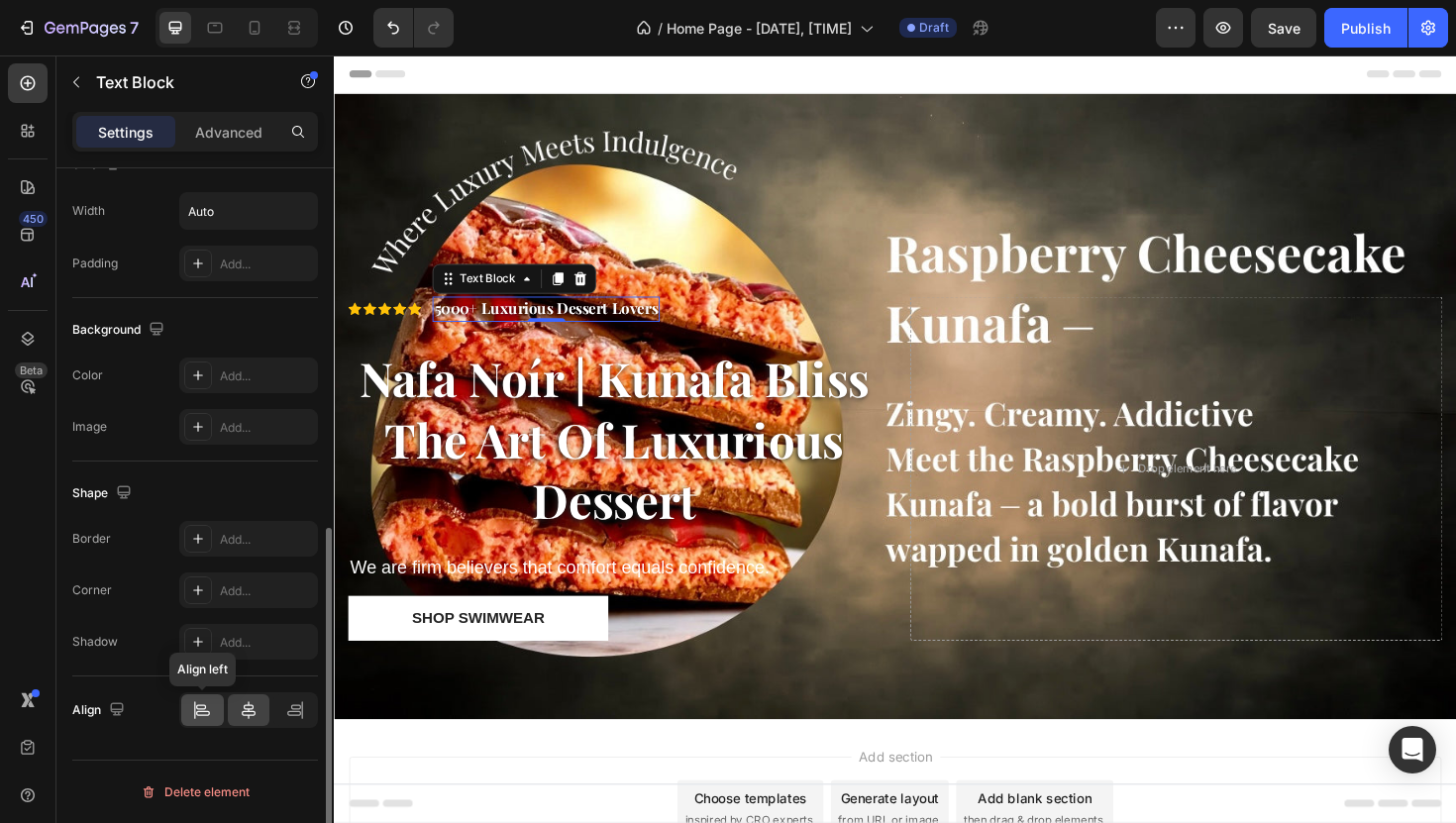 click 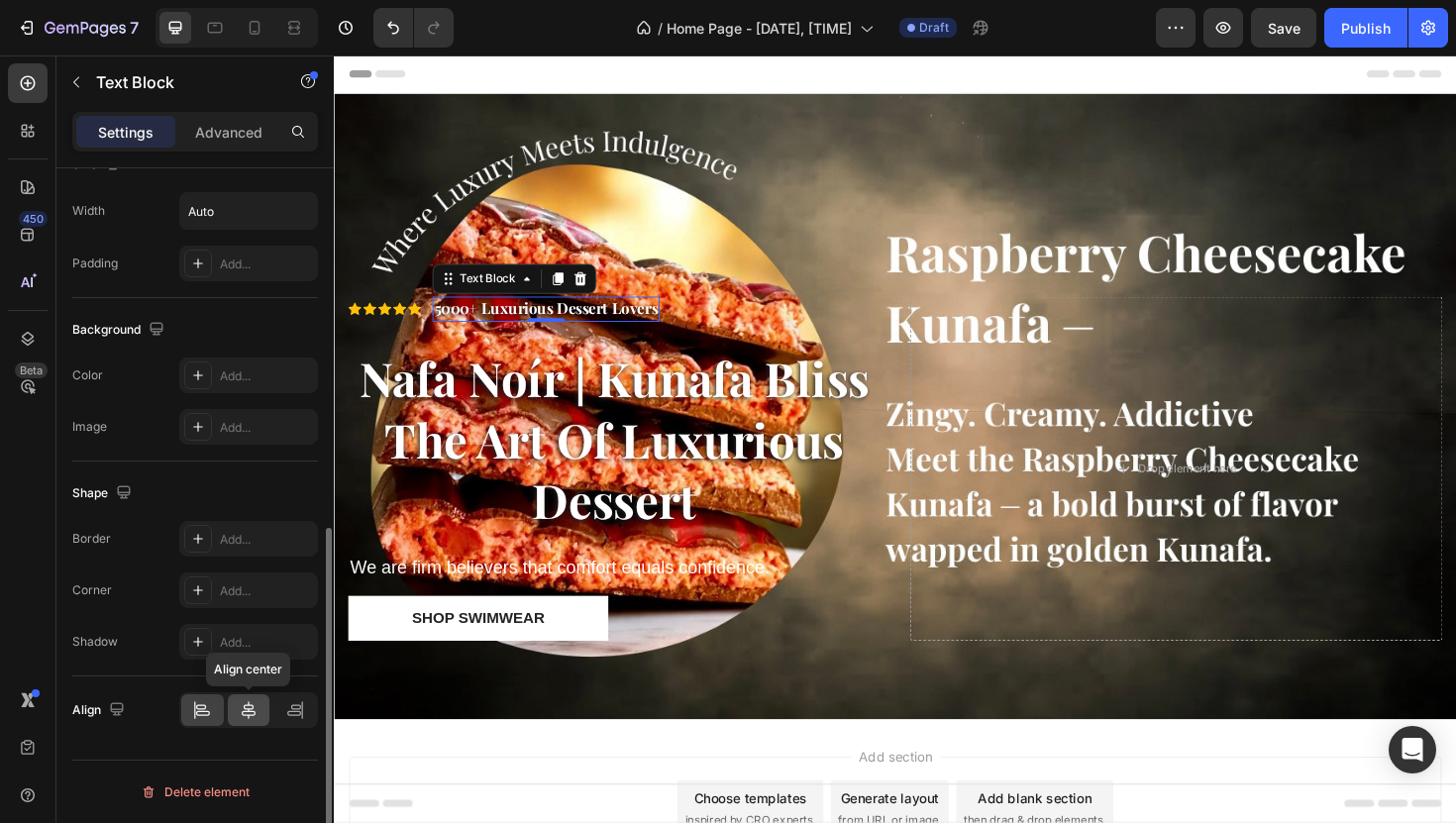 click 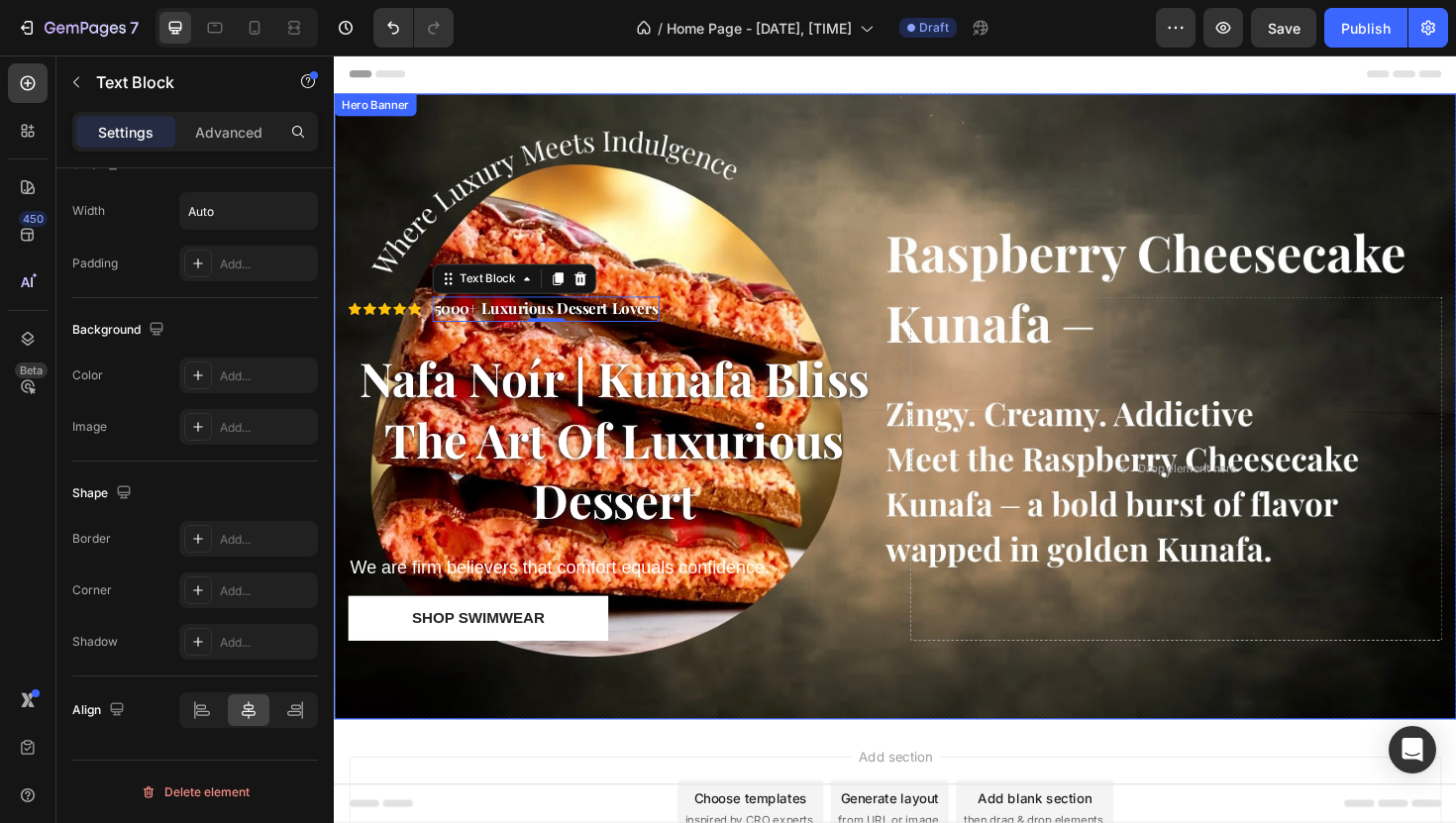 click on "Icon Icon Icon Icon Icon Icon List 5000+ Luxurious Dessert Lovers Text Block   0 Row Nafa Noír | Kunafa Bliss The Art Of Luxurious Dessert Heading We are firm believers that comfort equals confidence. Text Block Shop Swimwear Button
Drop element here" at bounding box center [928, 519] 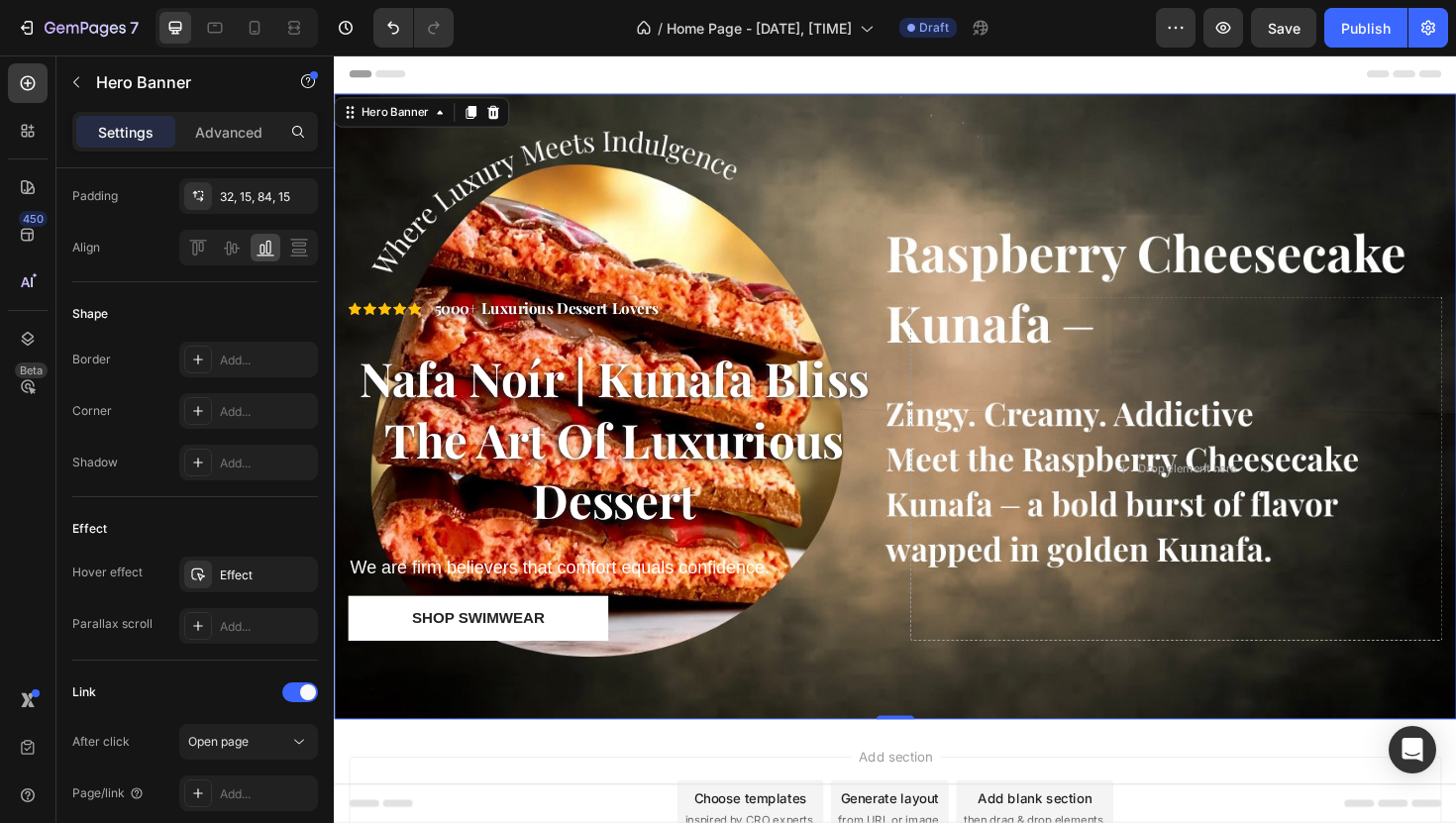 scroll, scrollTop: 0, scrollLeft: 0, axis: both 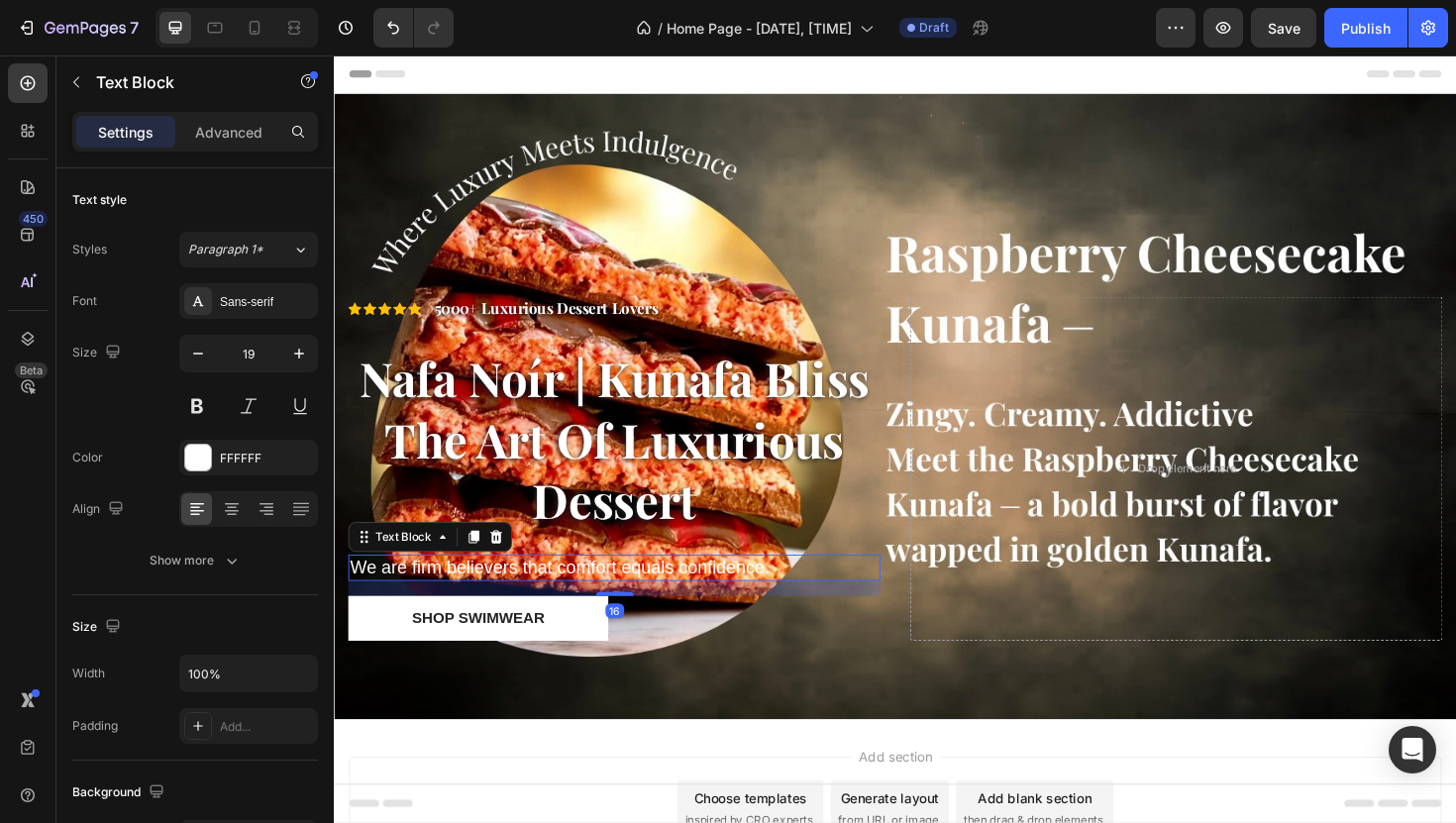 click on "We are firm believers that comfort equals confidence." at bounding box center [630, 598] 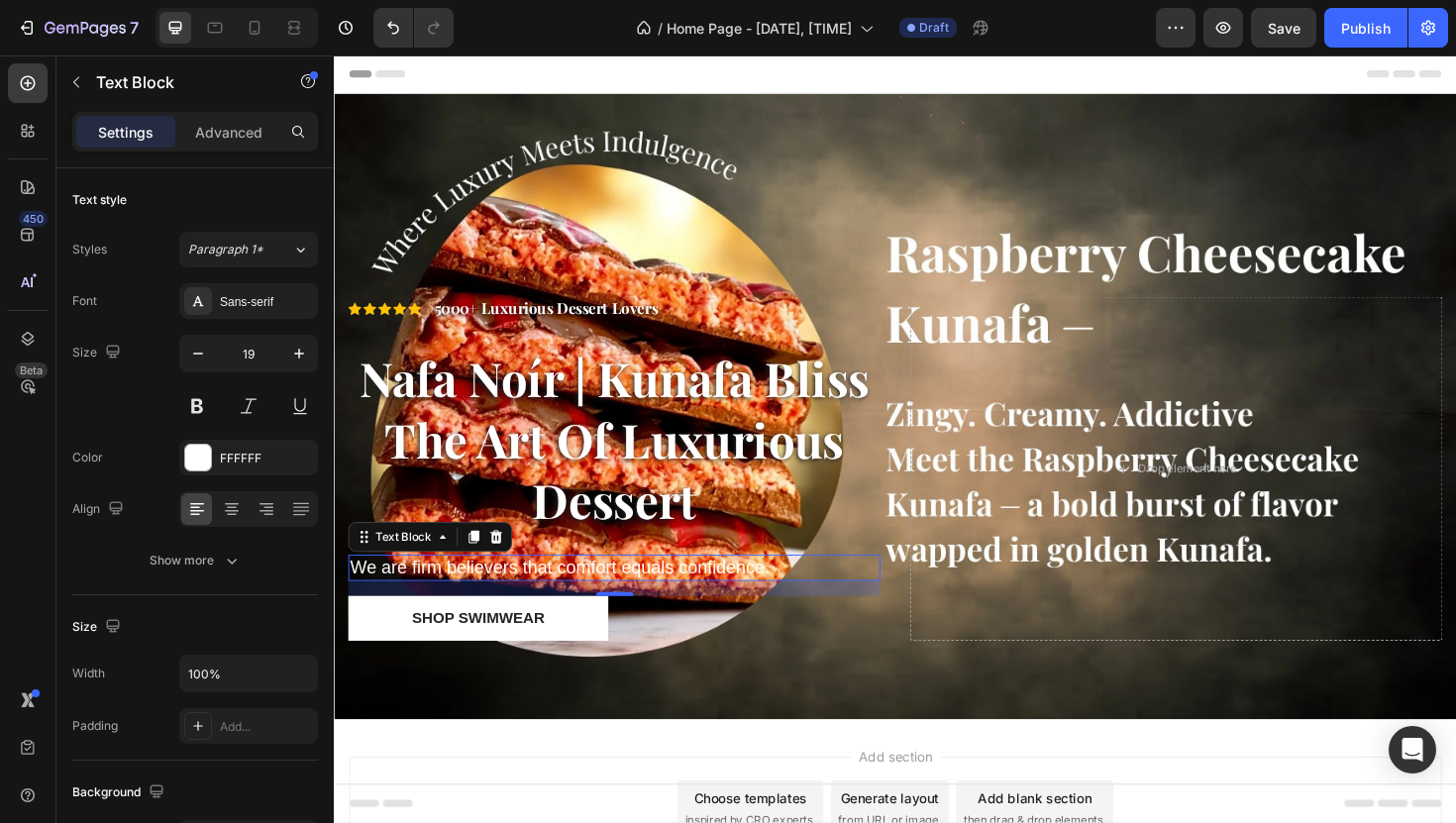 click on "We are firm believers that comfort equals confidence." at bounding box center [630, 598] 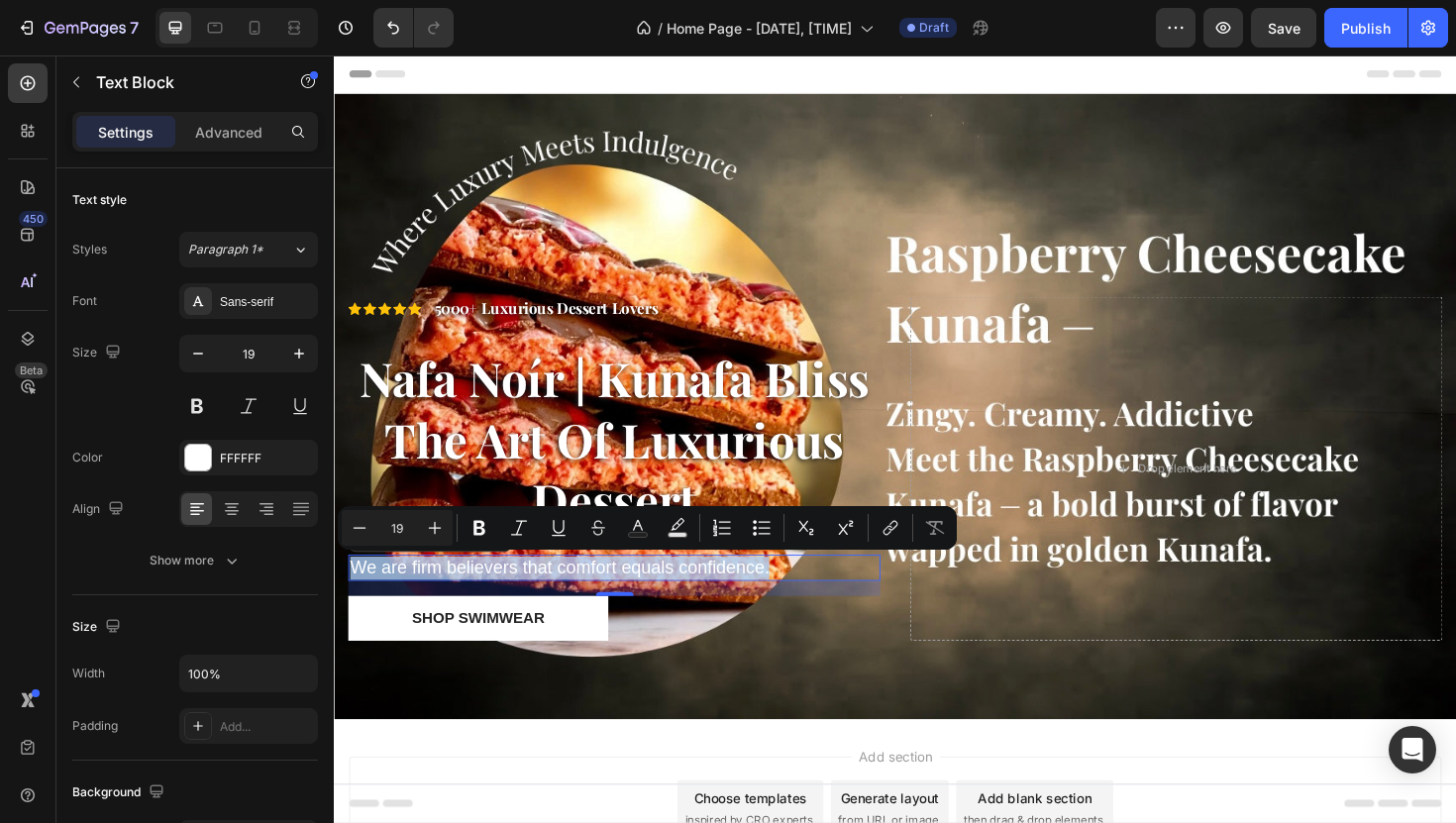 drag, startPoint x: 797, startPoint y: 596, endPoint x: 355, endPoint y: 604, distance: 442.0724 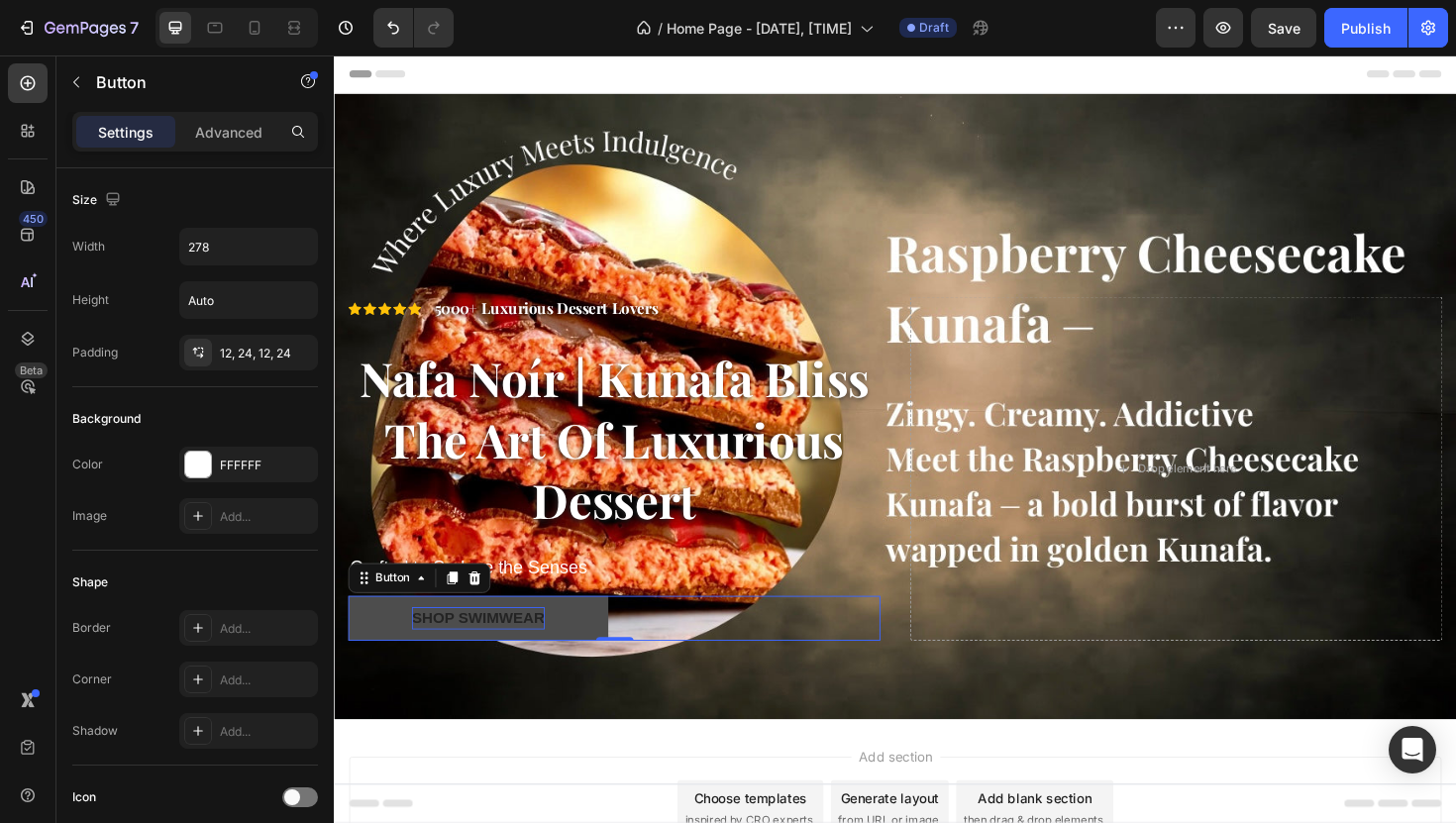 click on "Shop Swimwear" at bounding box center [486, 652] 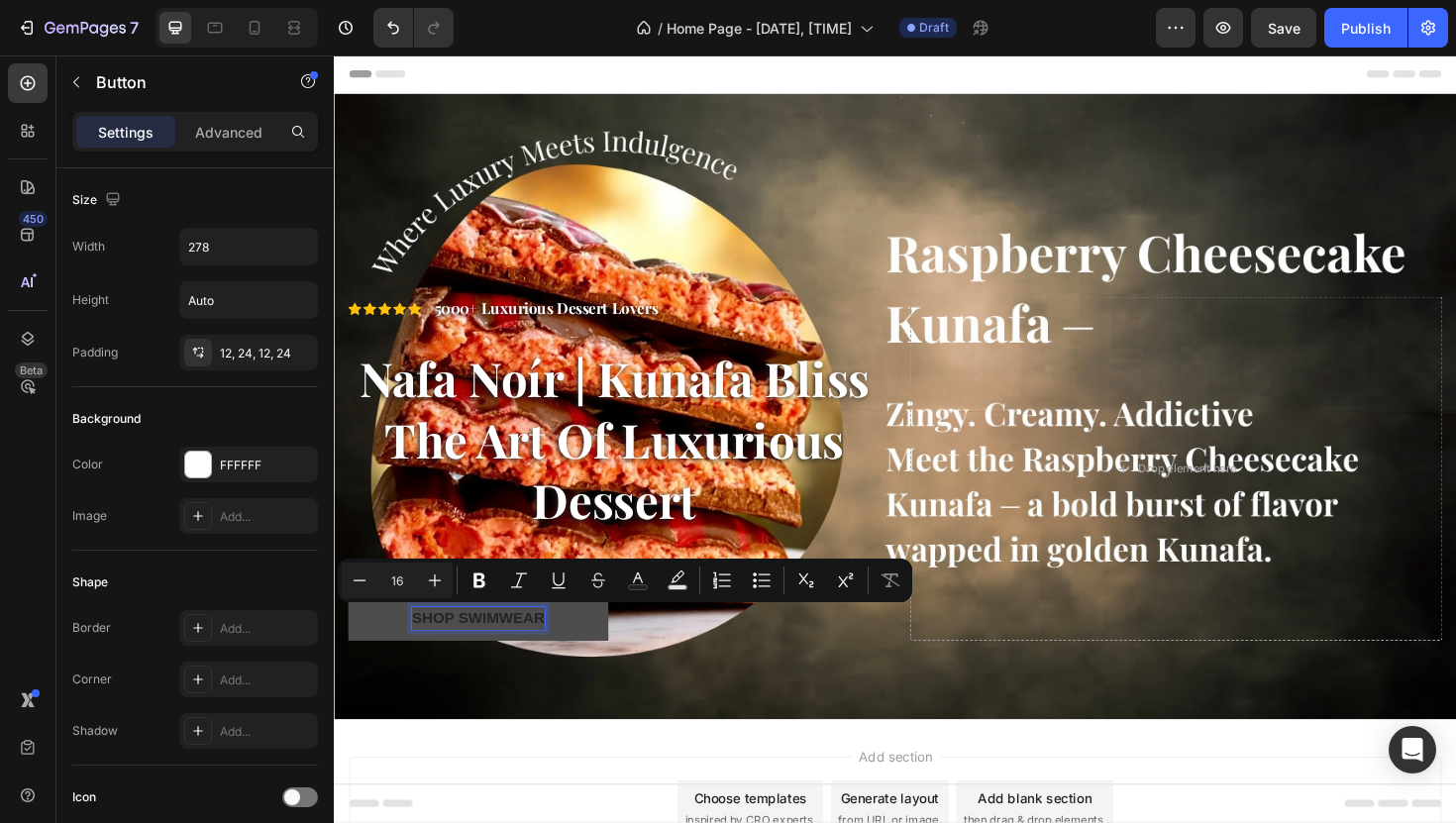 click on "Shop Swimwear" at bounding box center (486, 652) 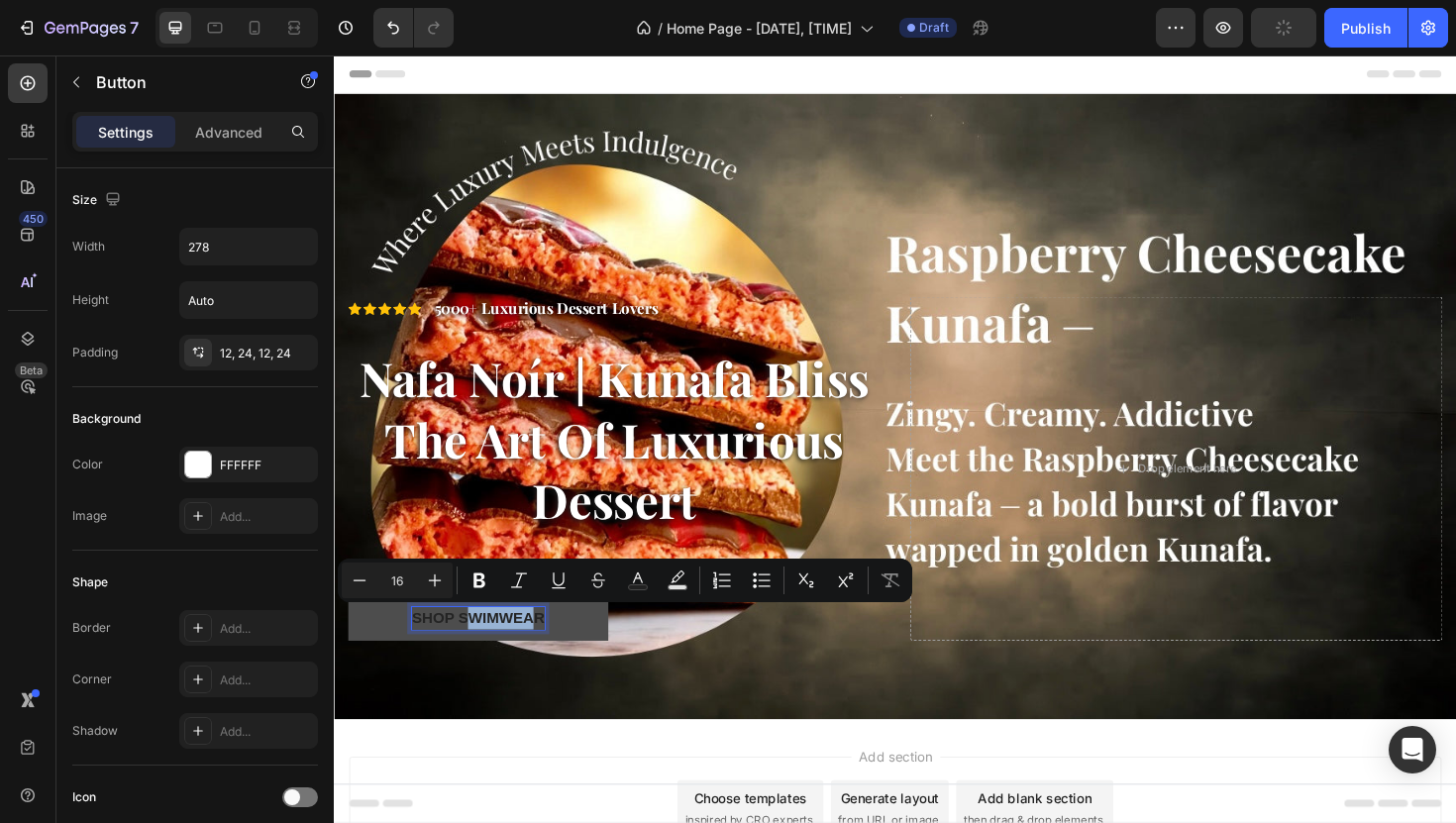 drag, startPoint x: 548, startPoint y: 653, endPoint x: 472, endPoint y: 651, distance: 76.02631 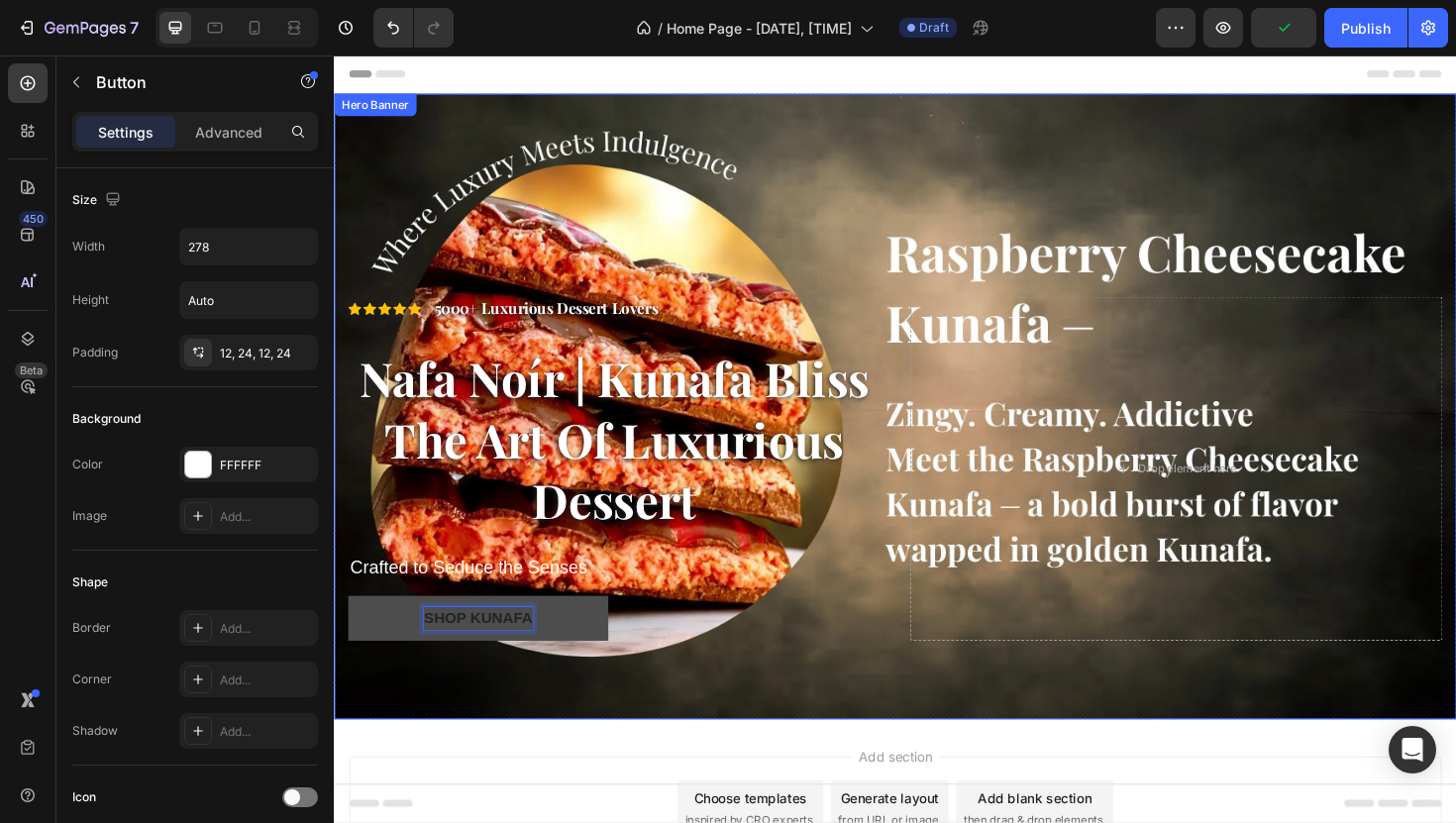 click on "Icon Icon Icon Icon Icon Icon List 5000+ Luxurious Dessert Lovers Text Block Row Nafa Noír | Kunafa Bliss The Art Of Luxurious Dessert Heading Crafted to Seduce the Senses Text Block Shop KUNAFA Button   0" at bounding box center (630, 493) 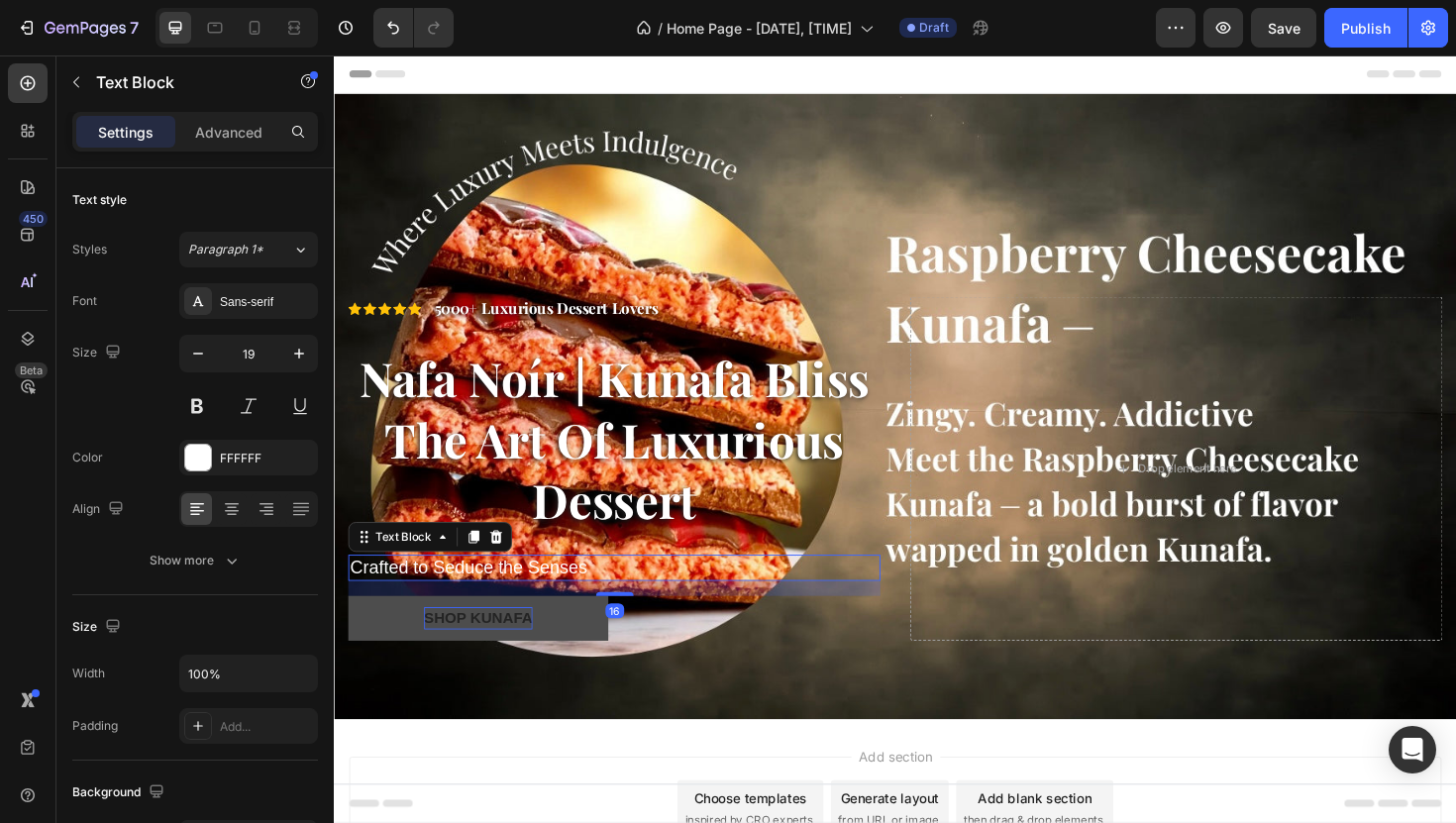 click on "Crafted to Seduce the Senses" at bounding box center (630, 598) 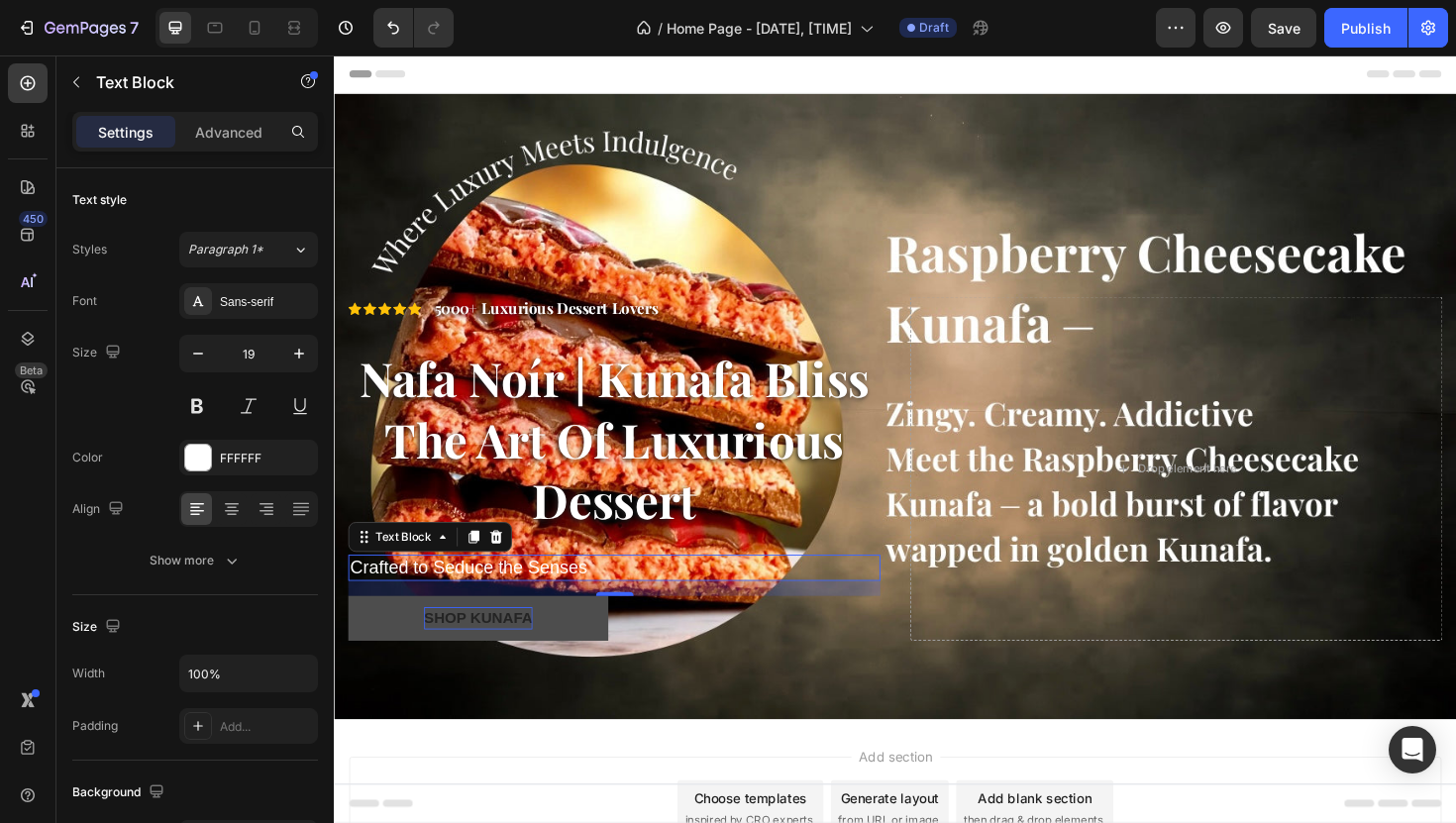 click on "Crafted to Seduce the Senses" at bounding box center (630, 598) 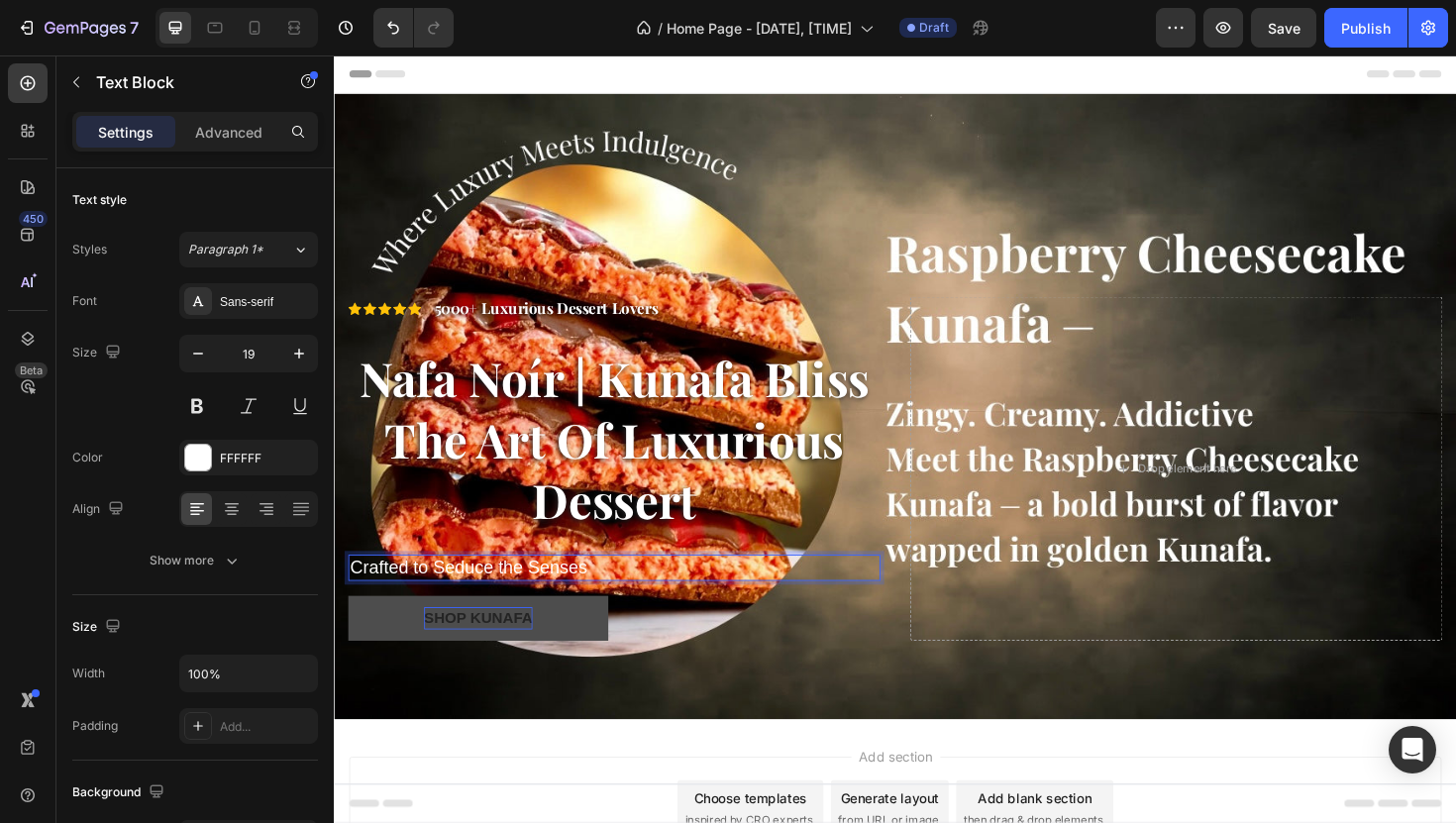 click on "Crafted to Seduce the Senses" at bounding box center (630, 598) 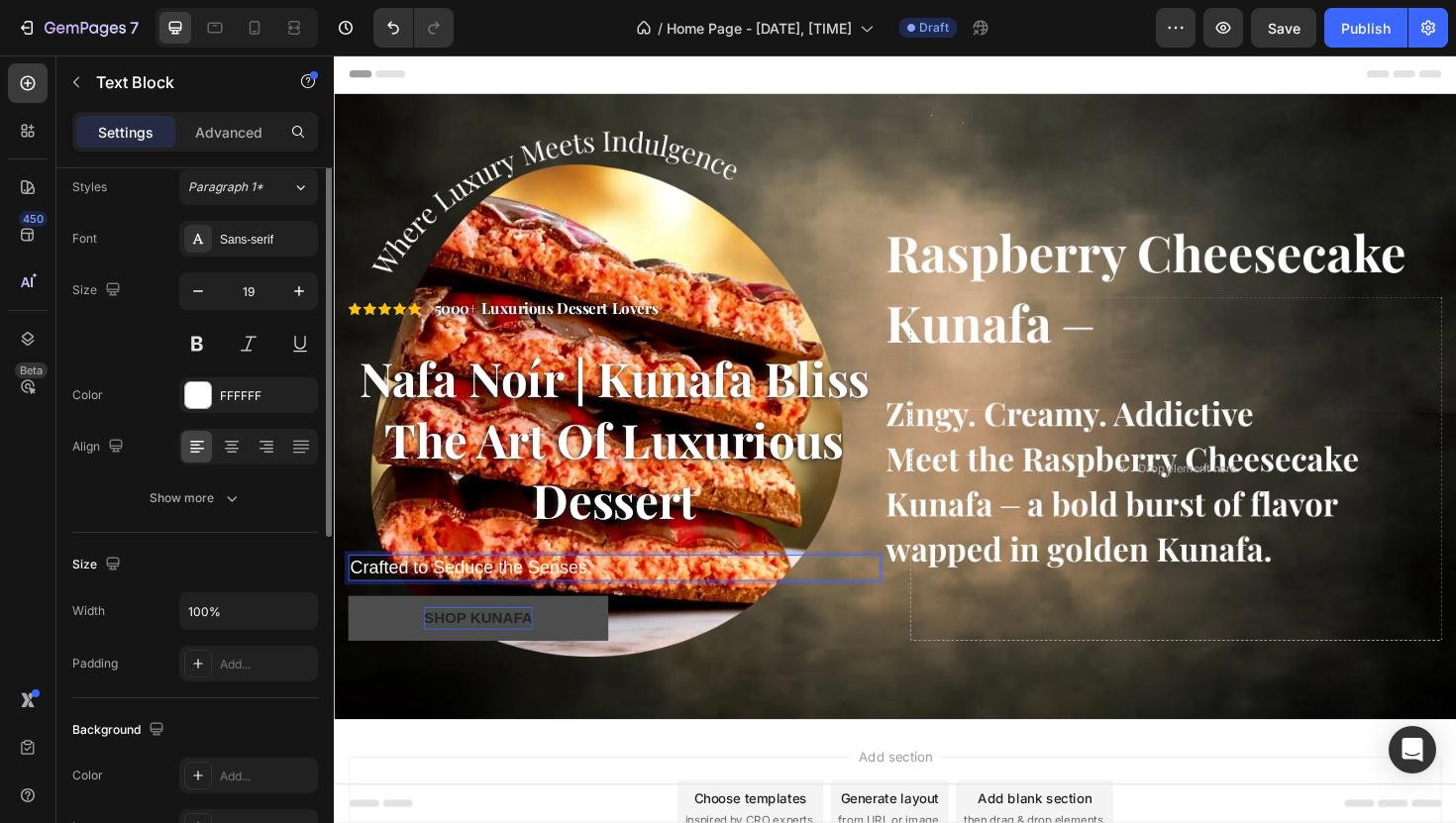 scroll, scrollTop: 0, scrollLeft: 0, axis: both 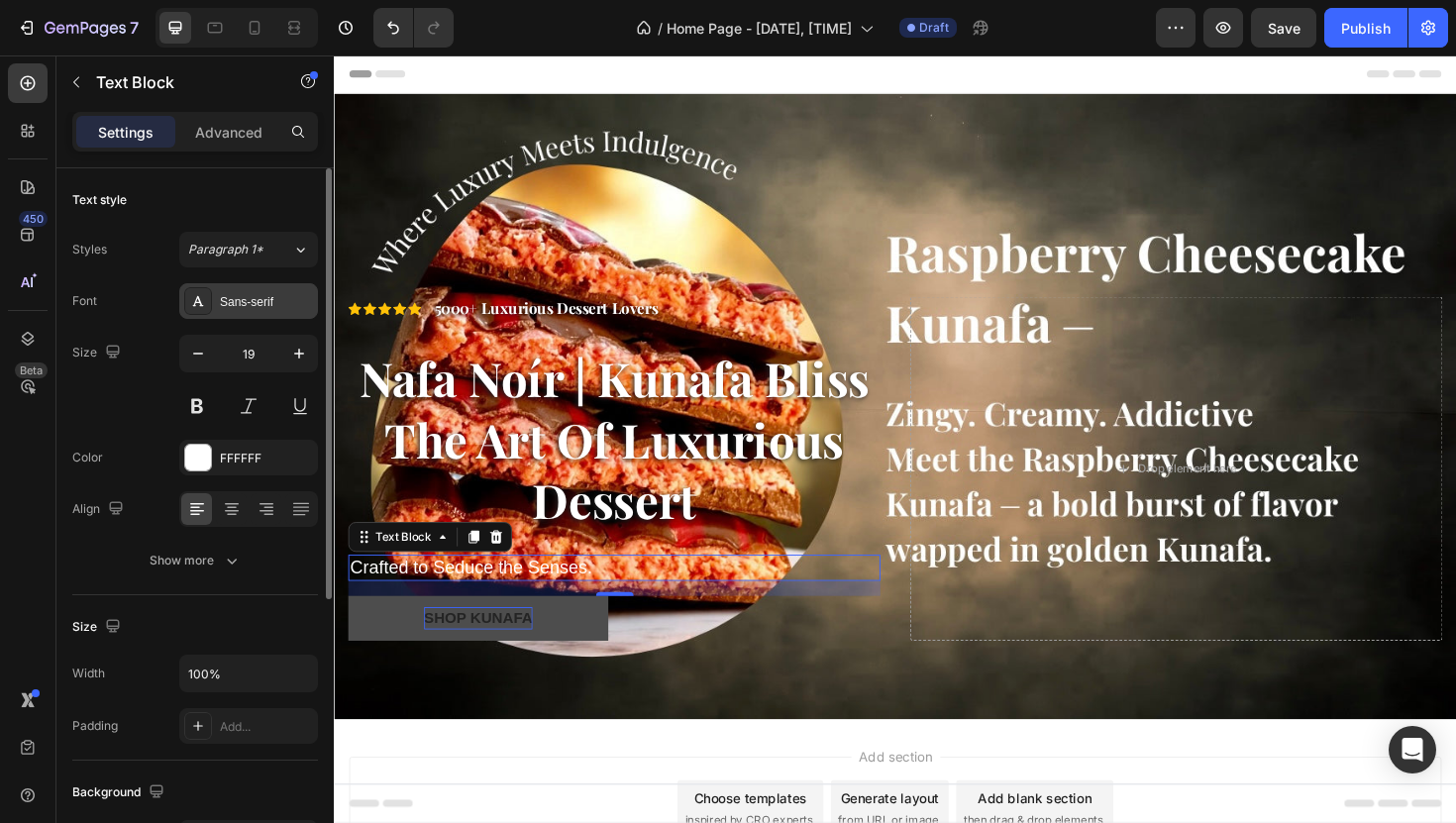 click on "Sans-serif" at bounding box center (266, 302) 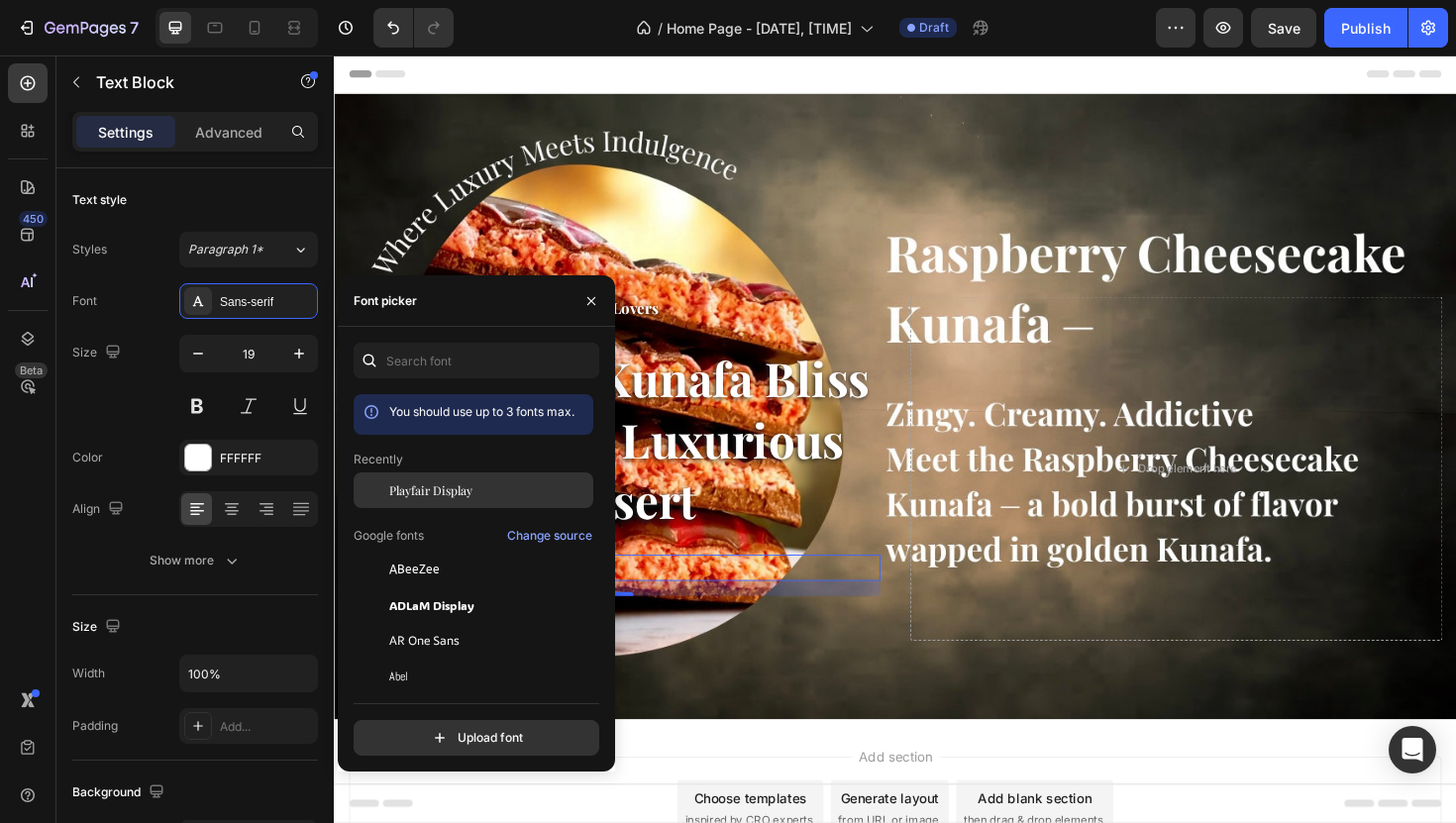click on "Playfair Display" at bounding box center (431, 490) 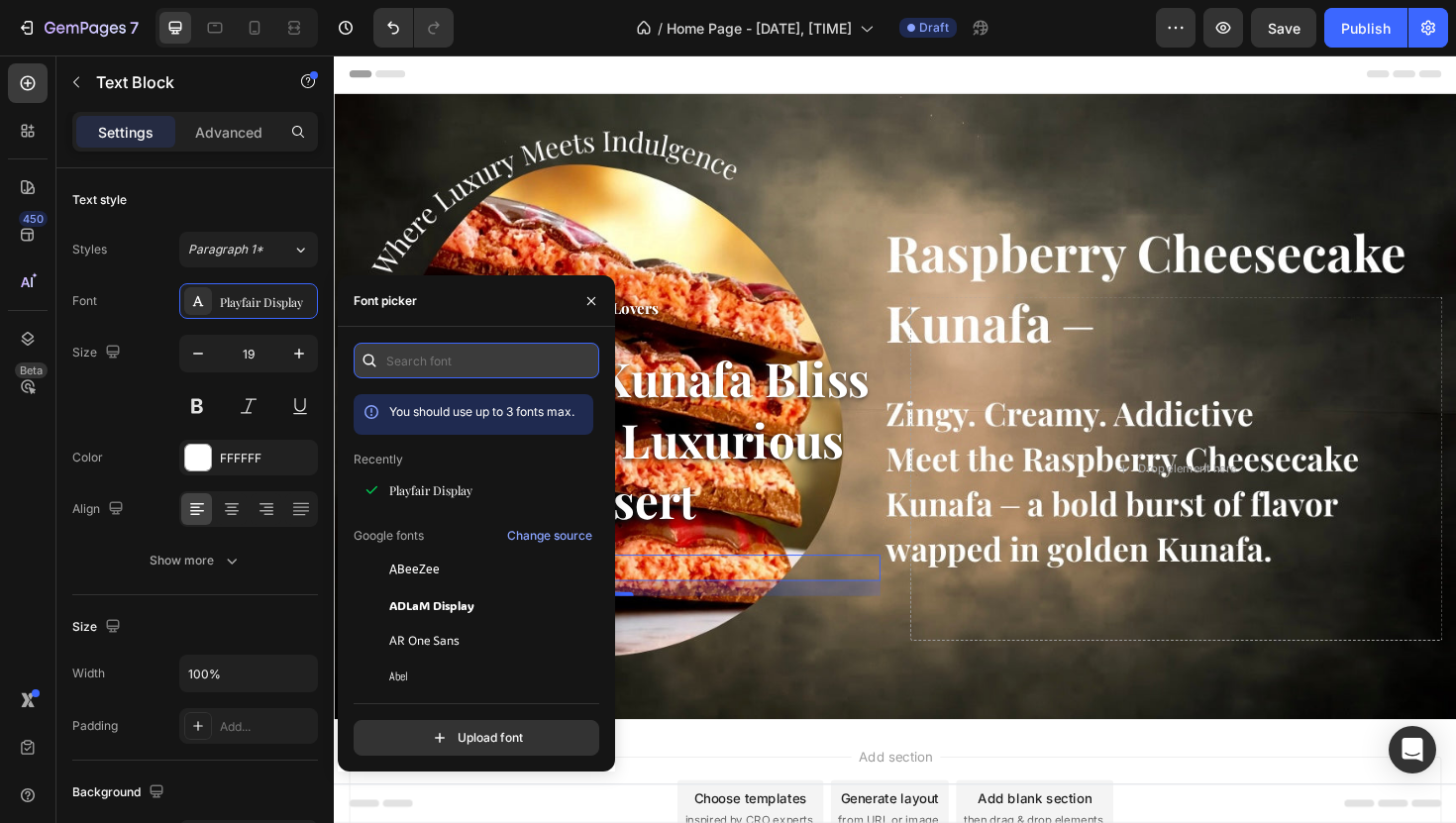 click at bounding box center [476, 360] 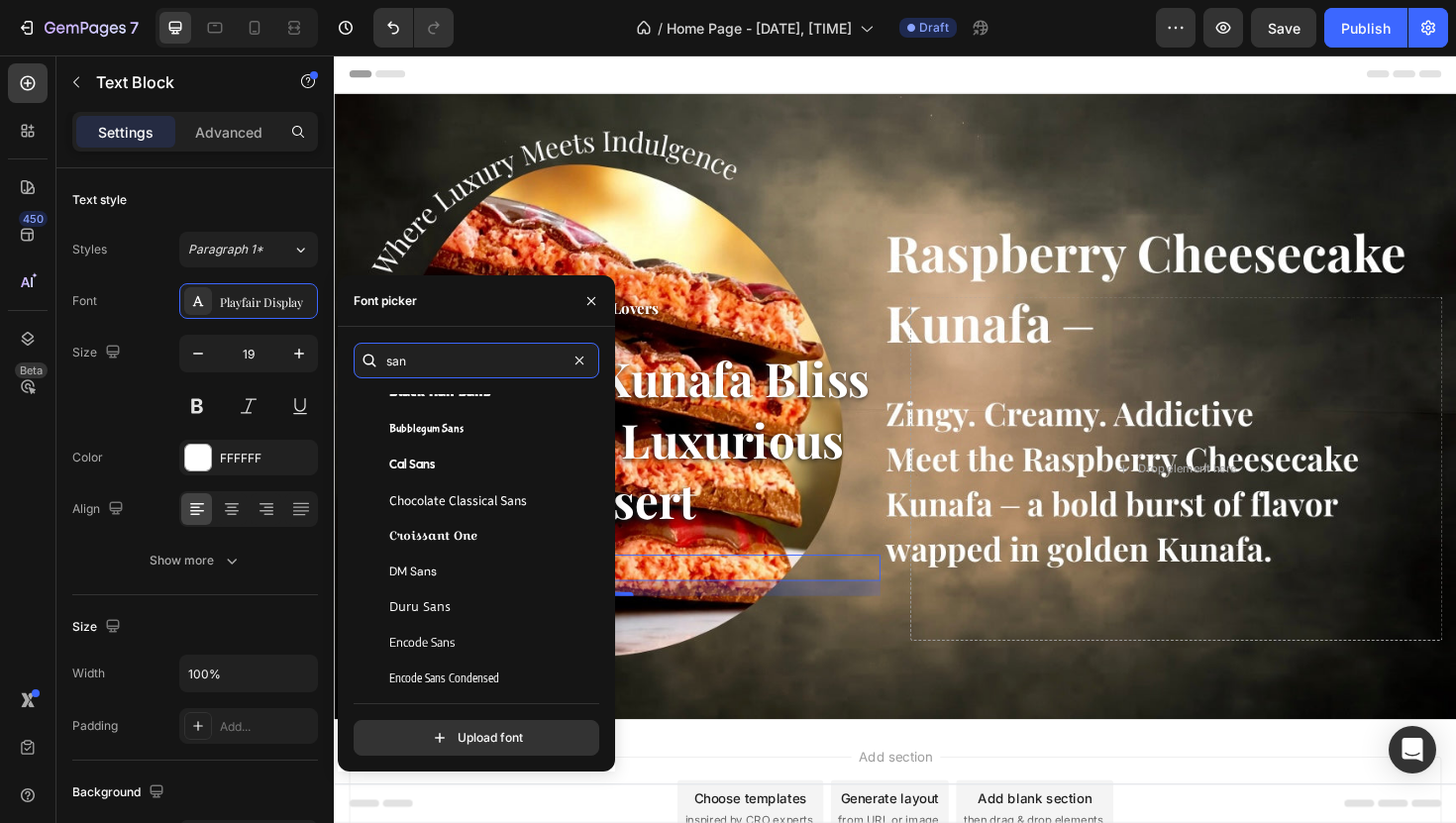 scroll, scrollTop: 0, scrollLeft: 0, axis: both 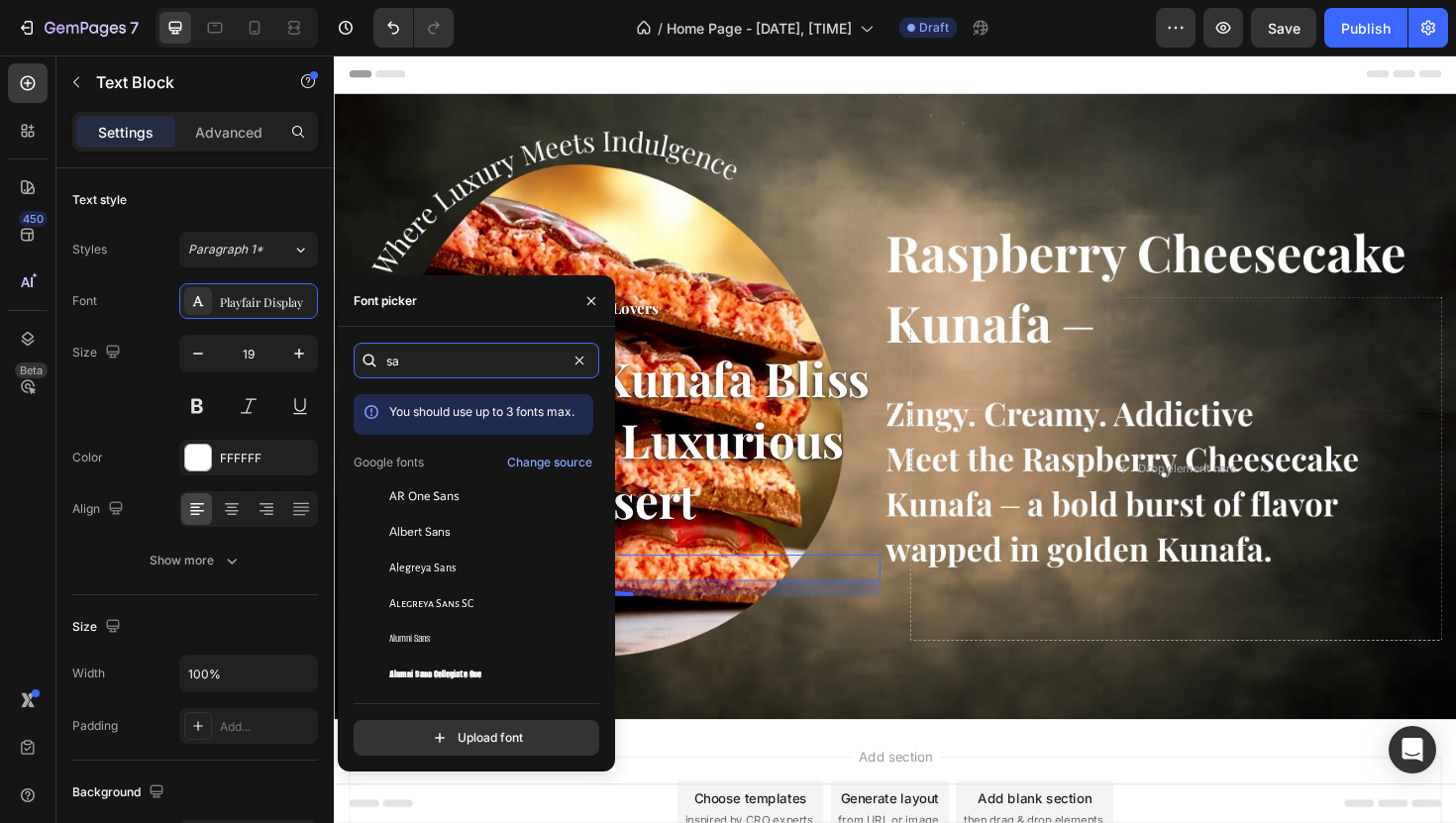 type on "s" 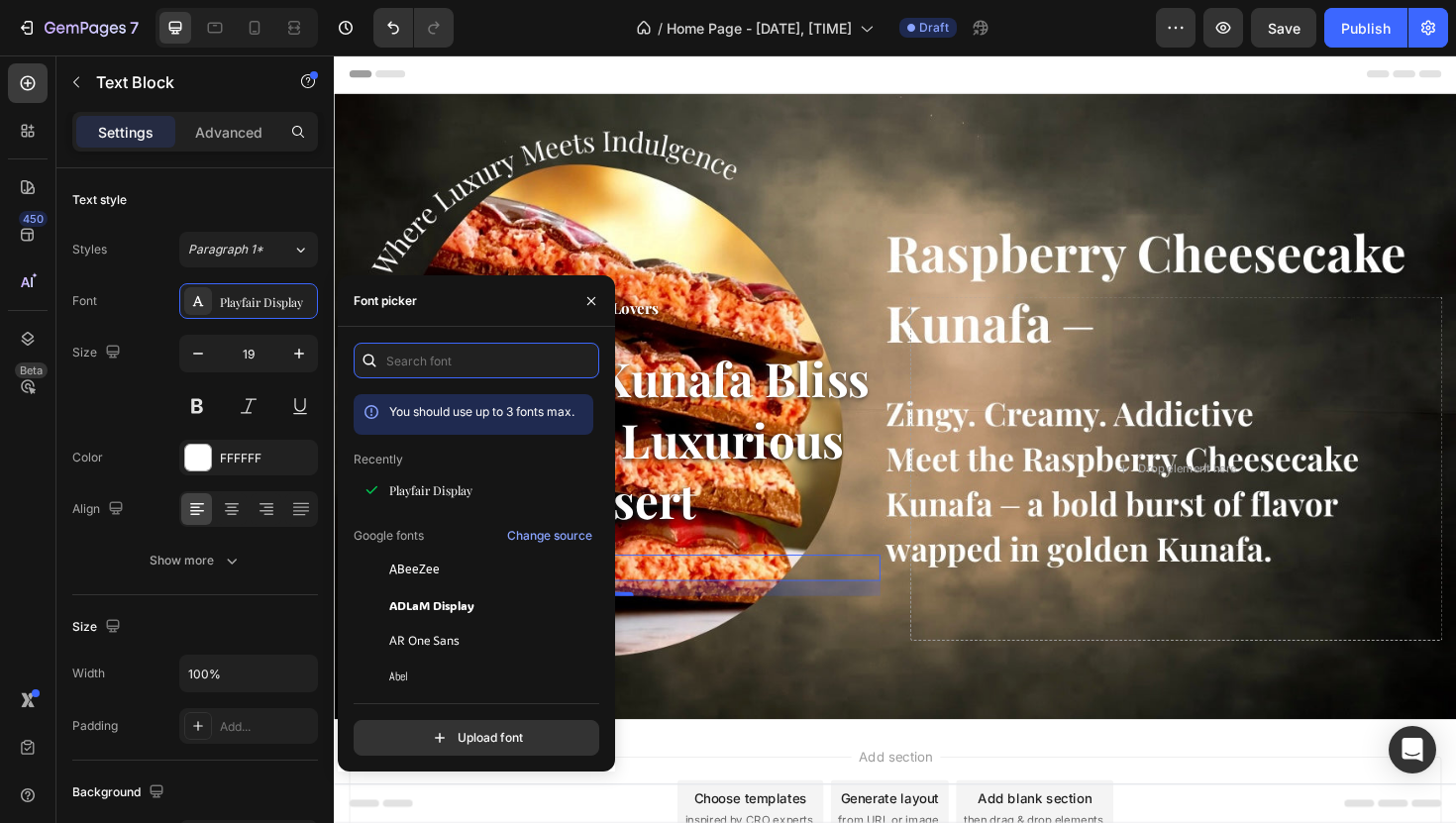 type on "s" 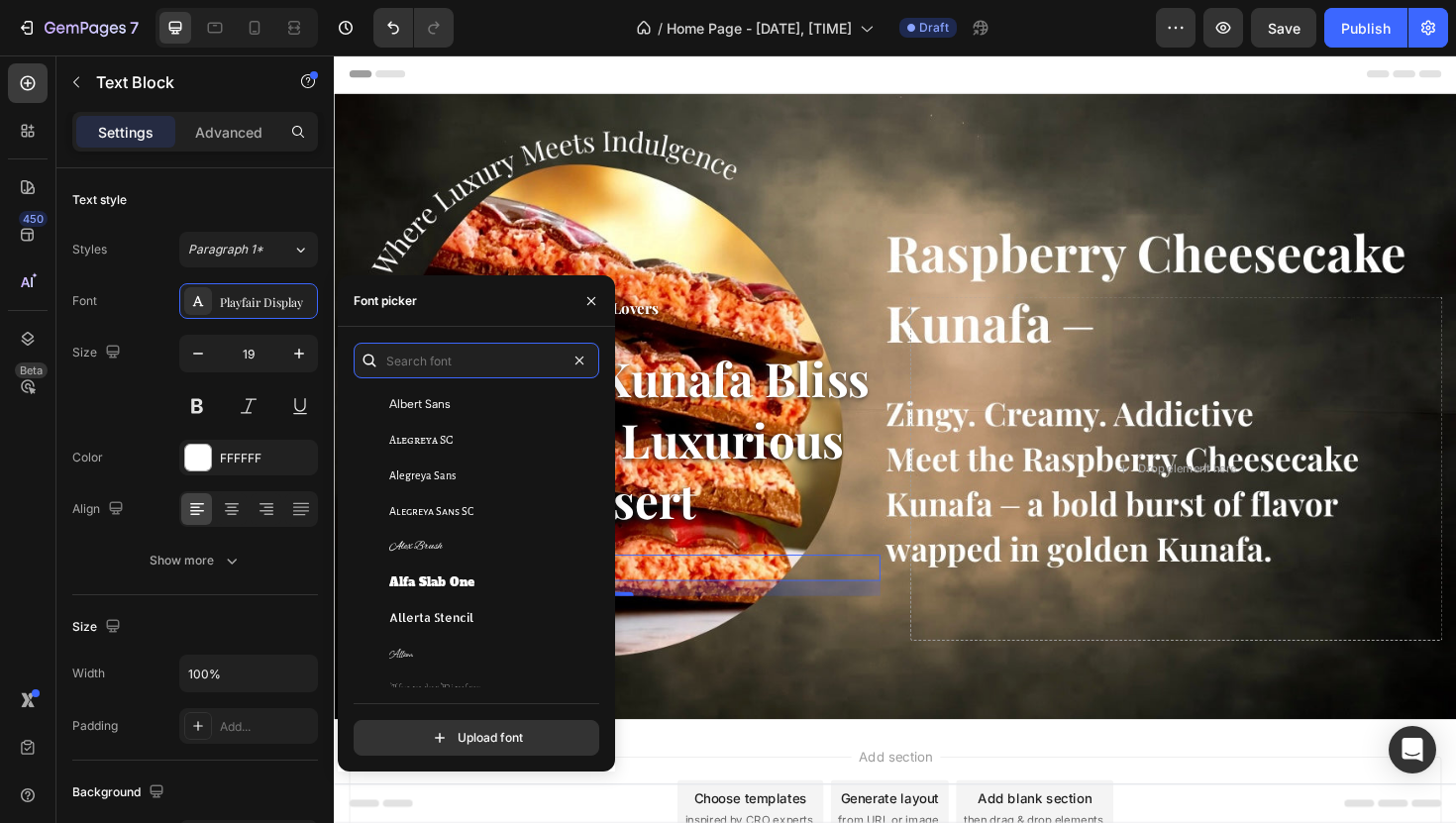scroll, scrollTop: 0, scrollLeft: 0, axis: both 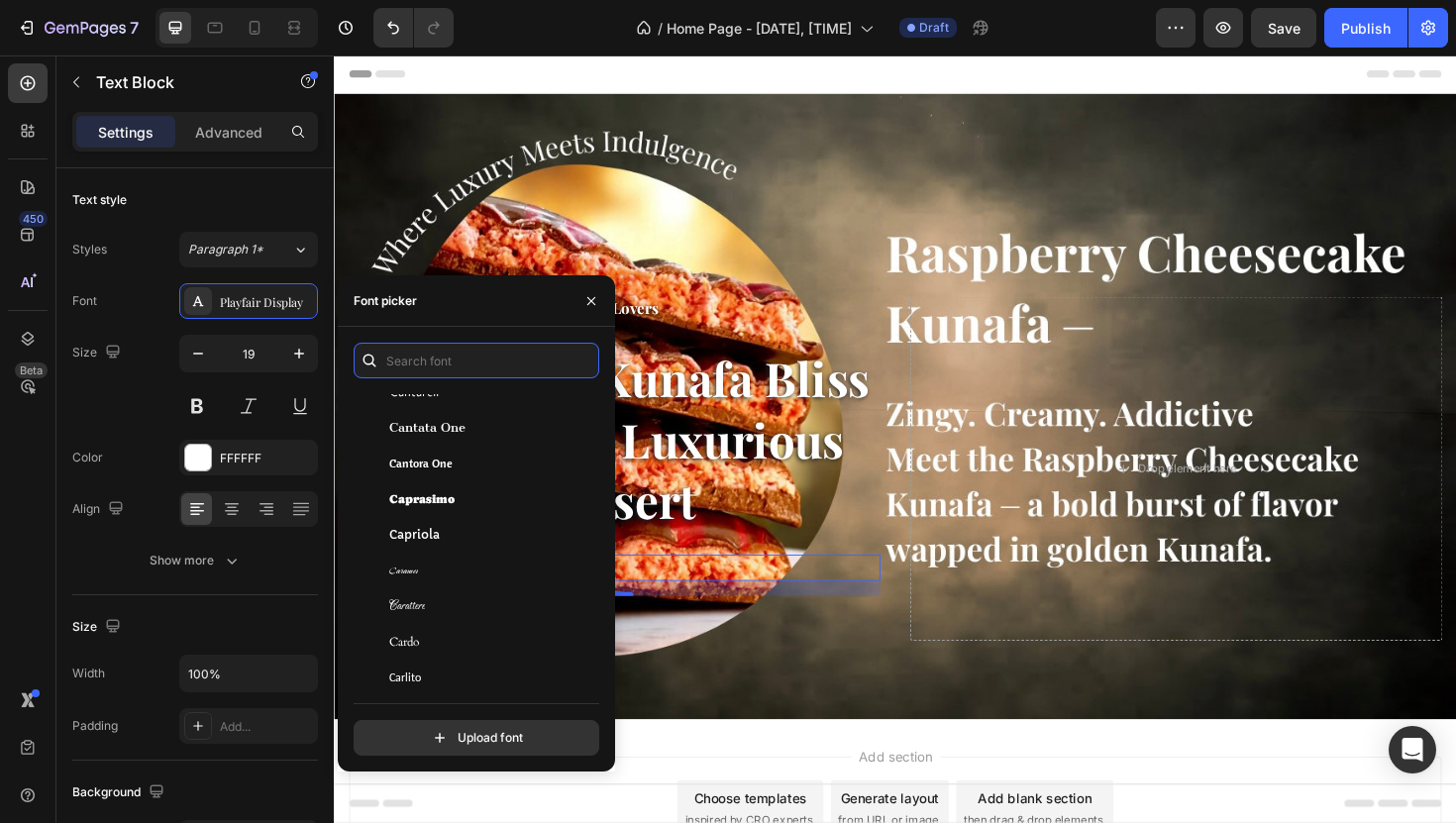 type on "s" 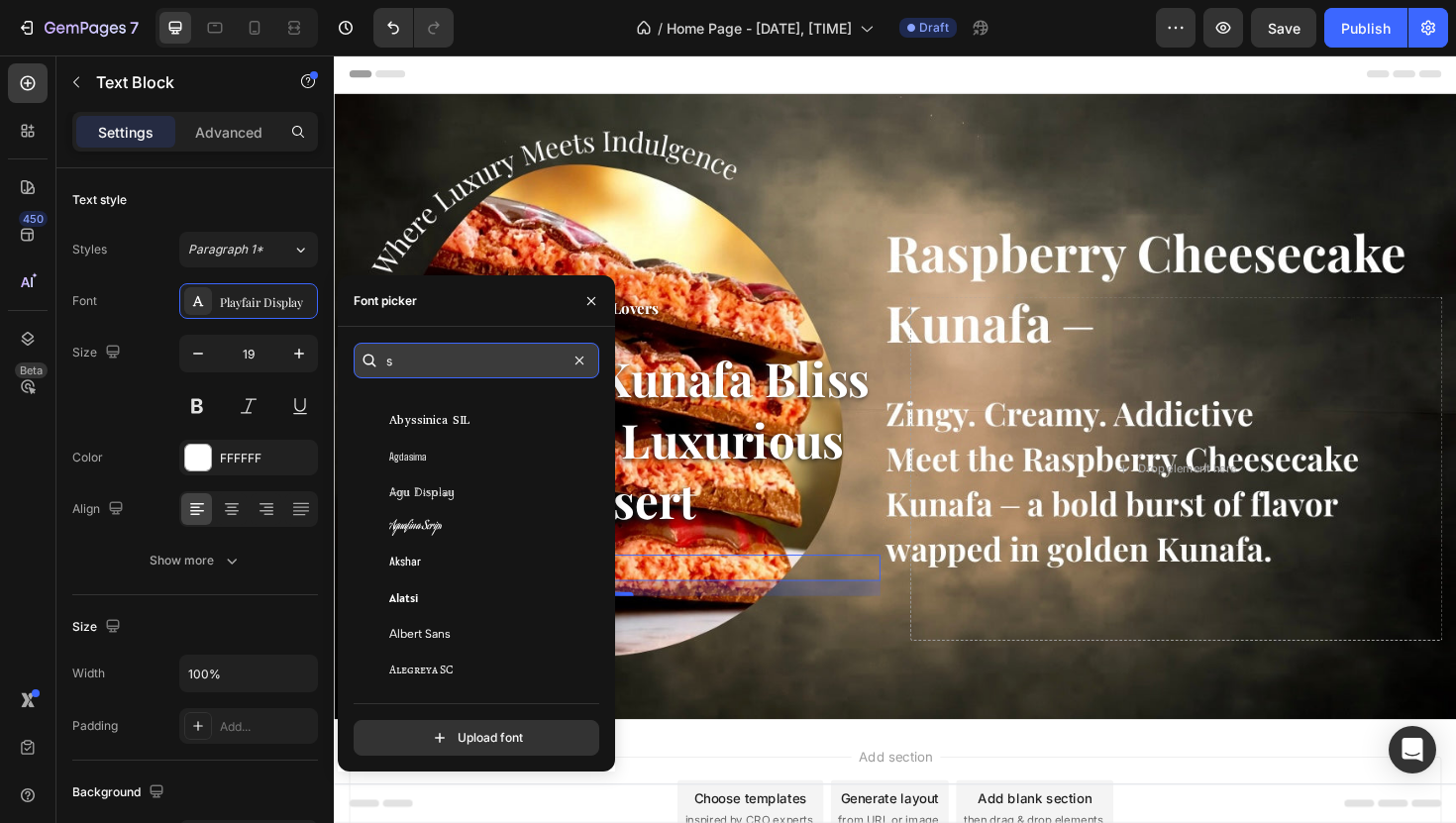 scroll, scrollTop: 0, scrollLeft: 0, axis: both 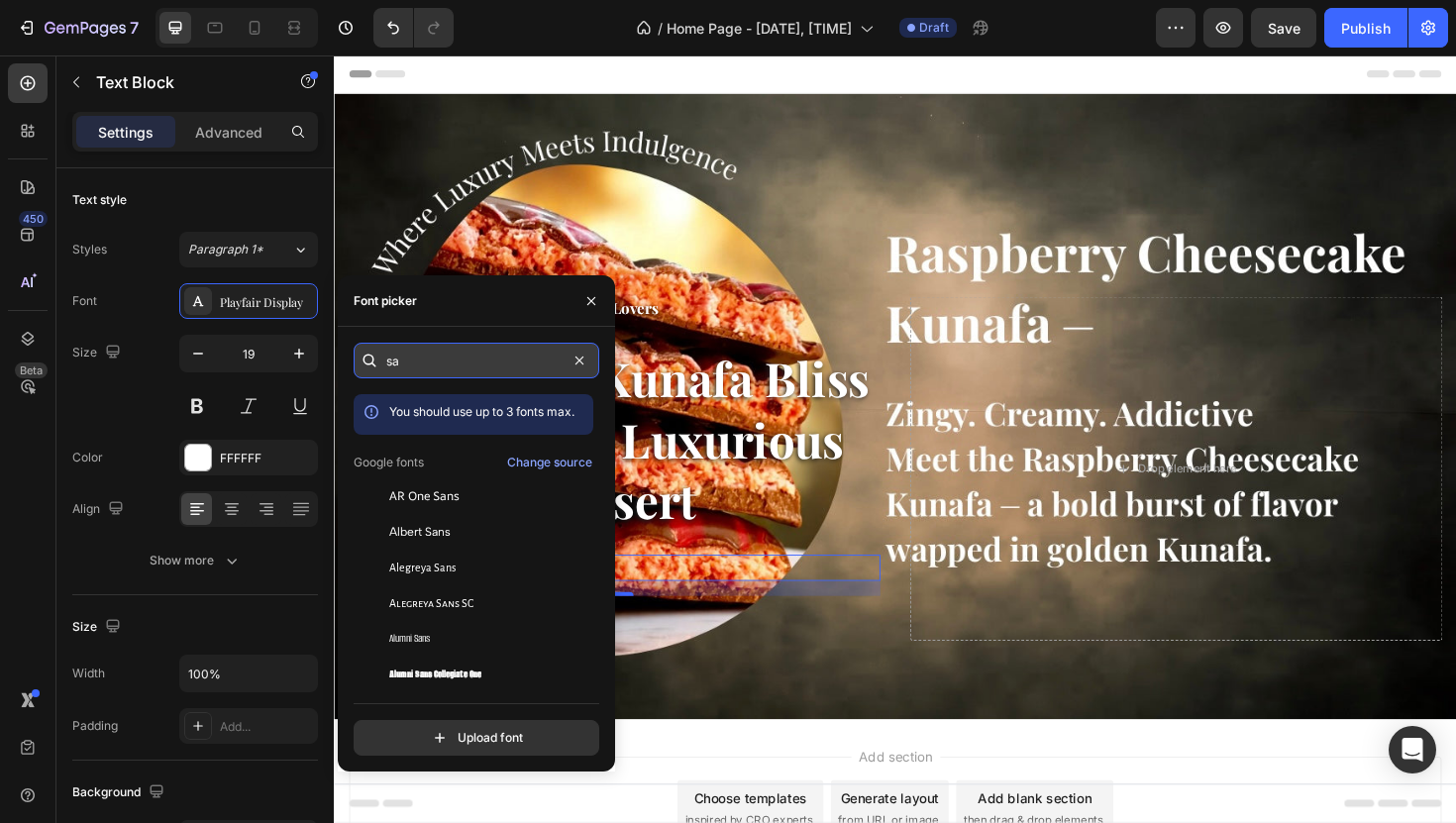 type on "s" 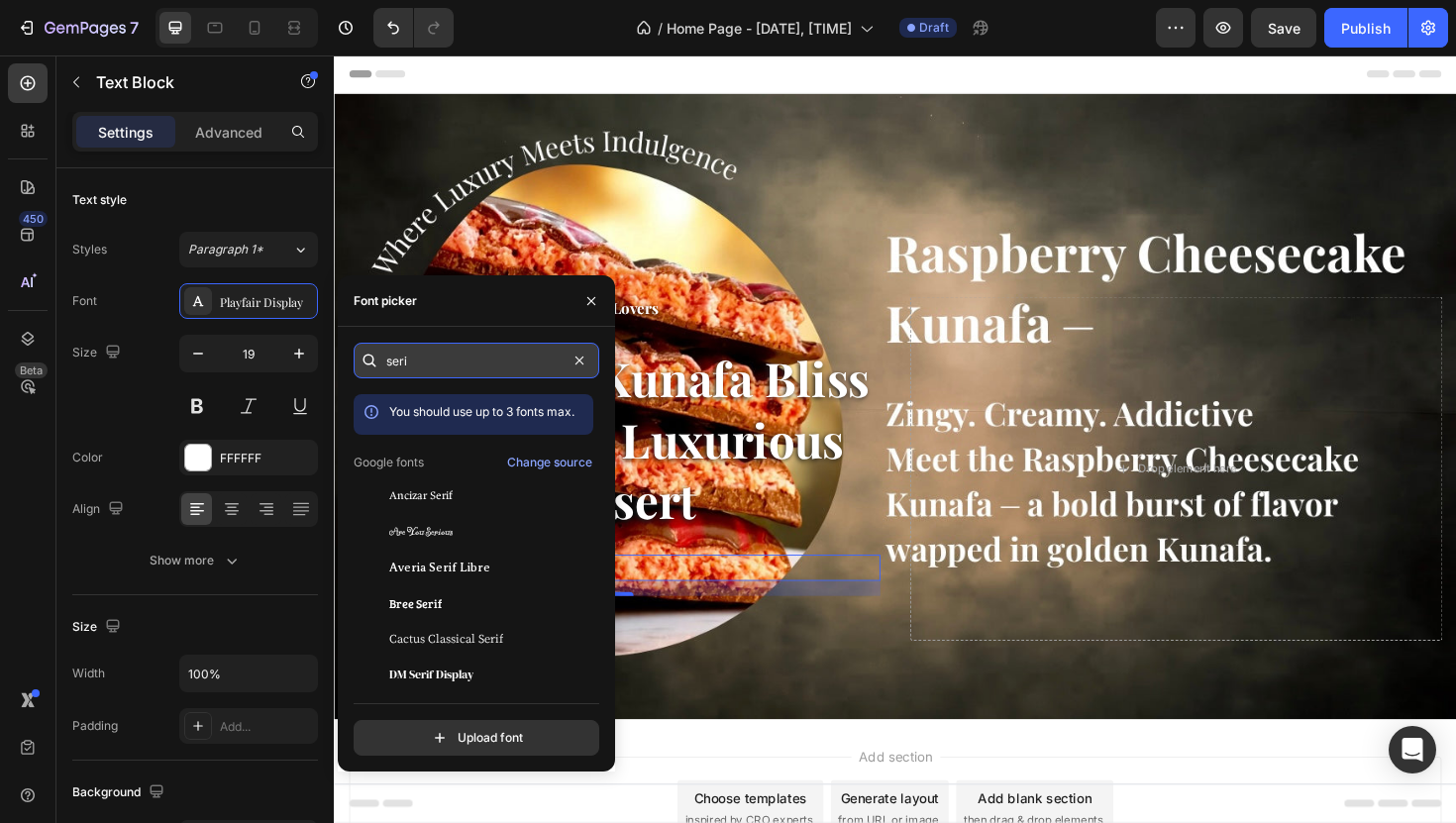 type on "serif" 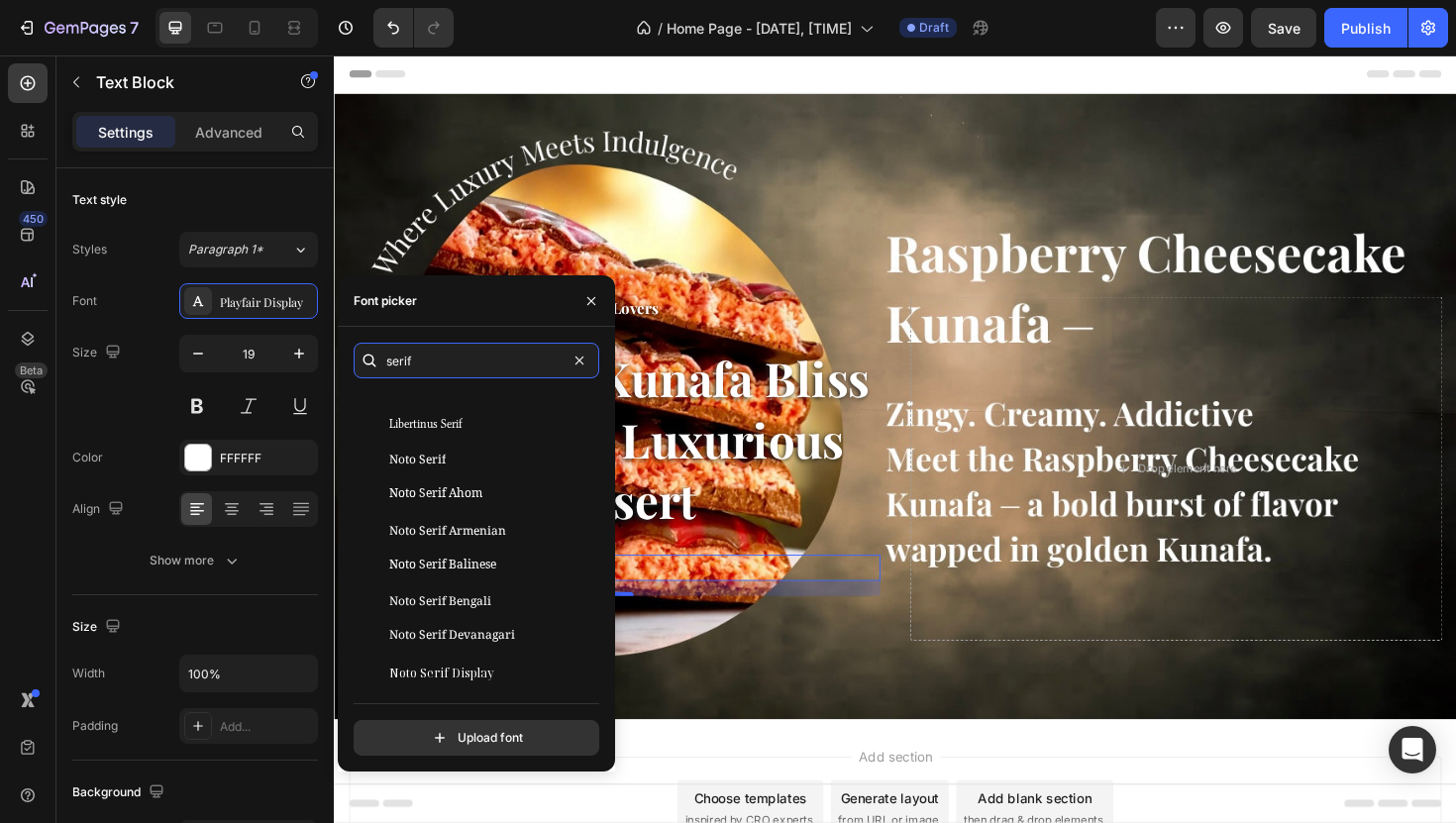 scroll, scrollTop: 0, scrollLeft: 0, axis: both 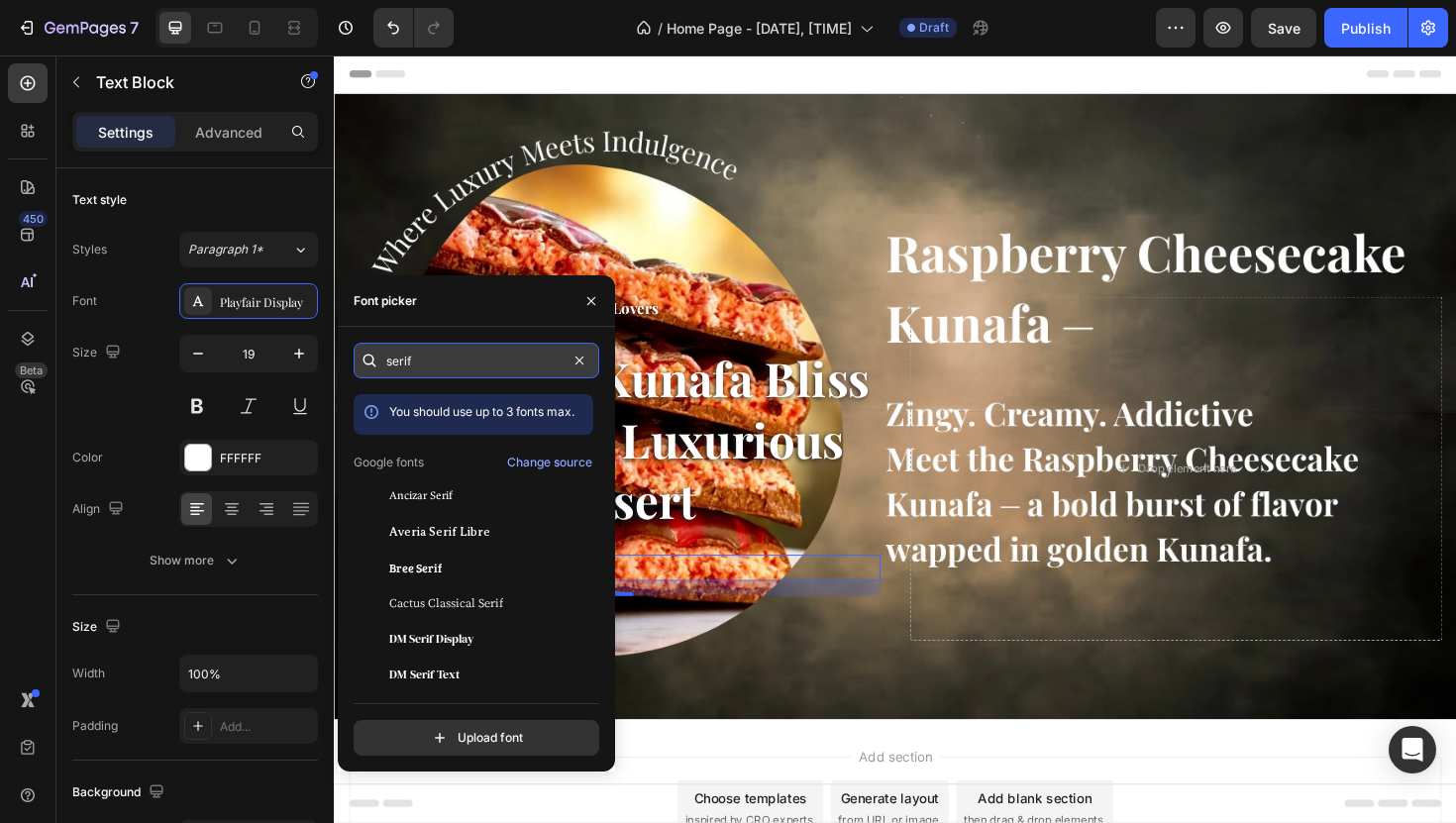 type 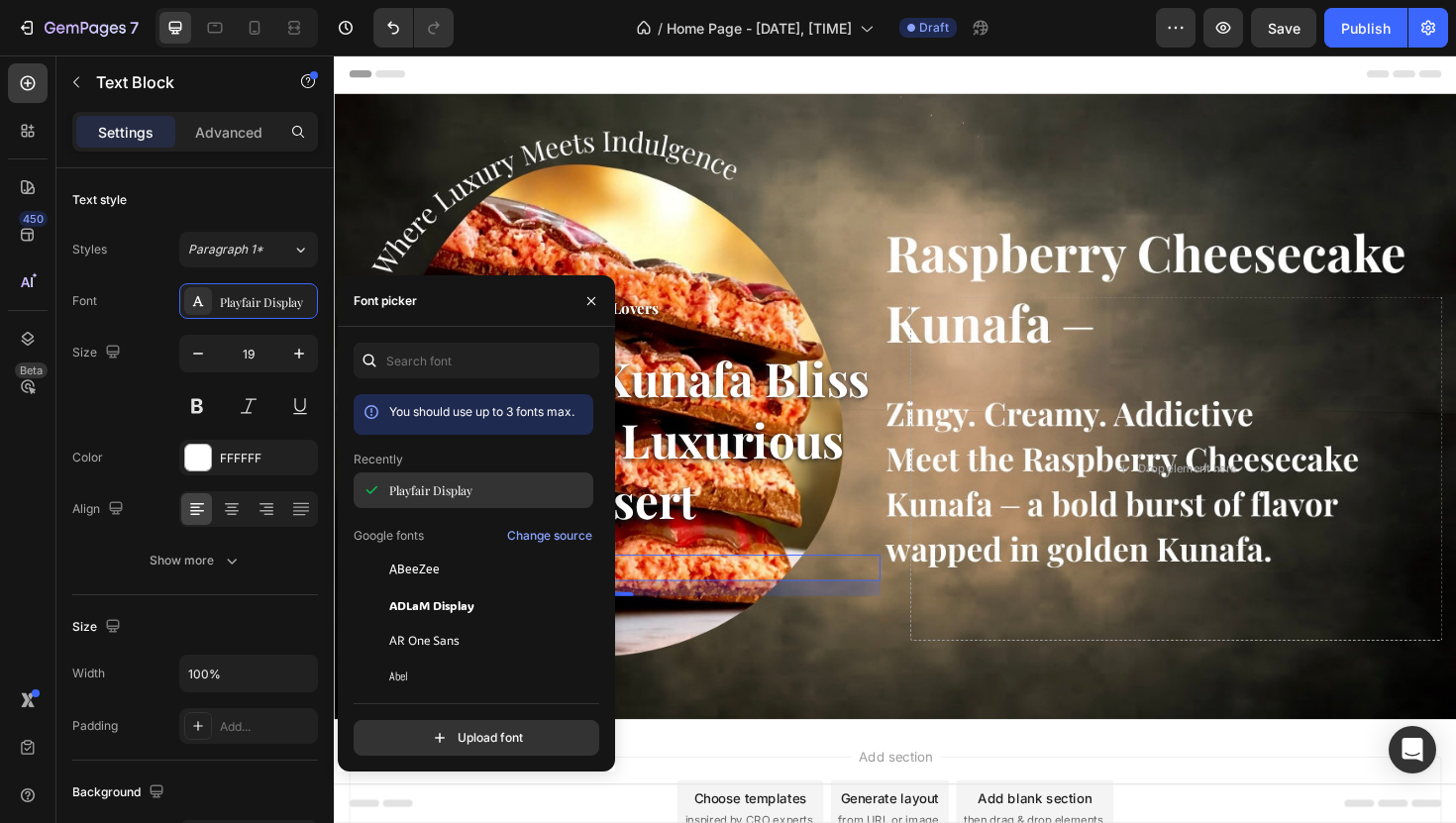 click on "Playfair Display" at bounding box center (431, 490) 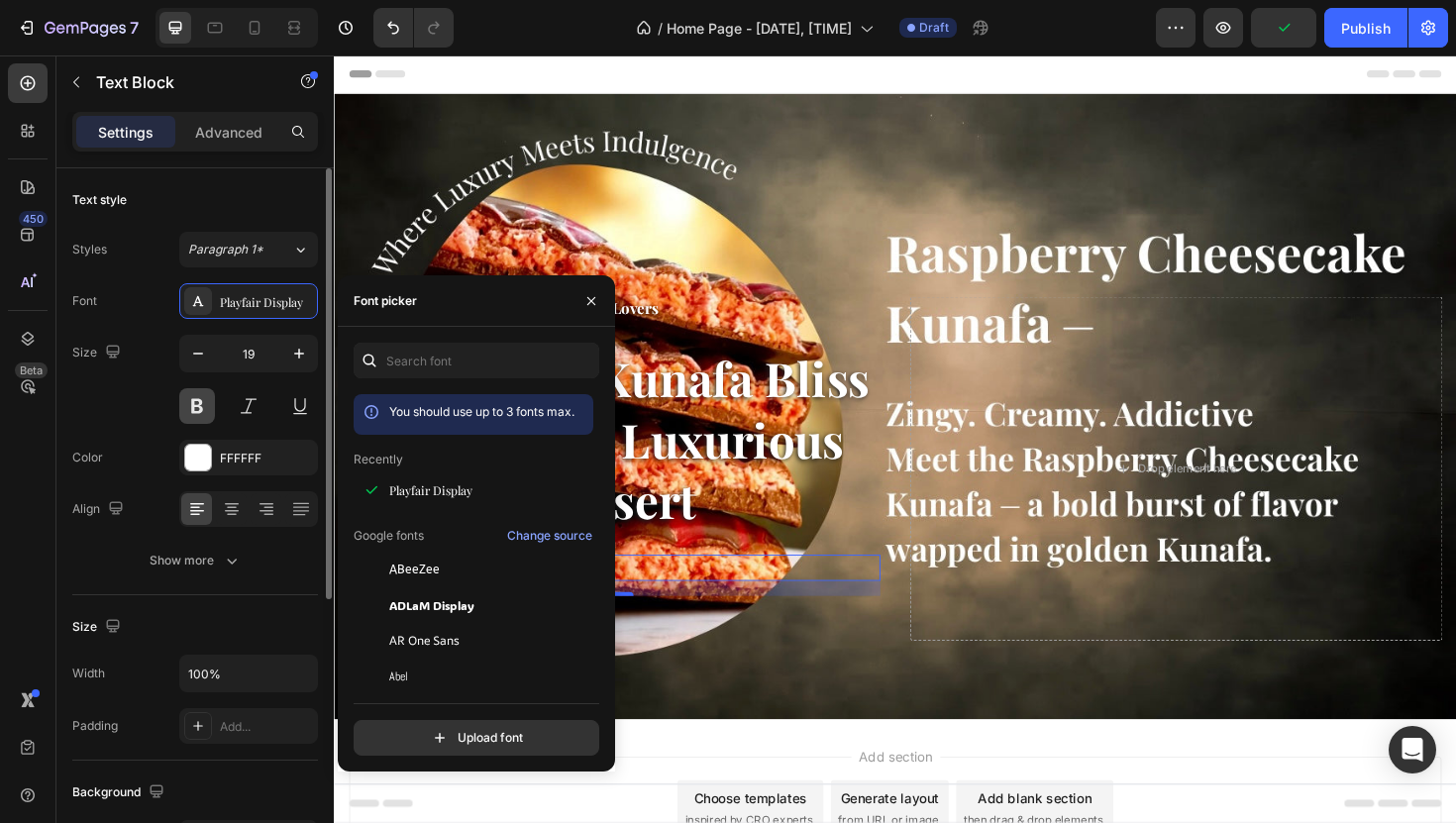 click at bounding box center (197, 406) 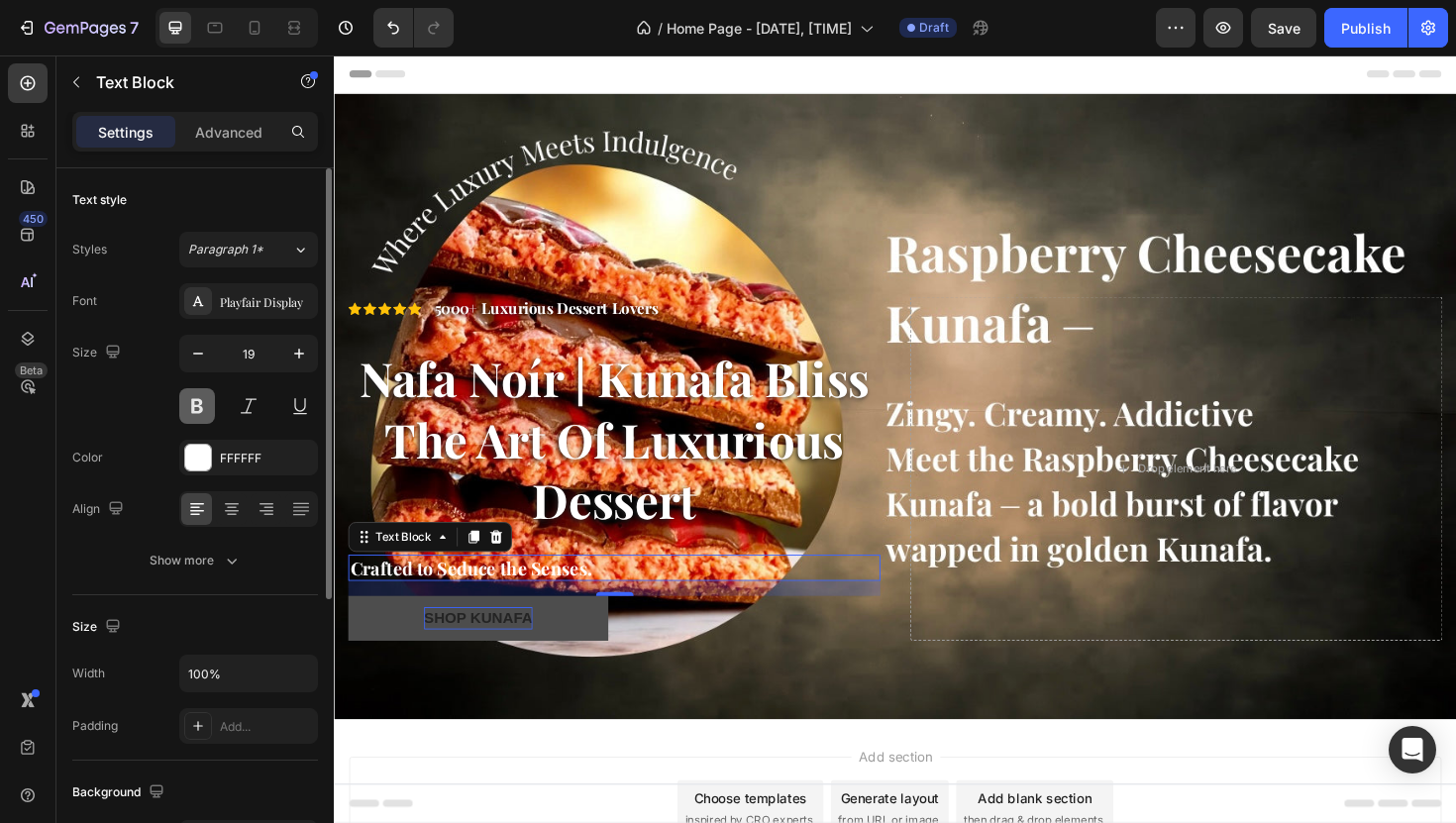 type 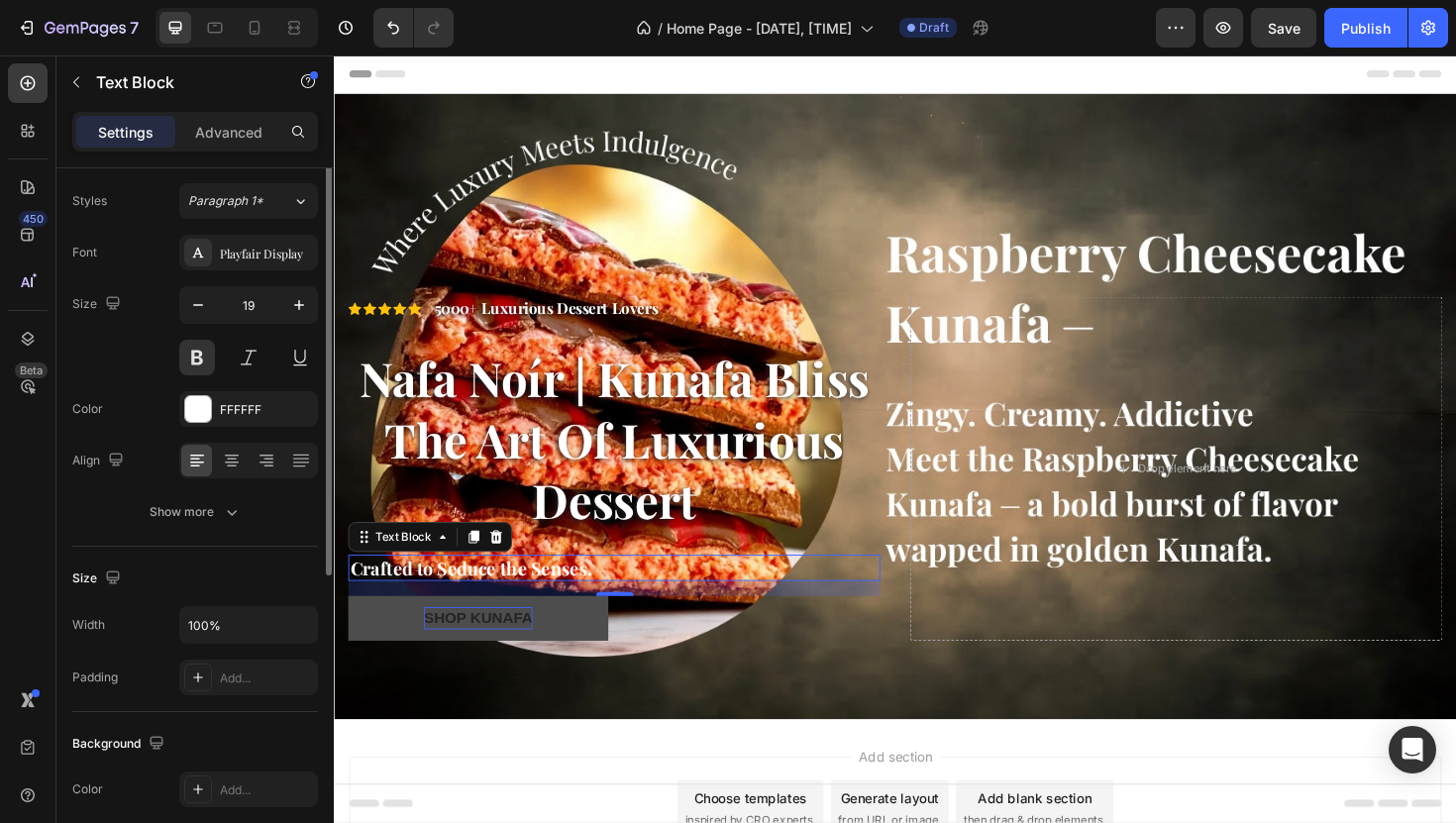 scroll, scrollTop: 79, scrollLeft: 0, axis: vertical 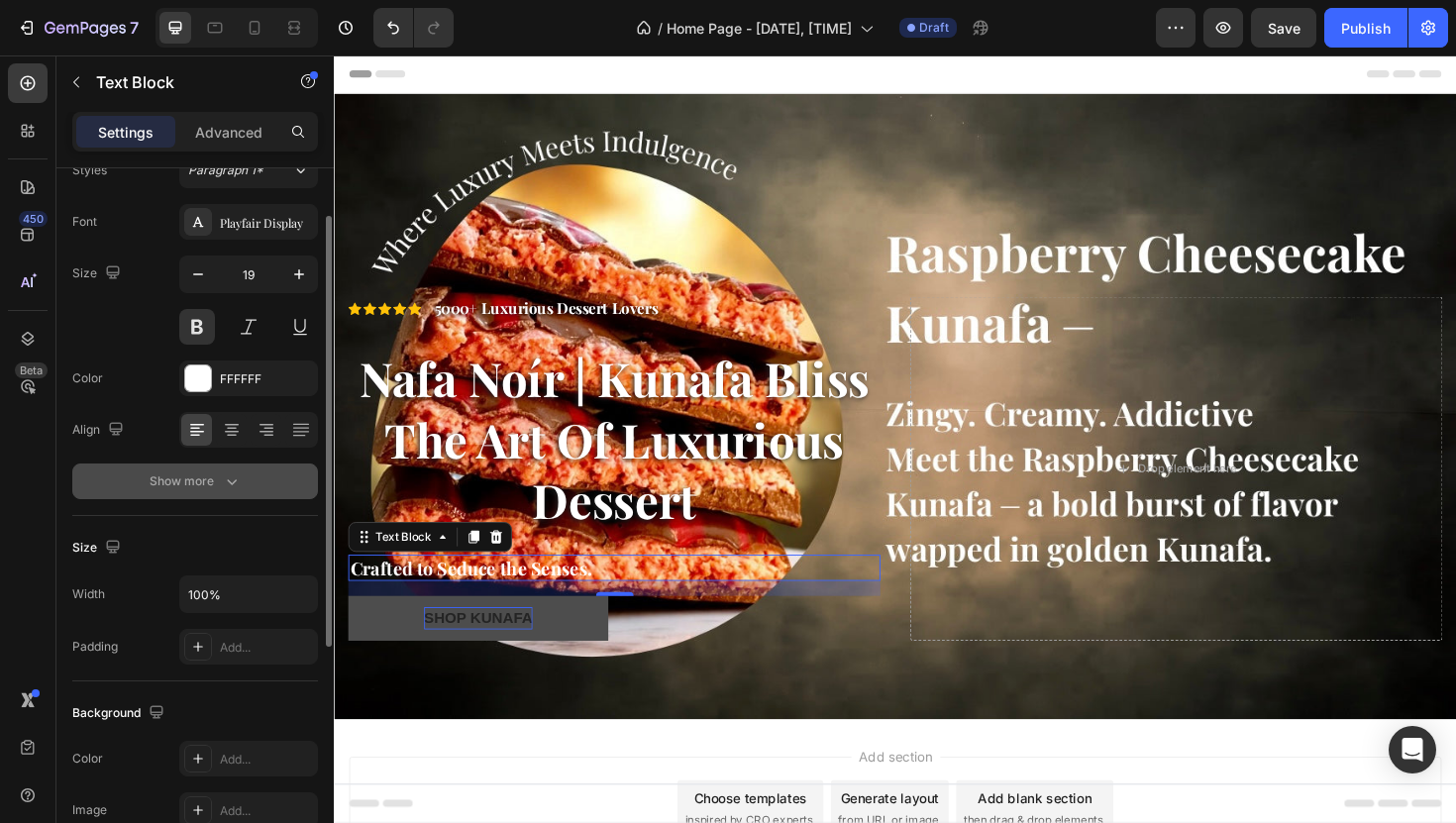 click on "Show more" at bounding box center [195, 481] 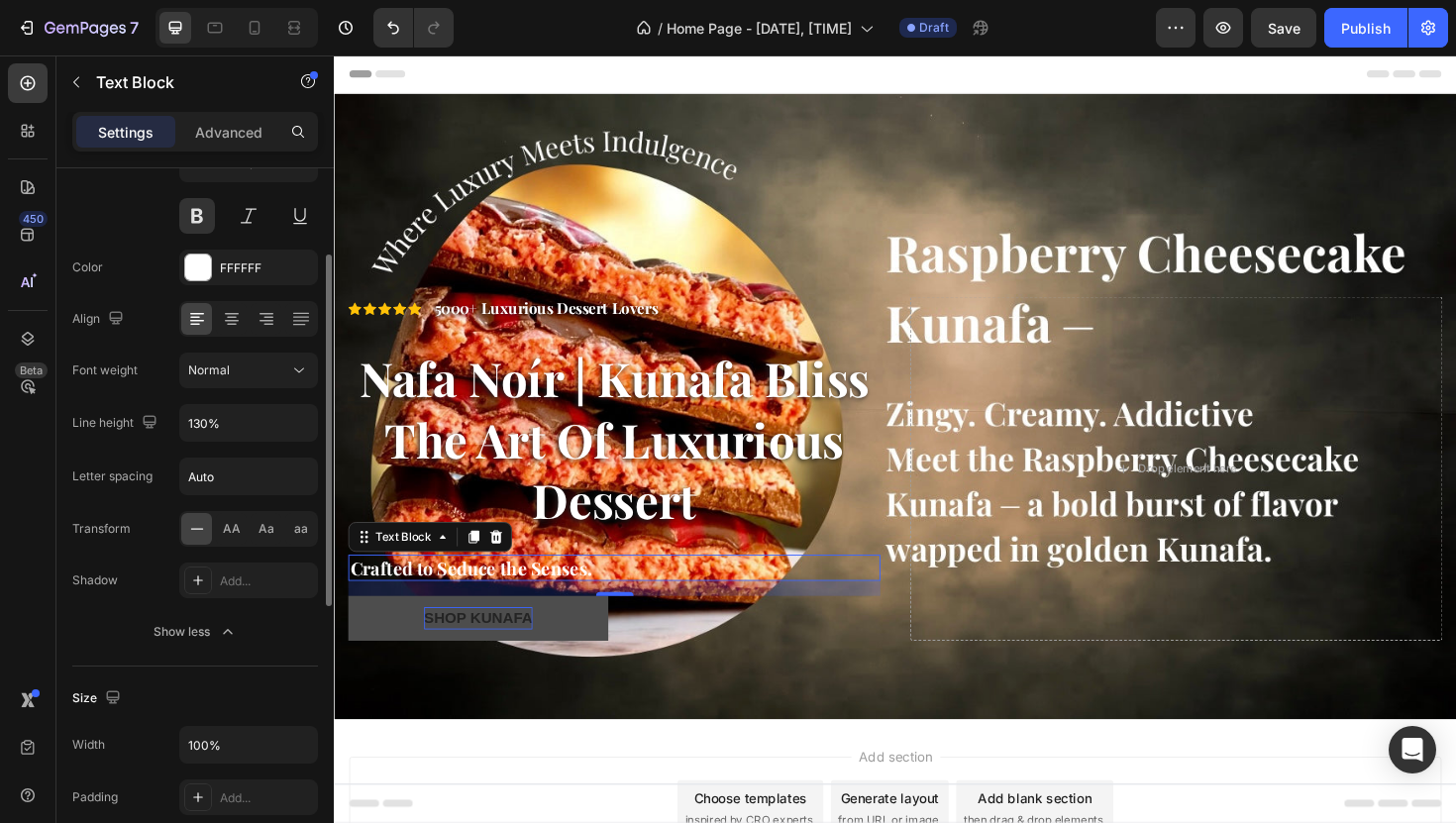 scroll, scrollTop: 185, scrollLeft: 0, axis: vertical 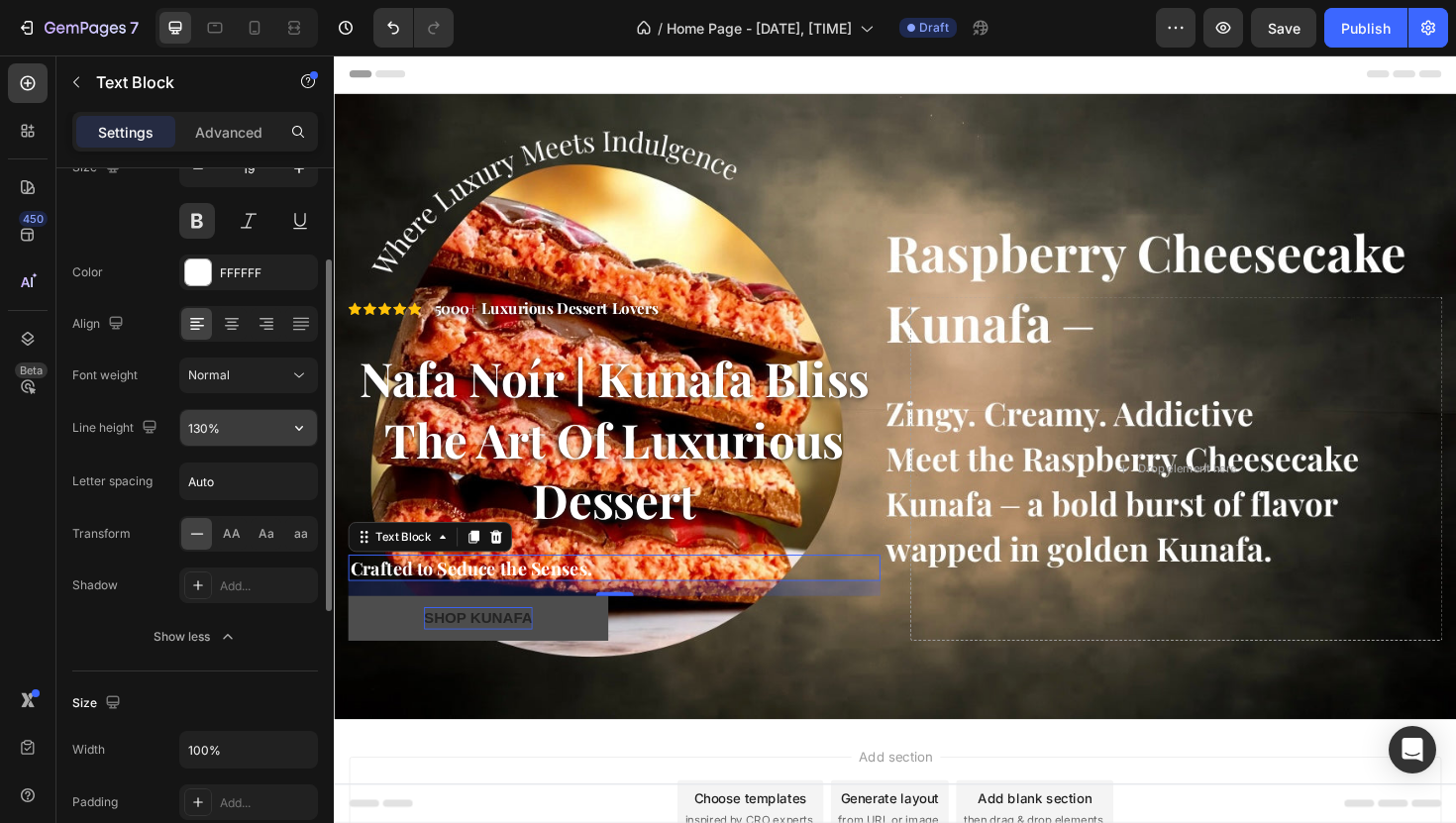 click on "130%" at bounding box center [249, 428] 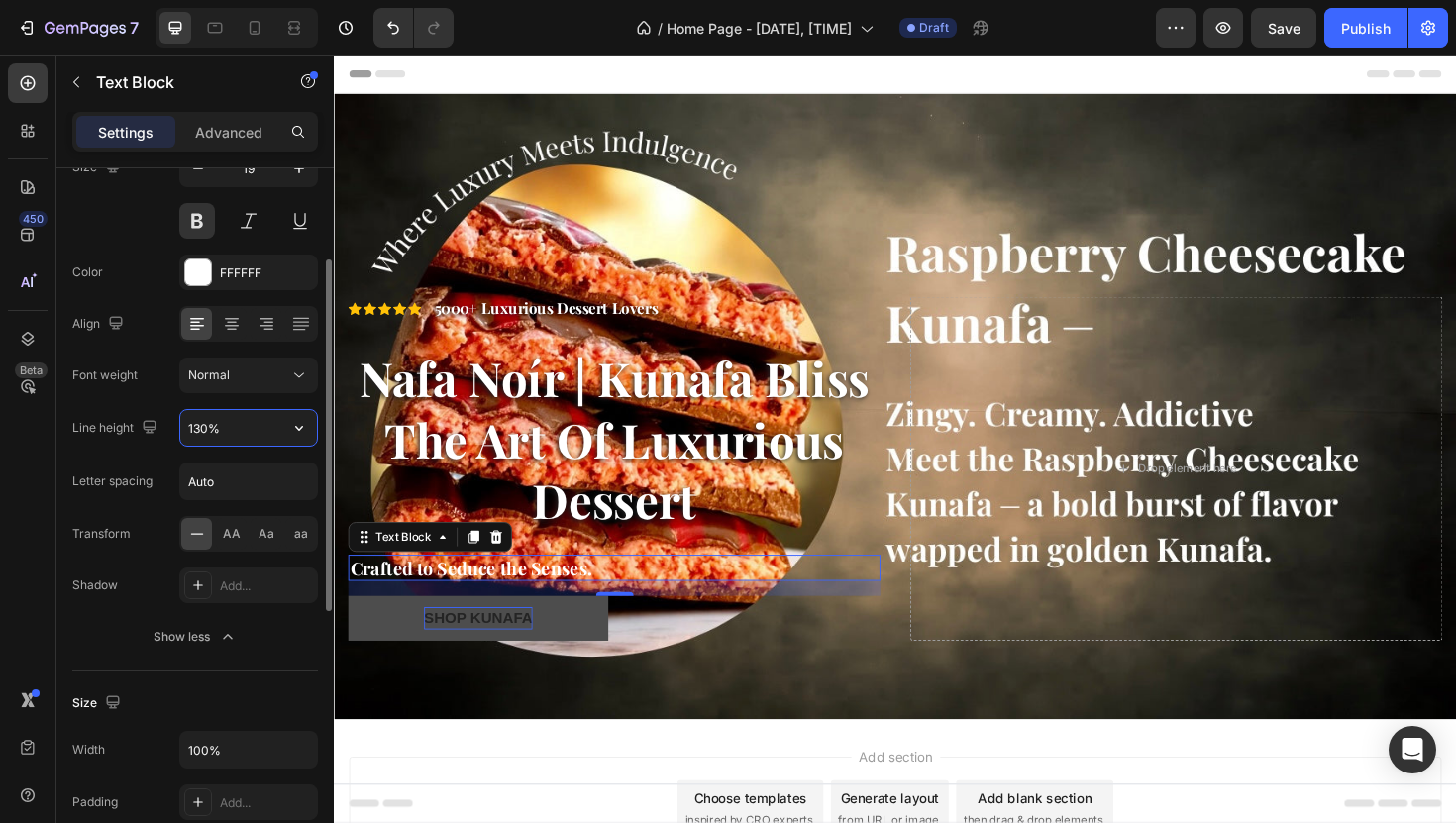 click on "130%" at bounding box center [249, 428] 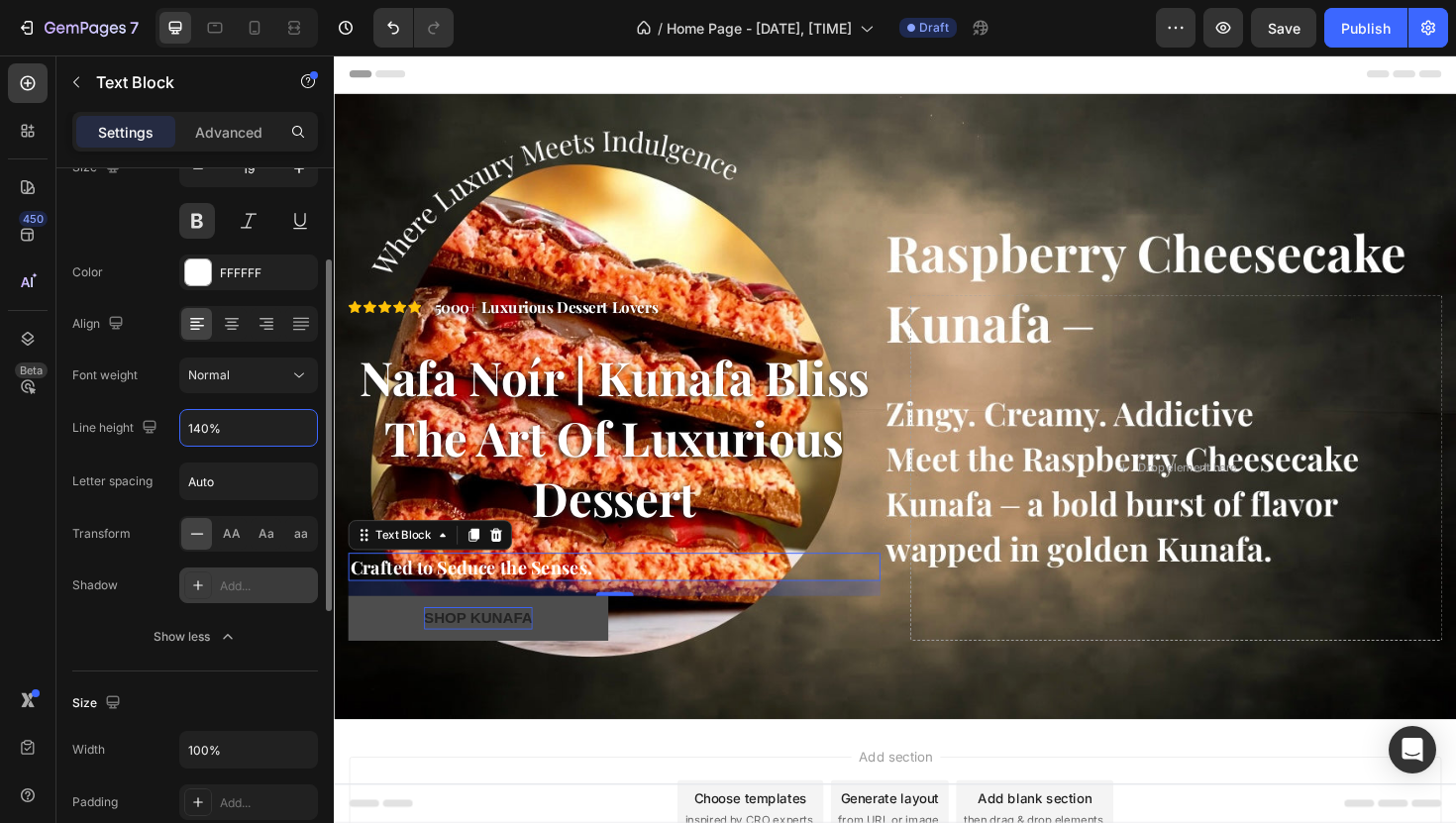 type on "140%" 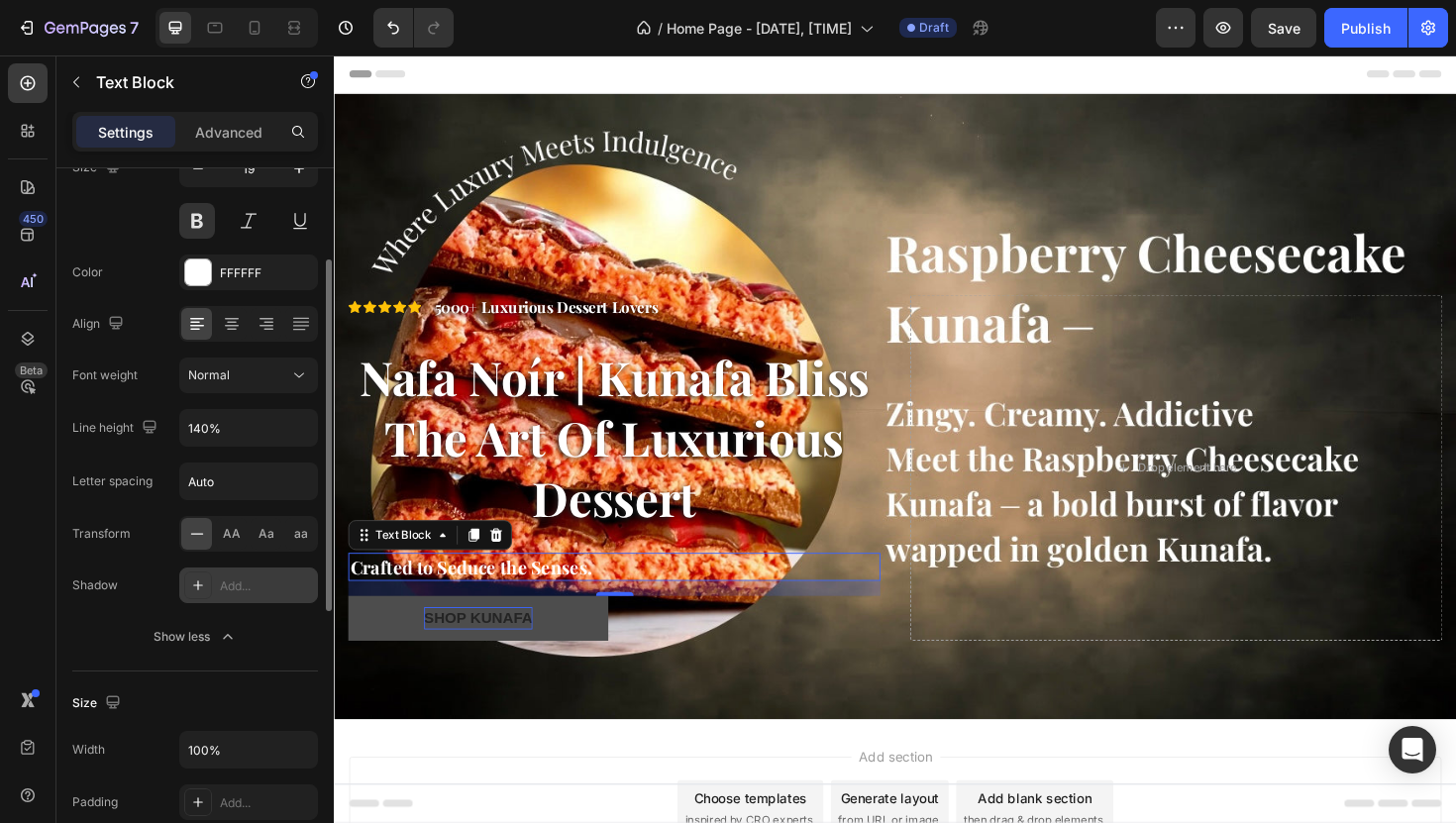 click at bounding box center (198, 585) 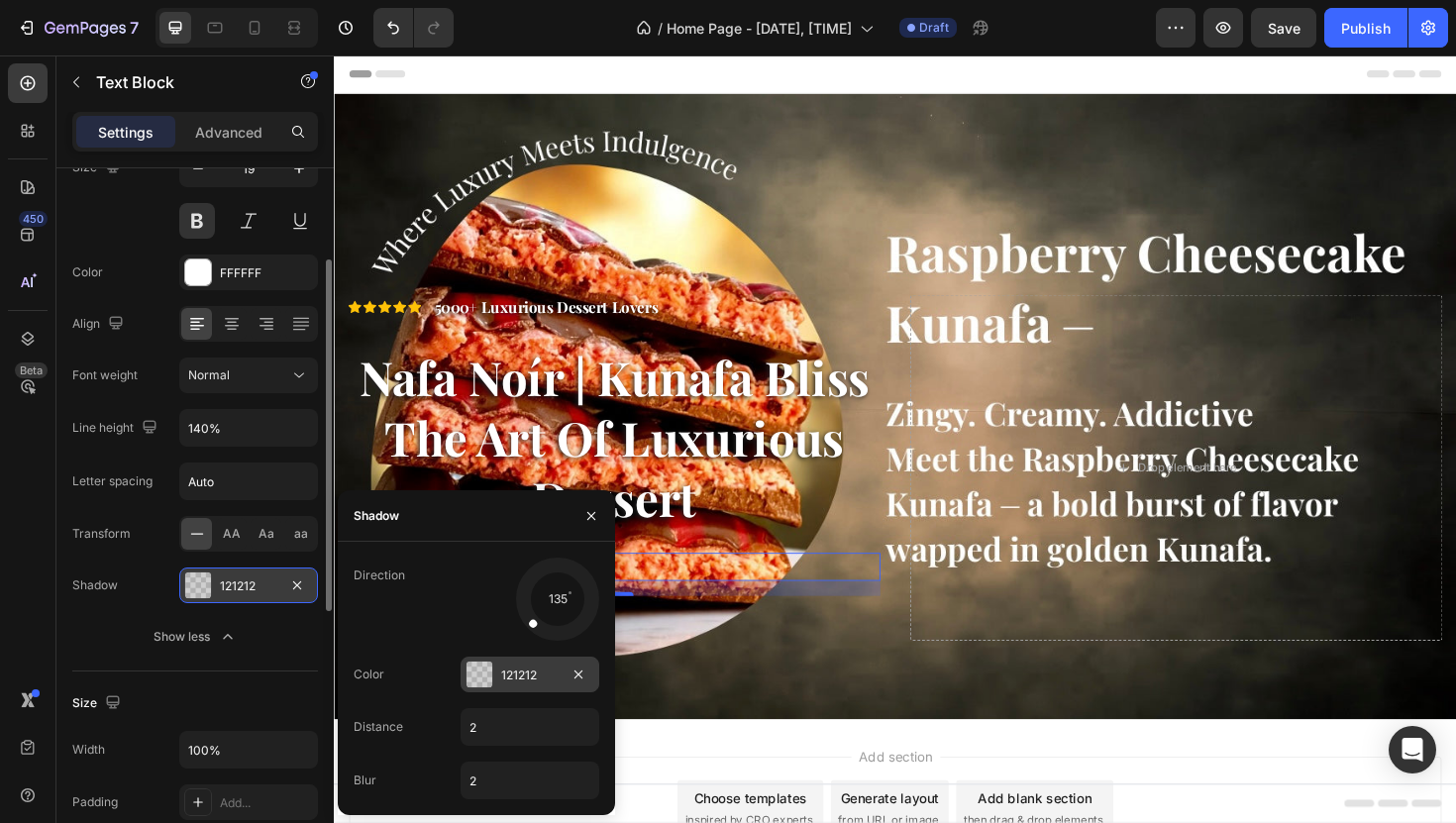click on "121212" at bounding box center [530, 675] 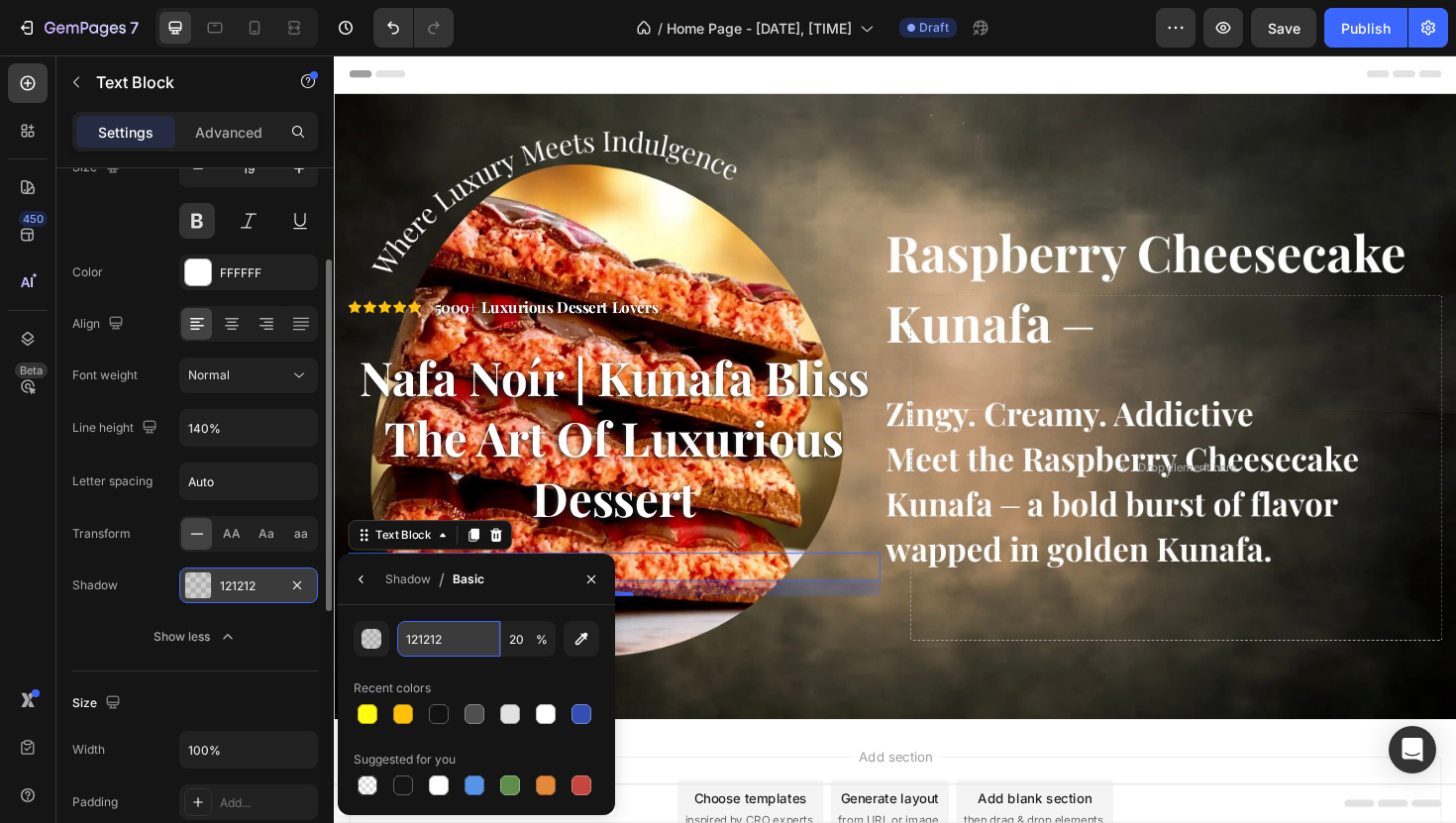 click on "121212" at bounding box center (449, 639) 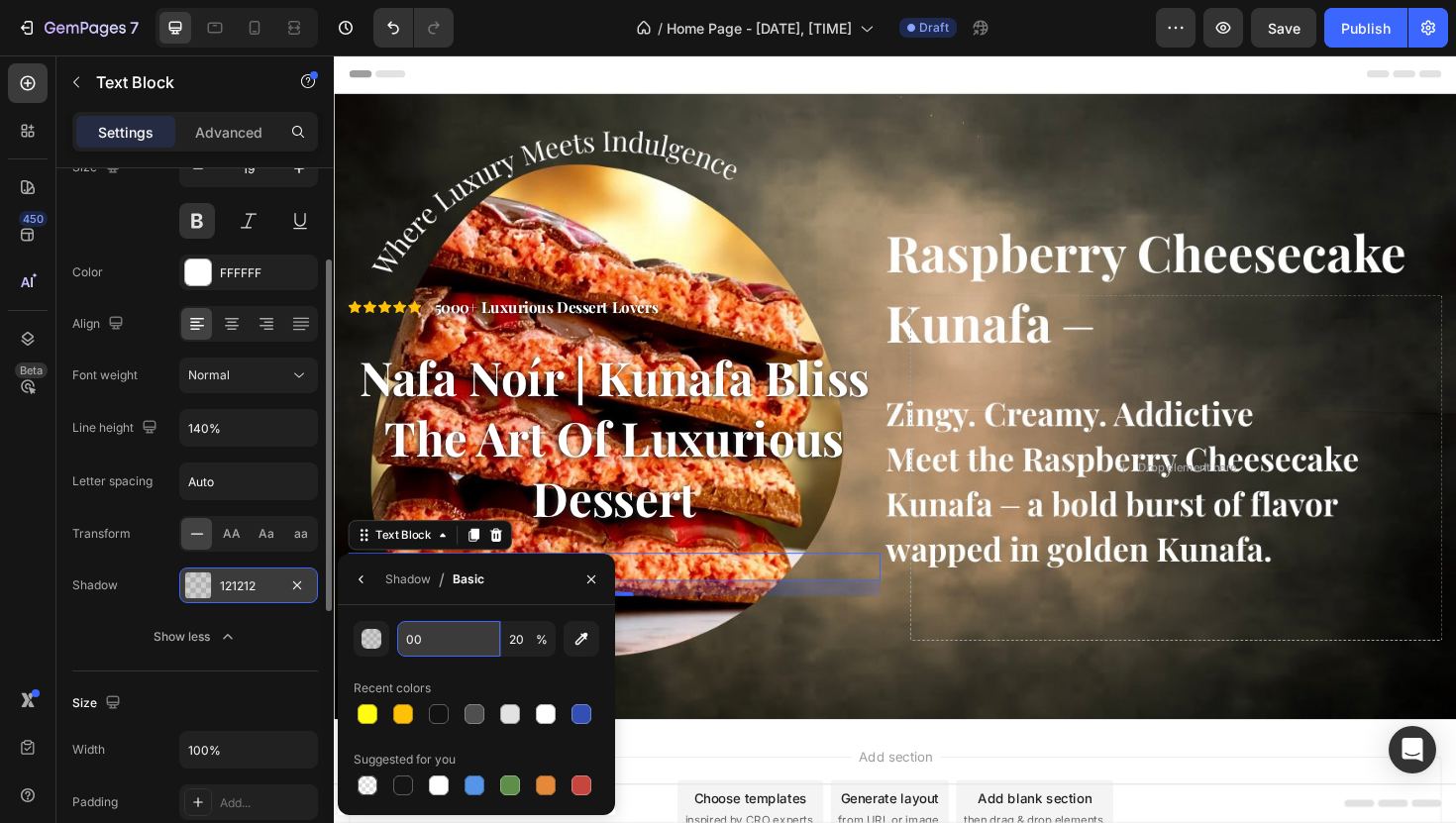 type on "000" 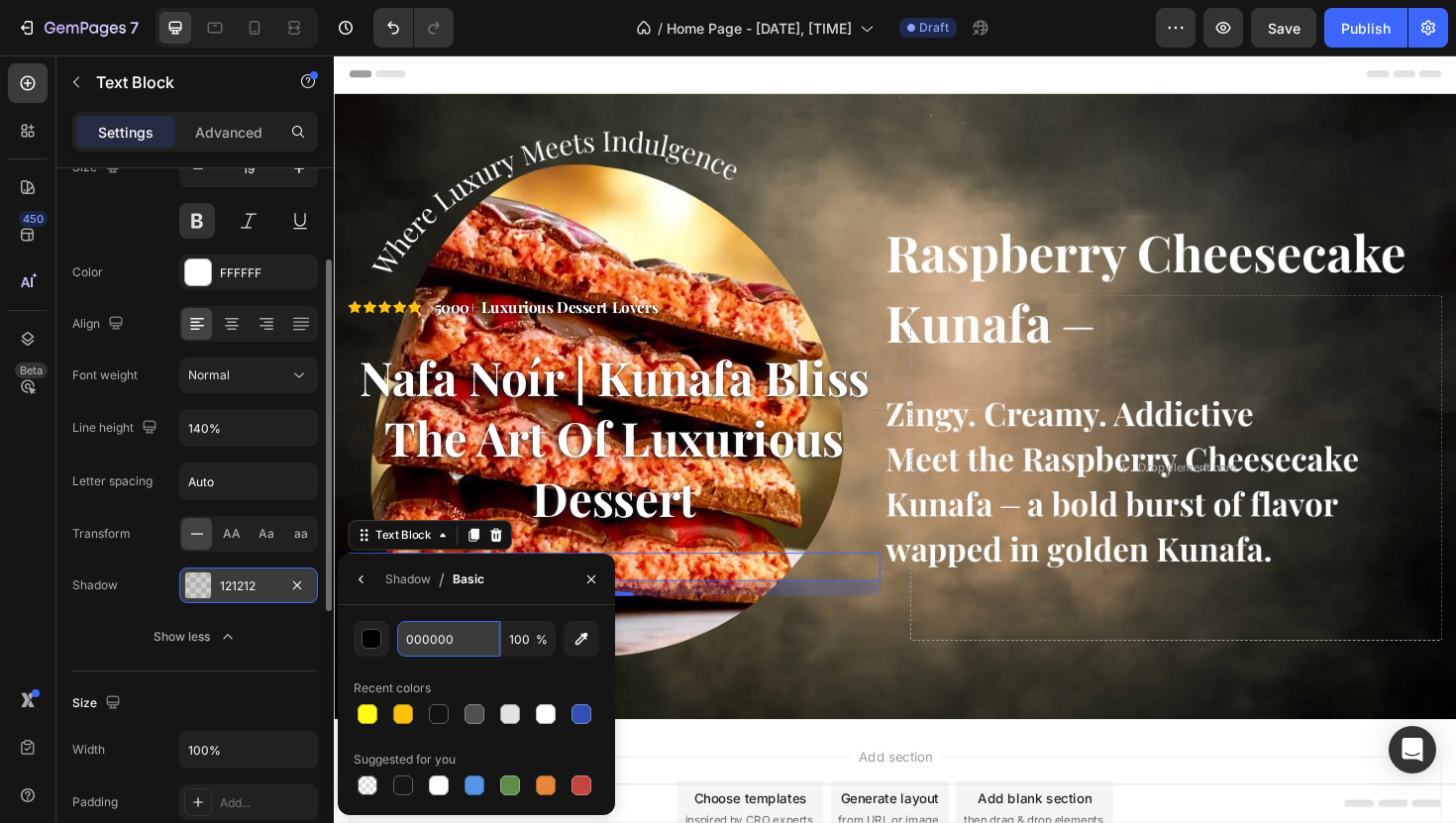 type on "000000" 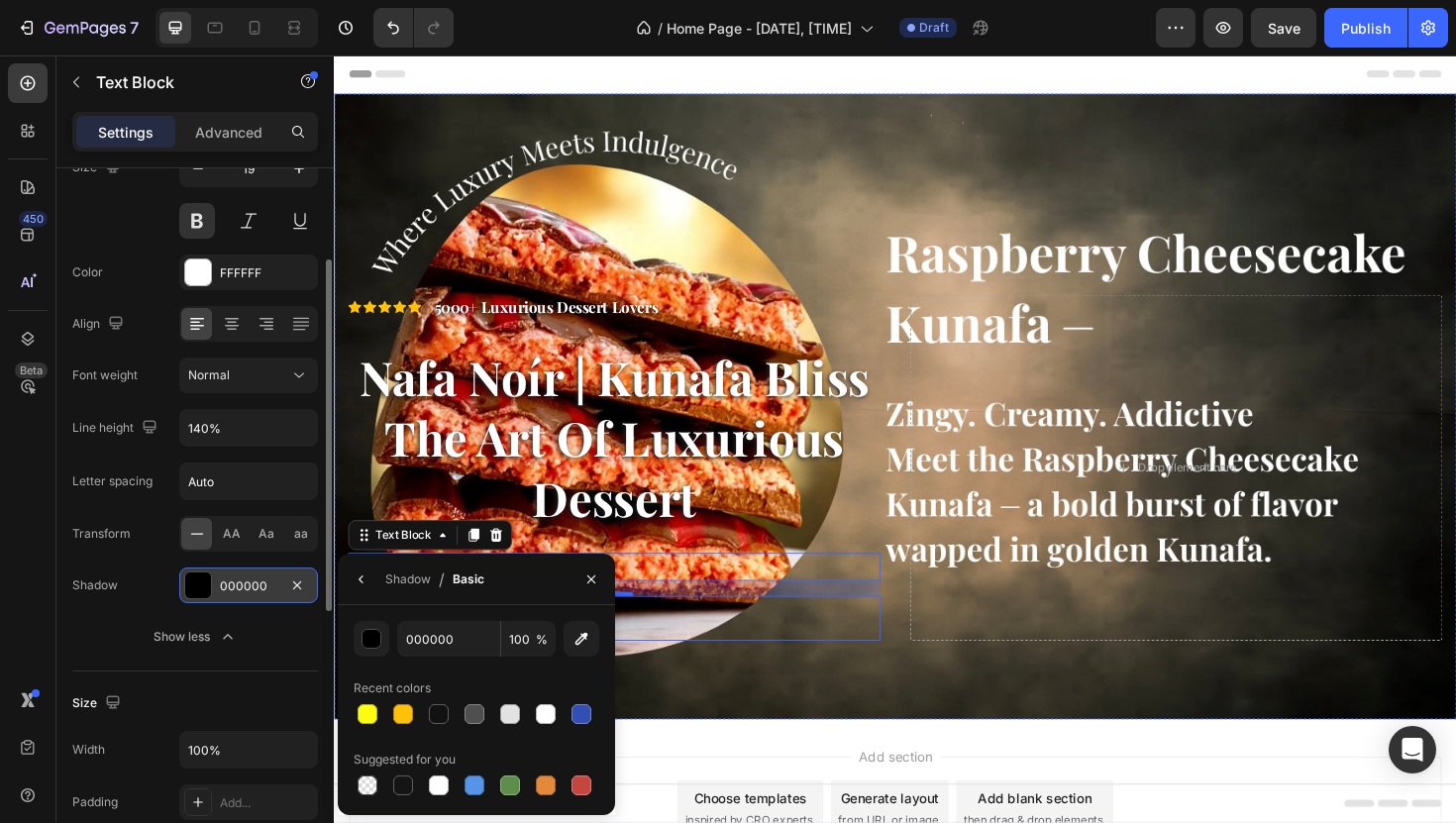 click on "Shop KUNAFA Button" at bounding box center [630, 652] 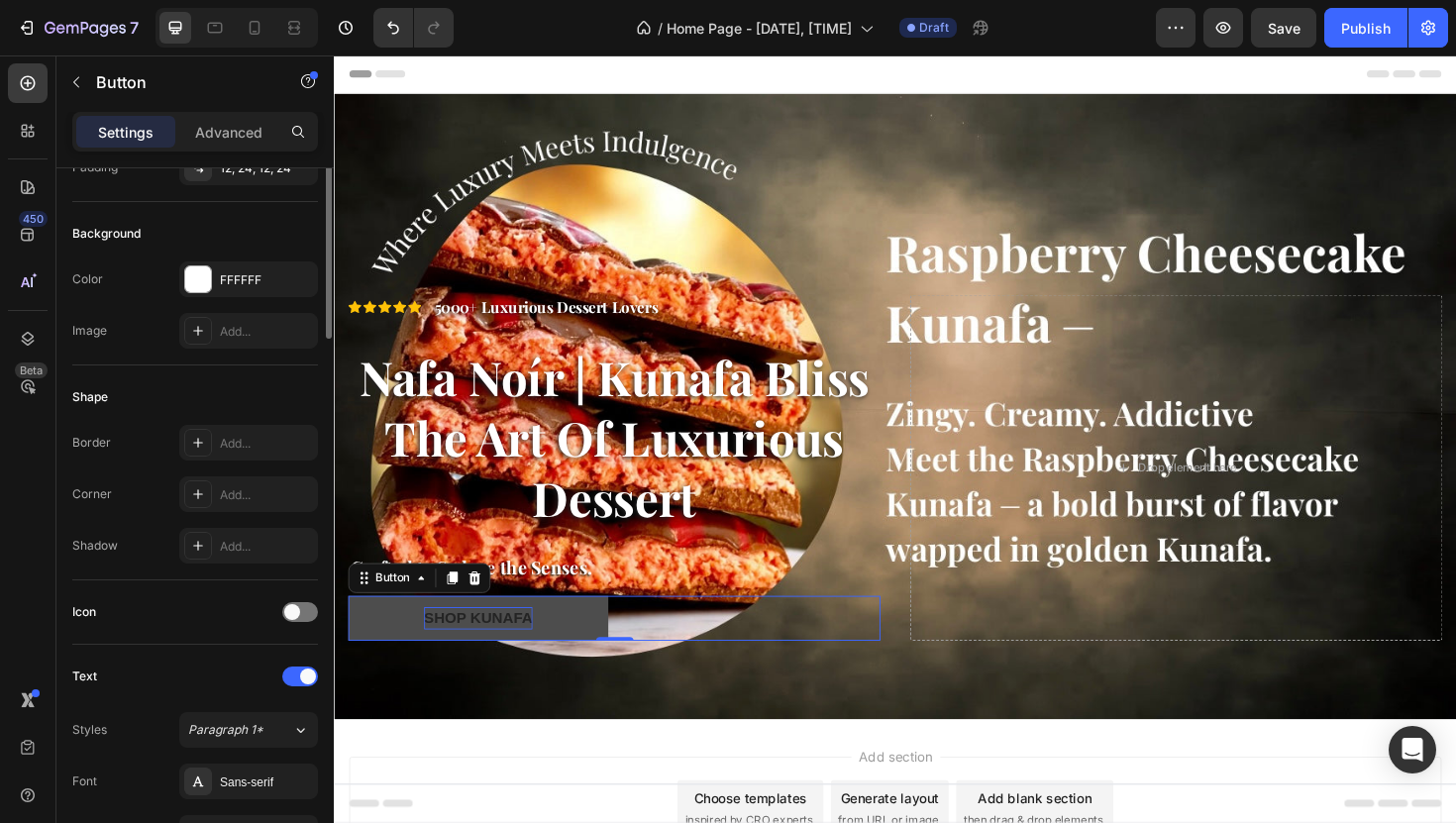 scroll, scrollTop: 0, scrollLeft: 0, axis: both 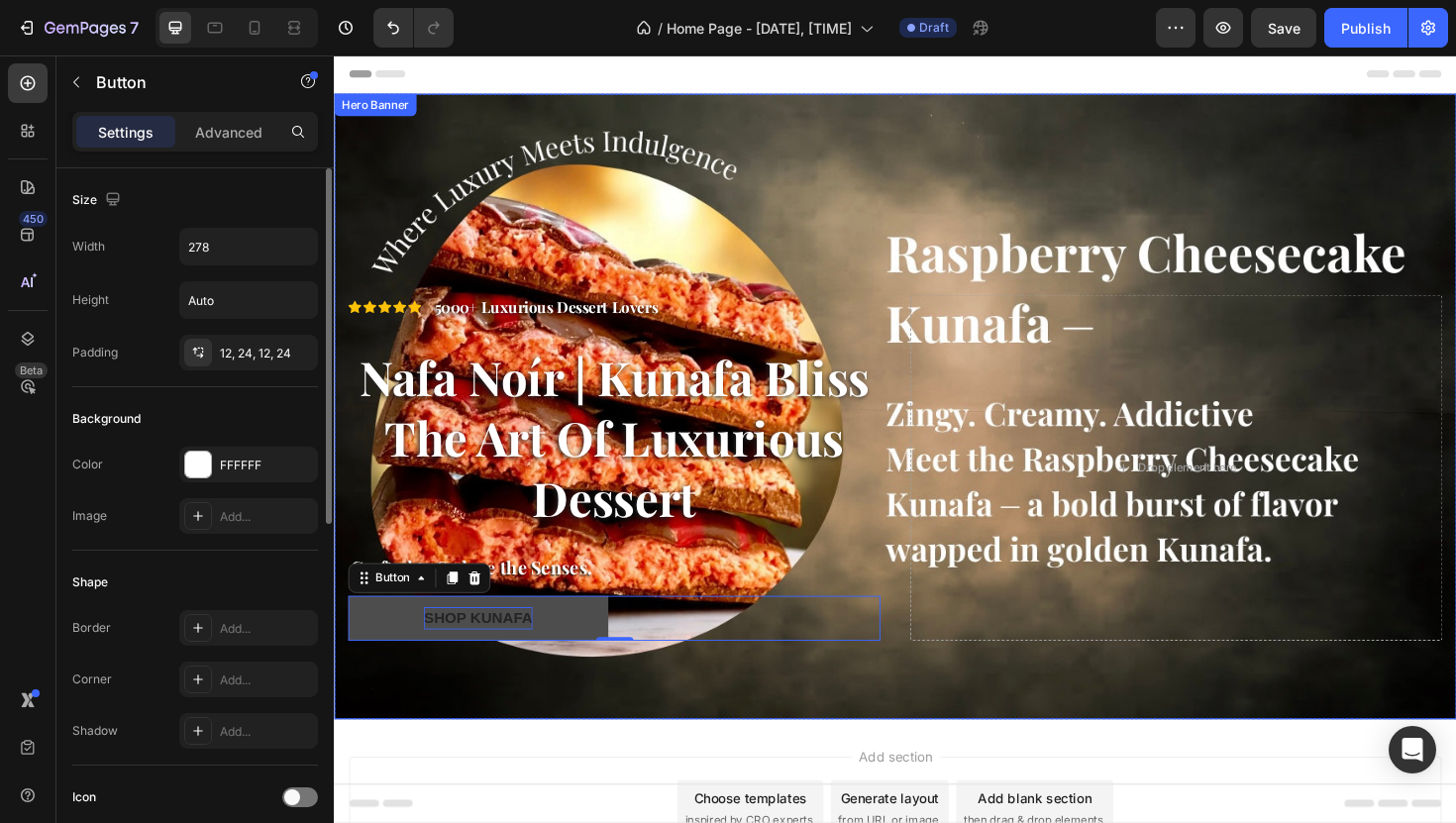 click on "Icon Icon Icon Icon Icon Icon List 5000+ Luxurious Dessert Lovers Text Block Row Nafa Noír | Kunafa Bliss The Art Of Luxurious Dessert Heading Crafted to Seduce the Senses. Text Block Shop KUNAFA Button   0
Drop element here" at bounding box center (928, 518) 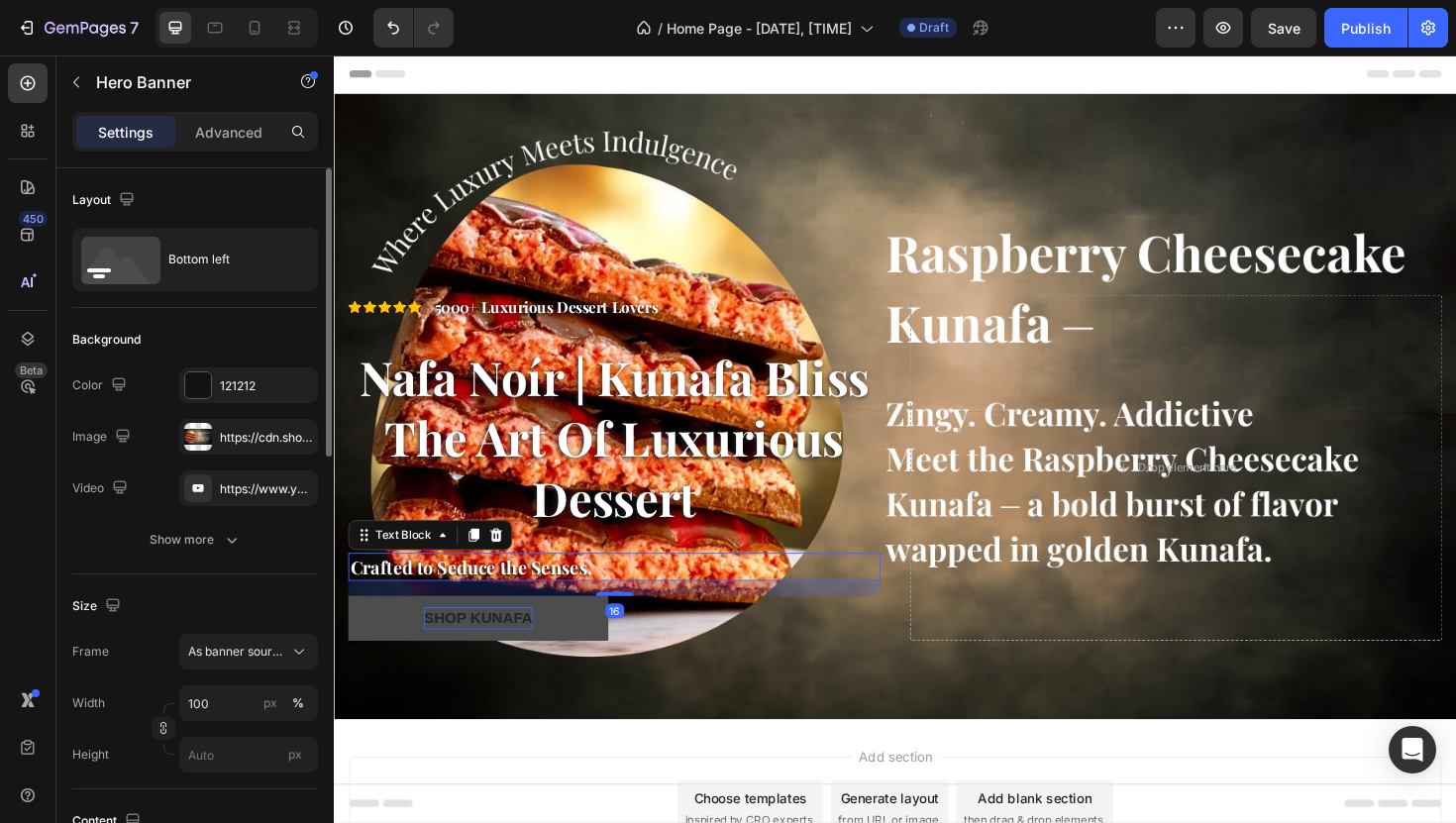 click on "Crafted to Seduce the Senses." at bounding box center (630, 597) 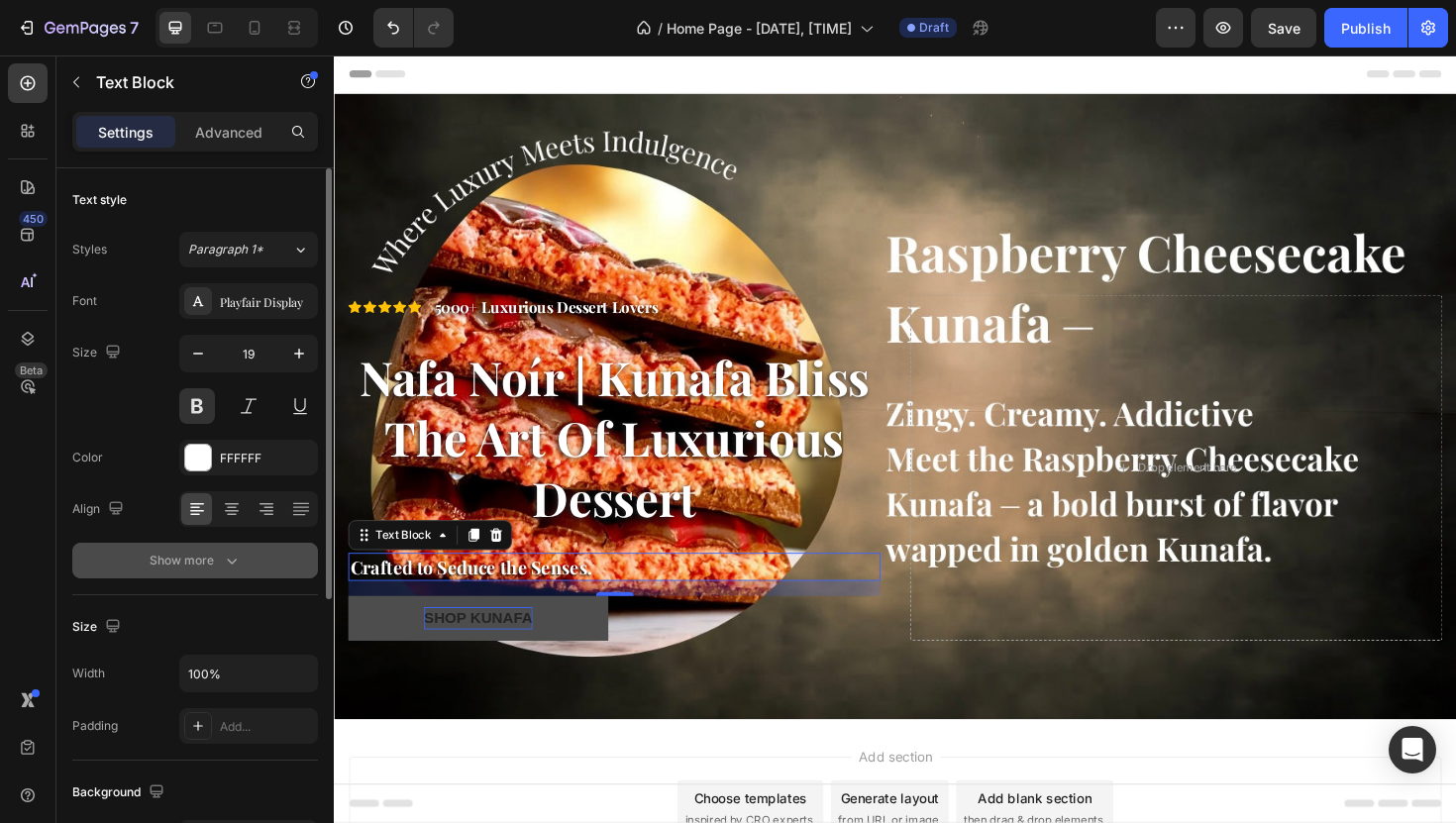 click 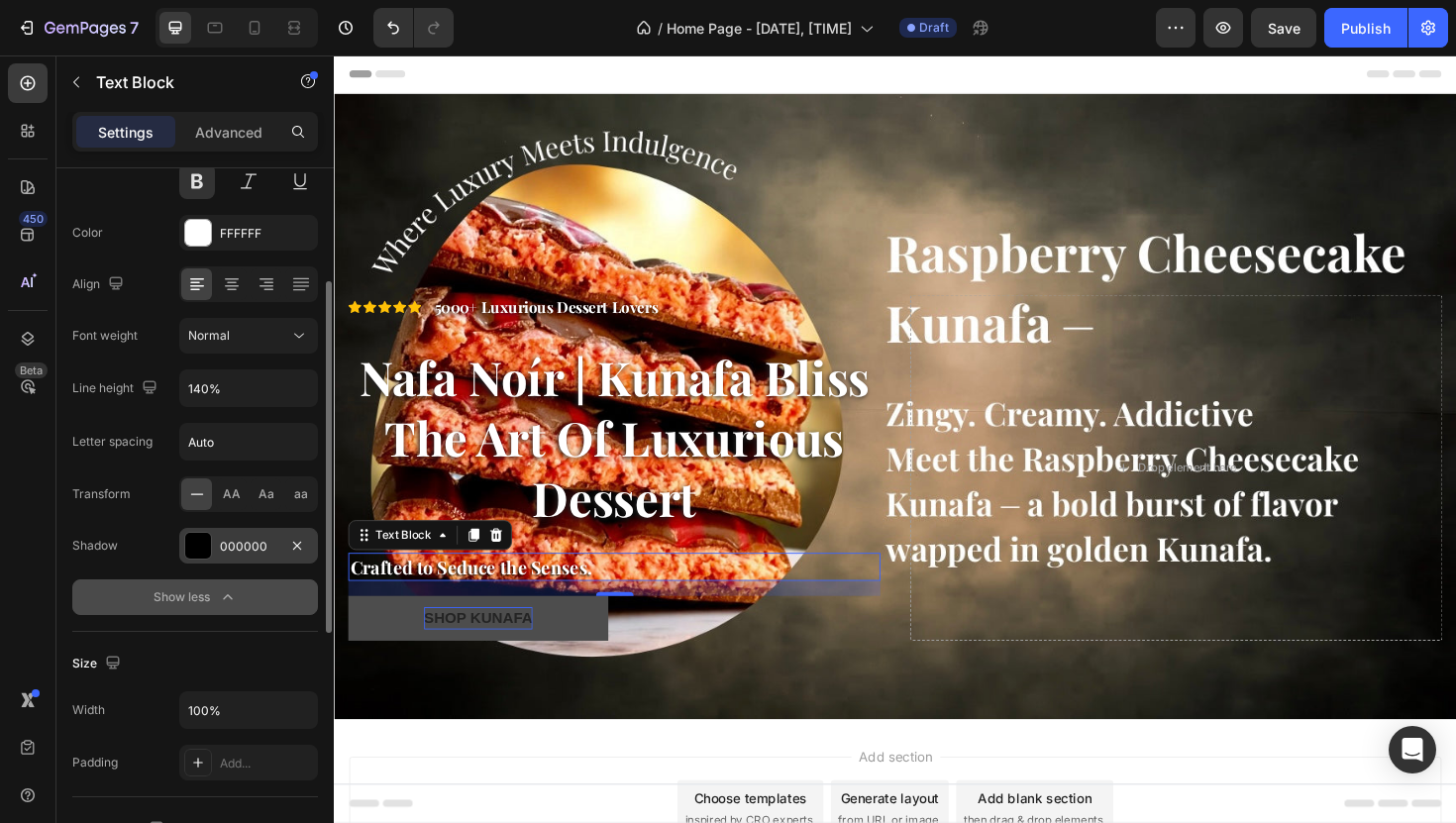 scroll, scrollTop: 226, scrollLeft: 0, axis: vertical 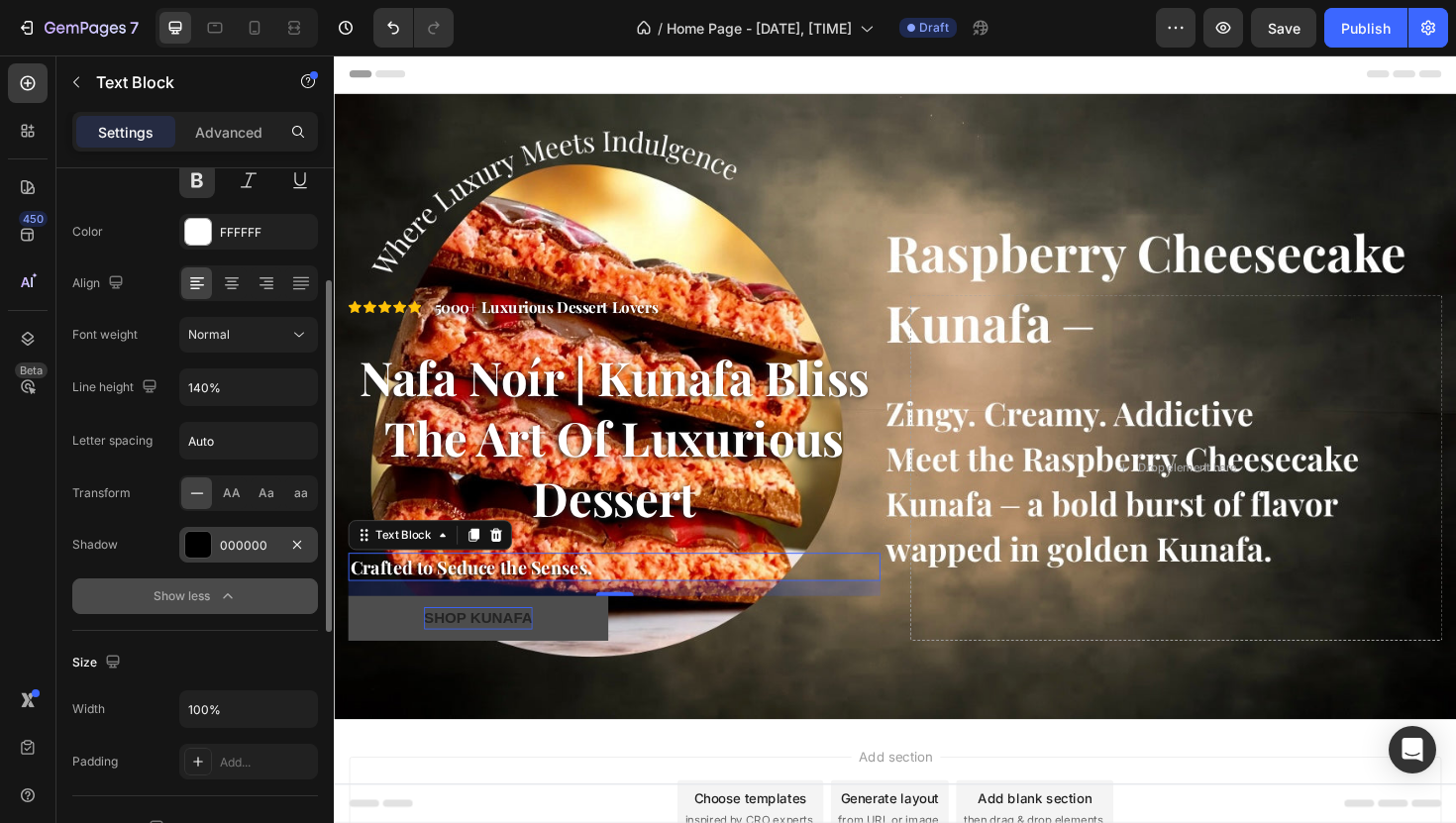 click on "000000" at bounding box center [249, 546] 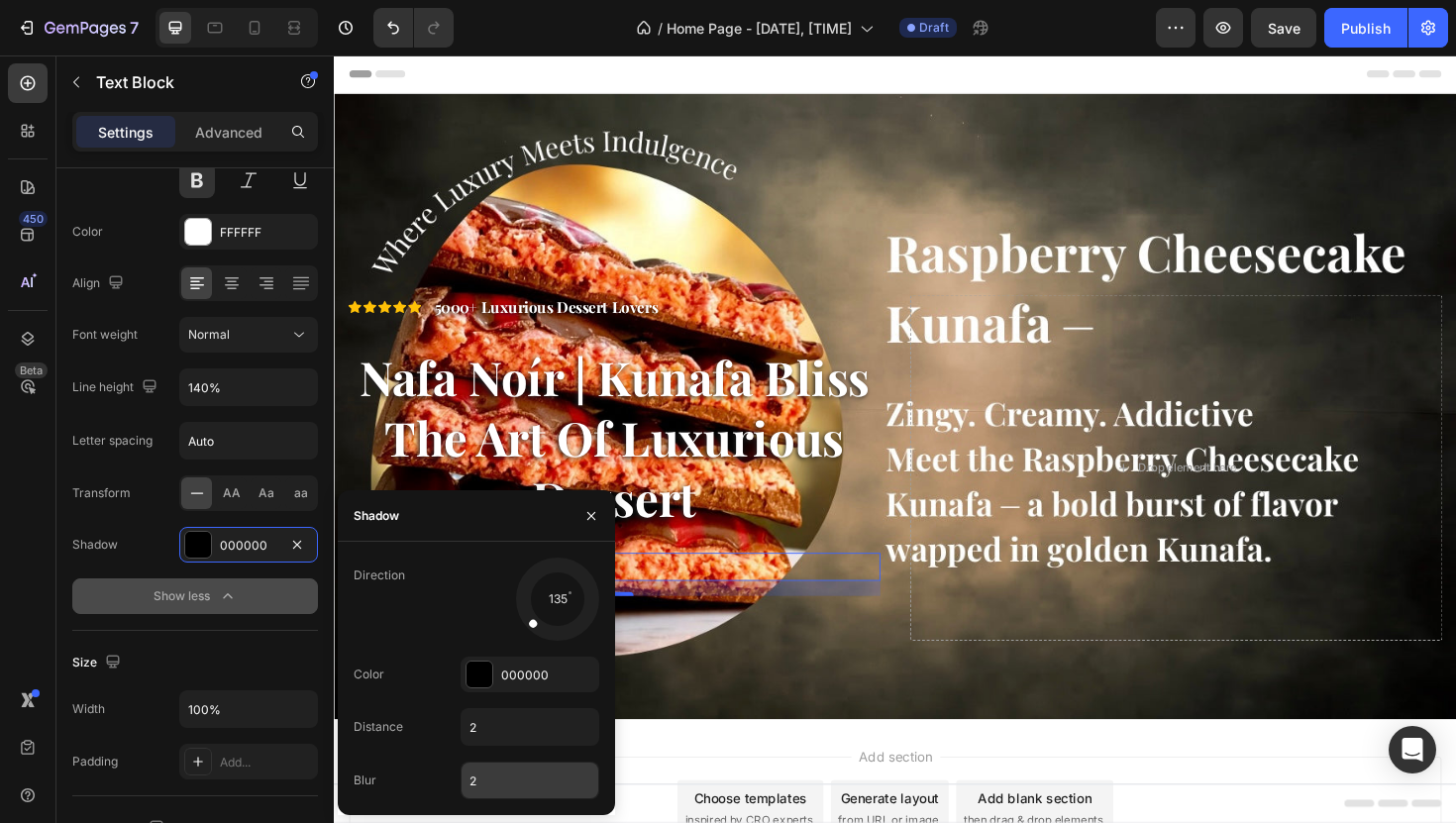 click on "2" at bounding box center (530, 780) 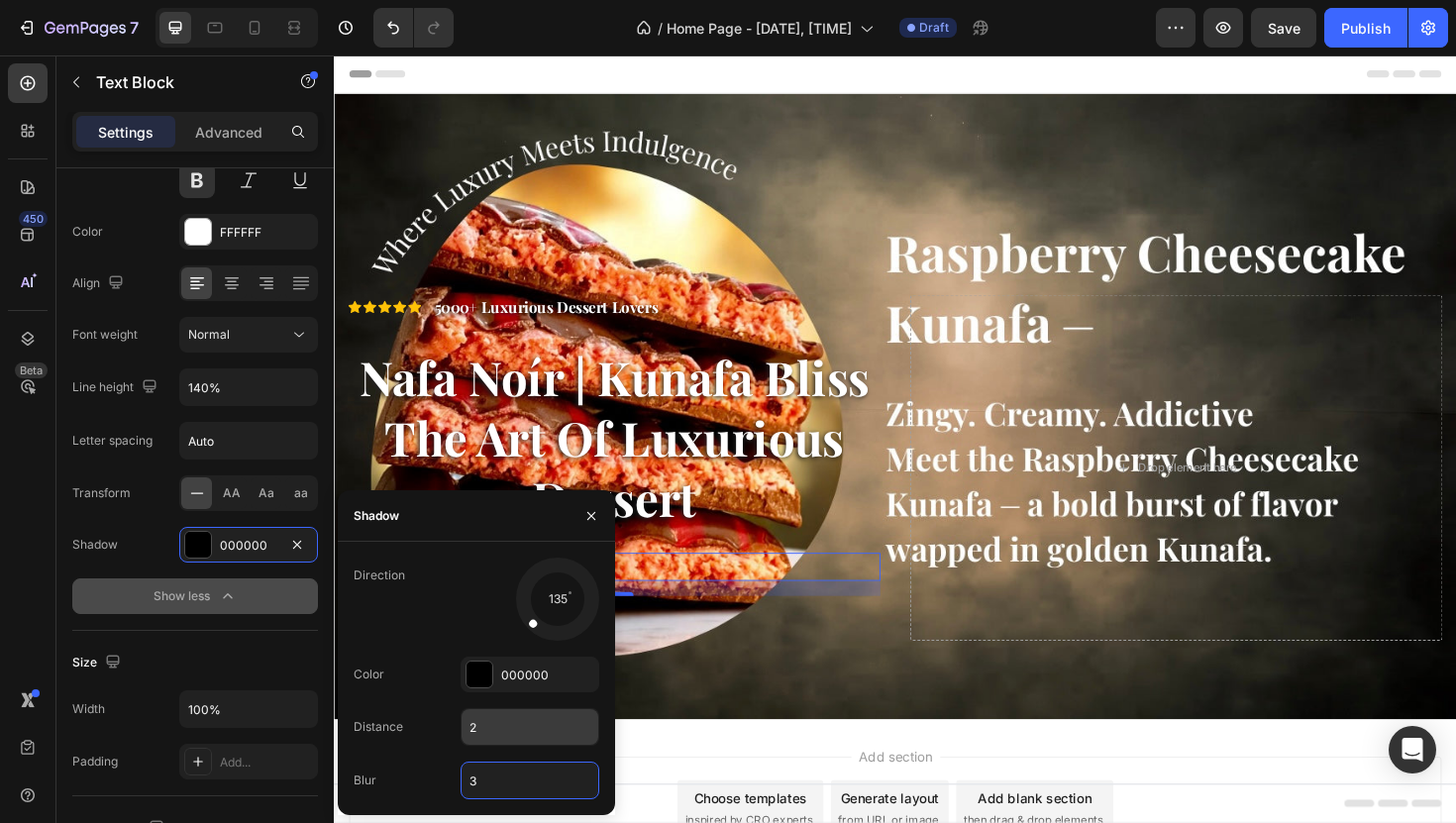 type on "3" 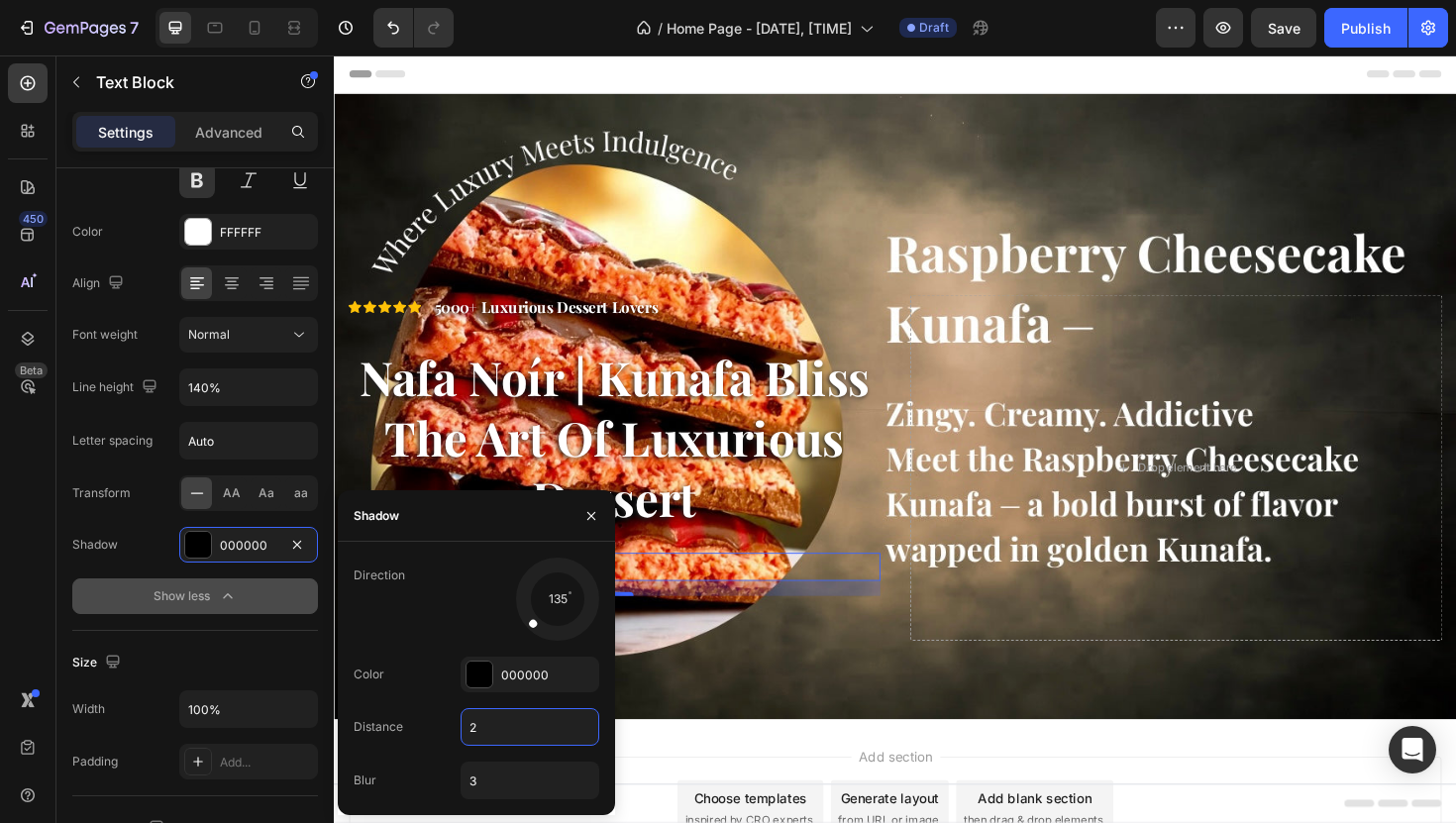 click on "2" at bounding box center [530, 727] 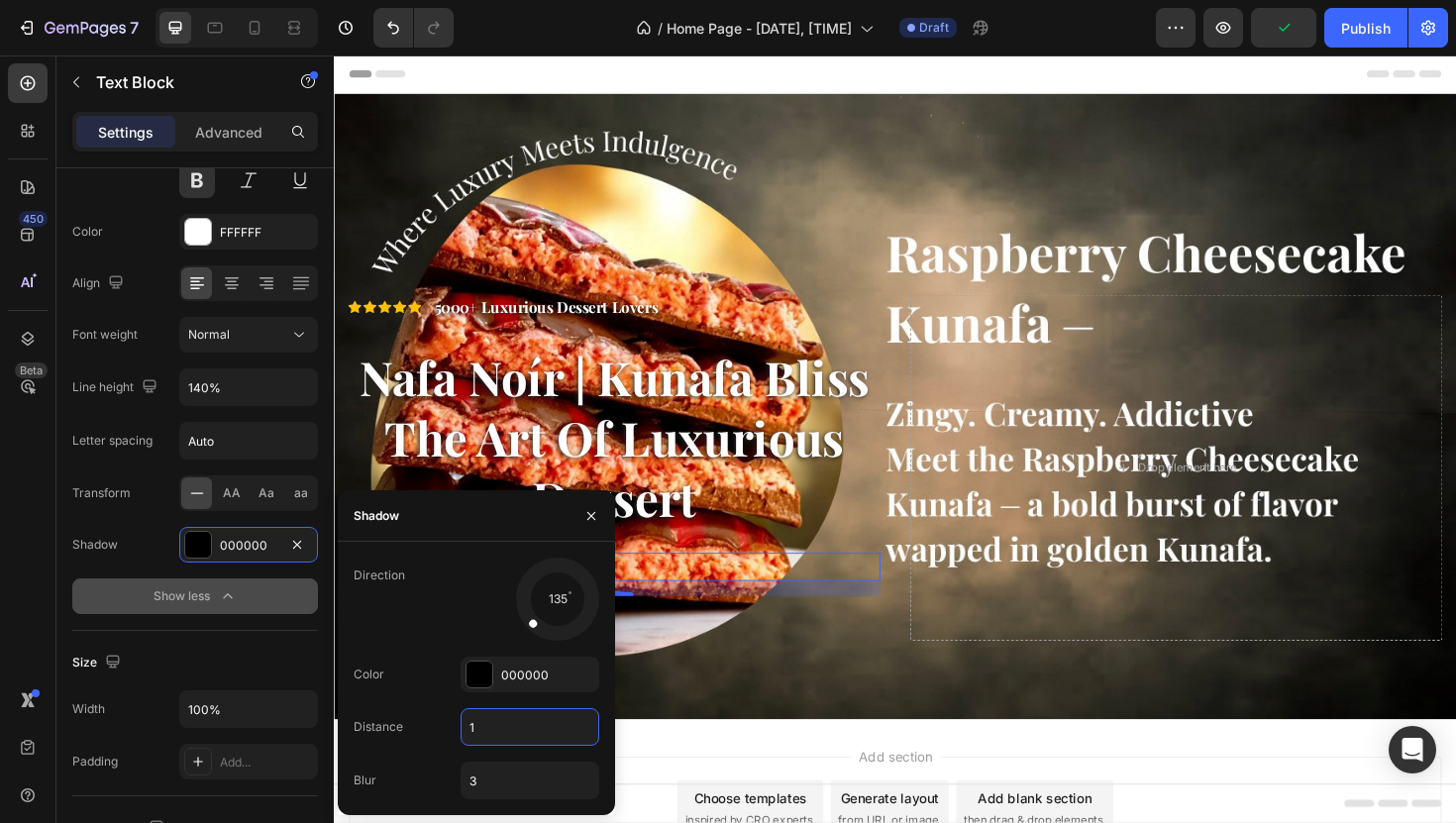 click on "Show less" 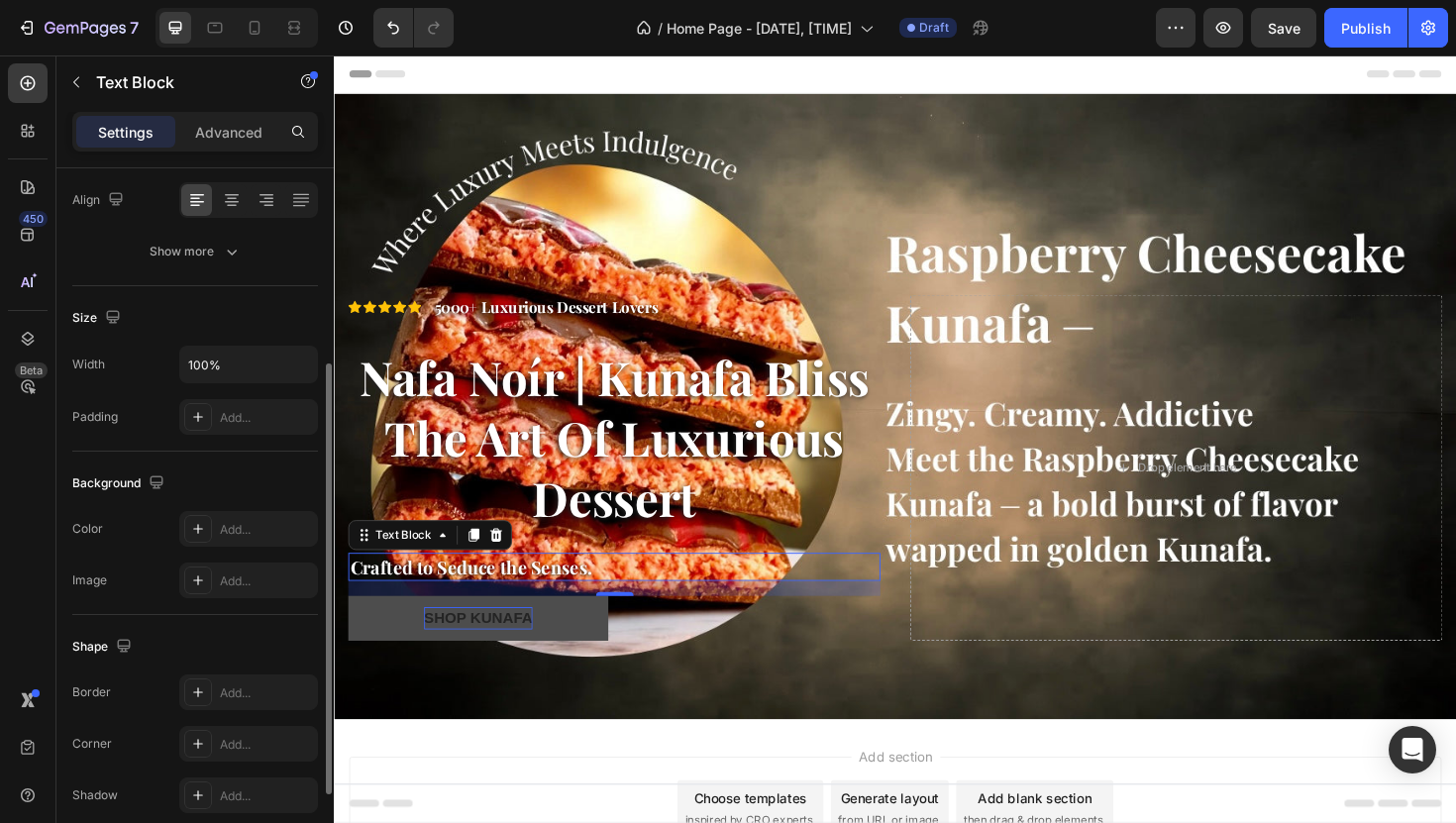 scroll, scrollTop: 307, scrollLeft: 0, axis: vertical 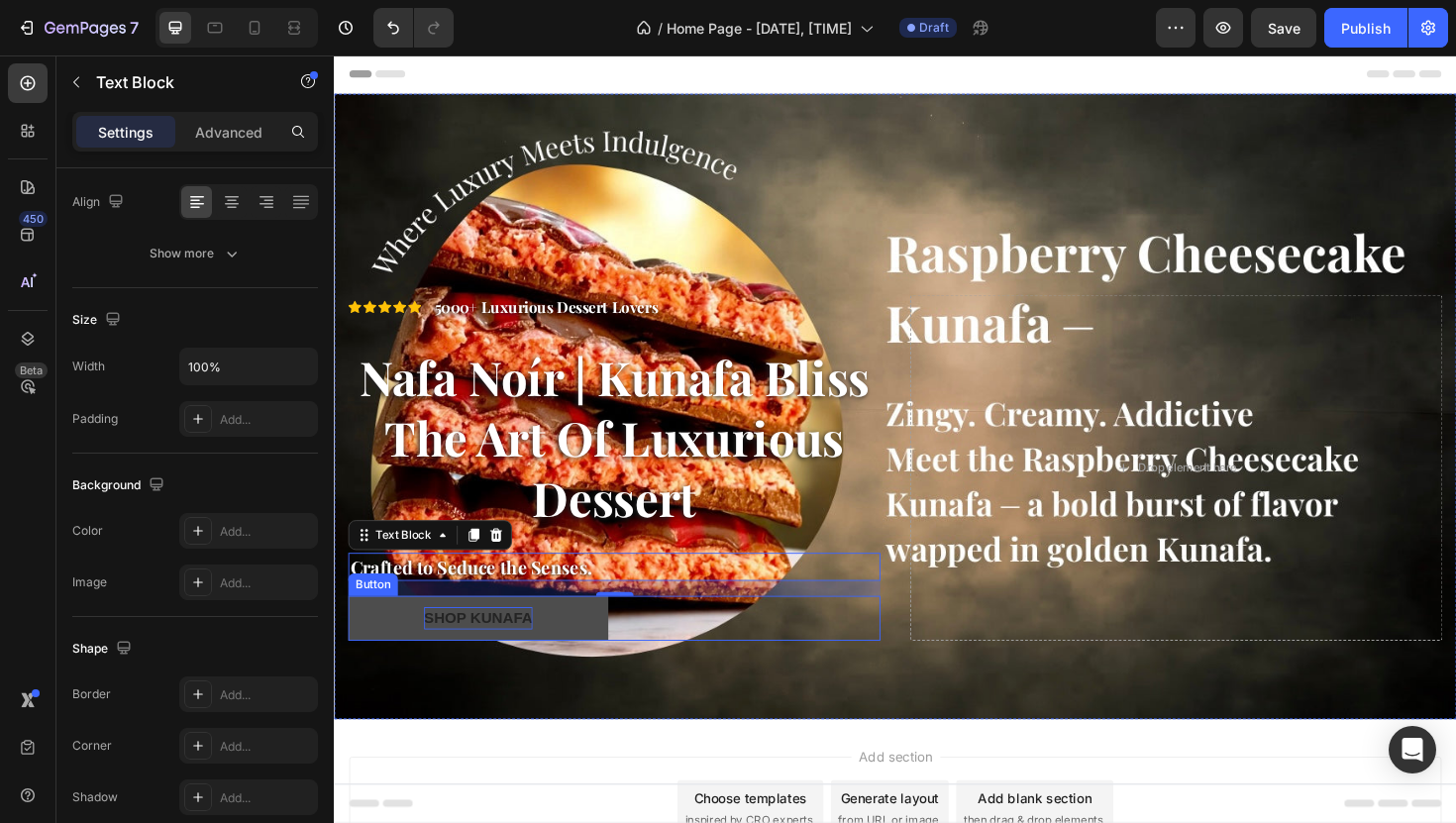 click on "Shop KUNAFA" at bounding box center [486, 652] 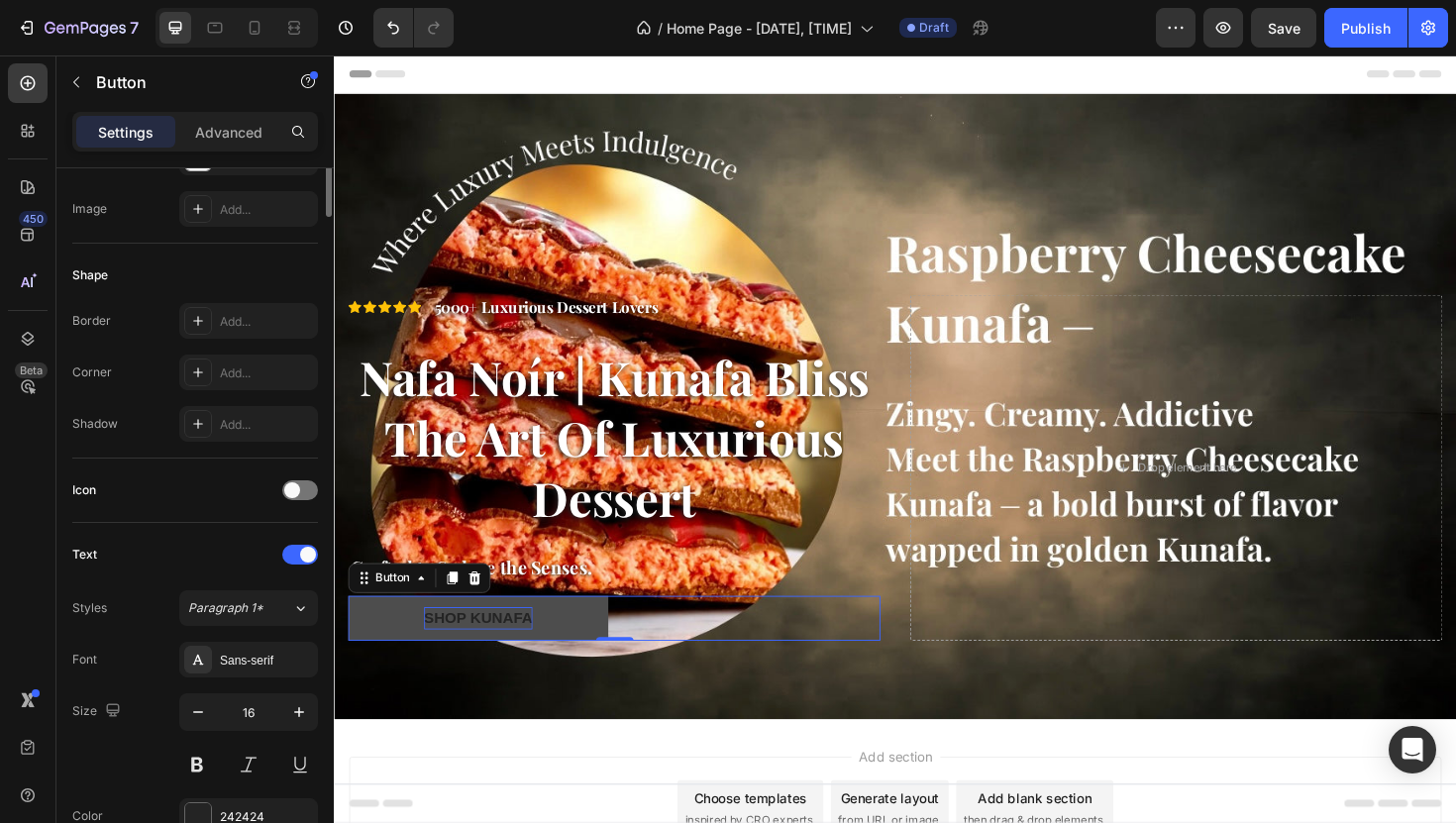 scroll, scrollTop: 0, scrollLeft: 0, axis: both 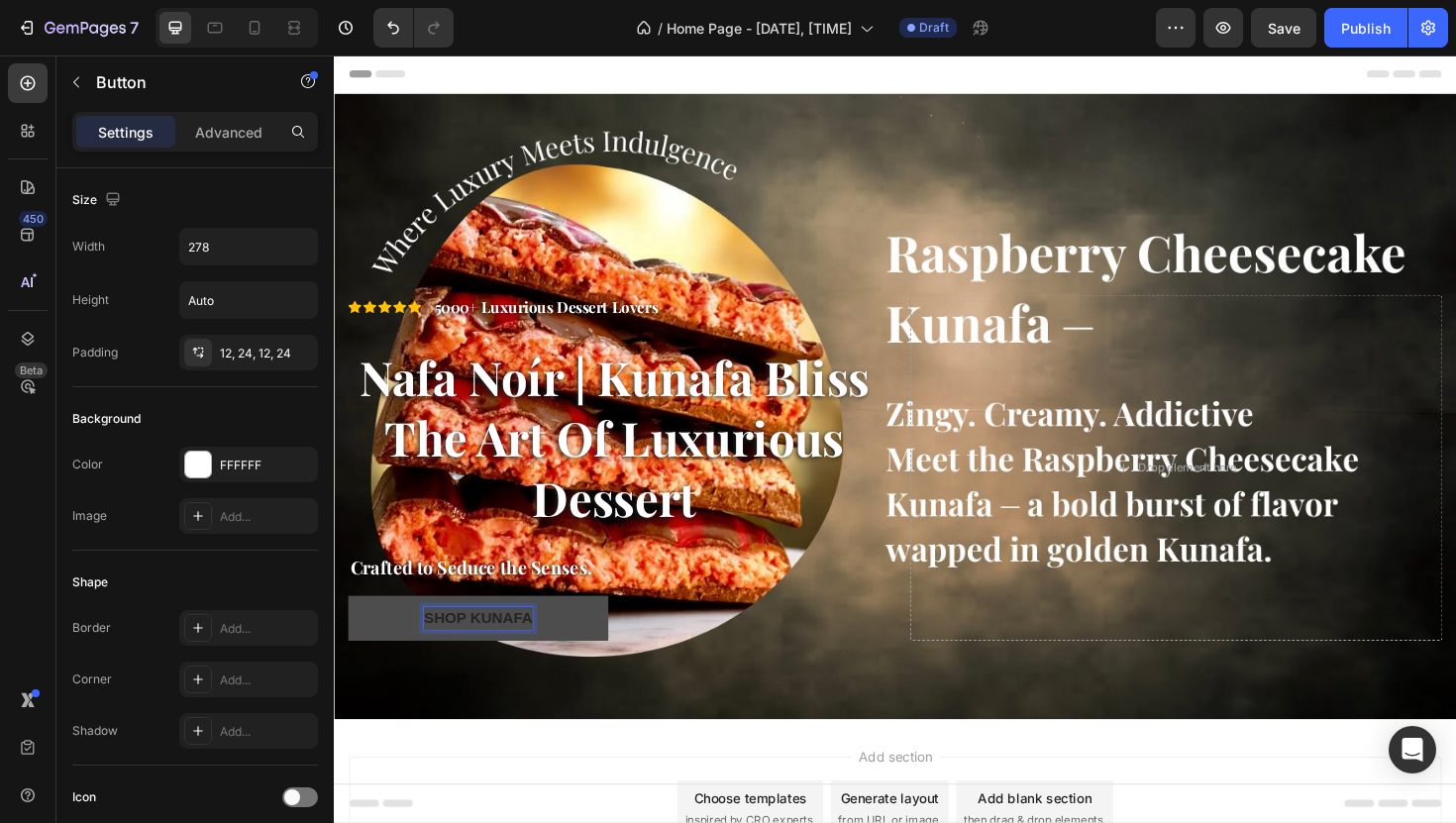 click on "Shop KUNAFA" at bounding box center [486, 652] 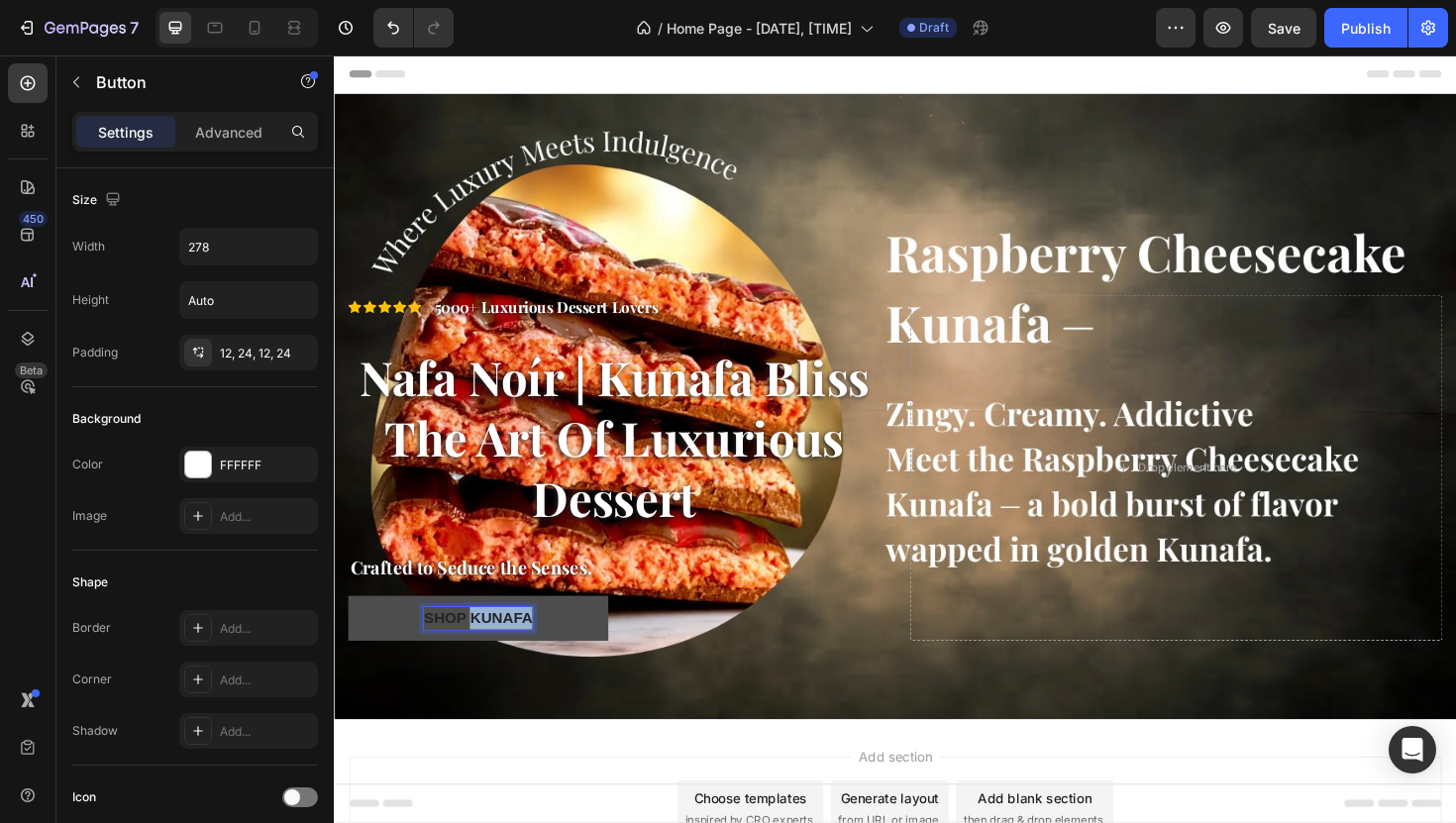 click on "Shop KUNAFA" at bounding box center (486, 652) 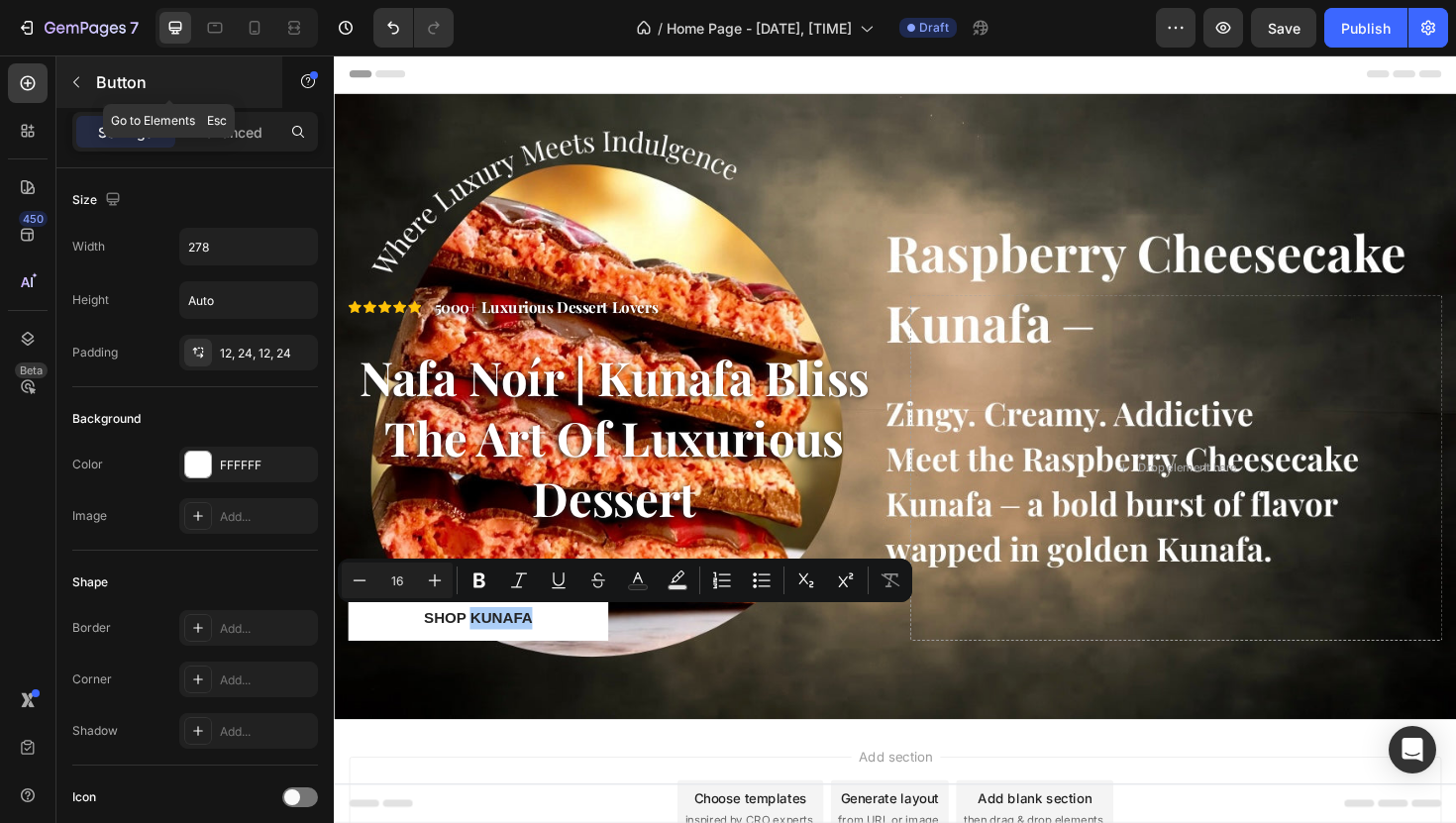 click 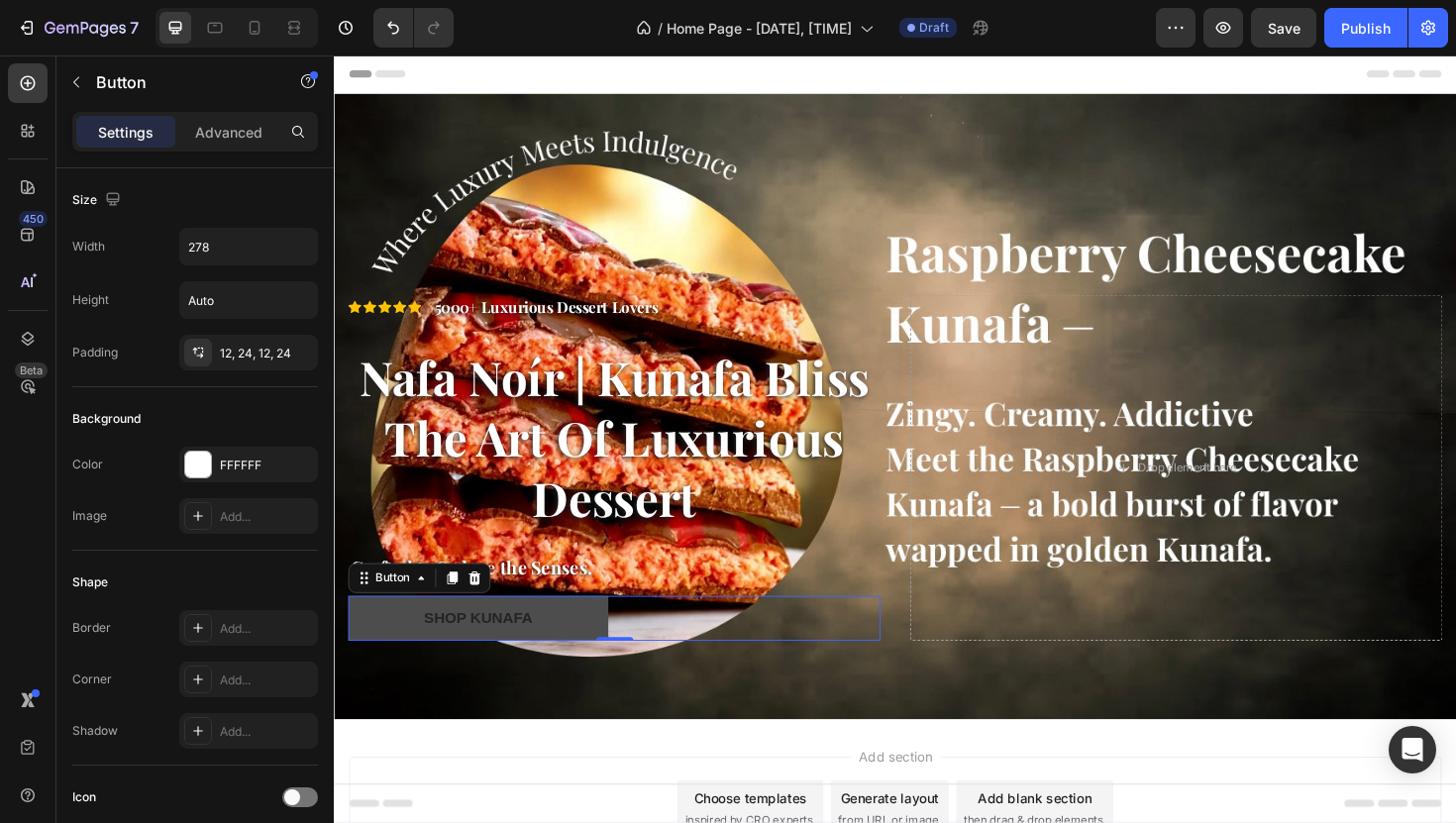 click on "Shop KUNAFA" at bounding box center (486, 652) 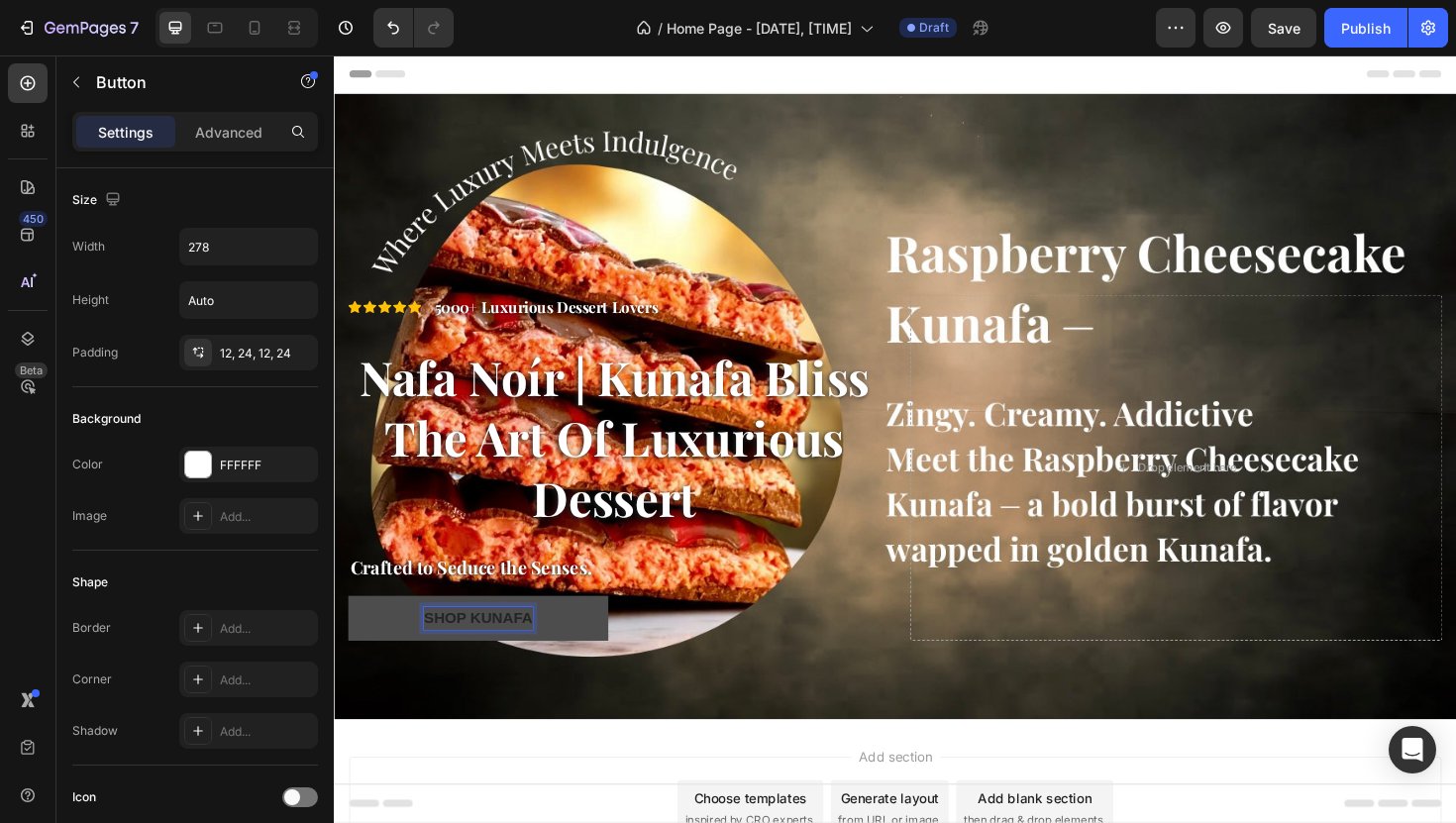 click on "Shop KUNAFA" at bounding box center (486, 652) 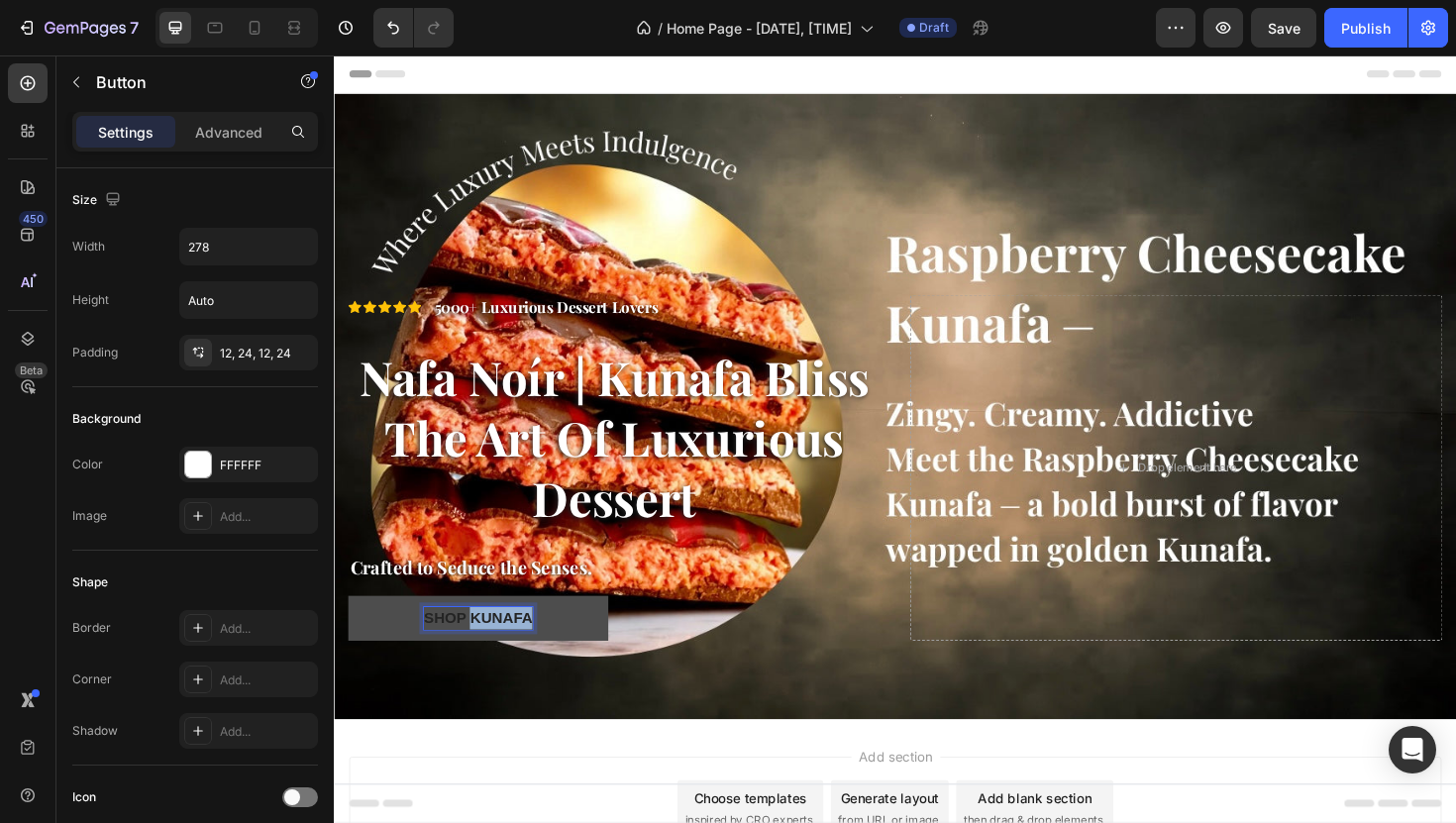click on "Shop KUNAFA" at bounding box center [486, 652] 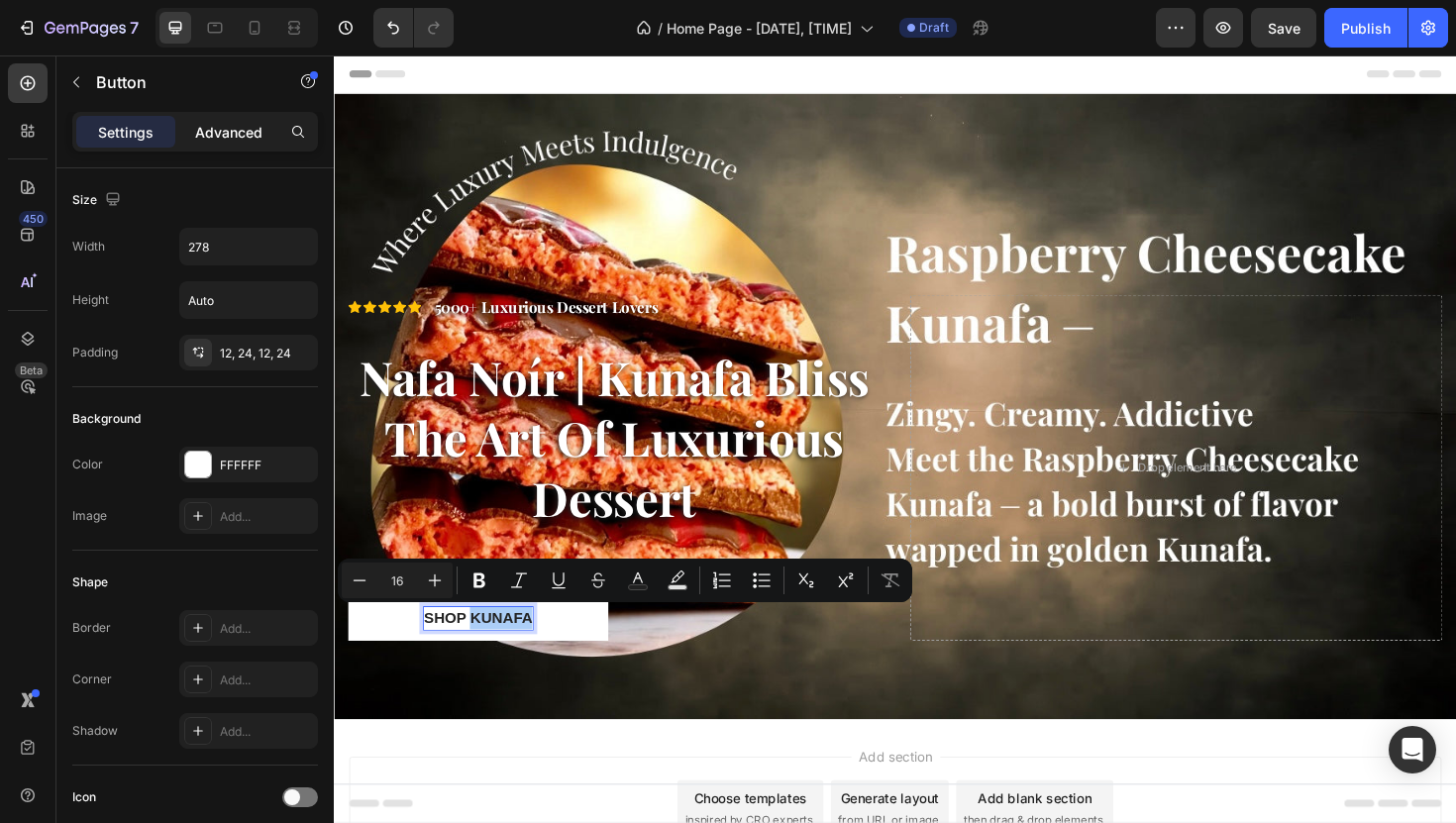 click on "Advanced" 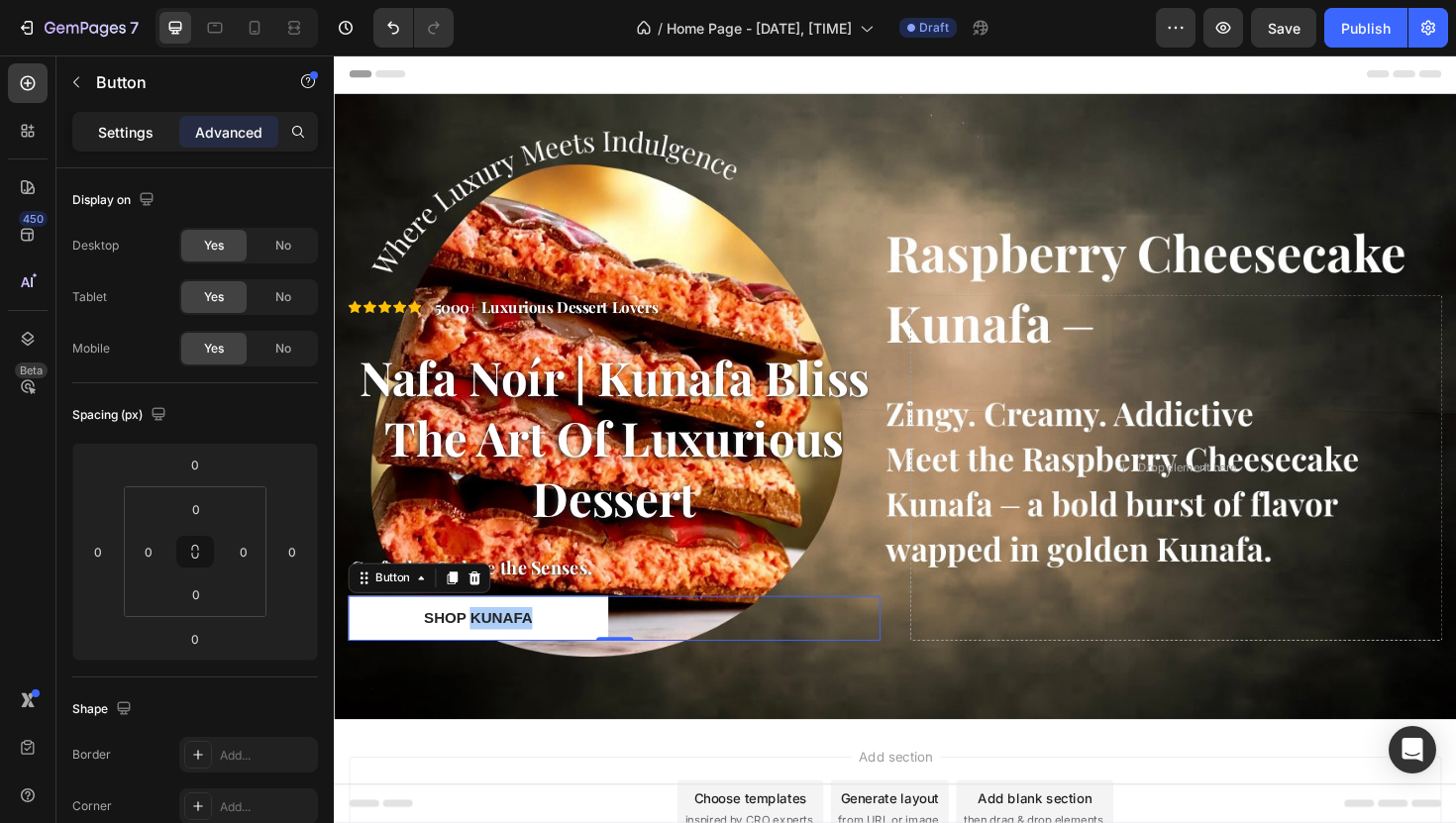 click on "Settings" at bounding box center [126, 132] 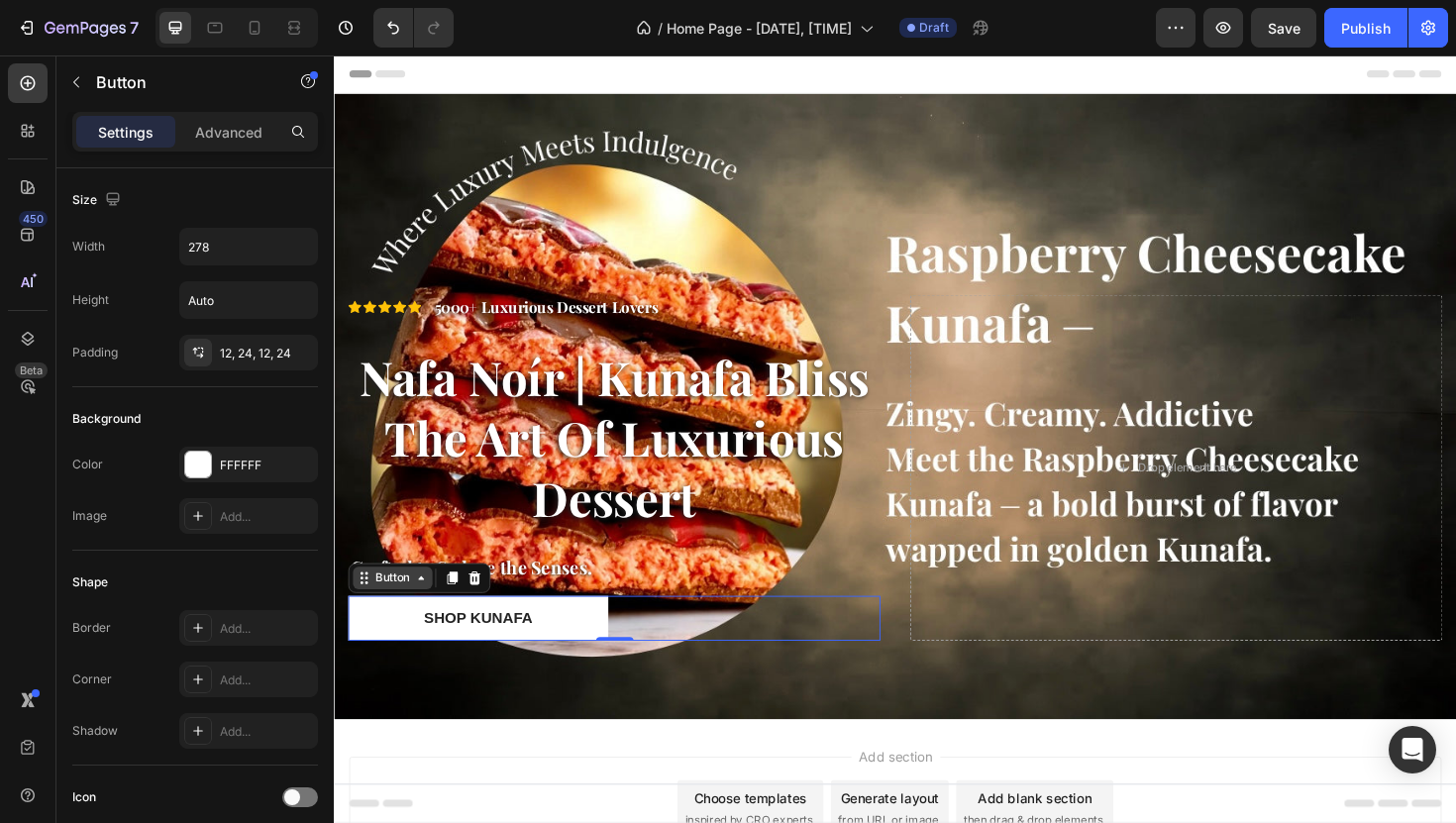 click 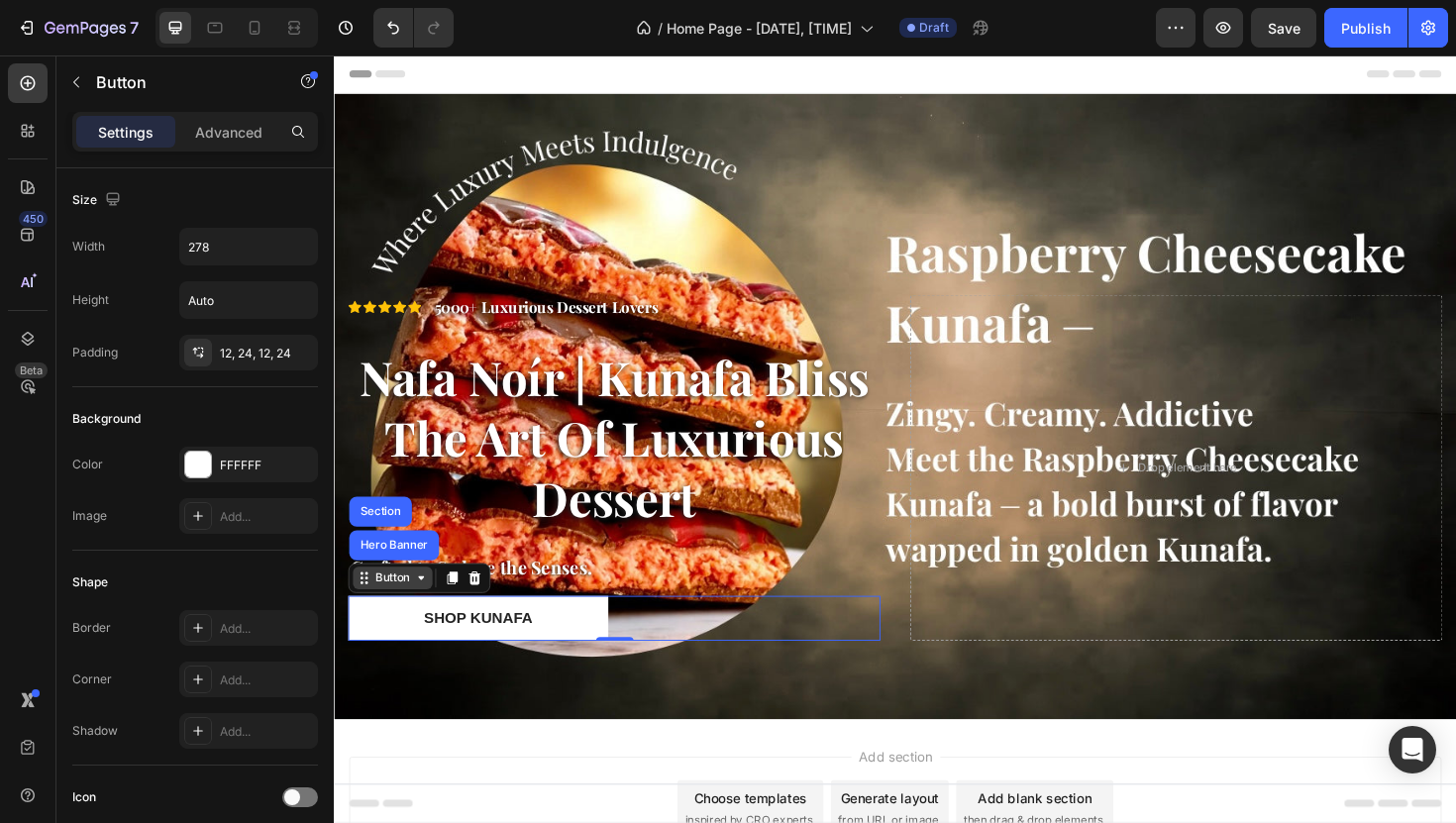click 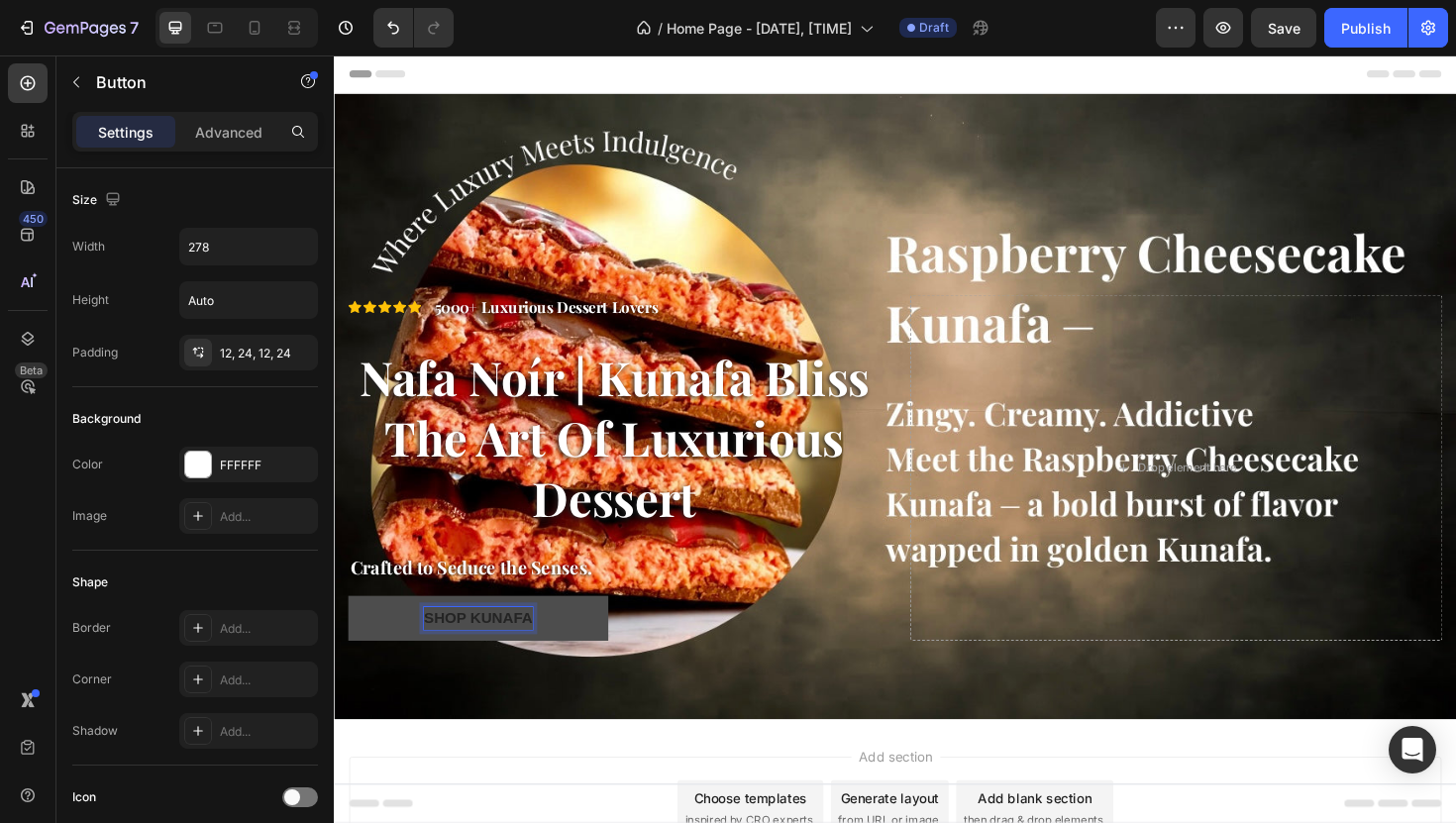 click on "Shop KUNAFA" at bounding box center [486, 652] 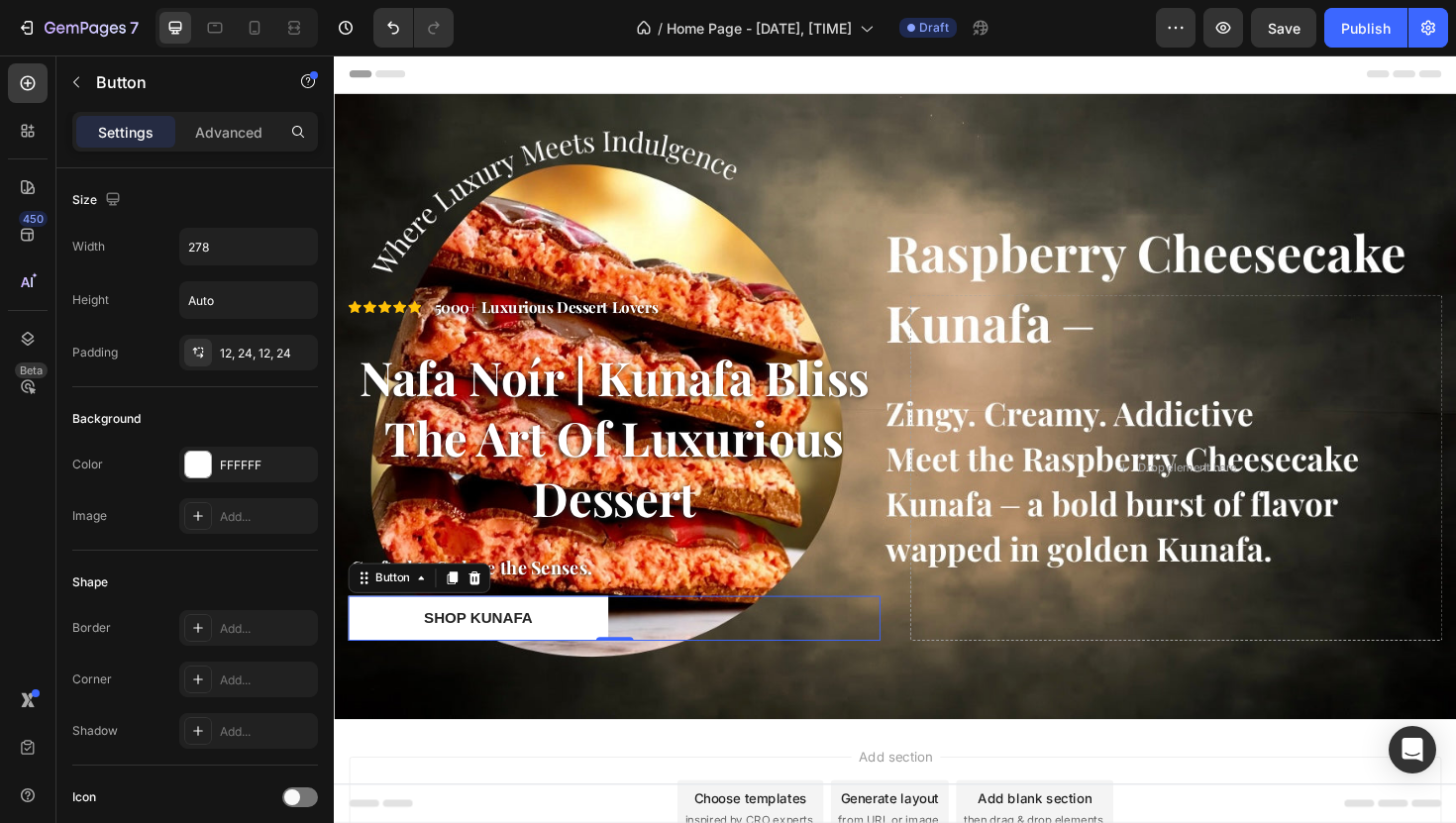 click on "Shop KUNAFA Button   0" at bounding box center (630, 652) 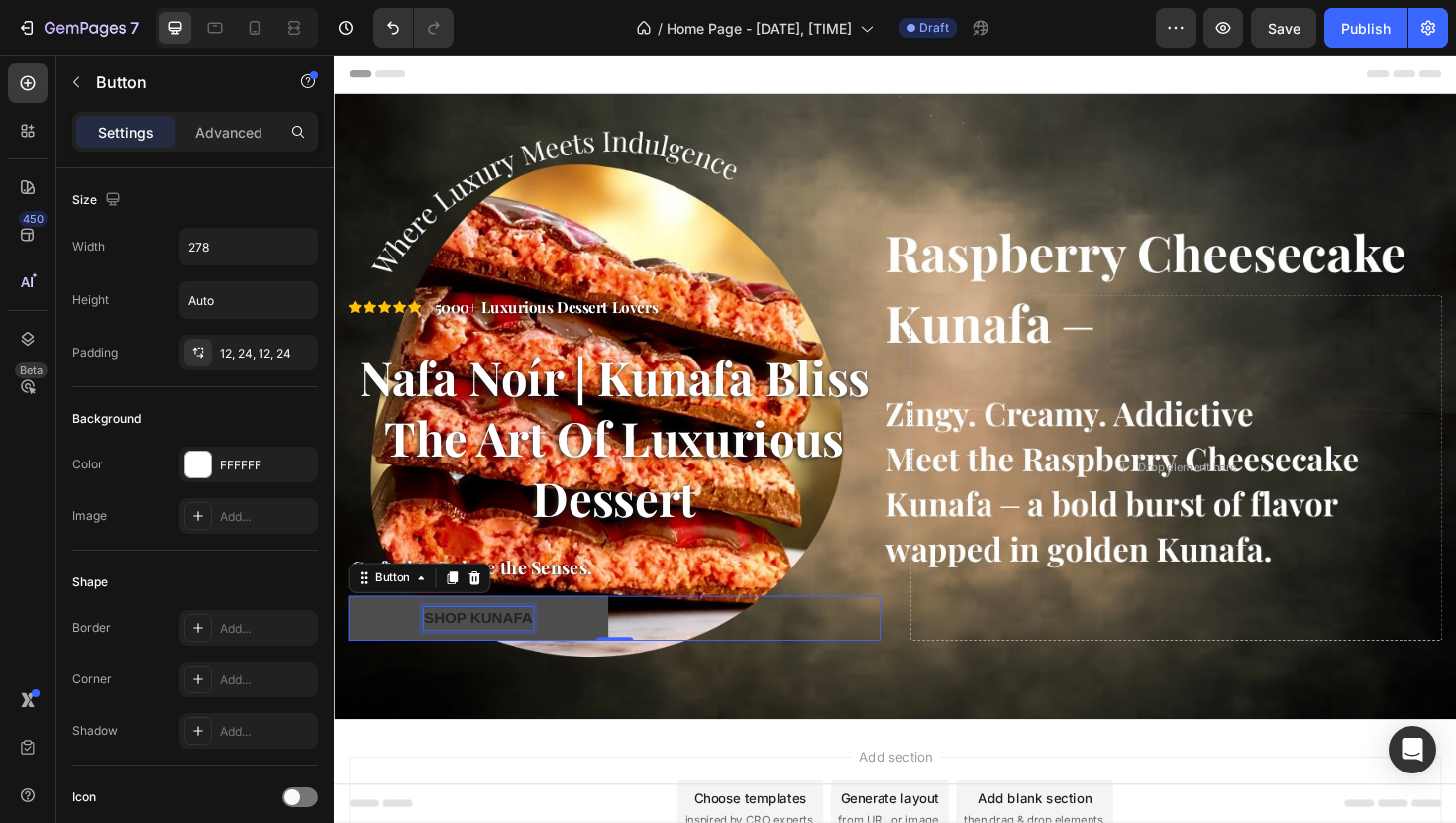 click on "Shop KUNAFA" at bounding box center (486, 652) 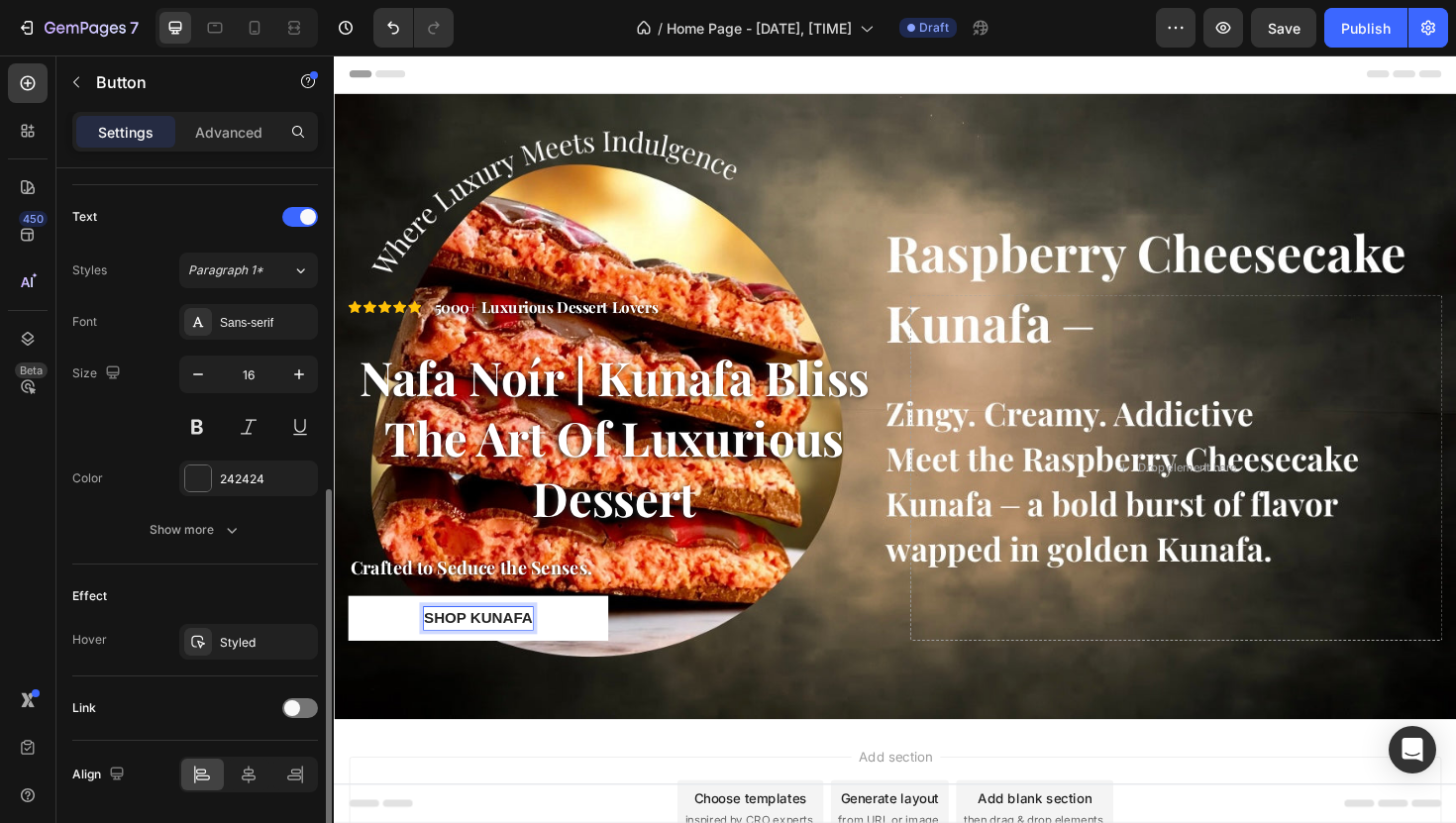 scroll, scrollTop: 644, scrollLeft: 0, axis: vertical 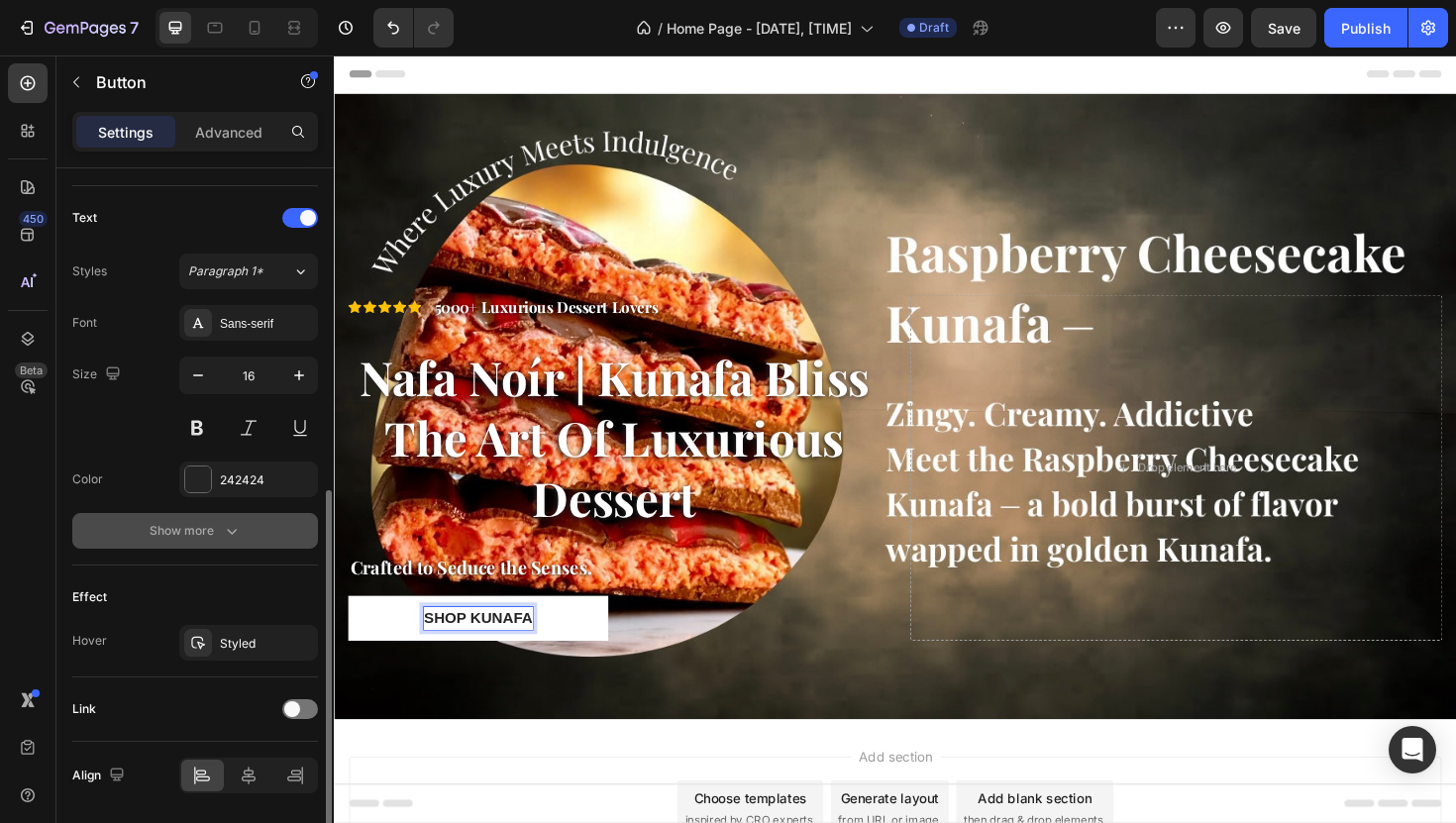 click on "Show more" at bounding box center [195, 531] 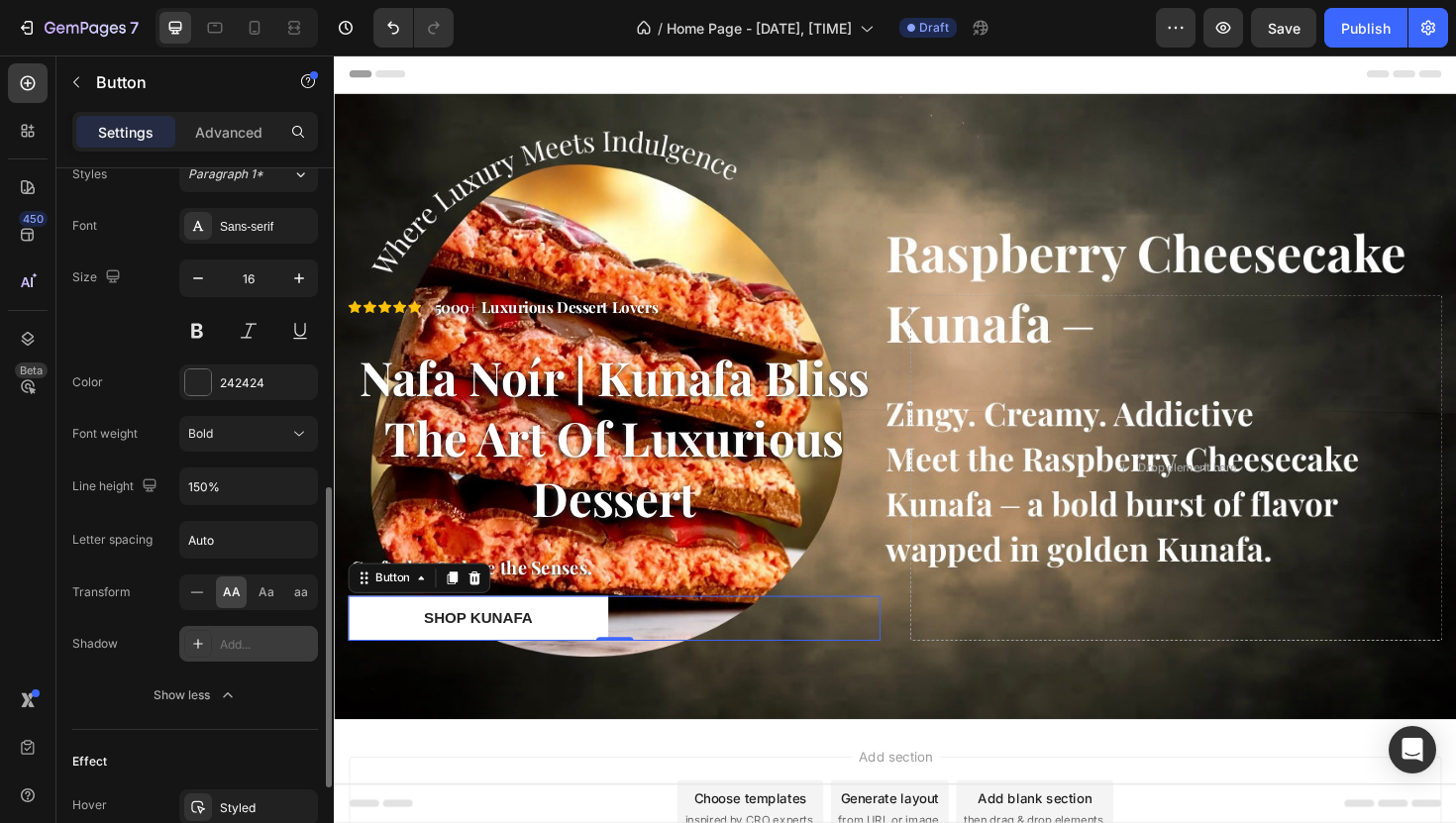 scroll, scrollTop: 745, scrollLeft: 0, axis: vertical 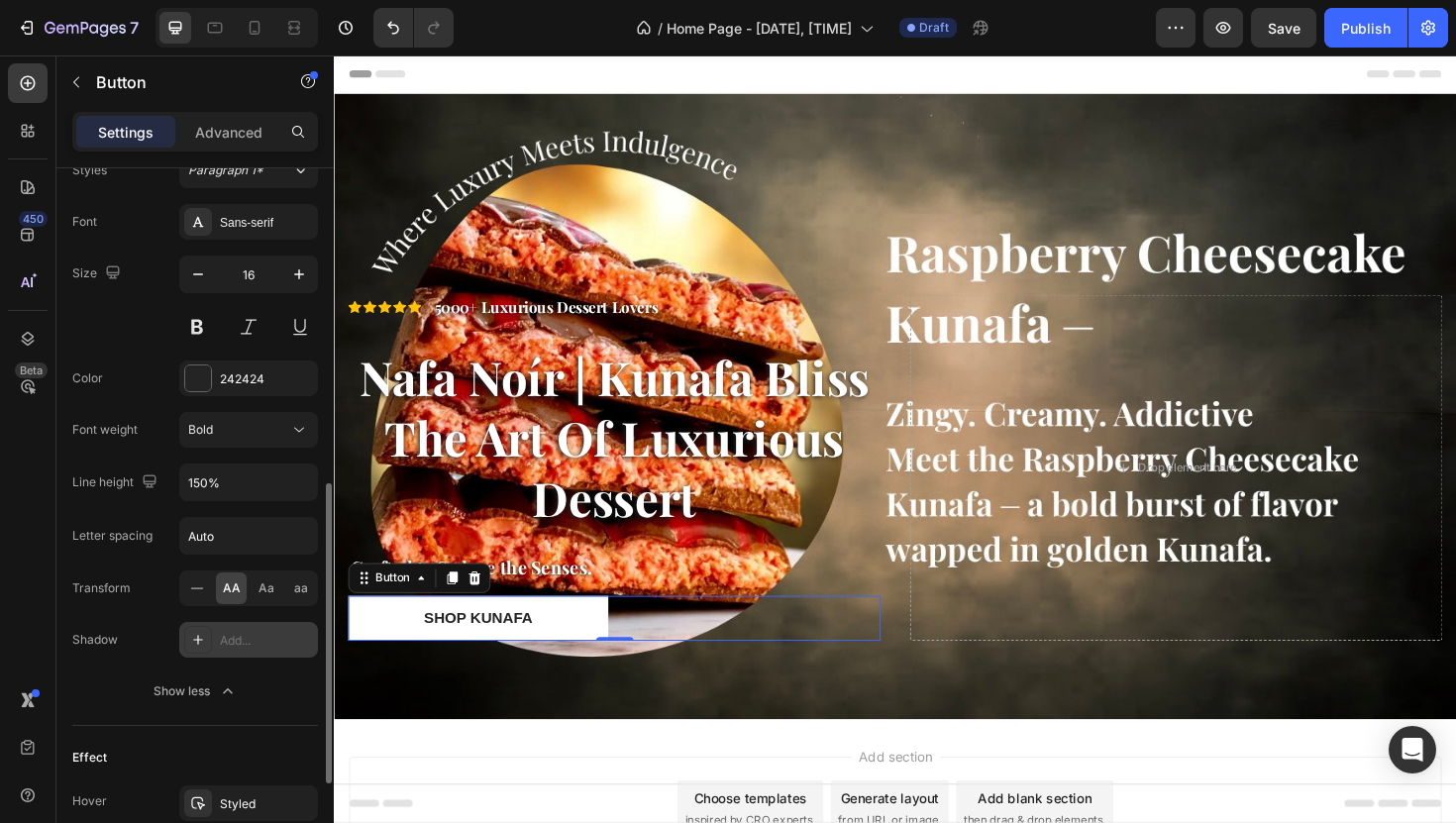 click 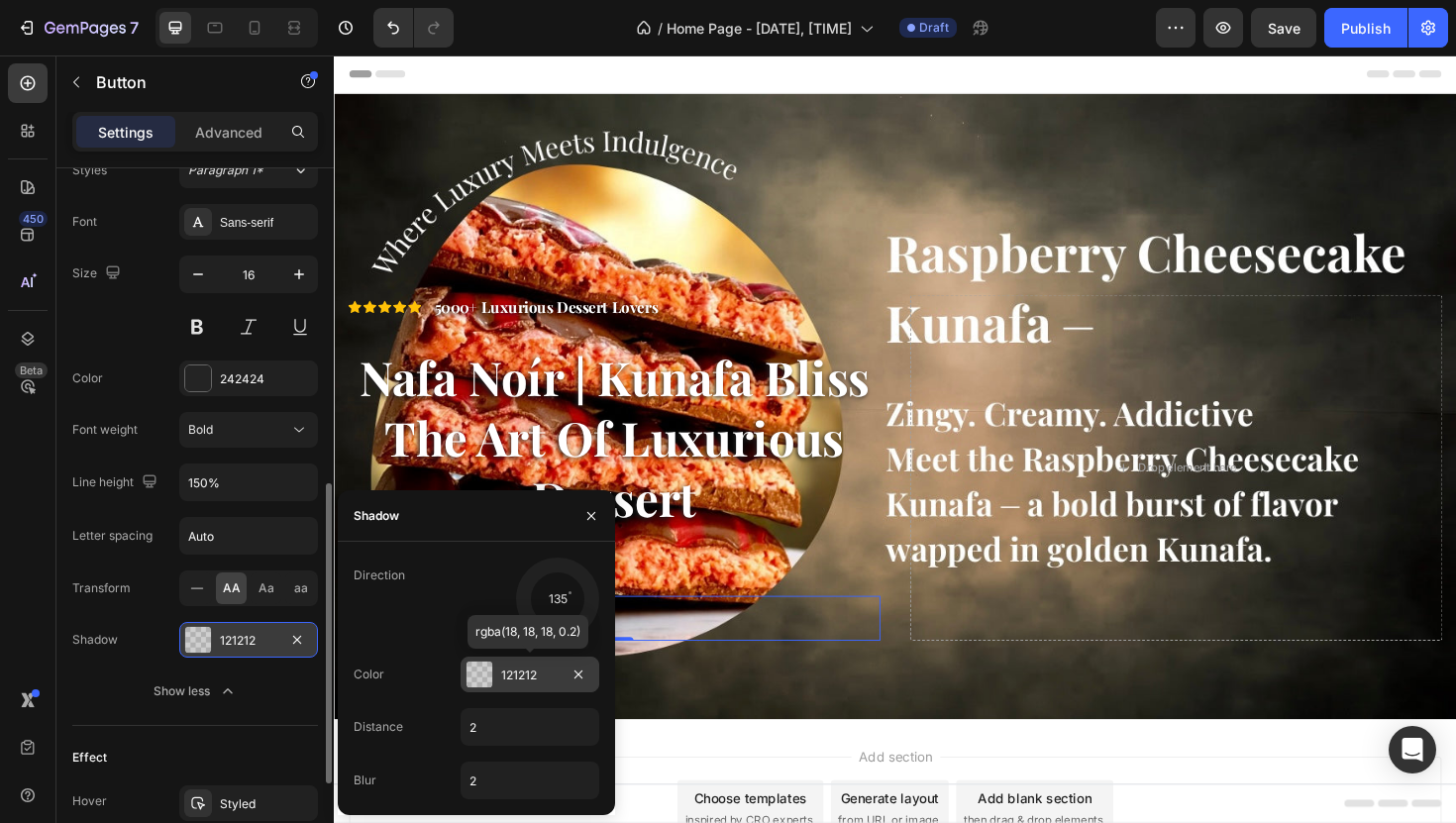 click on "121212" at bounding box center [530, 675] 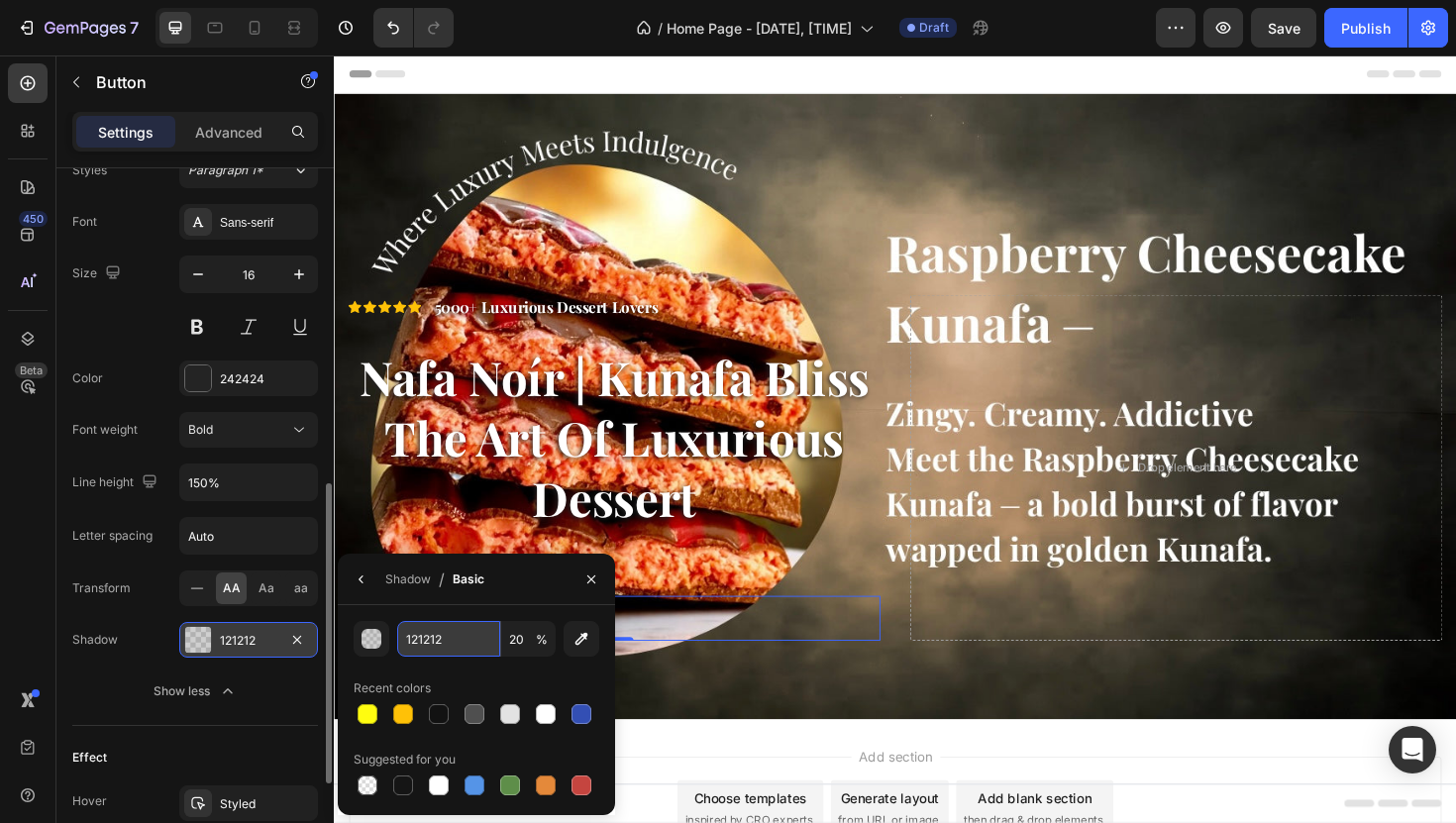 click on "121212" at bounding box center [449, 639] 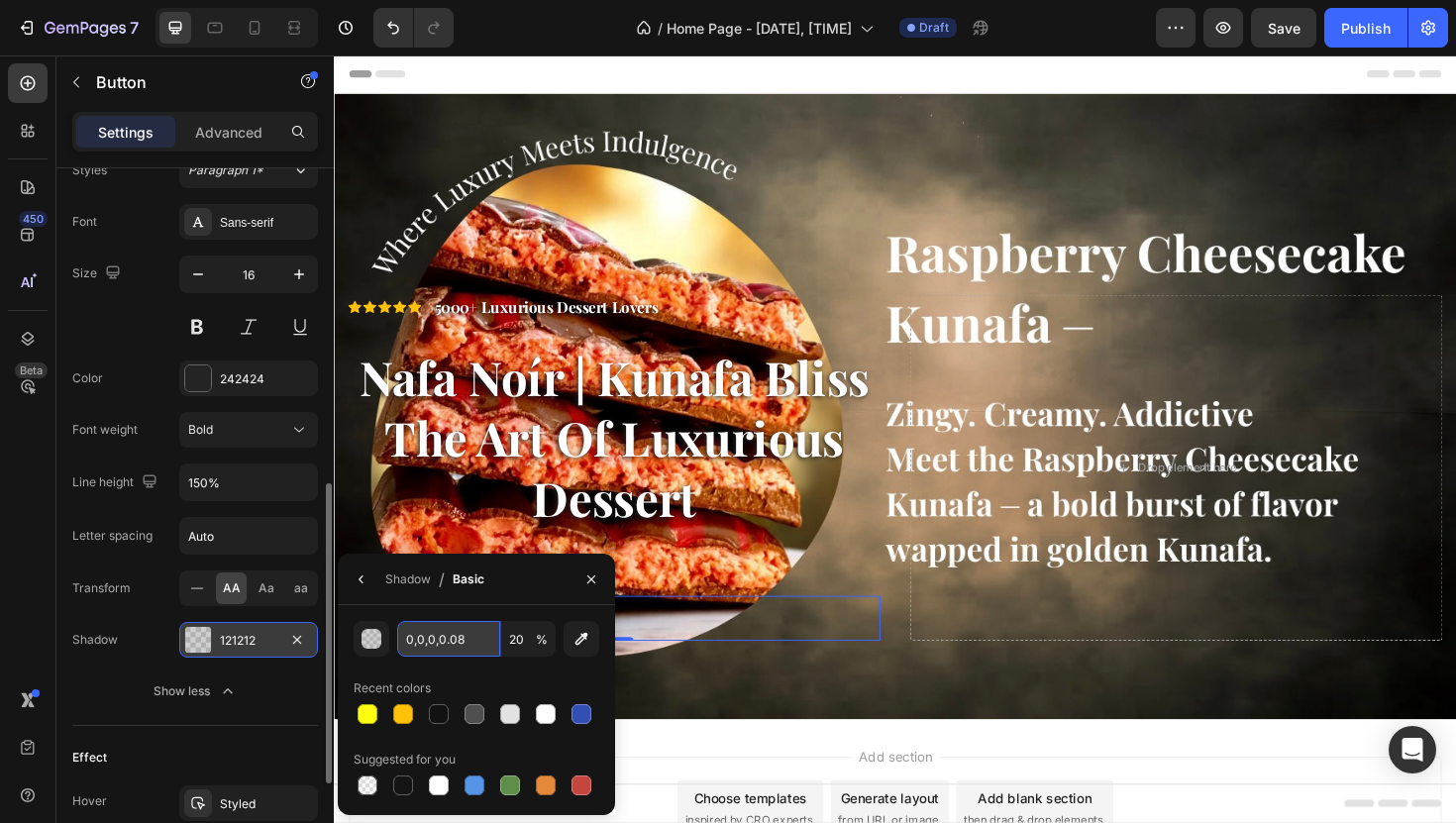 type on "121212" 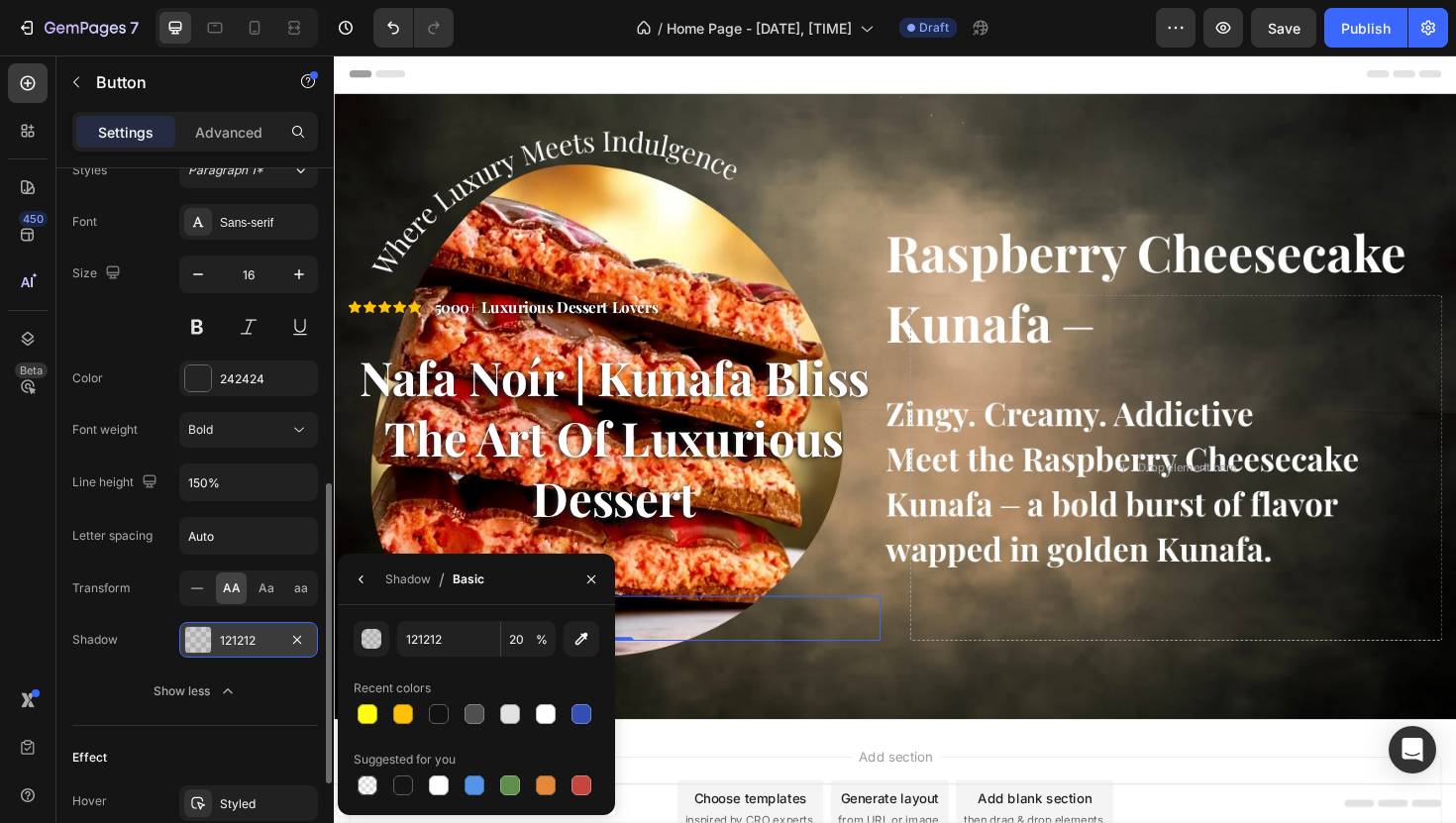 click on "Shop KUNAFA Button   0" at bounding box center [630, 652] 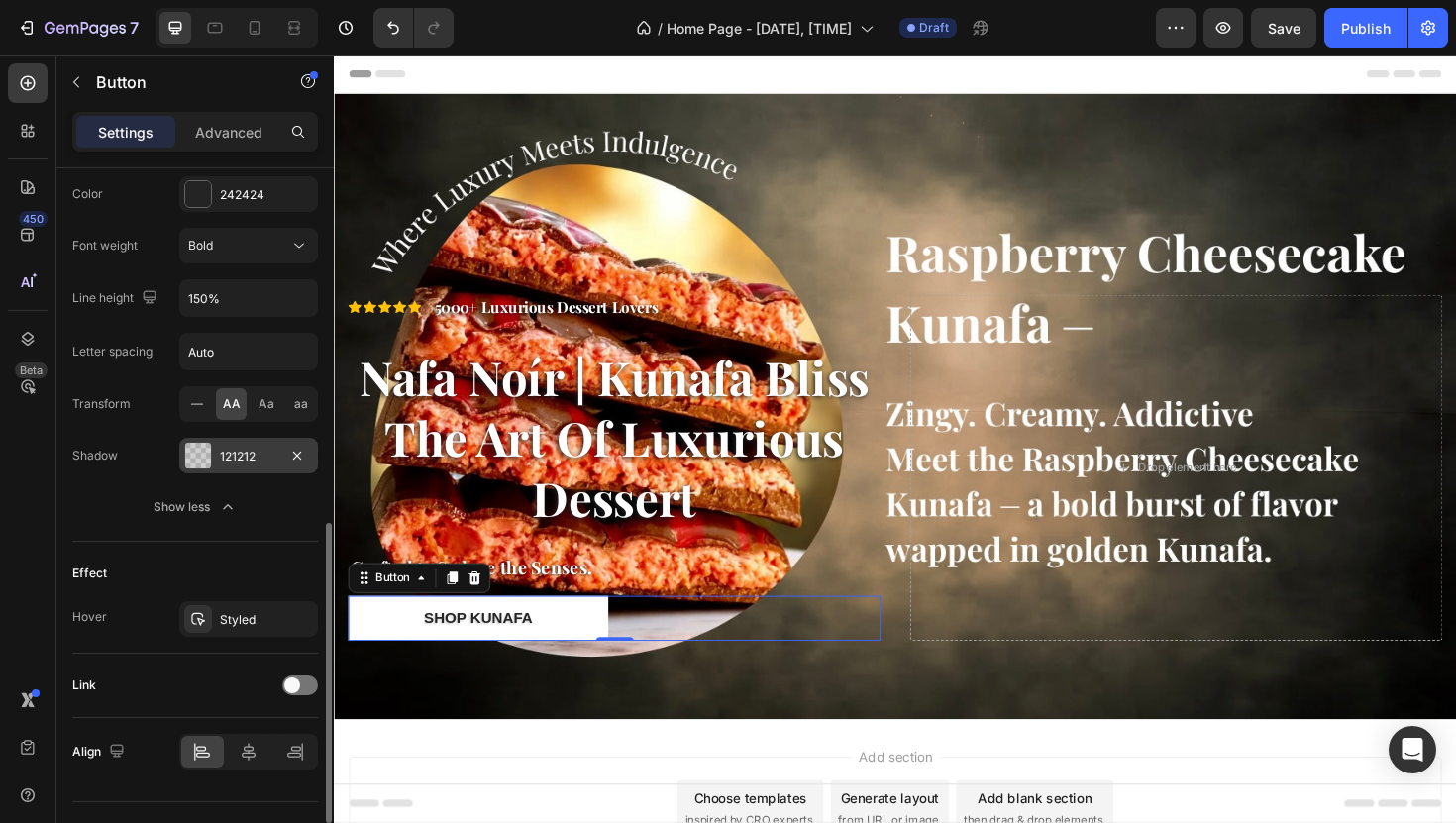 scroll, scrollTop: 971, scrollLeft: 0, axis: vertical 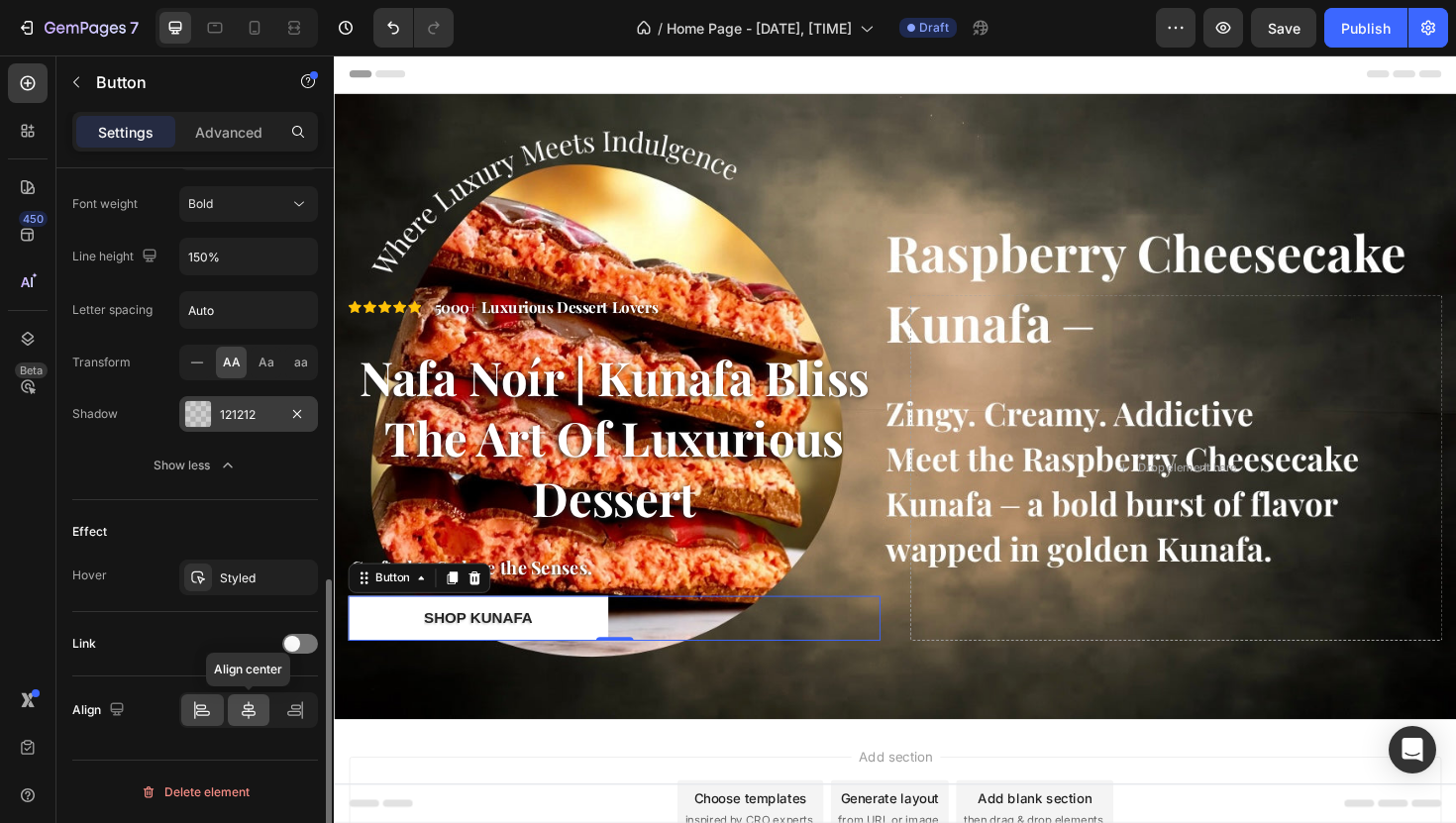 click 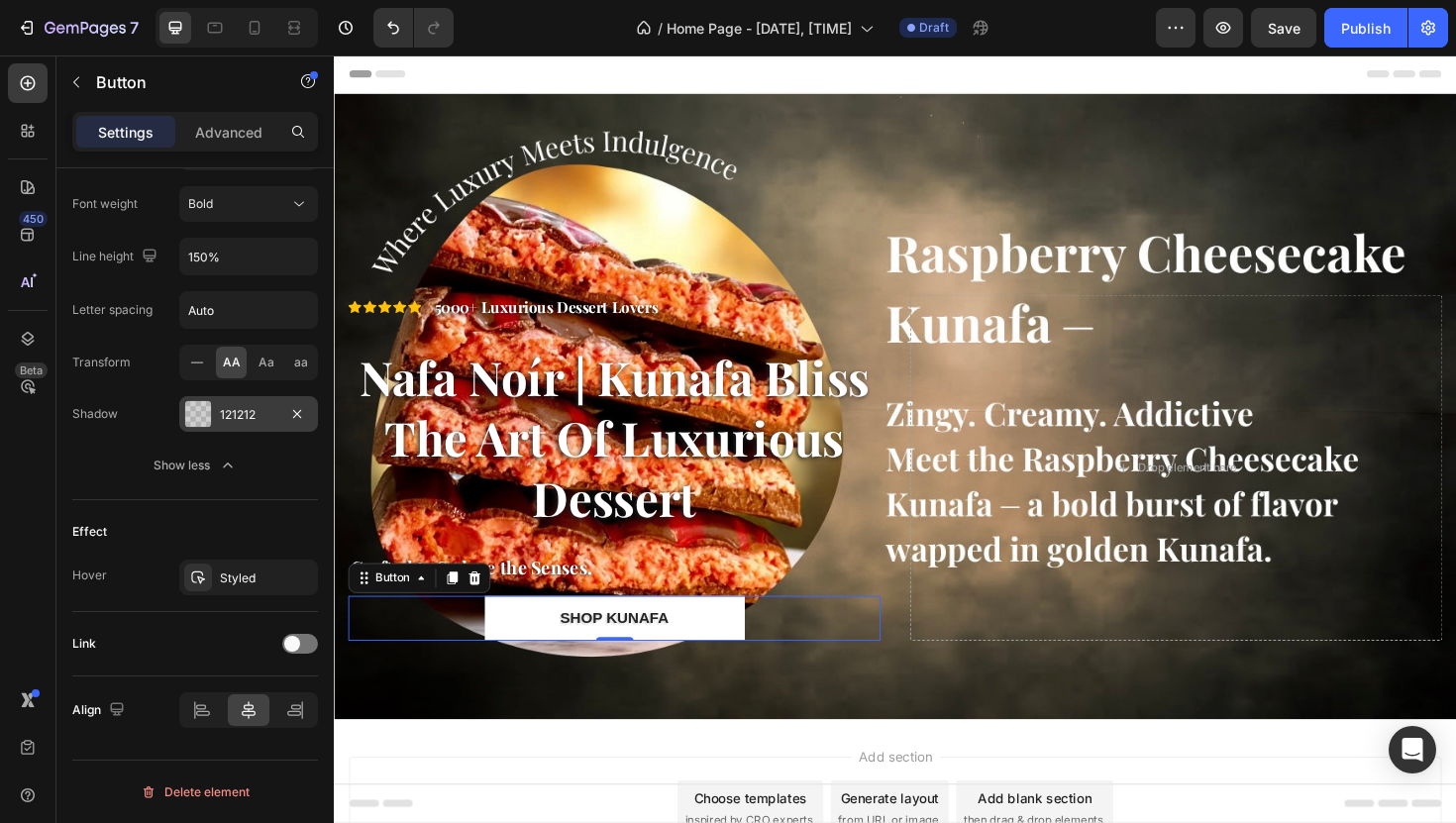 click on "121212" at bounding box center [249, 414] 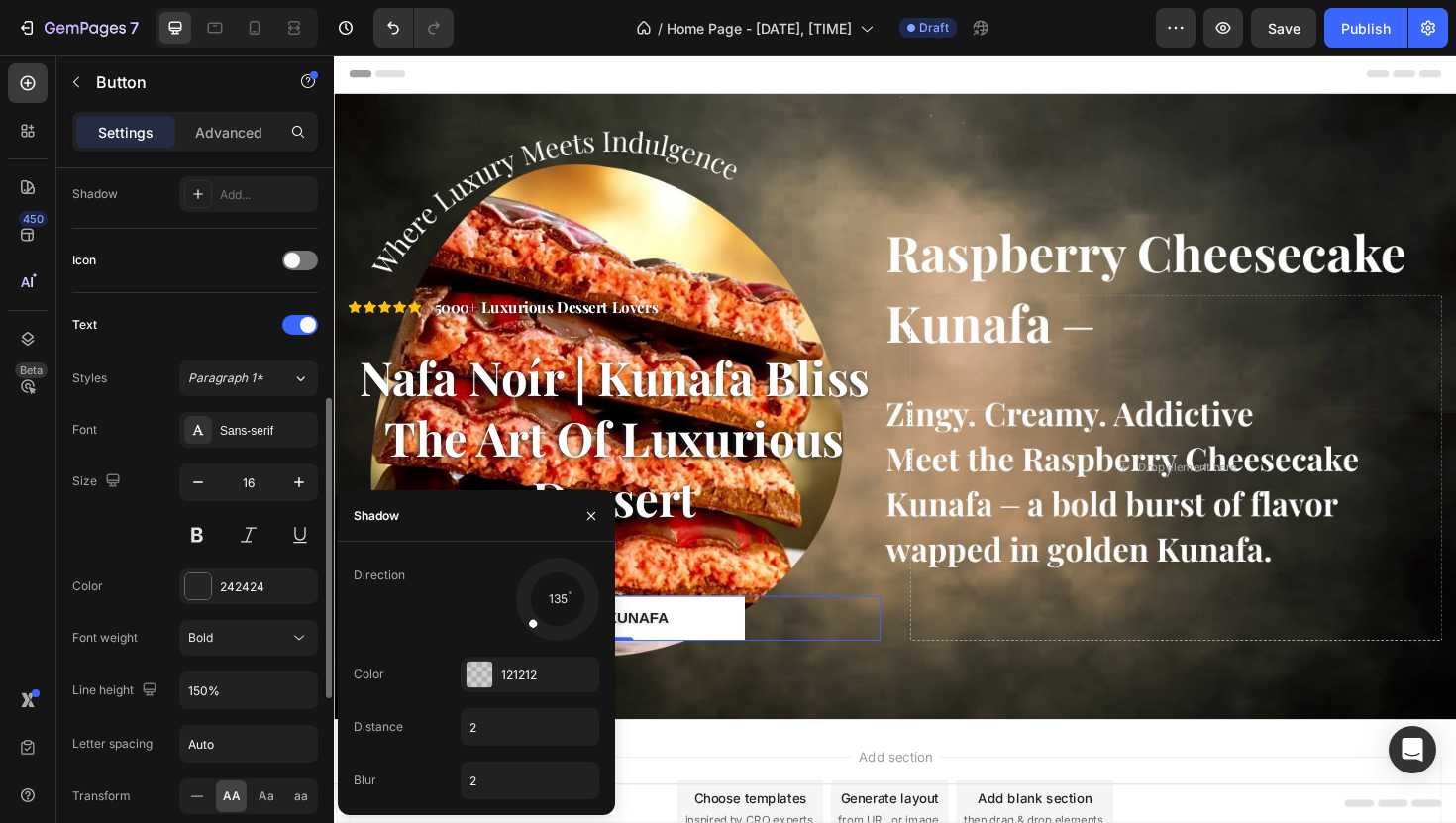 scroll, scrollTop: 533, scrollLeft: 0, axis: vertical 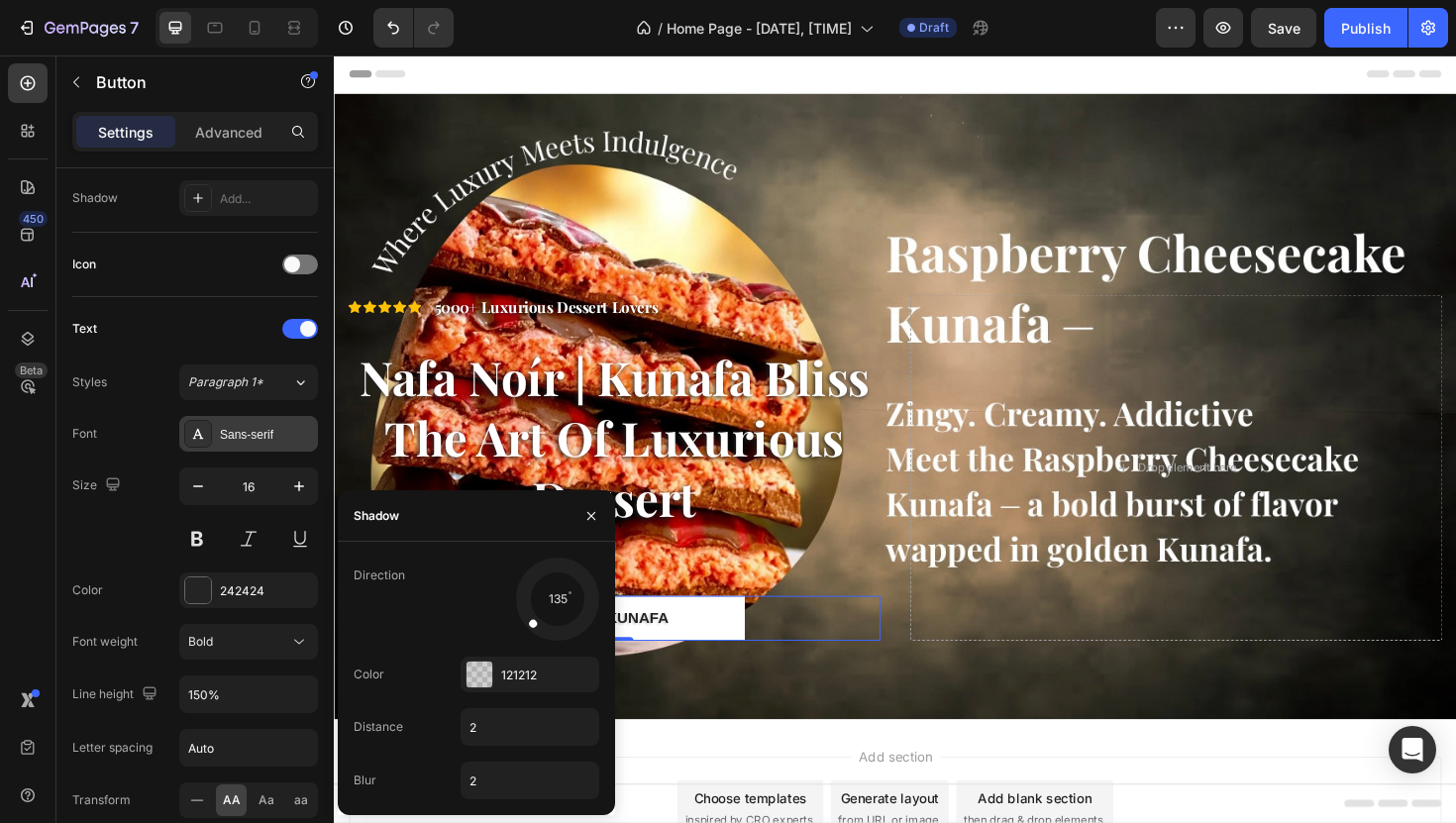 click on "Sans-serif" at bounding box center [266, 435] 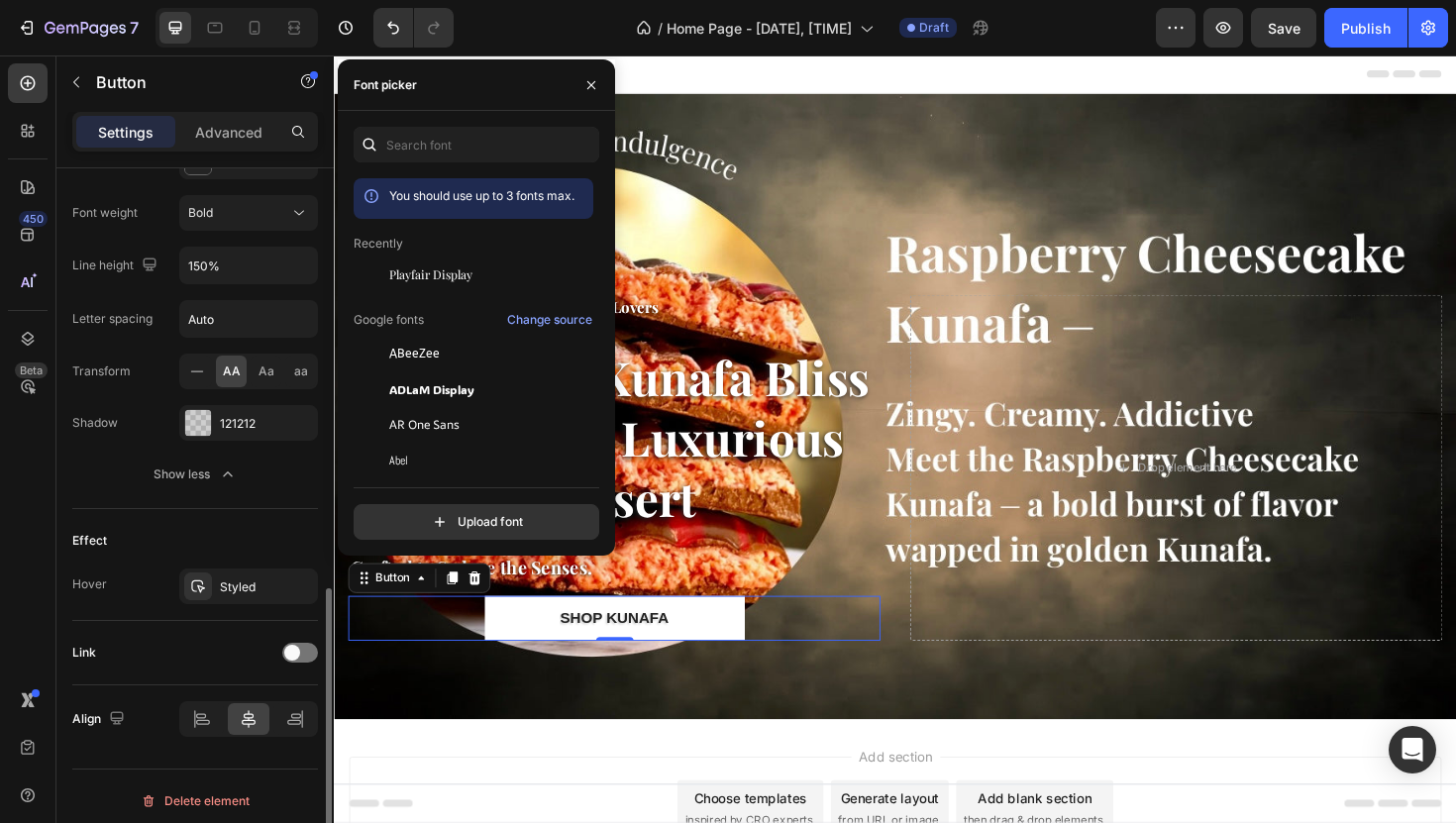 scroll, scrollTop: 971, scrollLeft: 0, axis: vertical 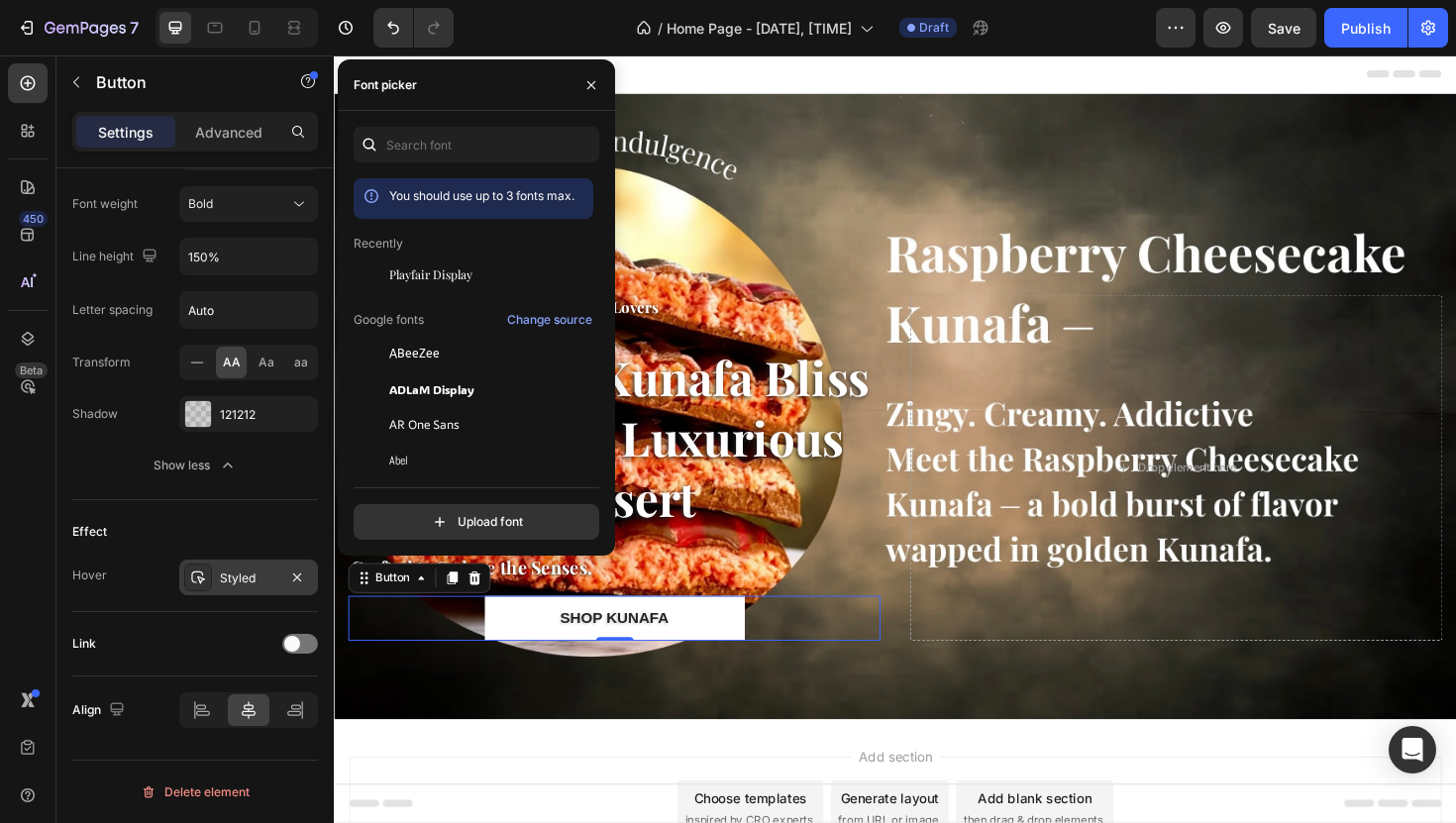 click on "Styled" at bounding box center (249, 578) 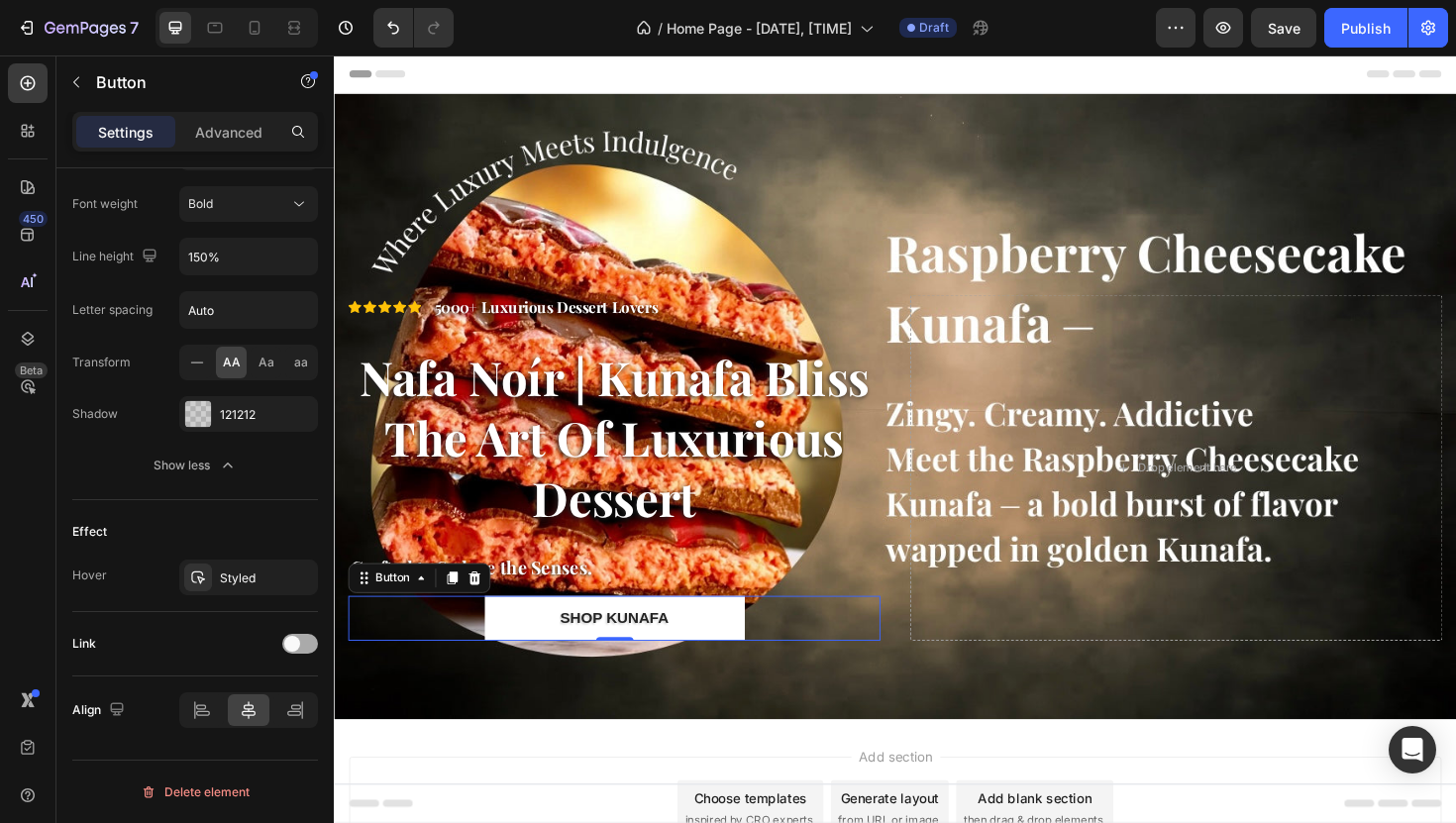 click at bounding box center (300, 644) 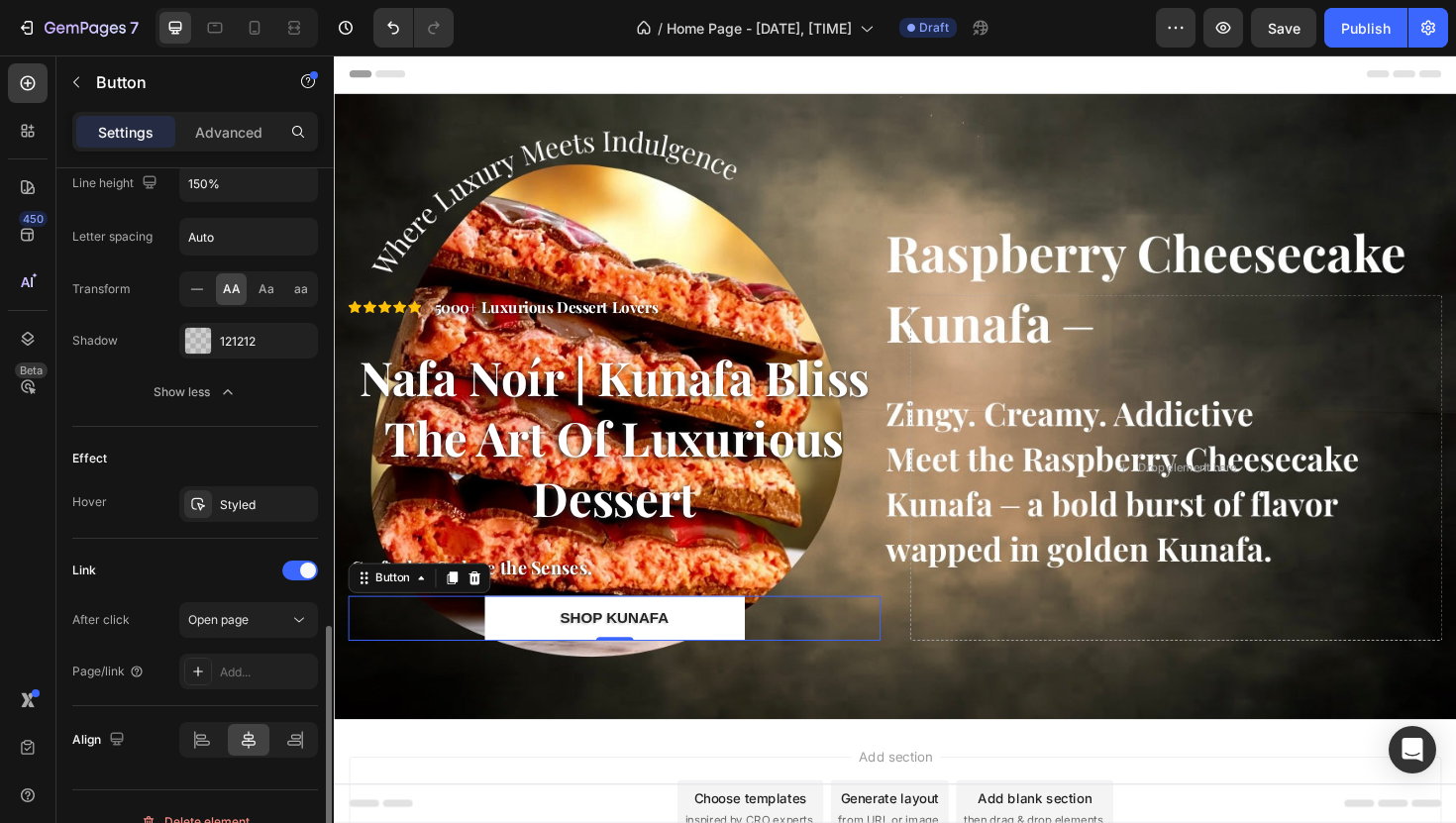 scroll, scrollTop: 1074, scrollLeft: 0, axis: vertical 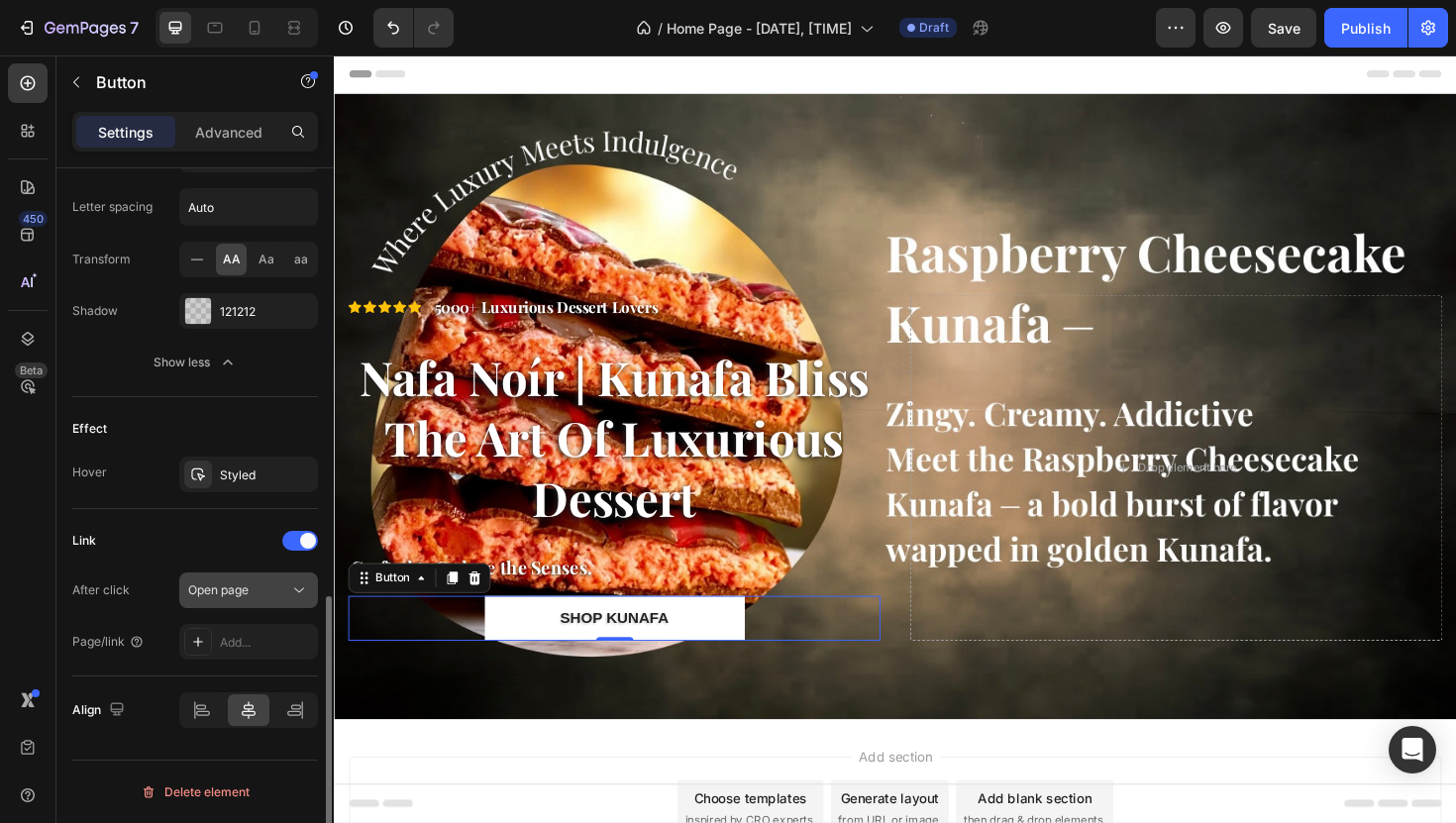 click 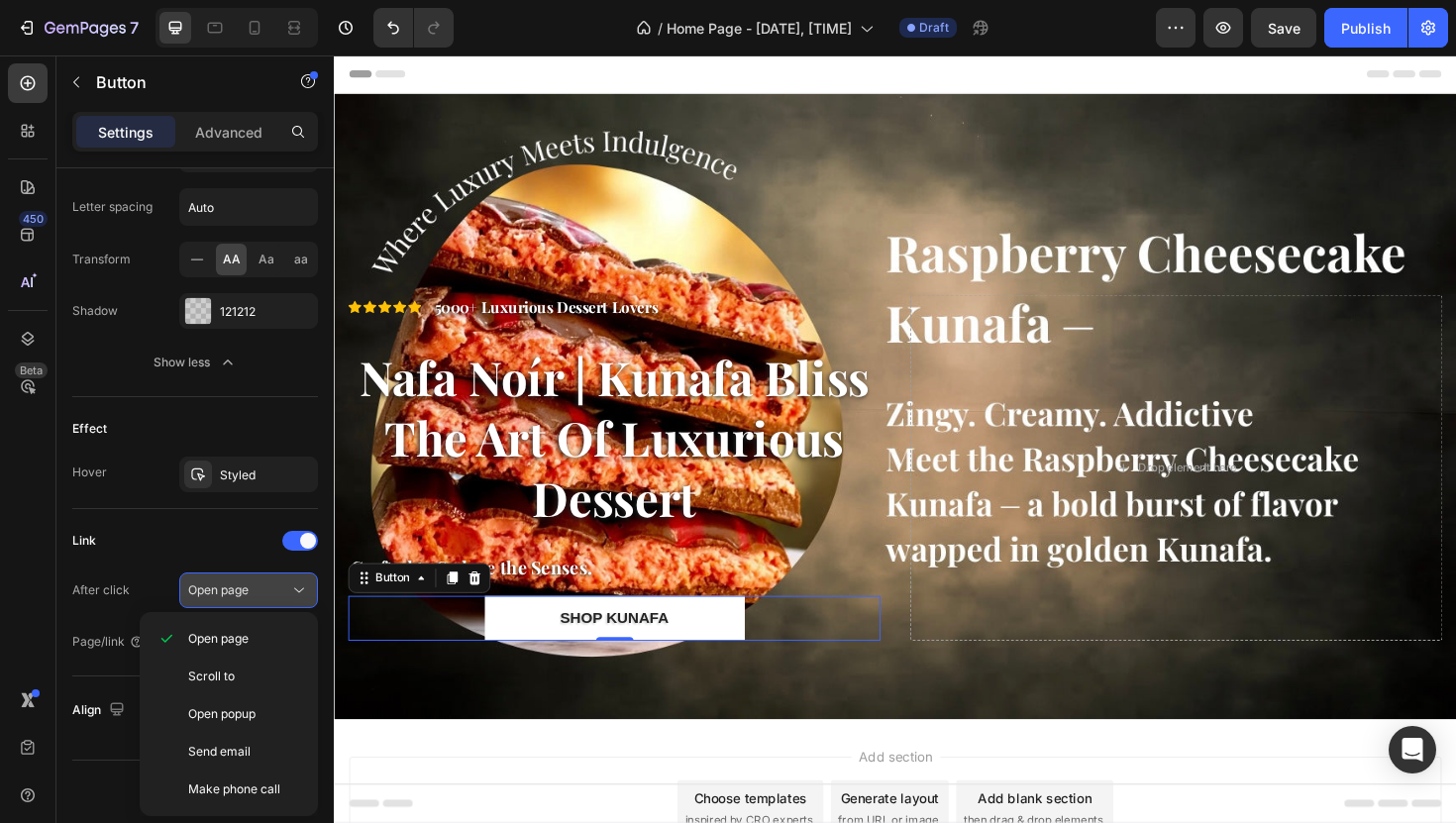 click 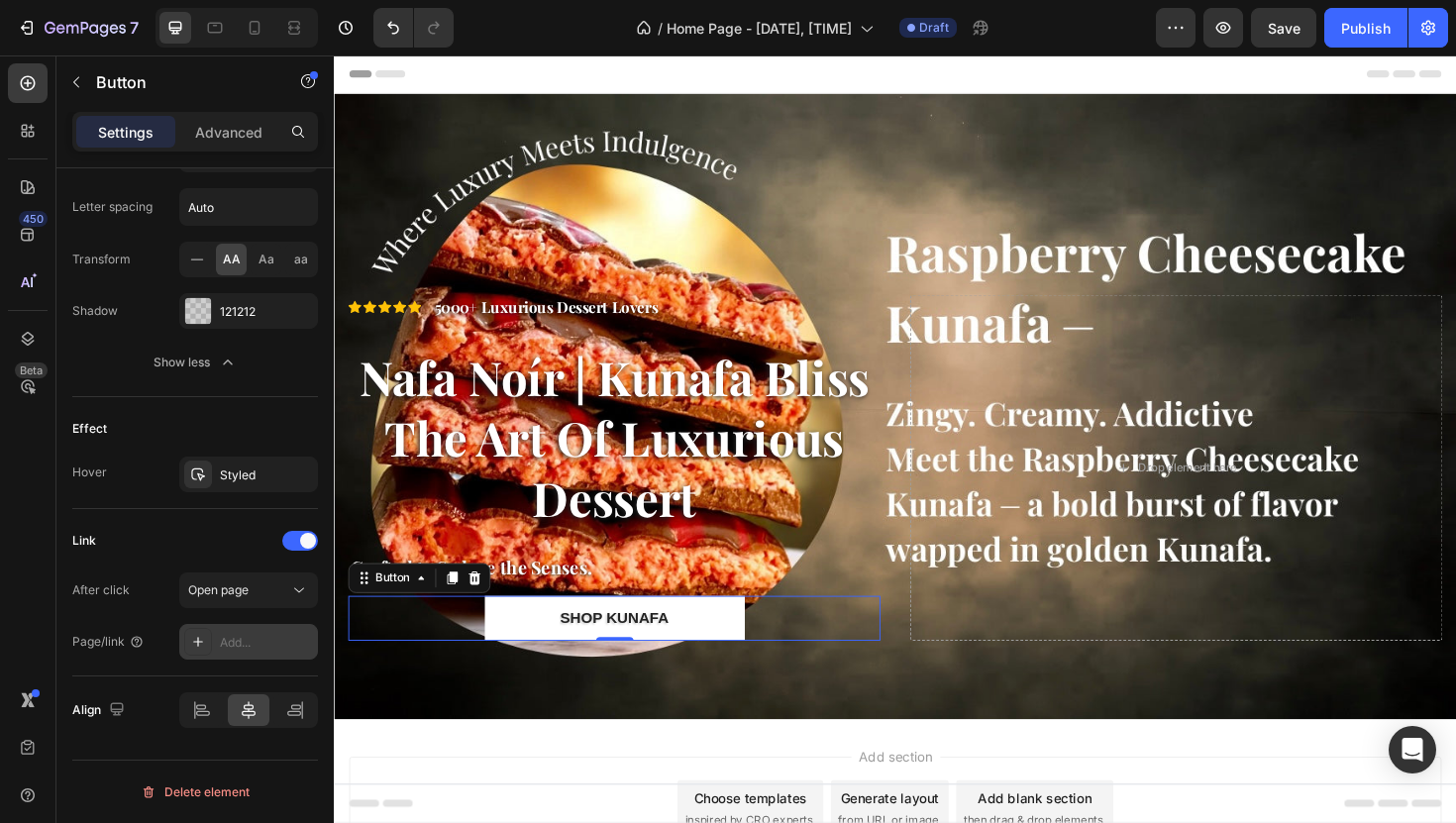 click 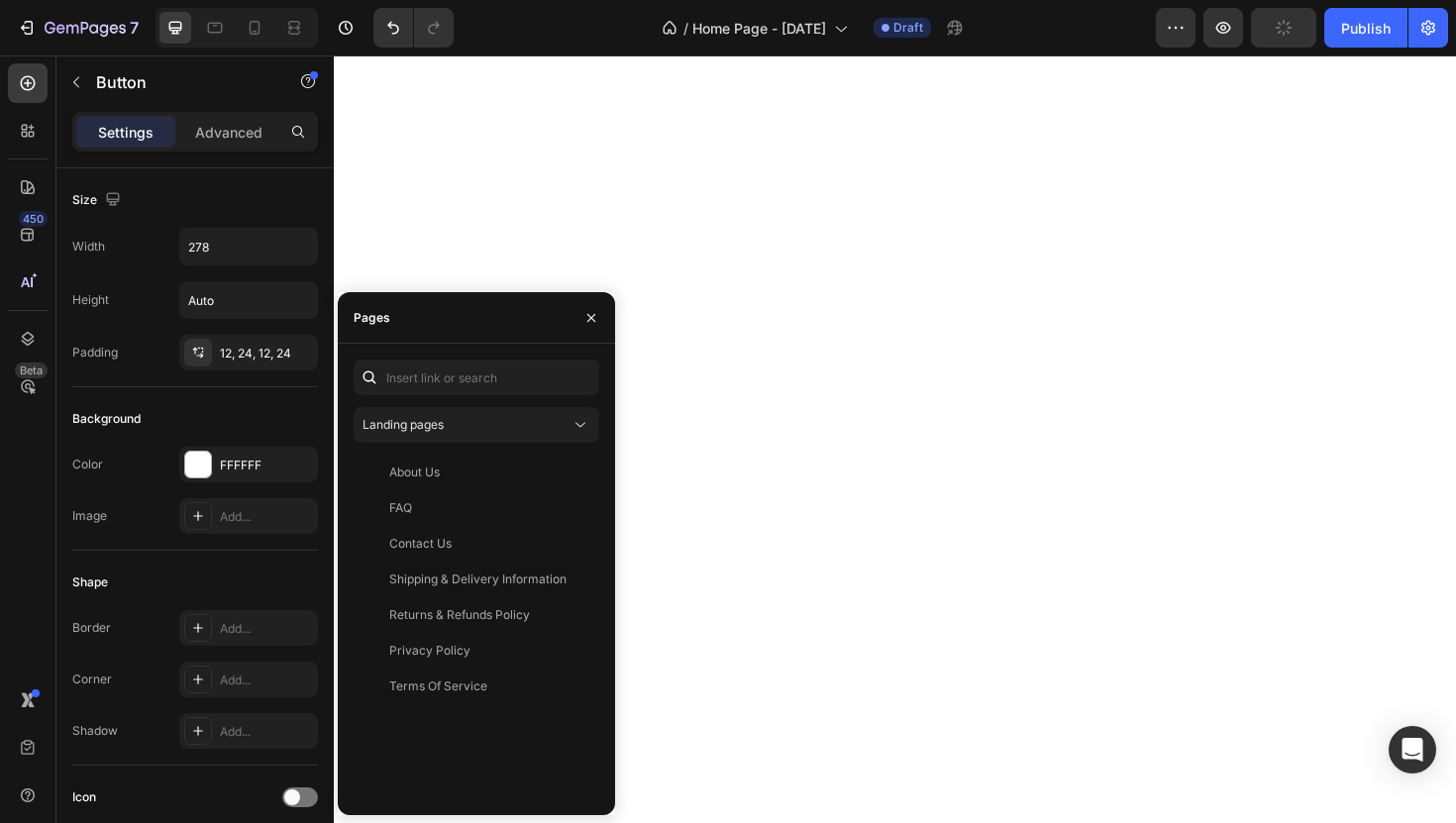 scroll, scrollTop: 0, scrollLeft: 0, axis: both 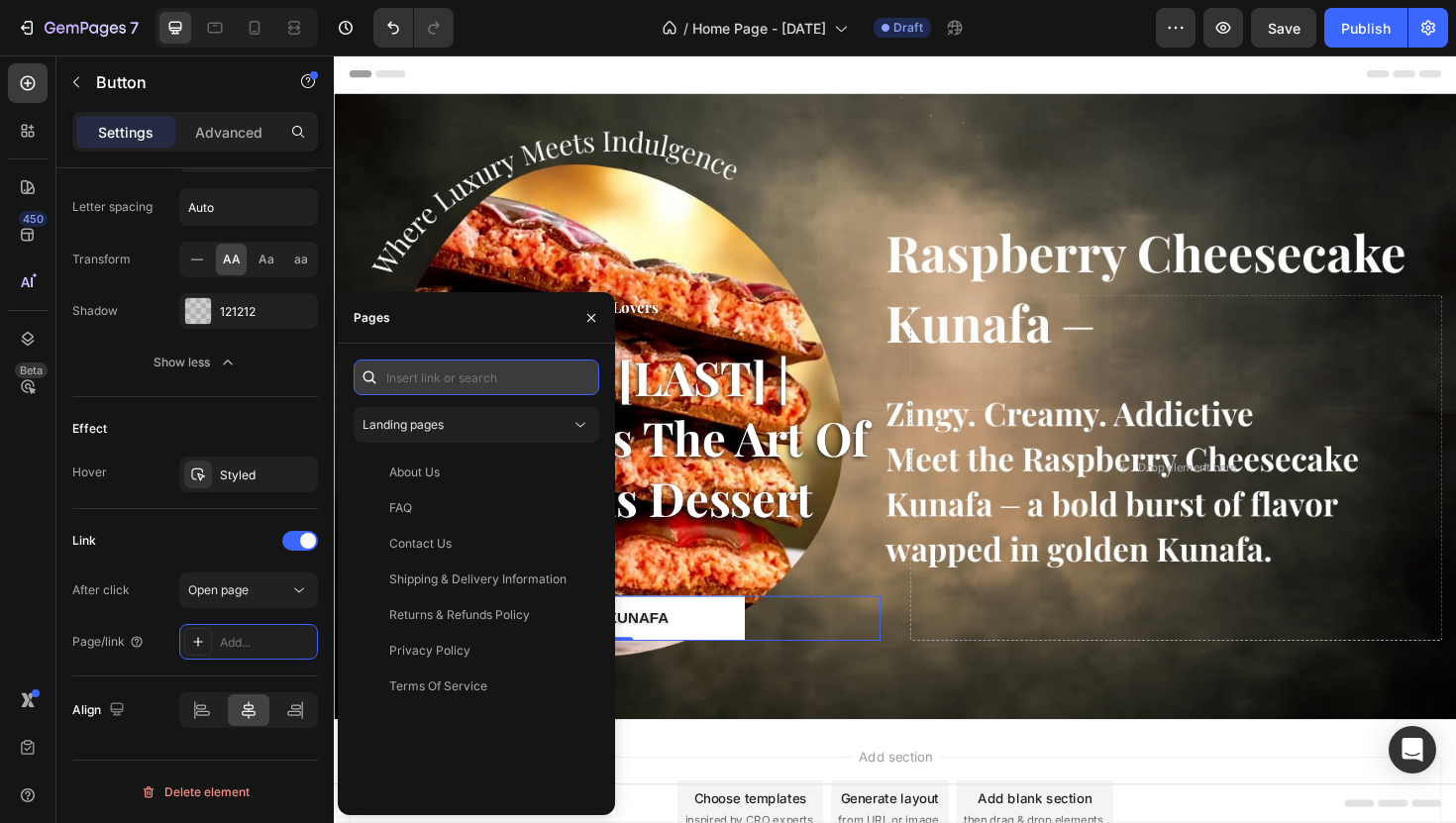 click at bounding box center (476, 377) 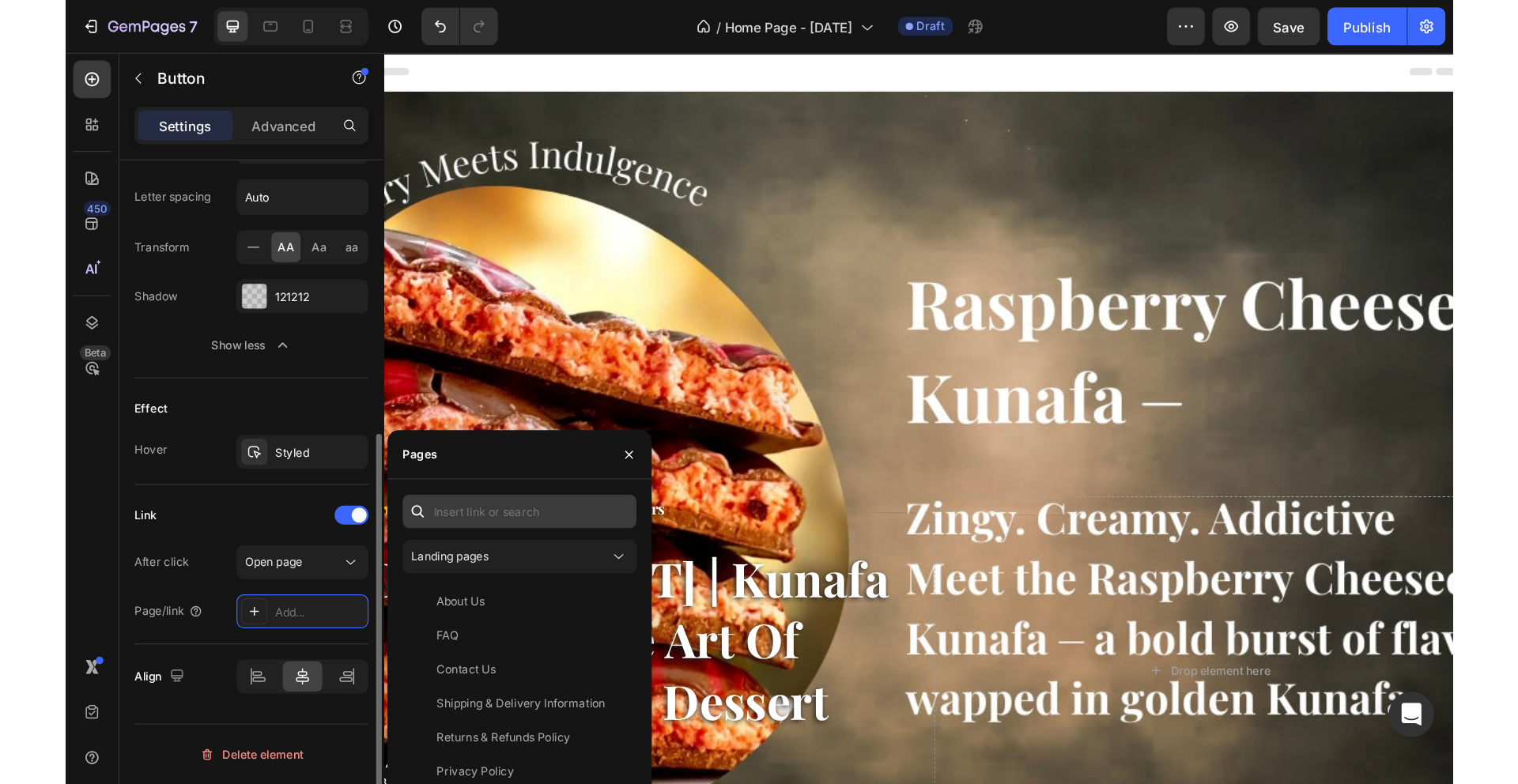 scroll, scrollTop: 729, scrollLeft: 0, axis: vertical 